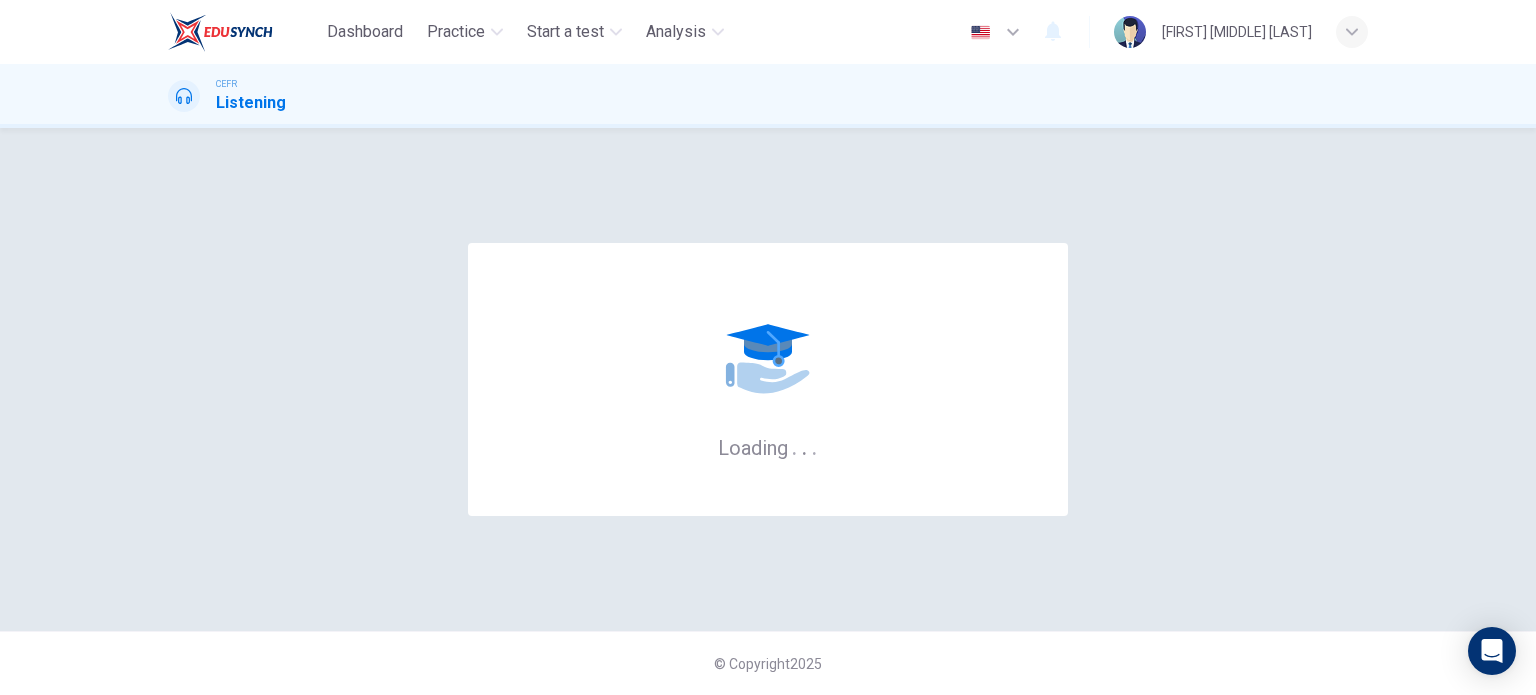 scroll, scrollTop: 0, scrollLeft: 0, axis: both 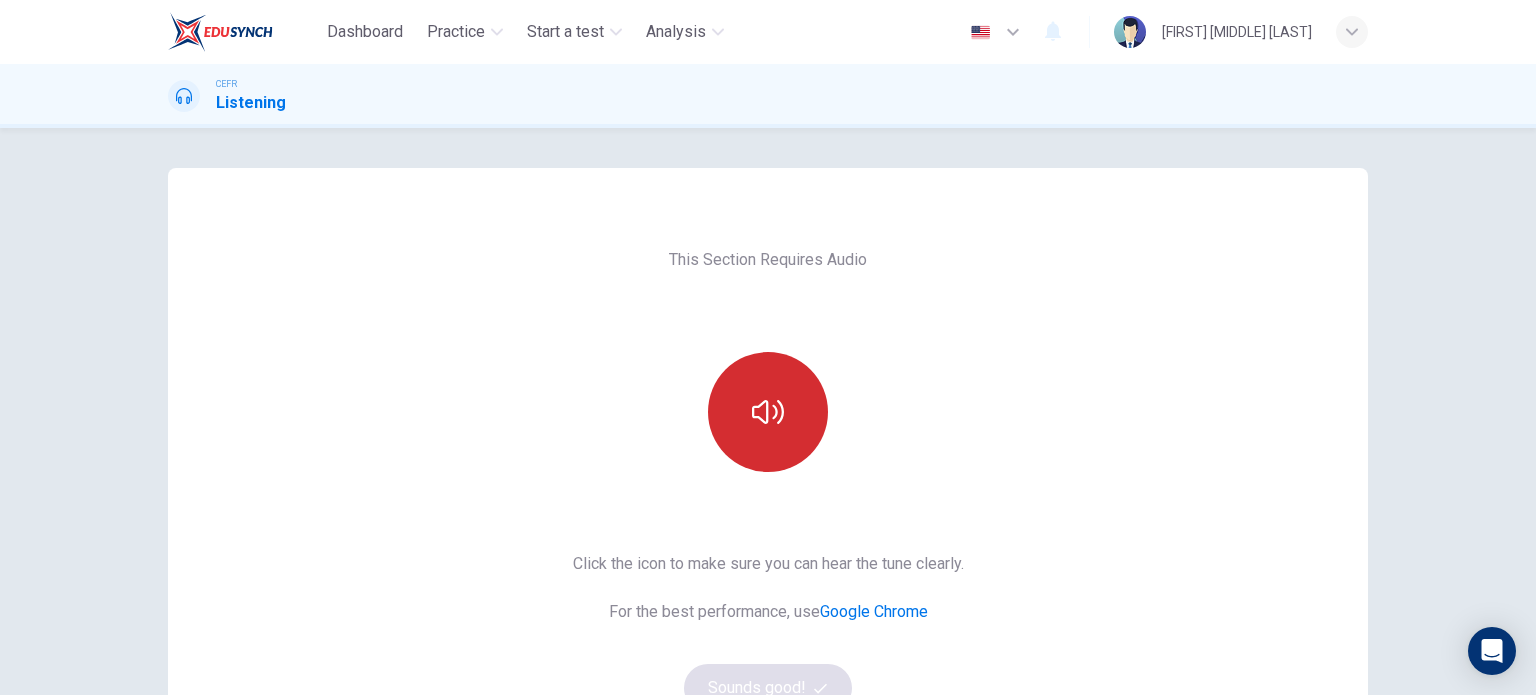 click at bounding box center [768, 412] 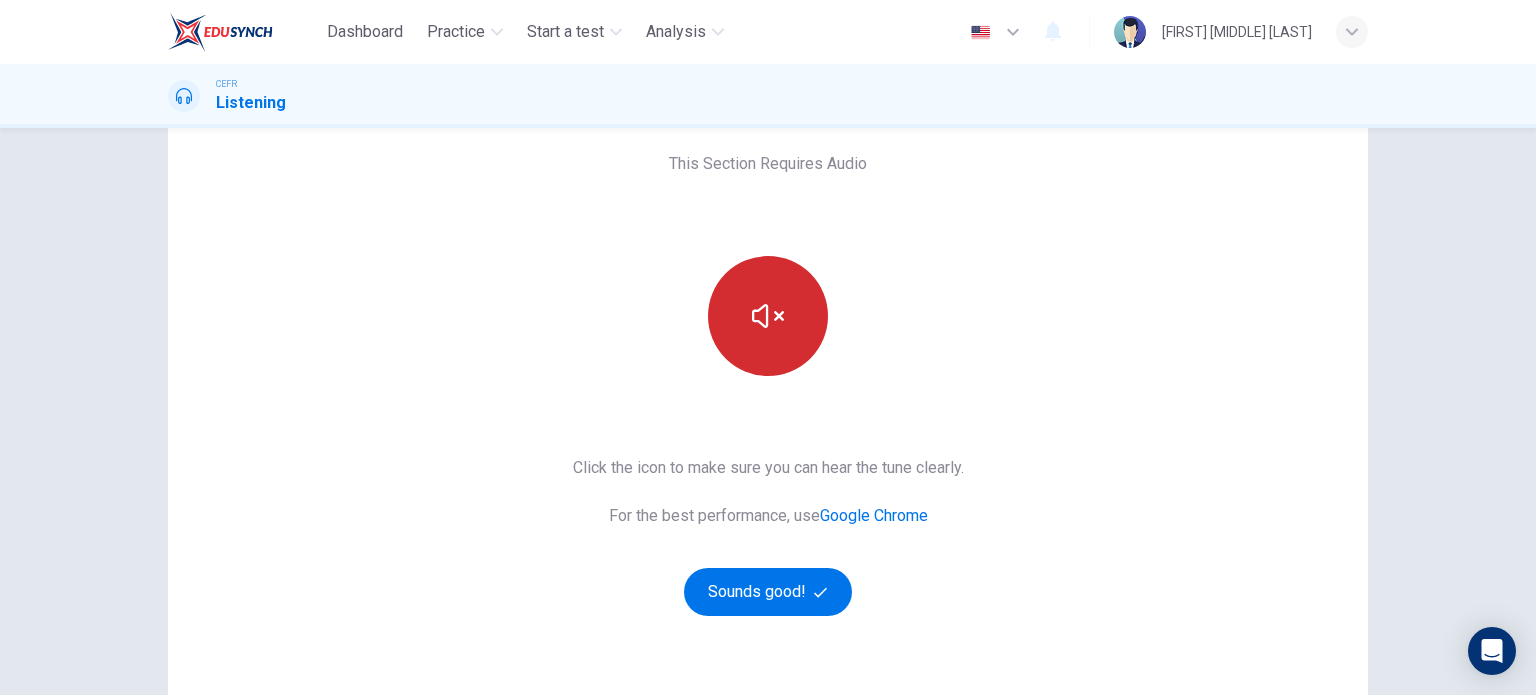 scroll, scrollTop: 107, scrollLeft: 0, axis: vertical 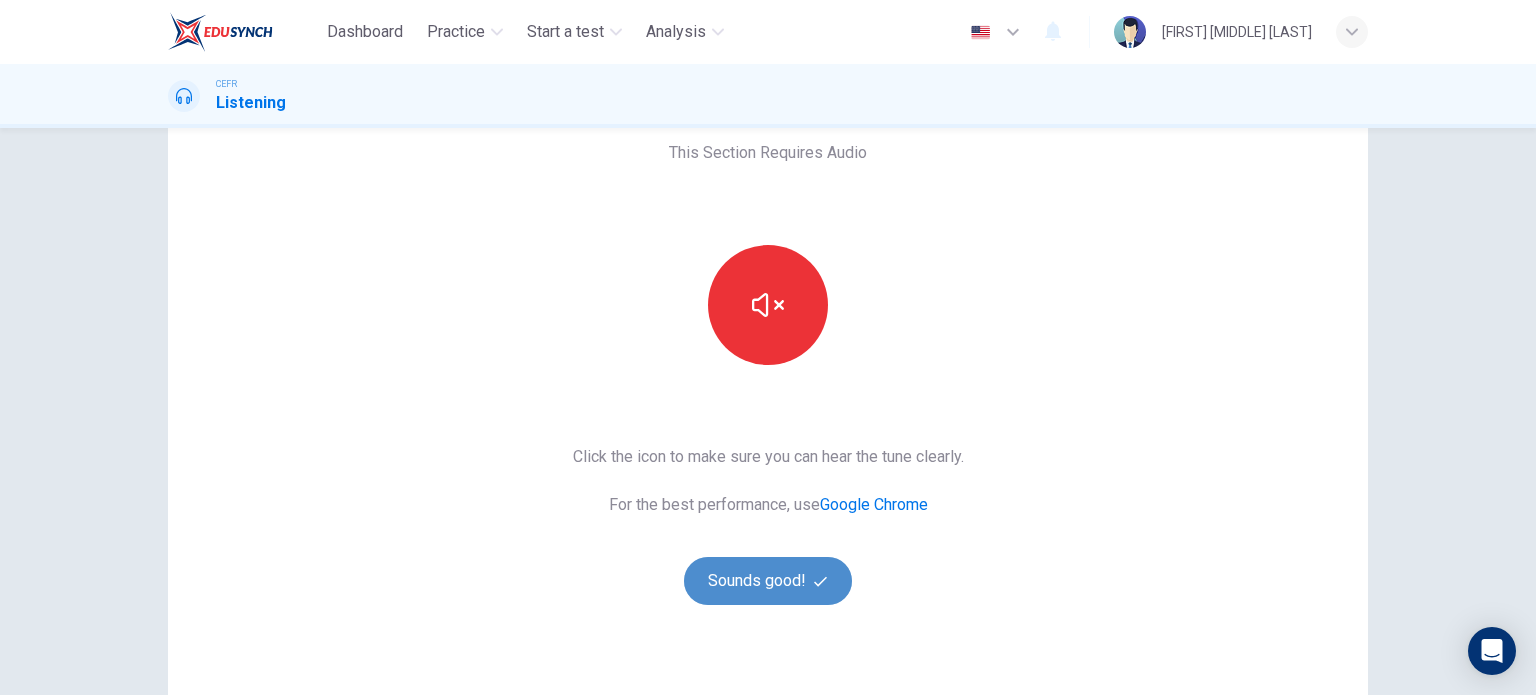 click on "Sounds good!" at bounding box center [768, 581] 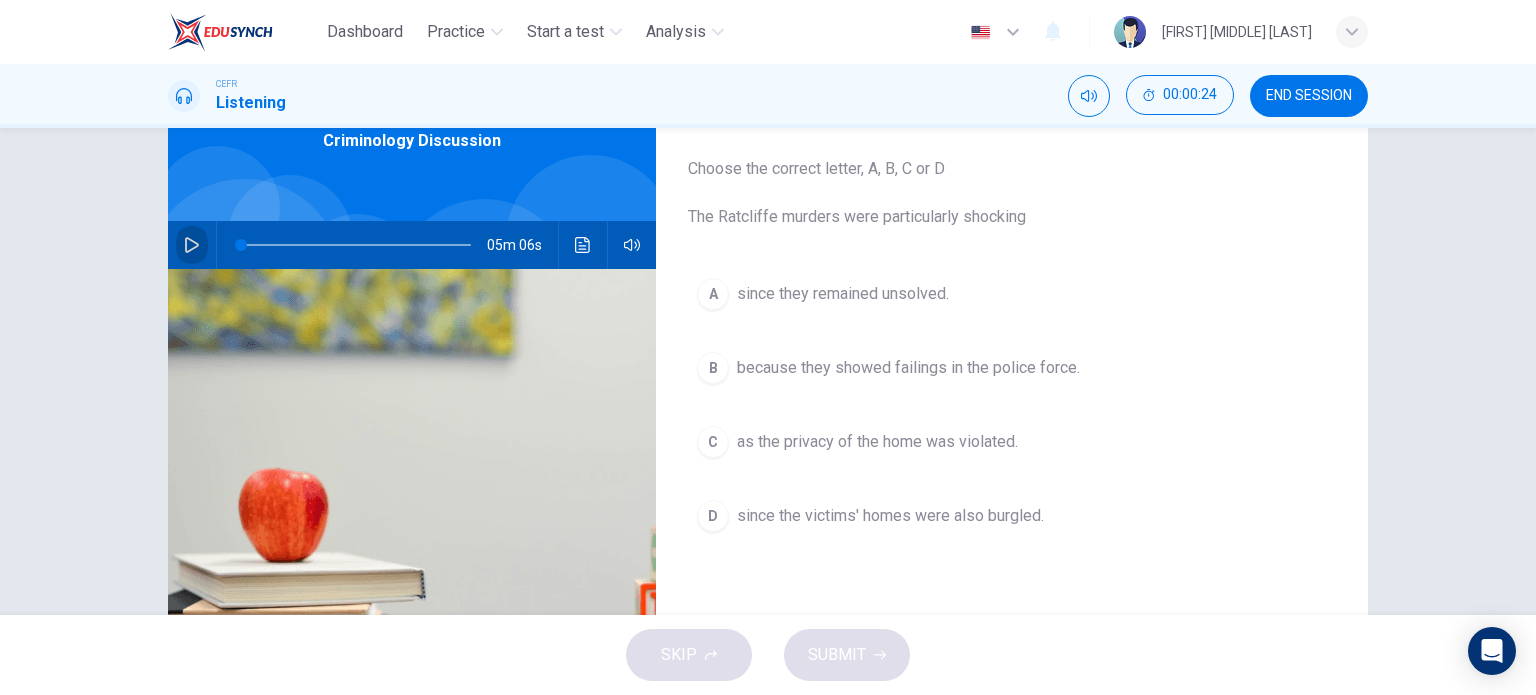 click at bounding box center [192, 245] 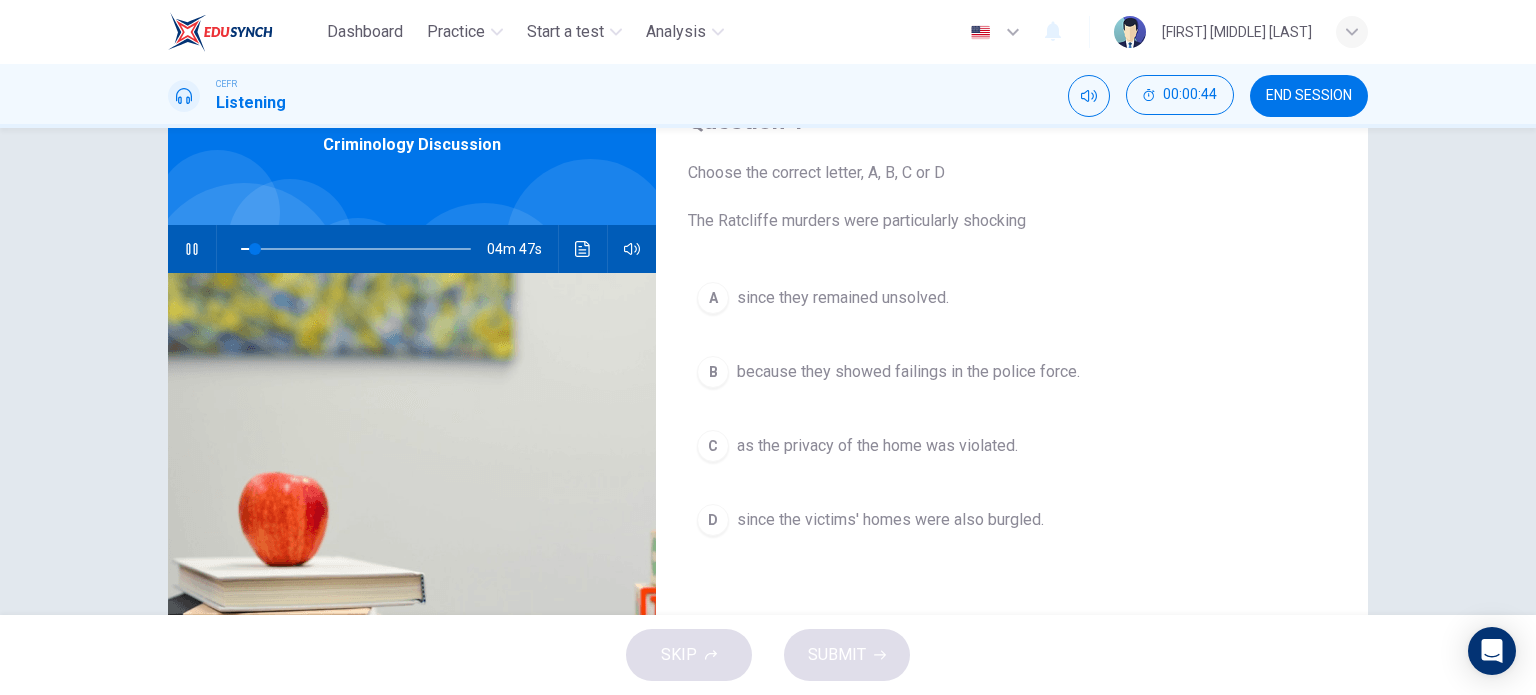 scroll, scrollTop: 100, scrollLeft: 0, axis: vertical 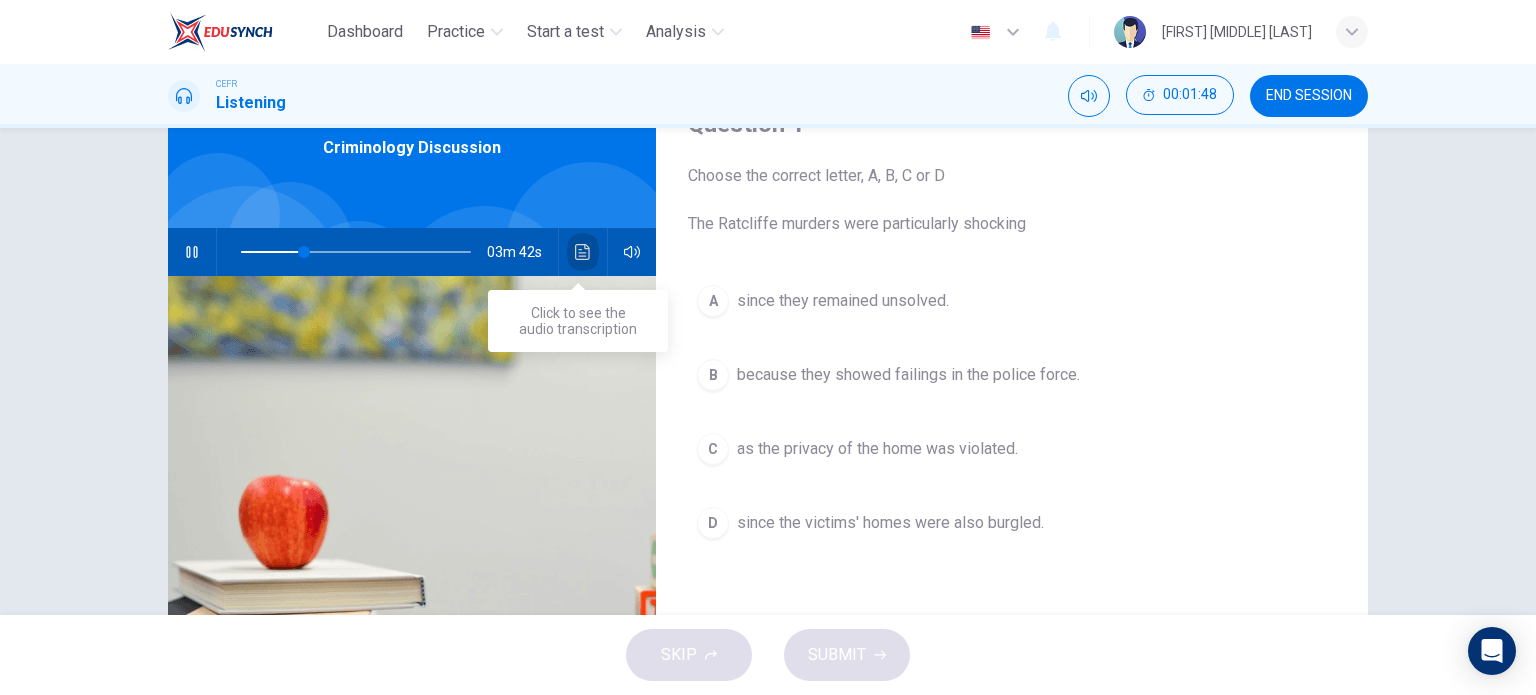 click at bounding box center (583, 252) 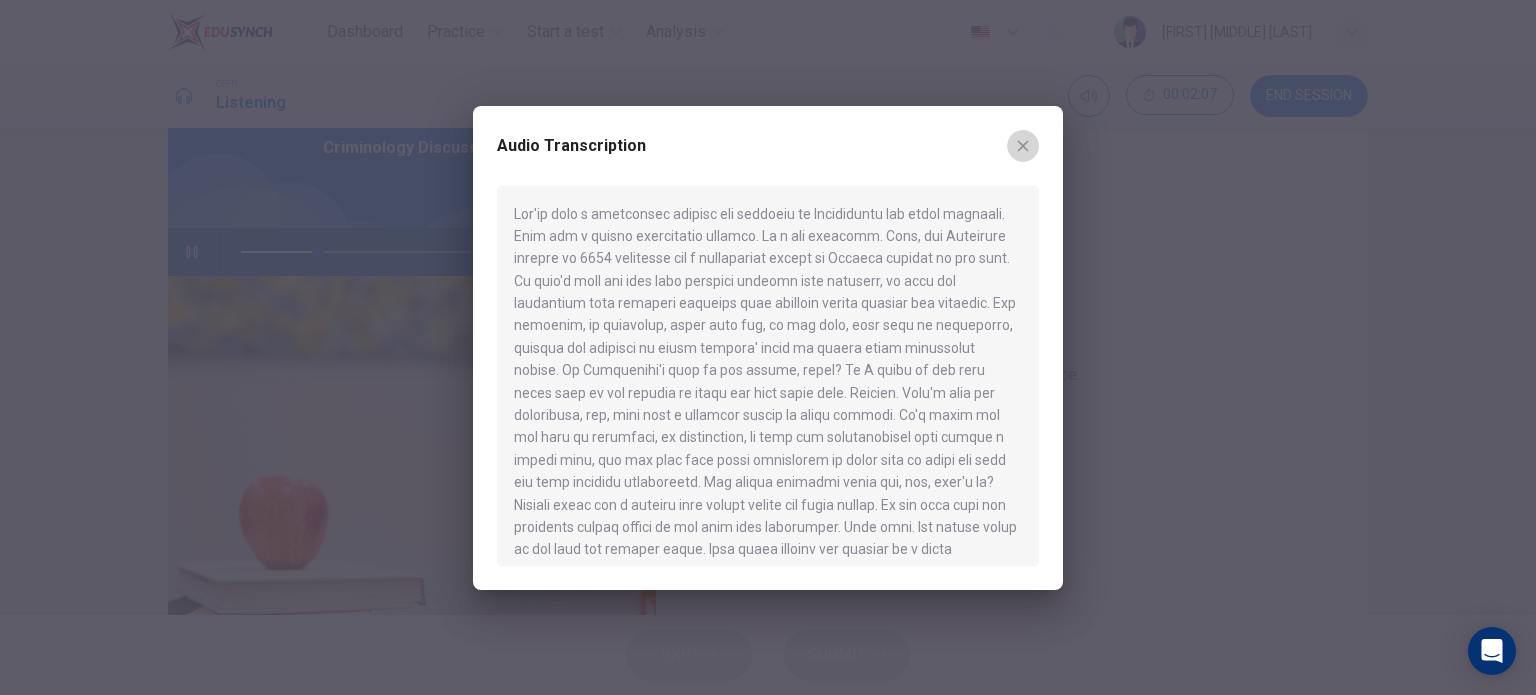 click at bounding box center (1023, 145) 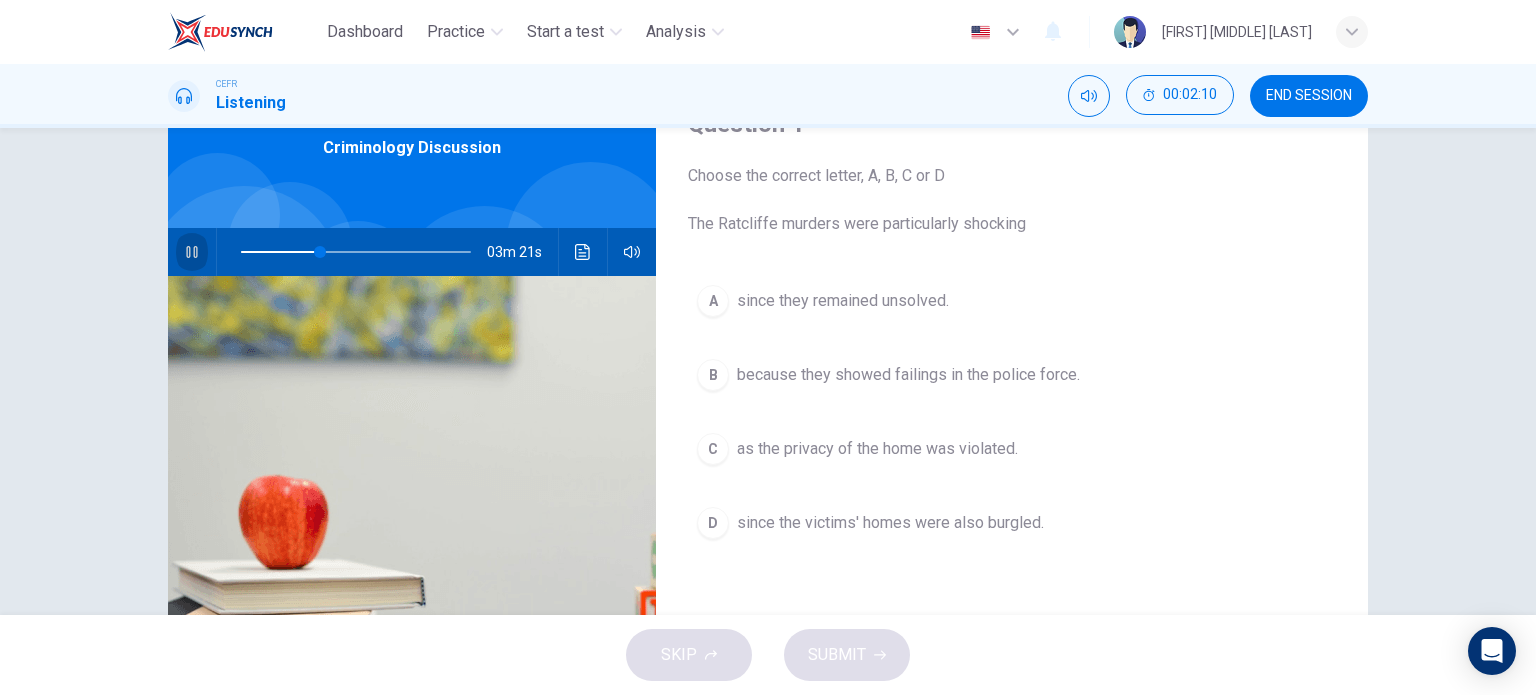 click at bounding box center [192, 252] 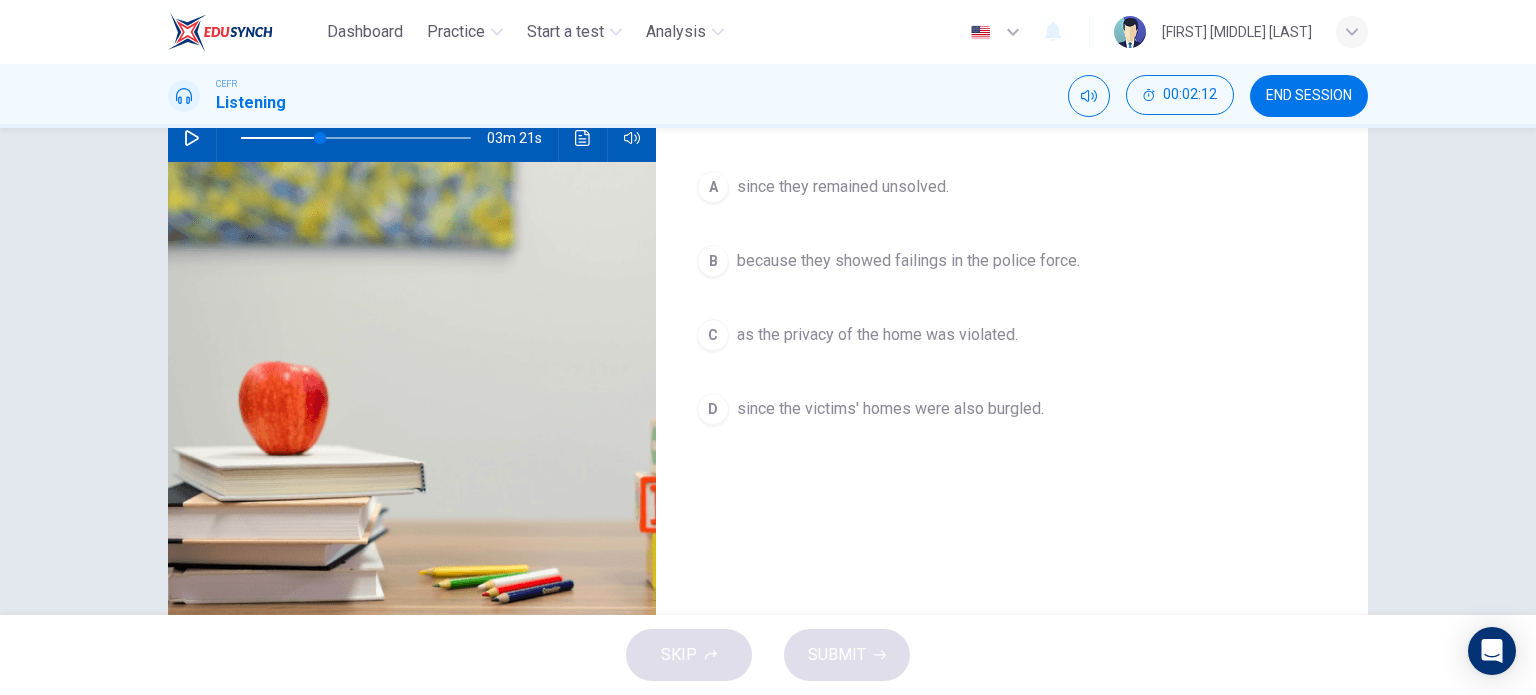 scroll, scrollTop: 208, scrollLeft: 0, axis: vertical 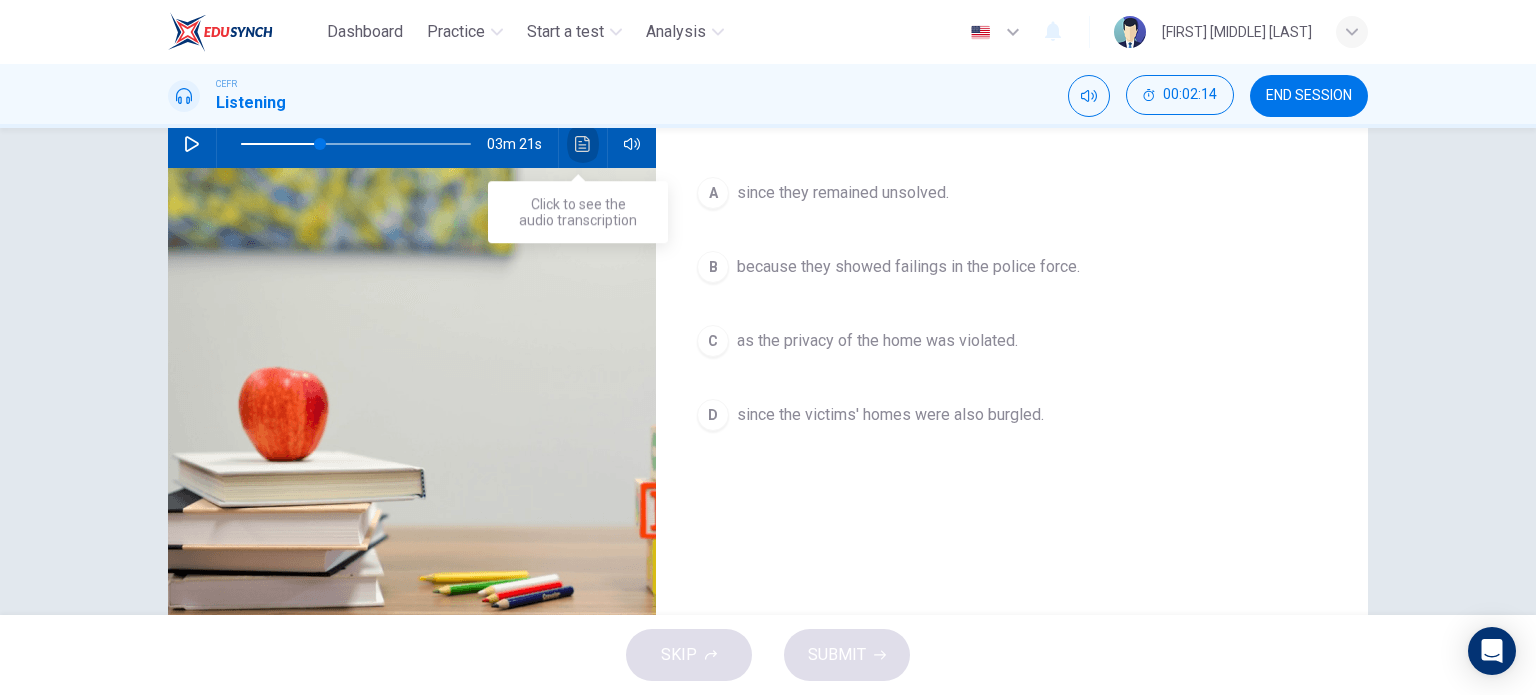 click at bounding box center (582, 144) 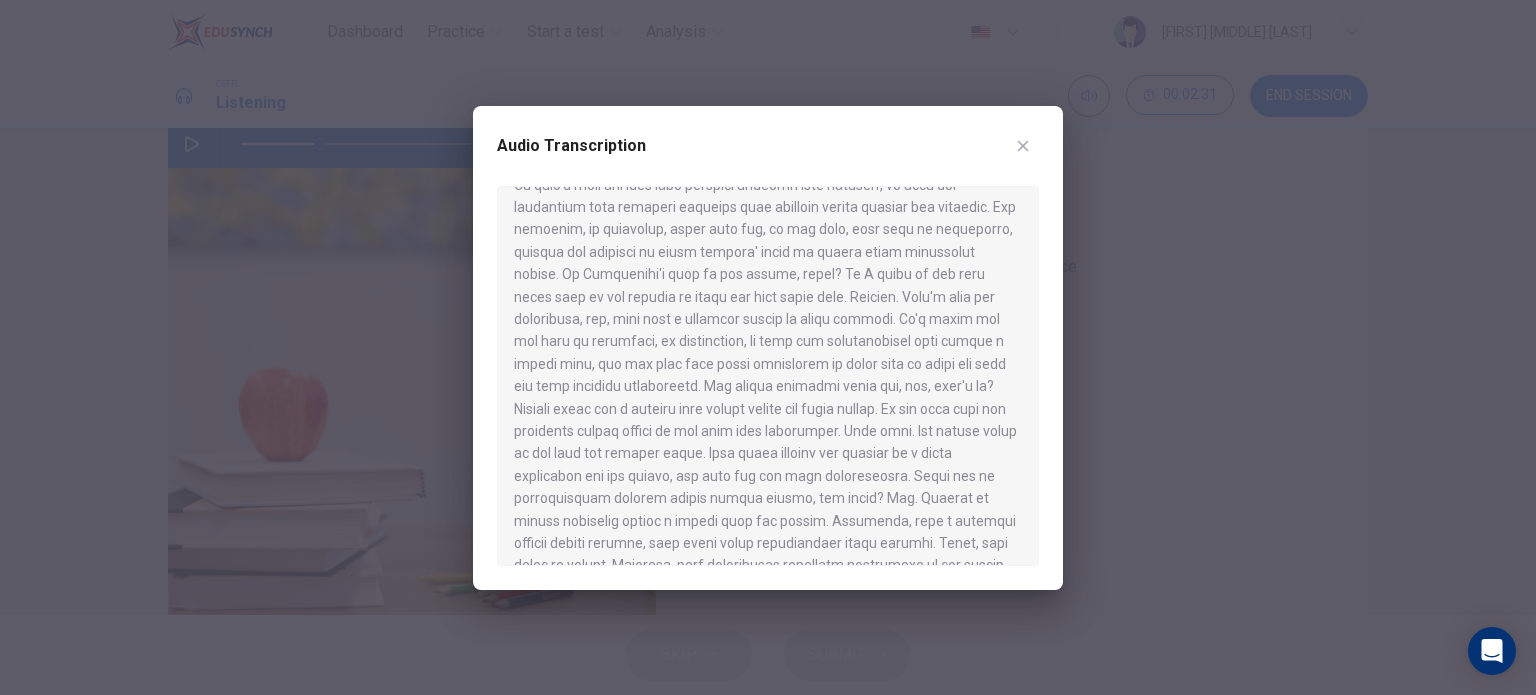 scroll, scrollTop: 96, scrollLeft: 0, axis: vertical 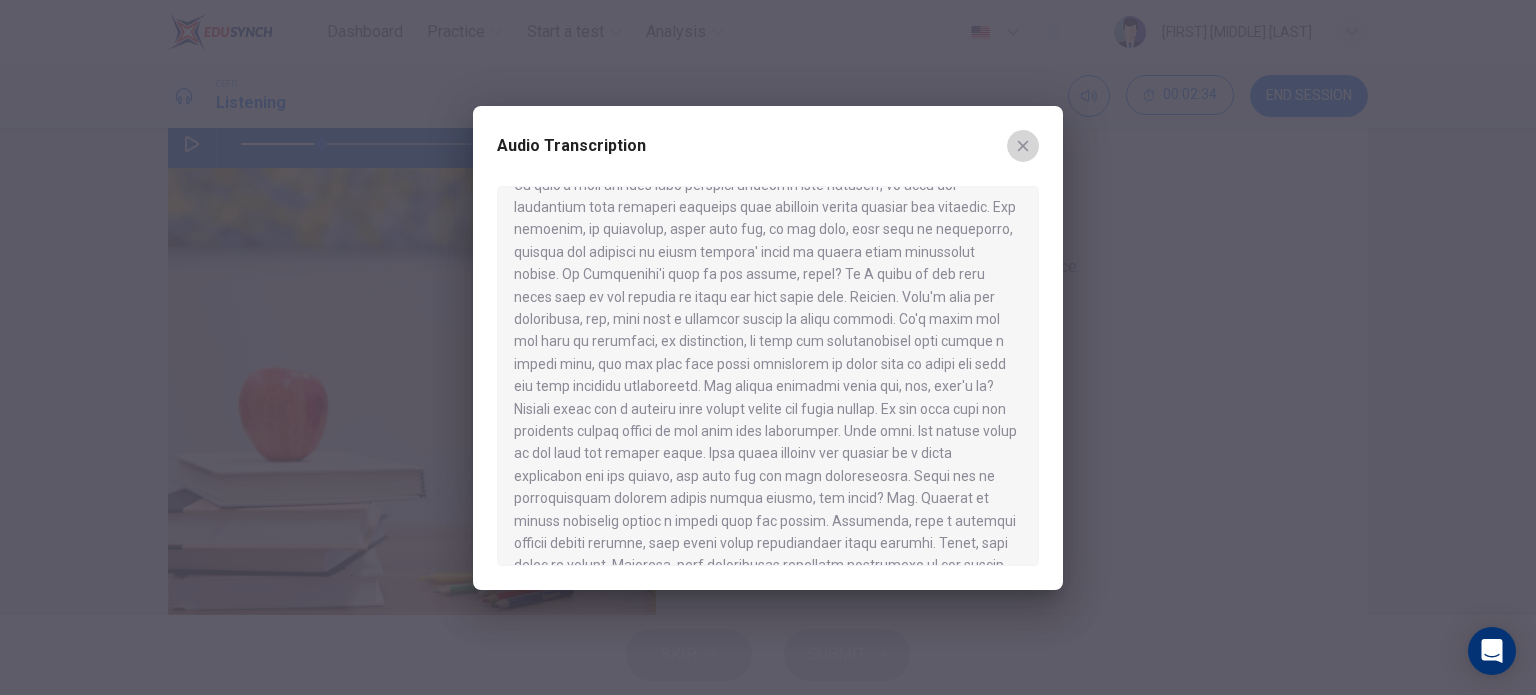 click at bounding box center (1023, 146) 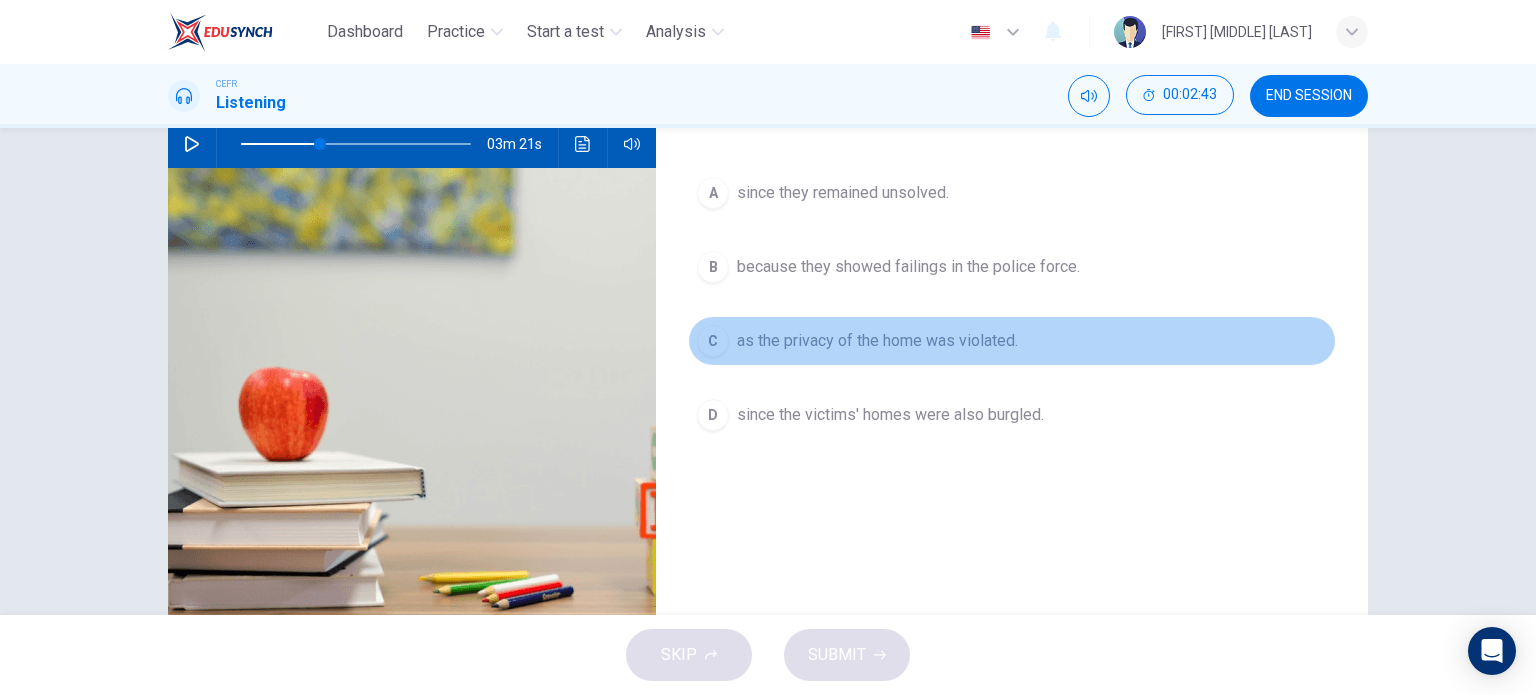 click on "as the privacy of the home was violated." at bounding box center (843, 193) 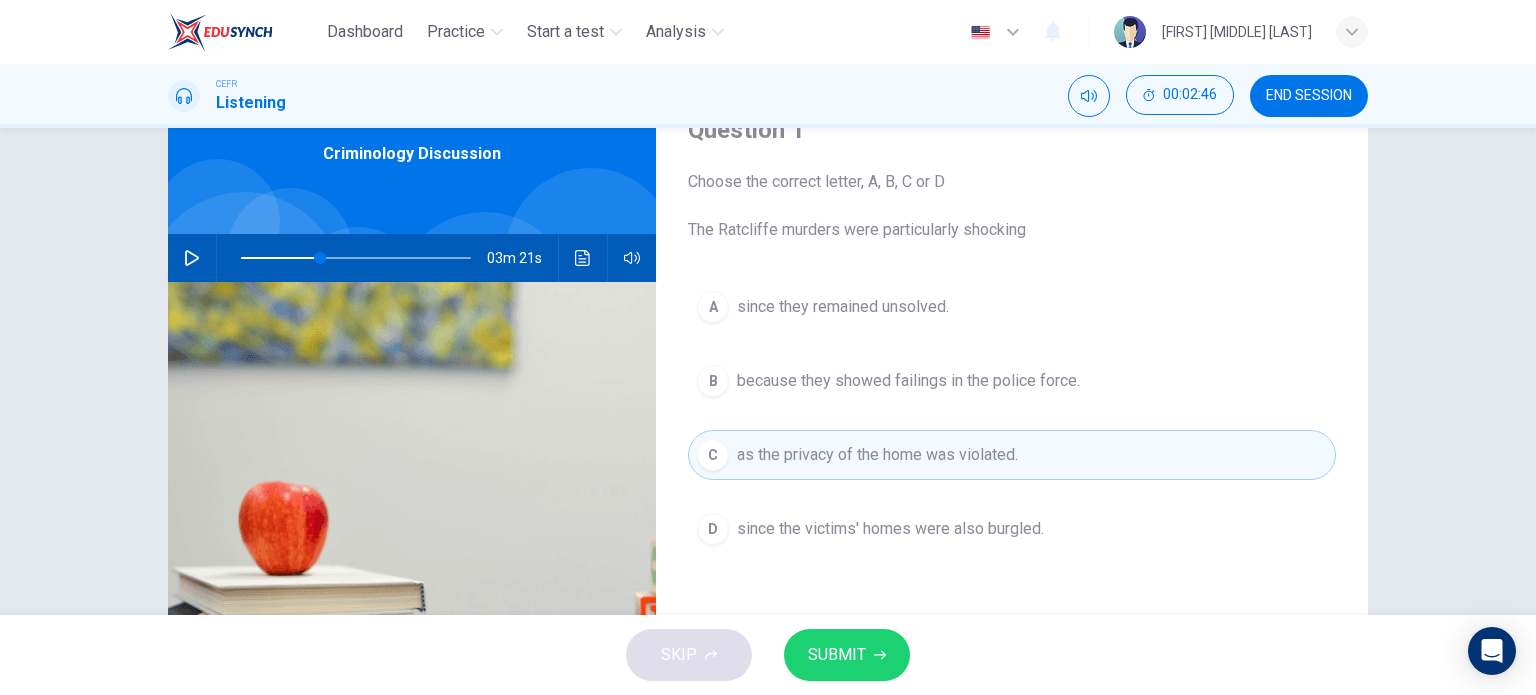 scroll, scrollTop: 92, scrollLeft: 0, axis: vertical 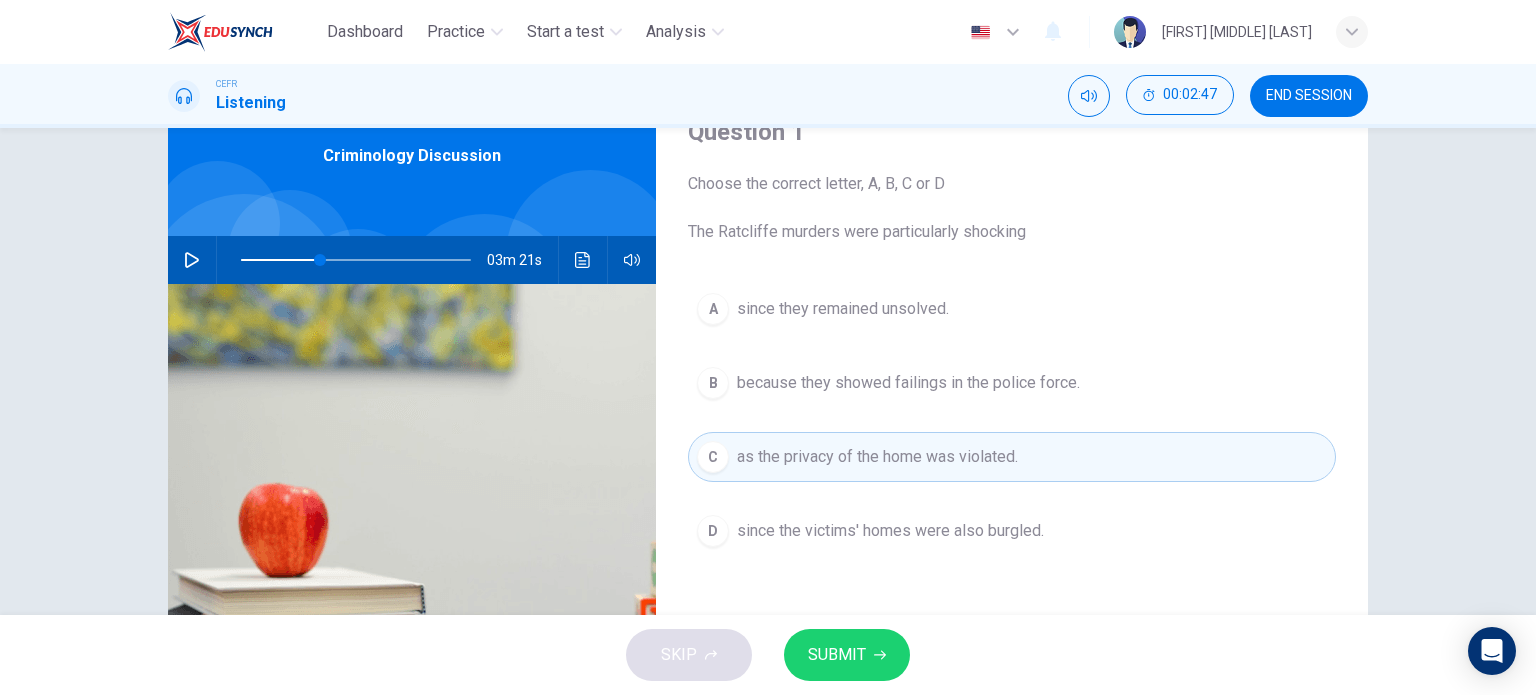 click on "SKIP SUBMIT" at bounding box center [768, 655] 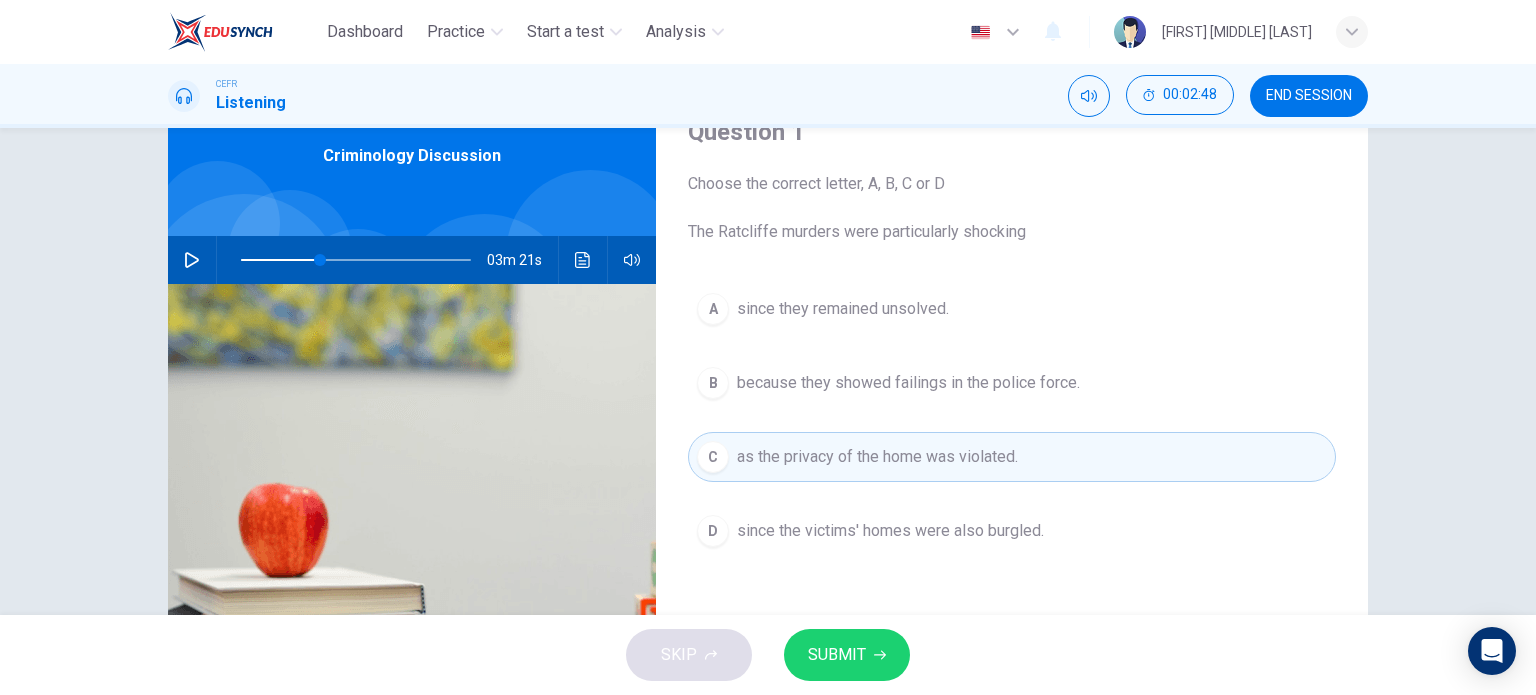click on "SKIP SUBMIT" at bounding box center (768, 655) 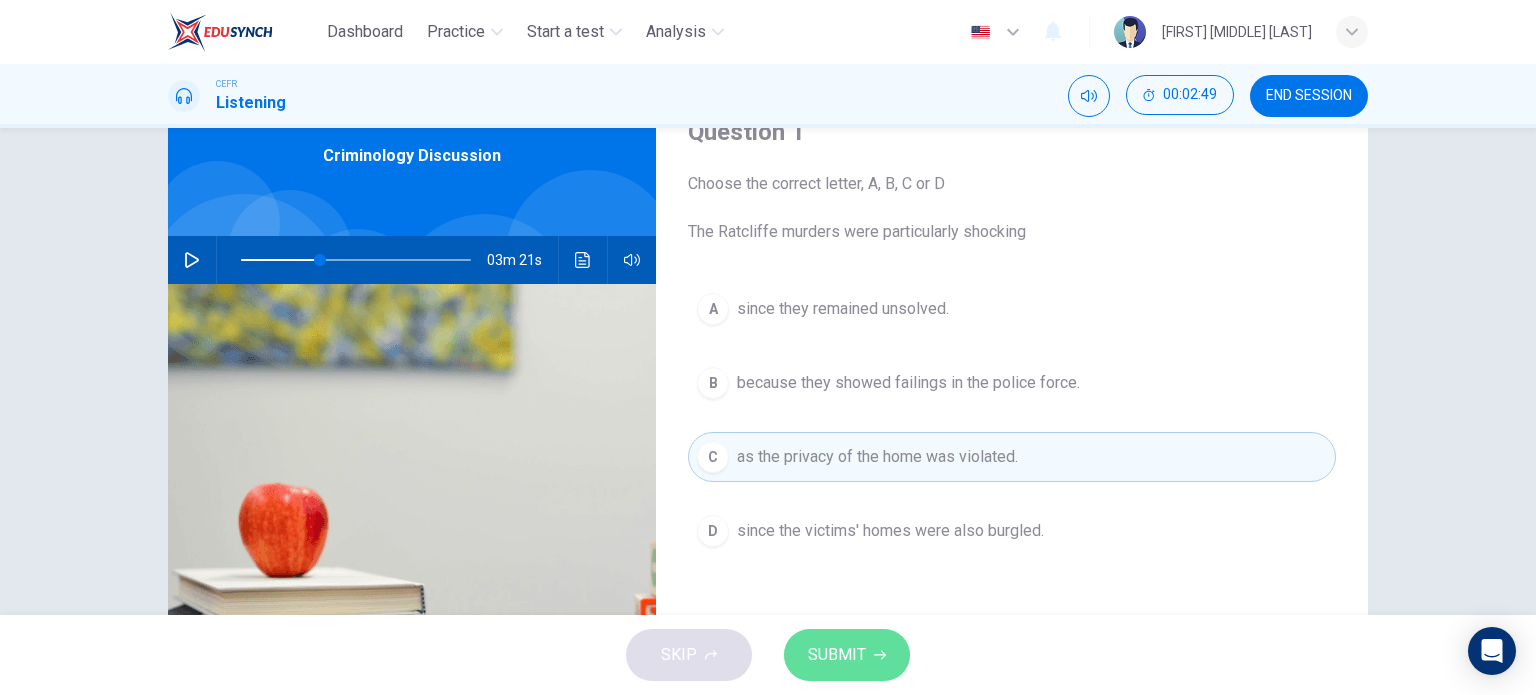 click on "SUBMIT" at bounding box center (847, 655) 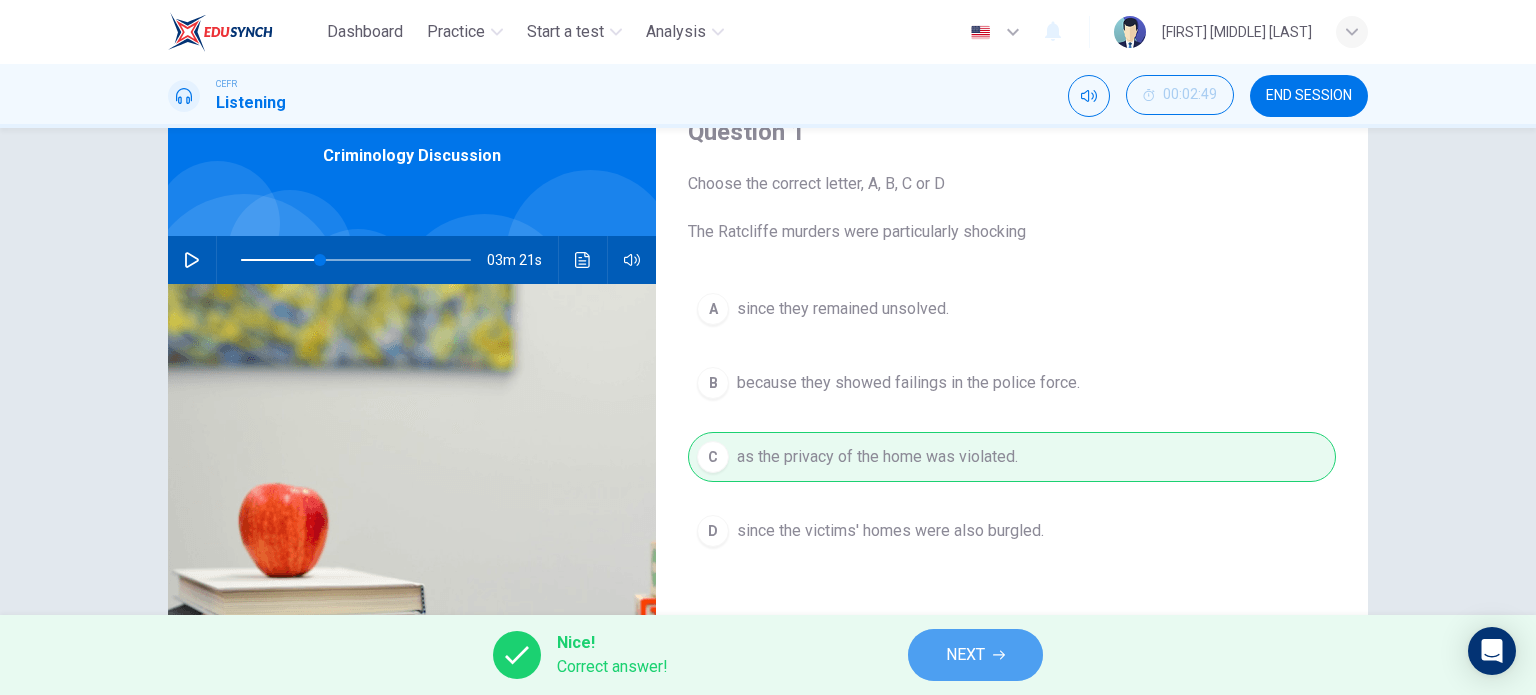 click on "NEXT" at bounding box center (975, 655) 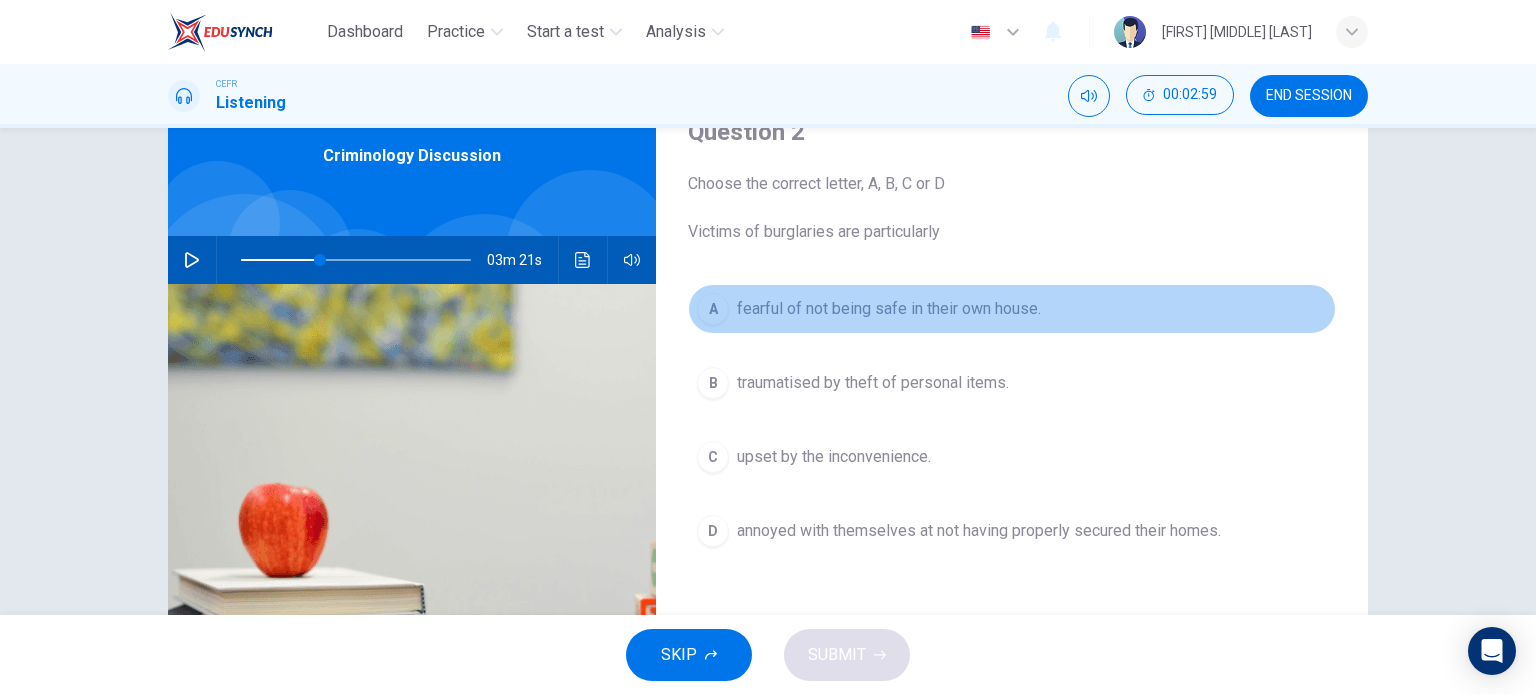 click on "fearful of not being safe in their own house." at bounding box center [889, 309] 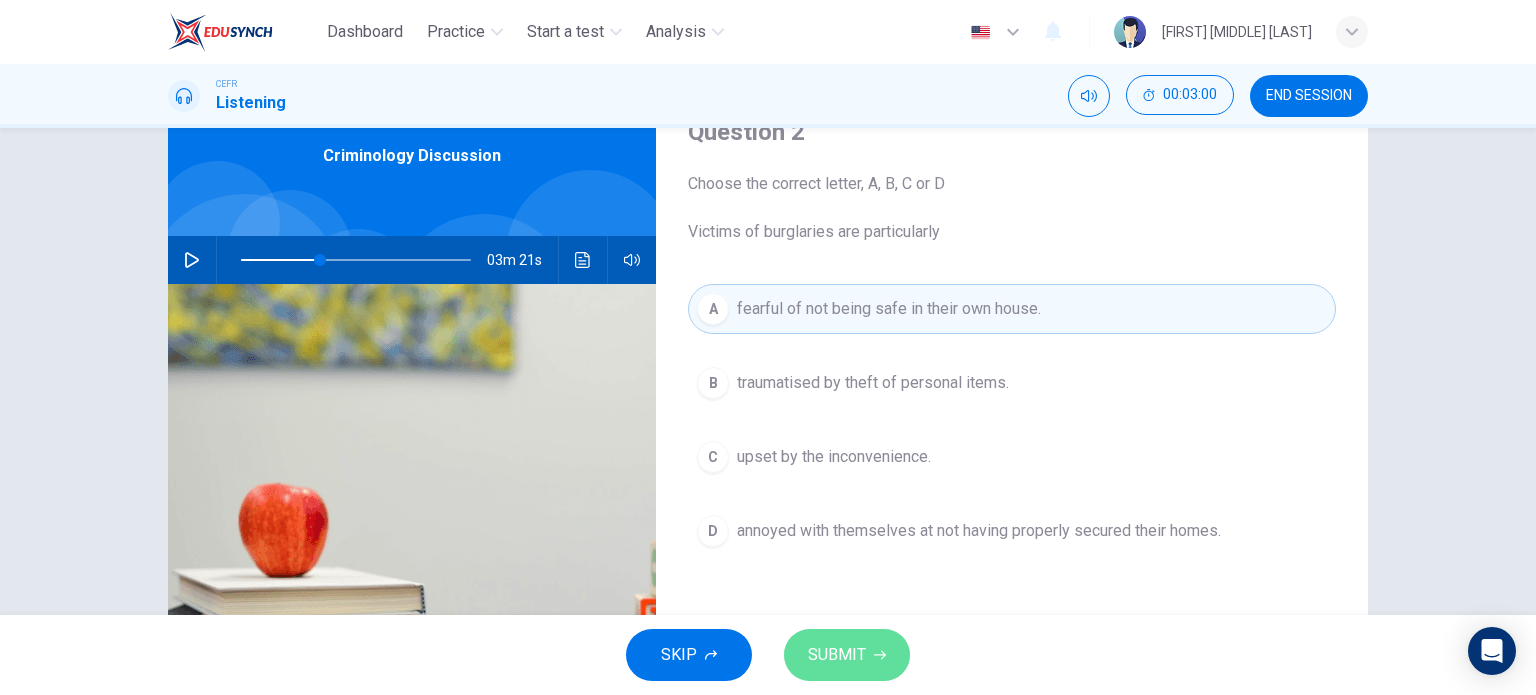 click on "SUBMIT" at bounding box center (837, 655) 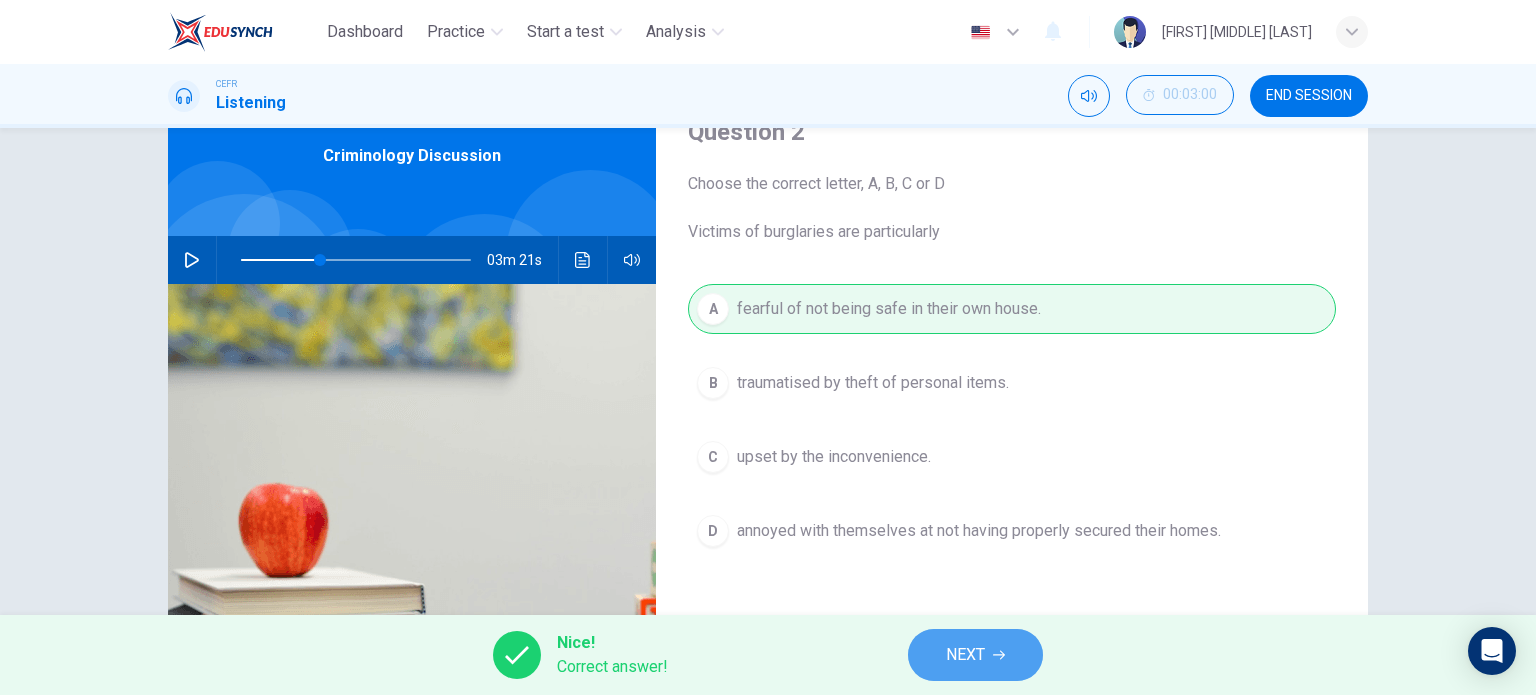 click on "NEXT" at bounding box center [975, 655] 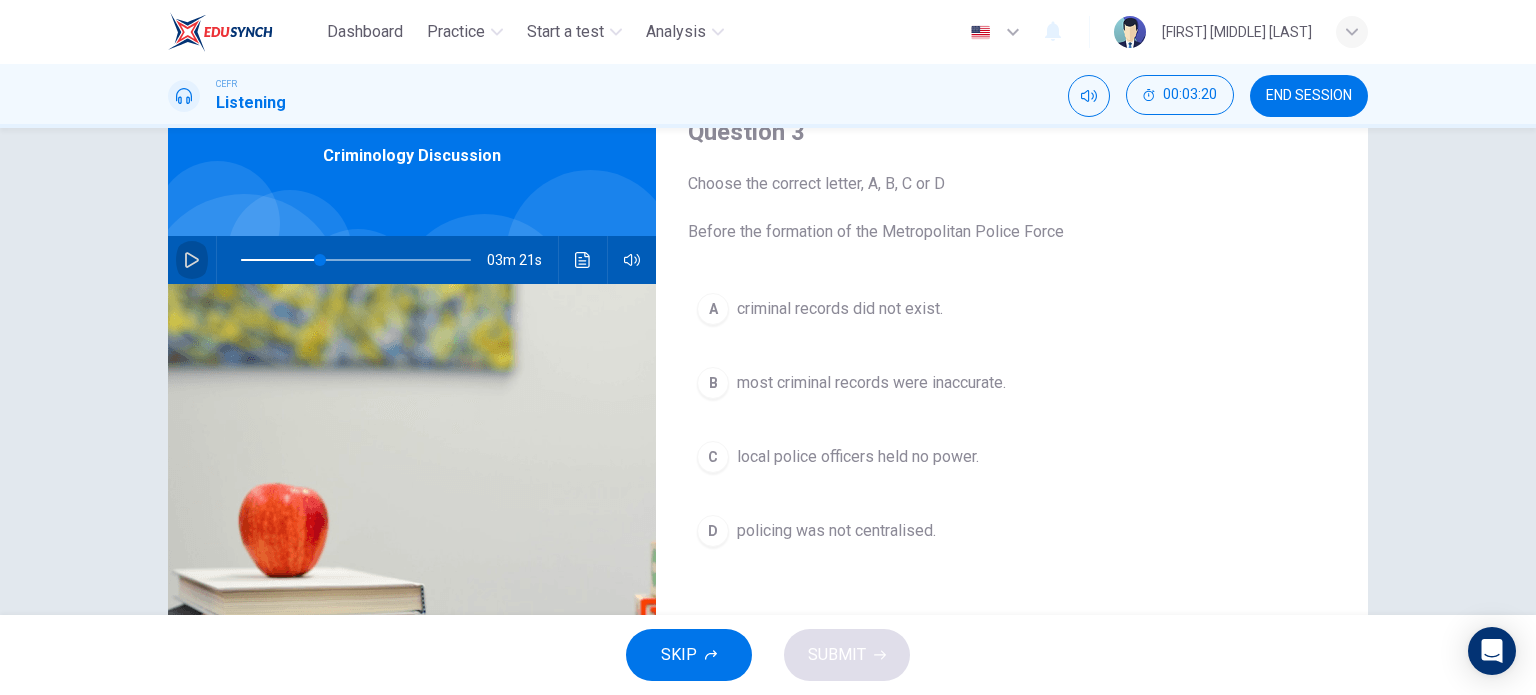click at bounding box center [192, 260] 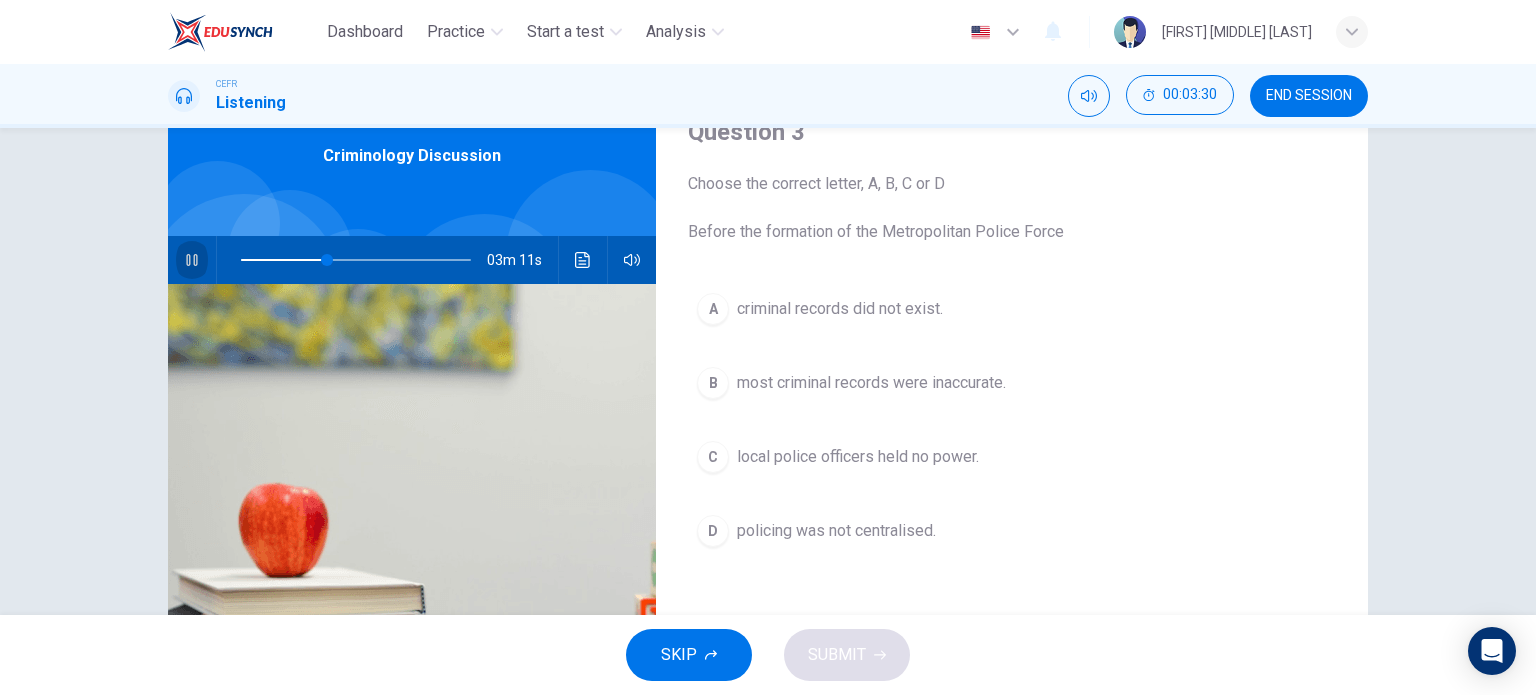 click at bounding box center [192, 260] 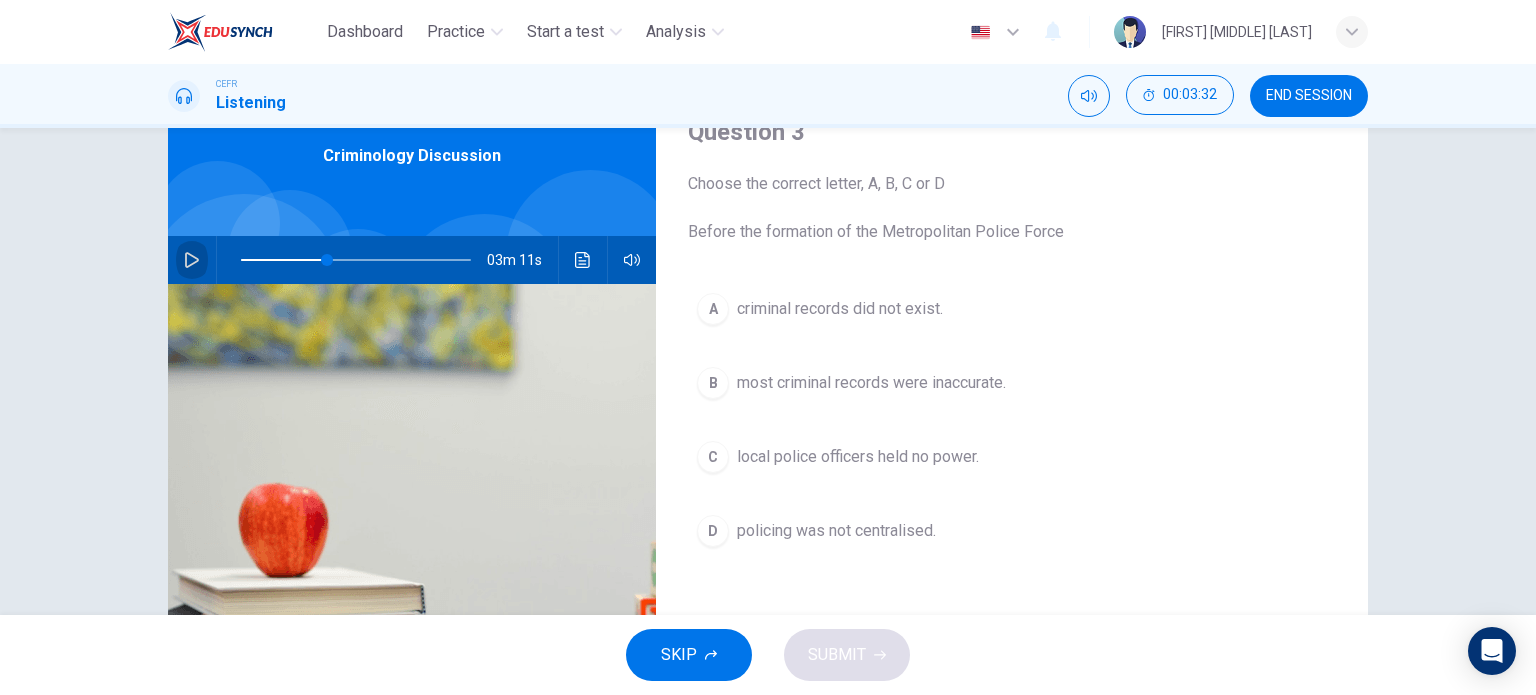click at bounding box center (192, 260) 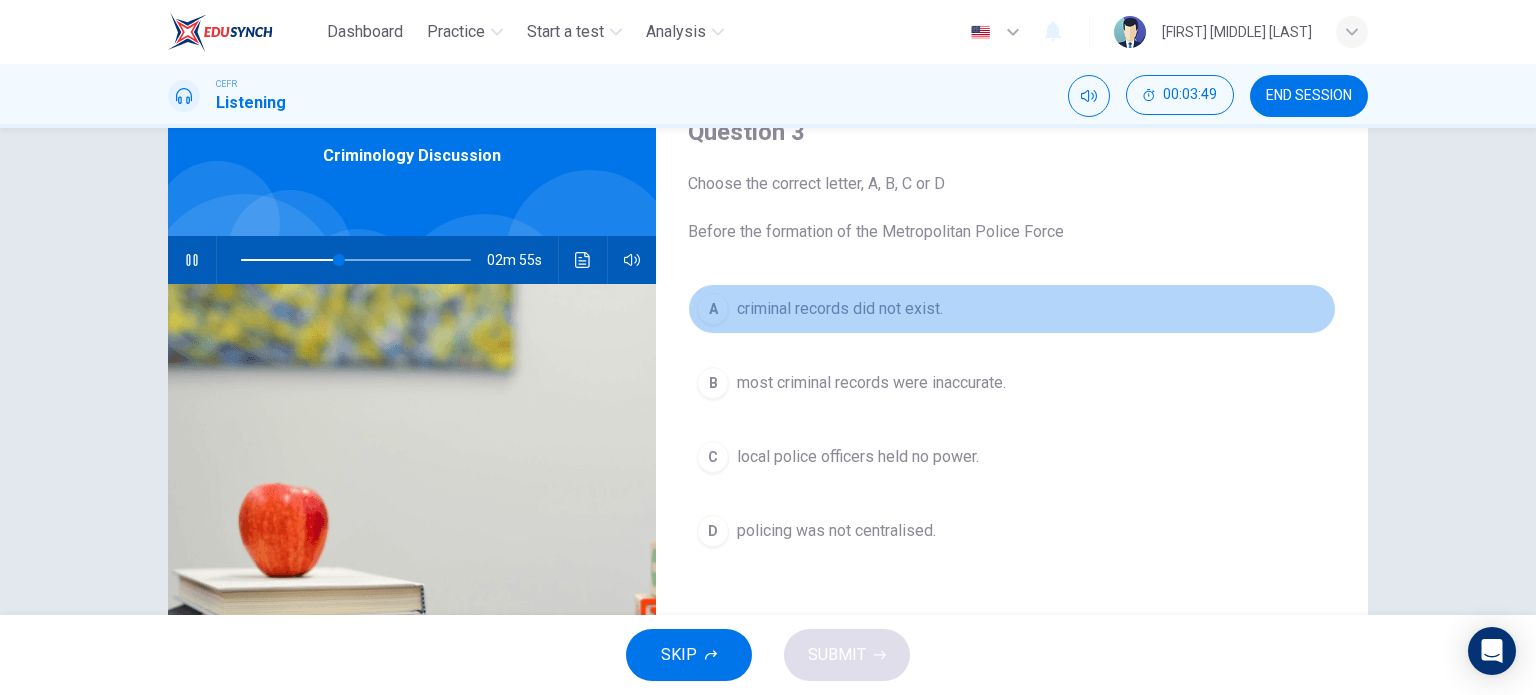 click on "criminal records did not exist." at bounding box center [840, 309] 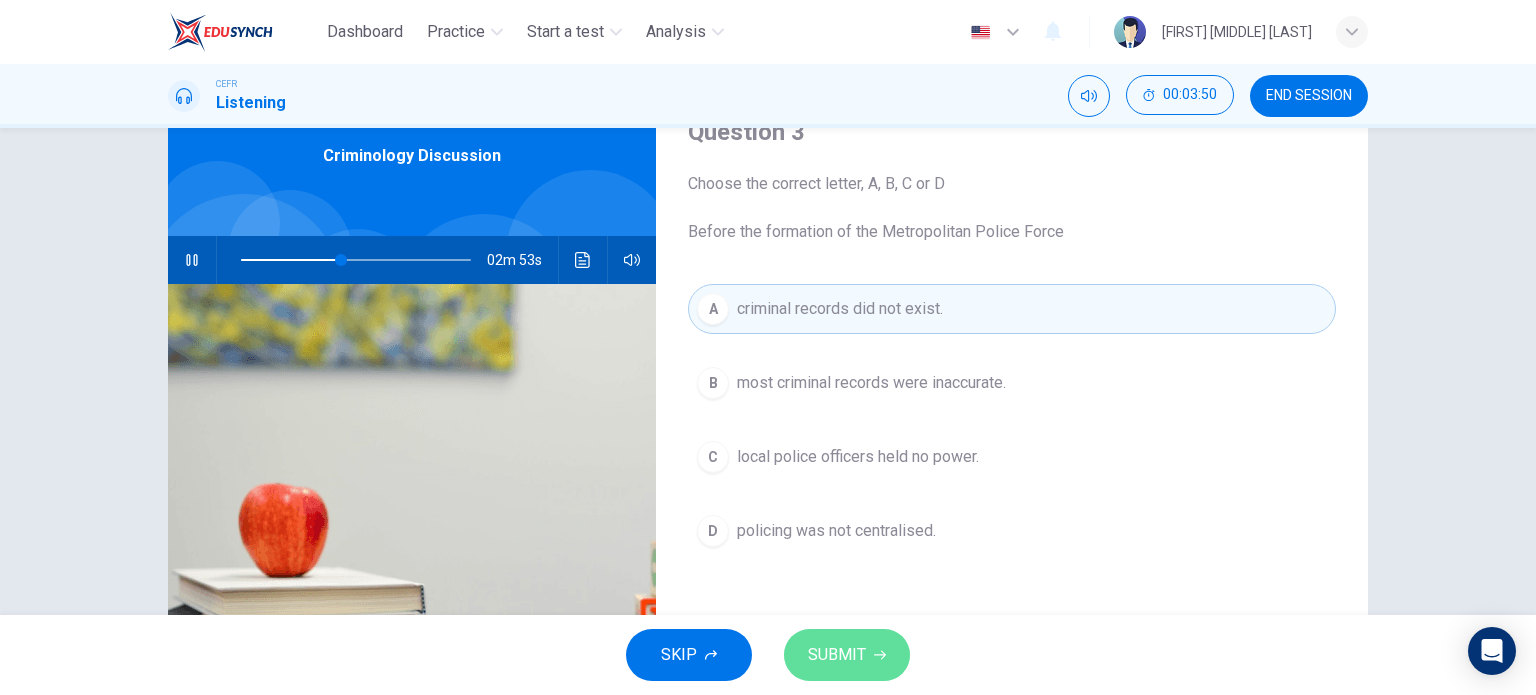 click at bounding box center [880, 655] 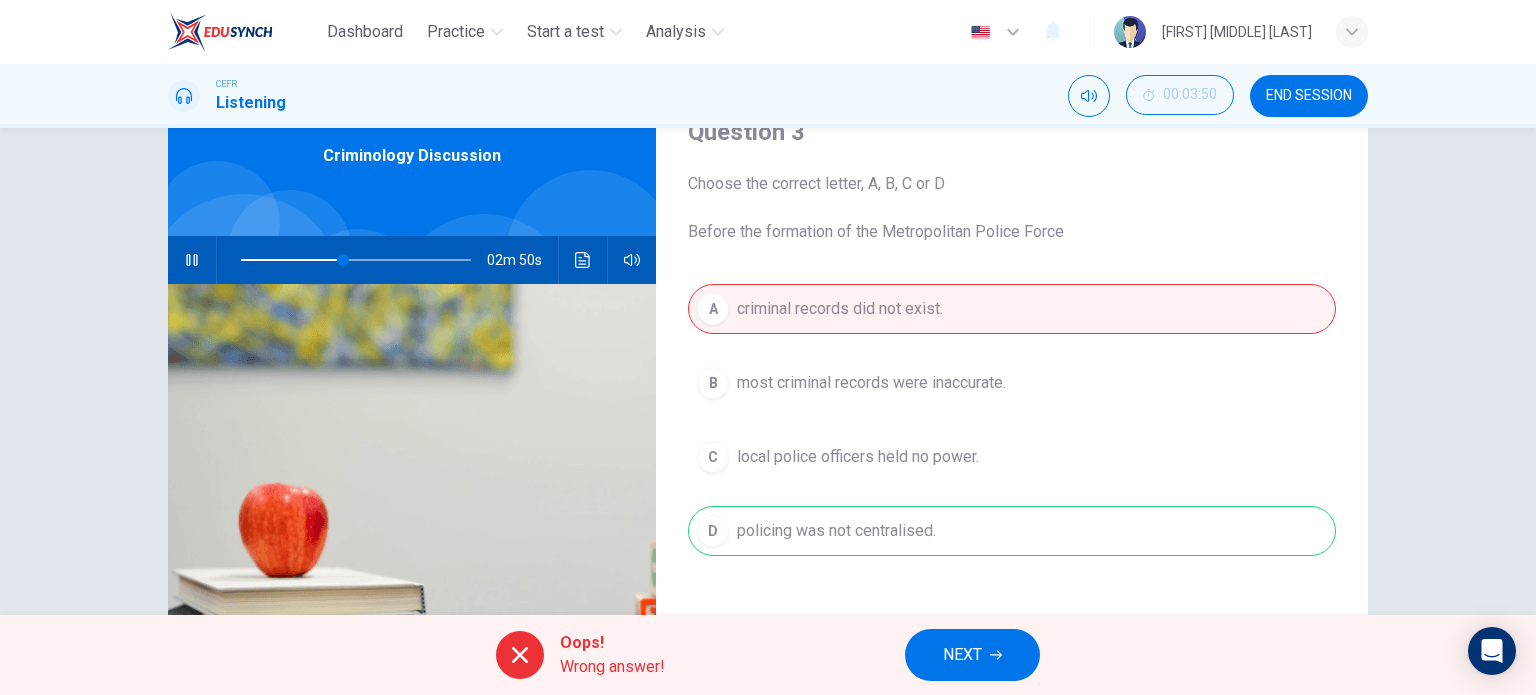 click on "NEXT" at bounding box center [962, 655] 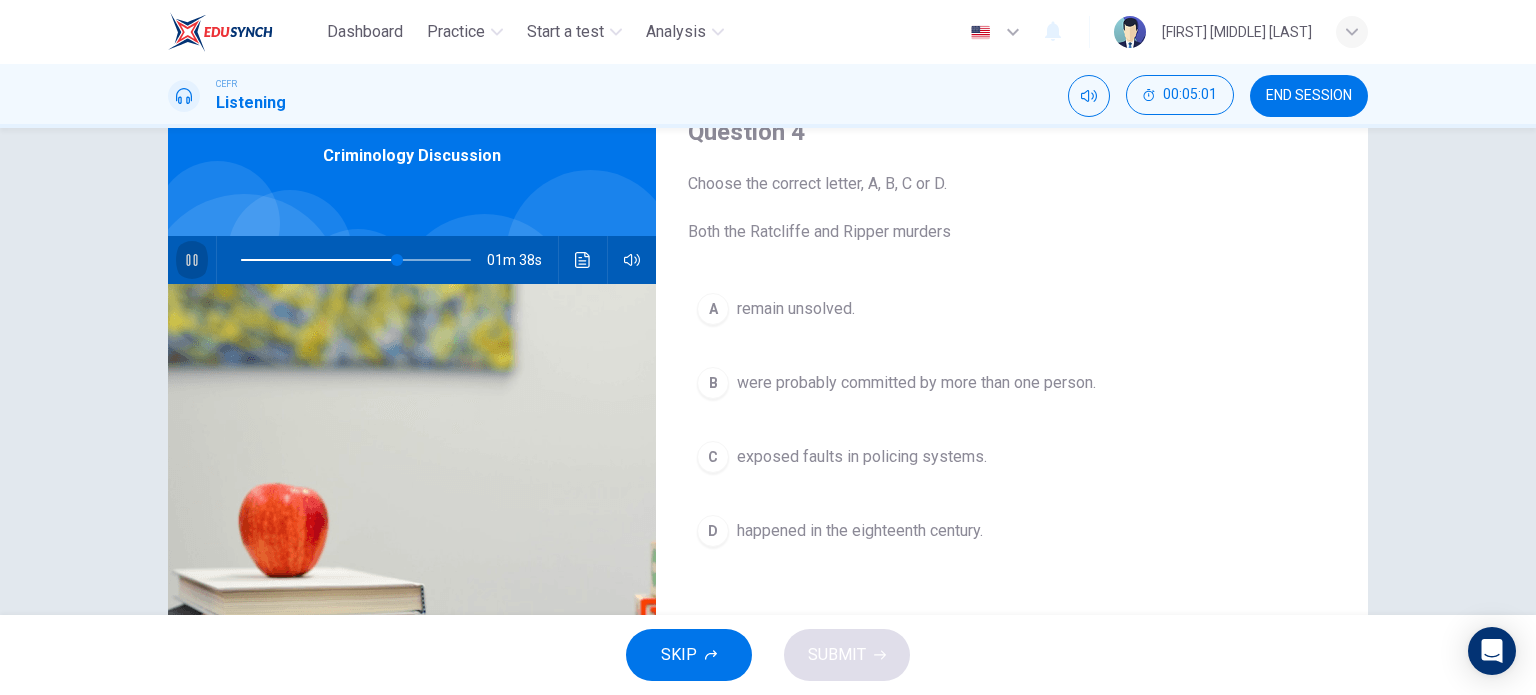 click at bounding box center [192, 260] 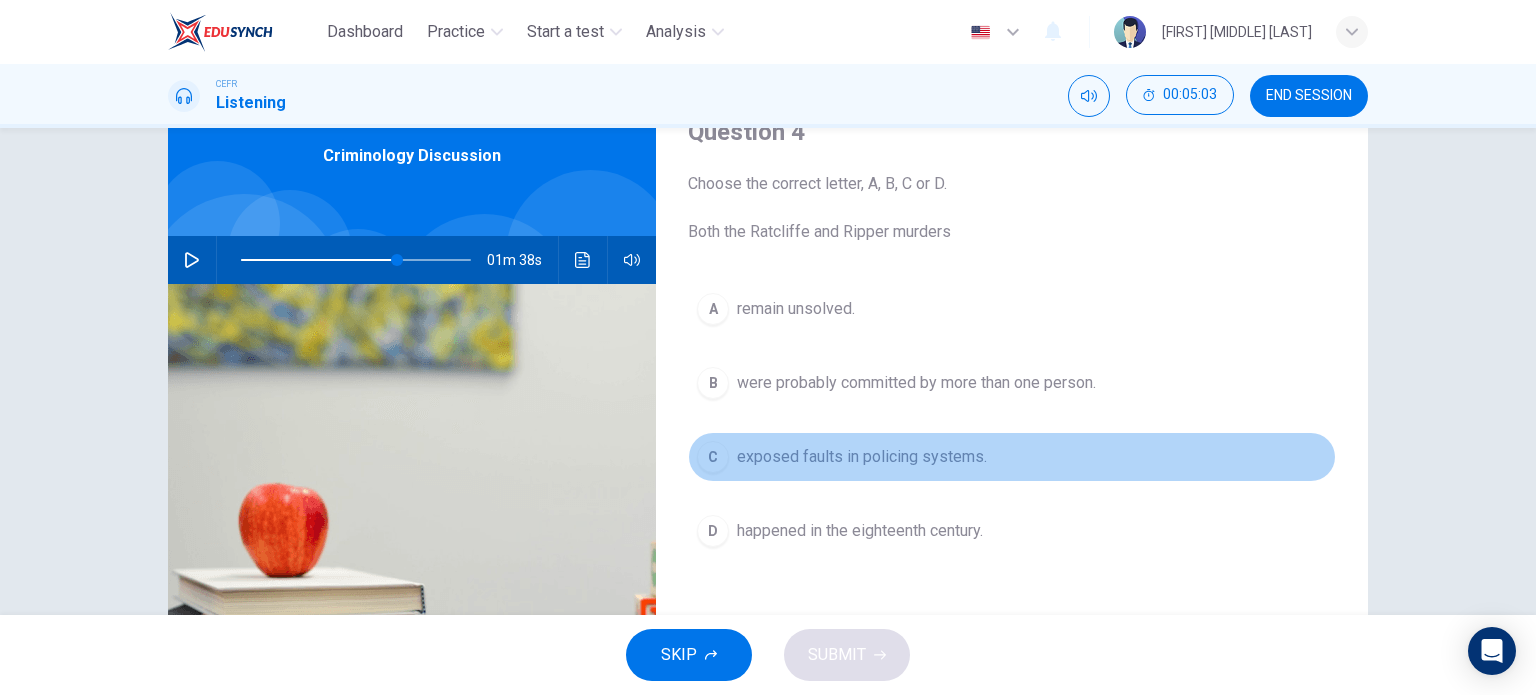 click on "exposed faults in policing systems." at bounding box center (796, 309) 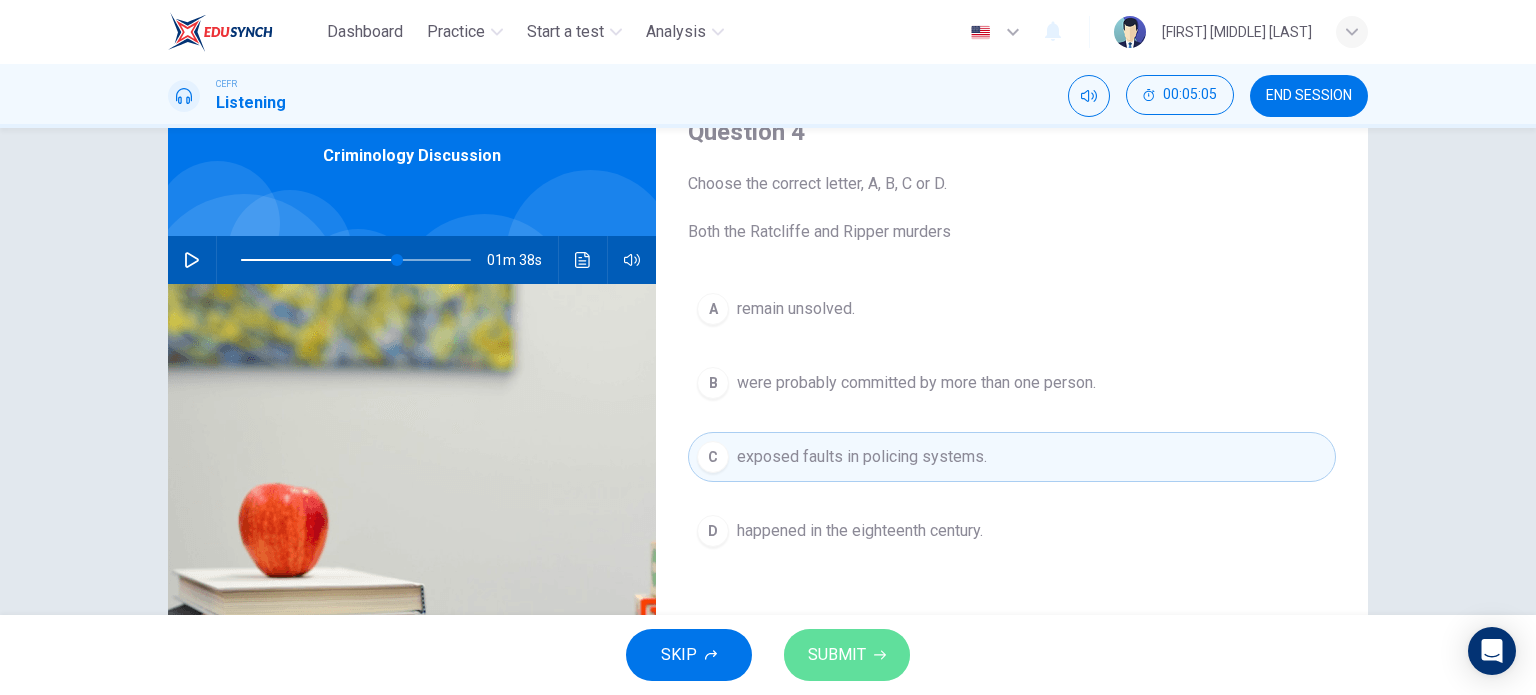 click on "SUBMIT" at bounding box center (837, 655) 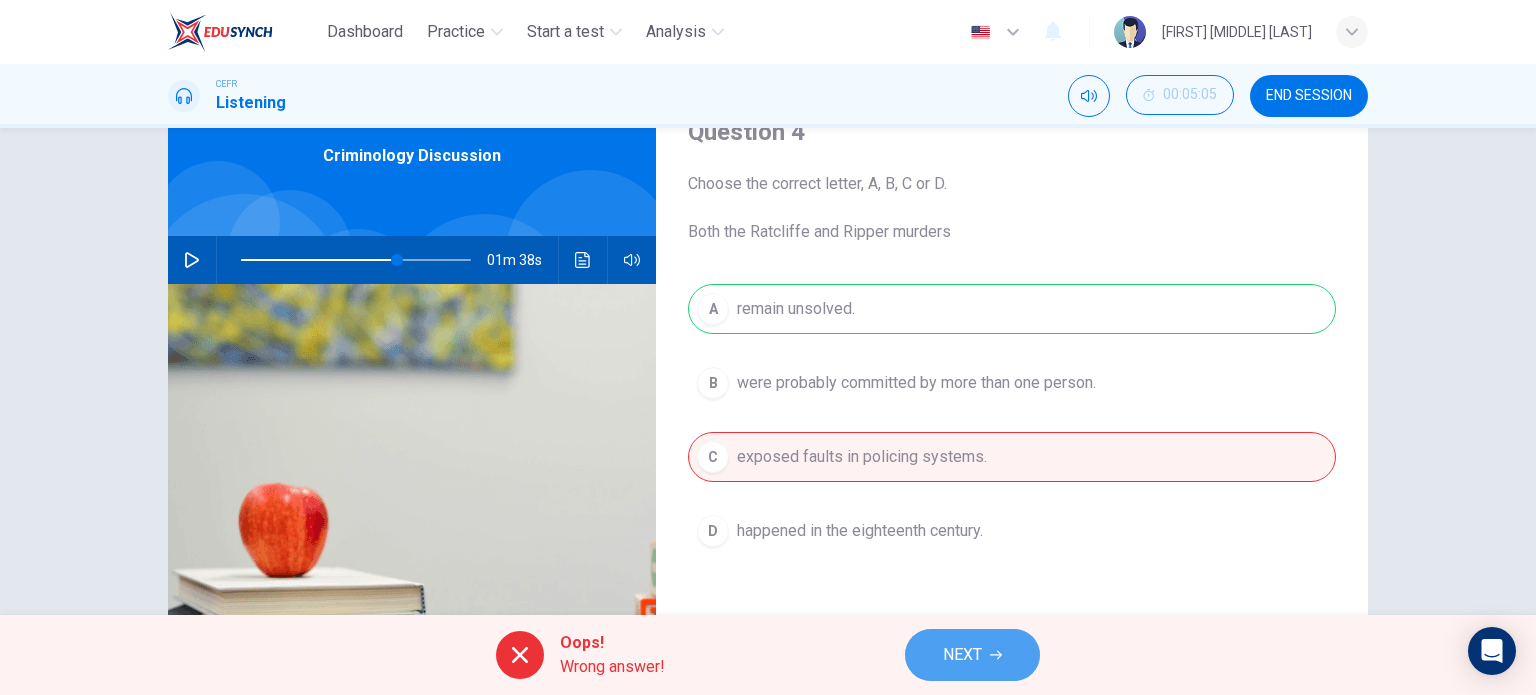 click on "NEXT" at bounding box center (972, 655) 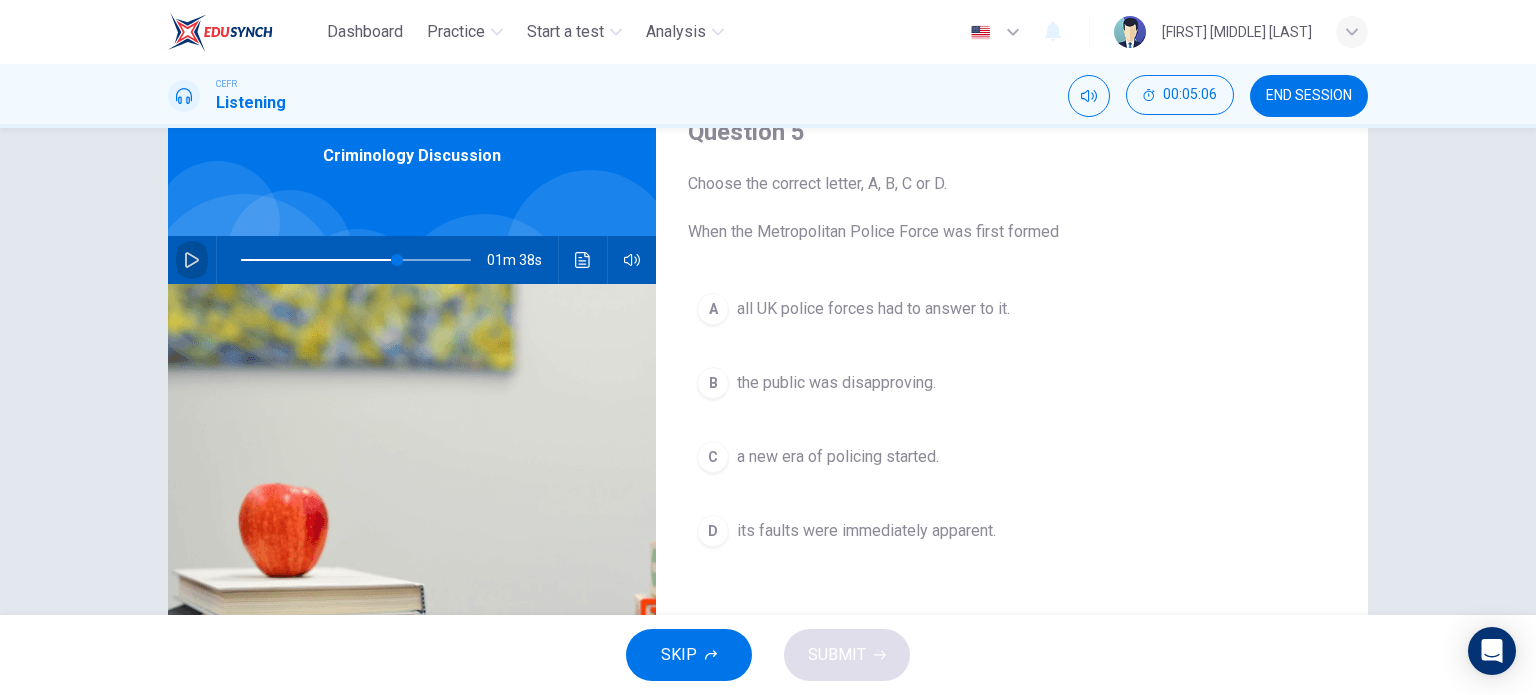 click at bounding box center (192, 260) 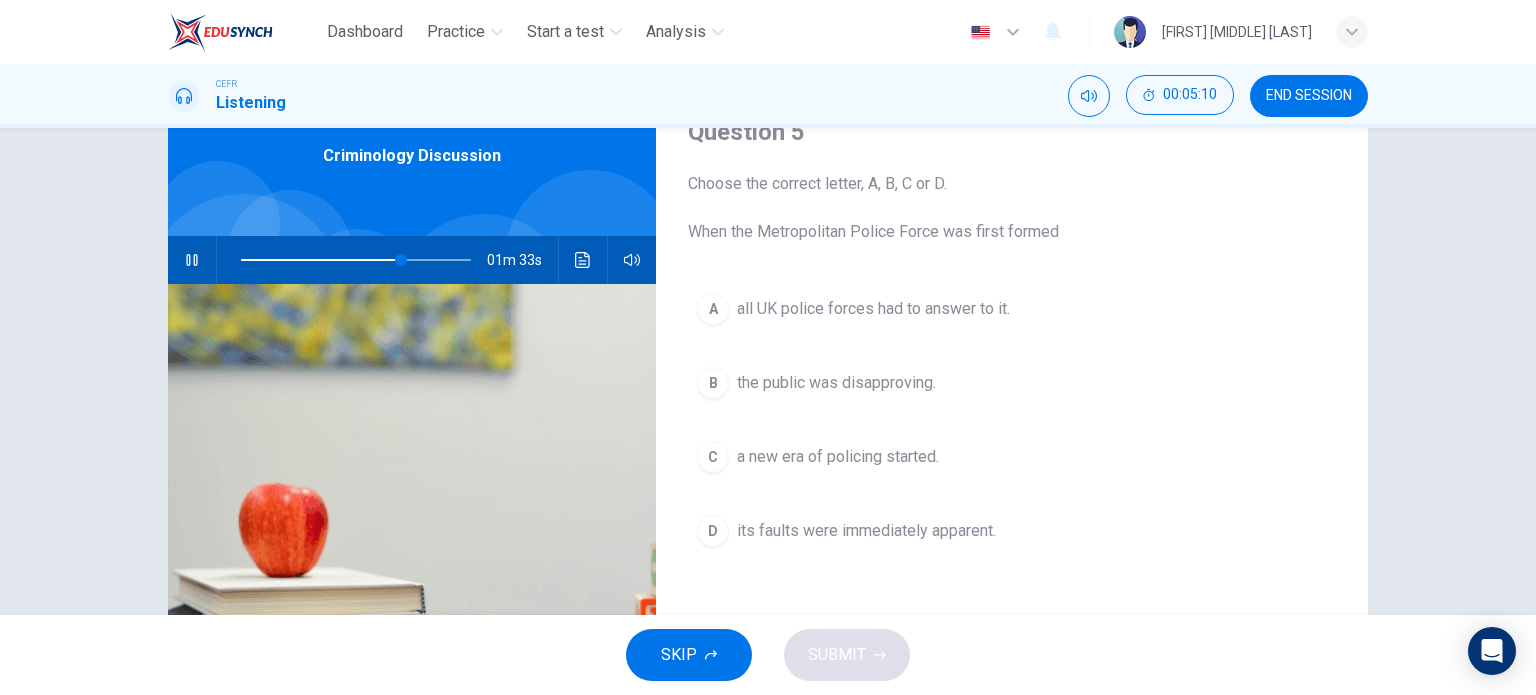click on "B" at bounding box center (713, 309) 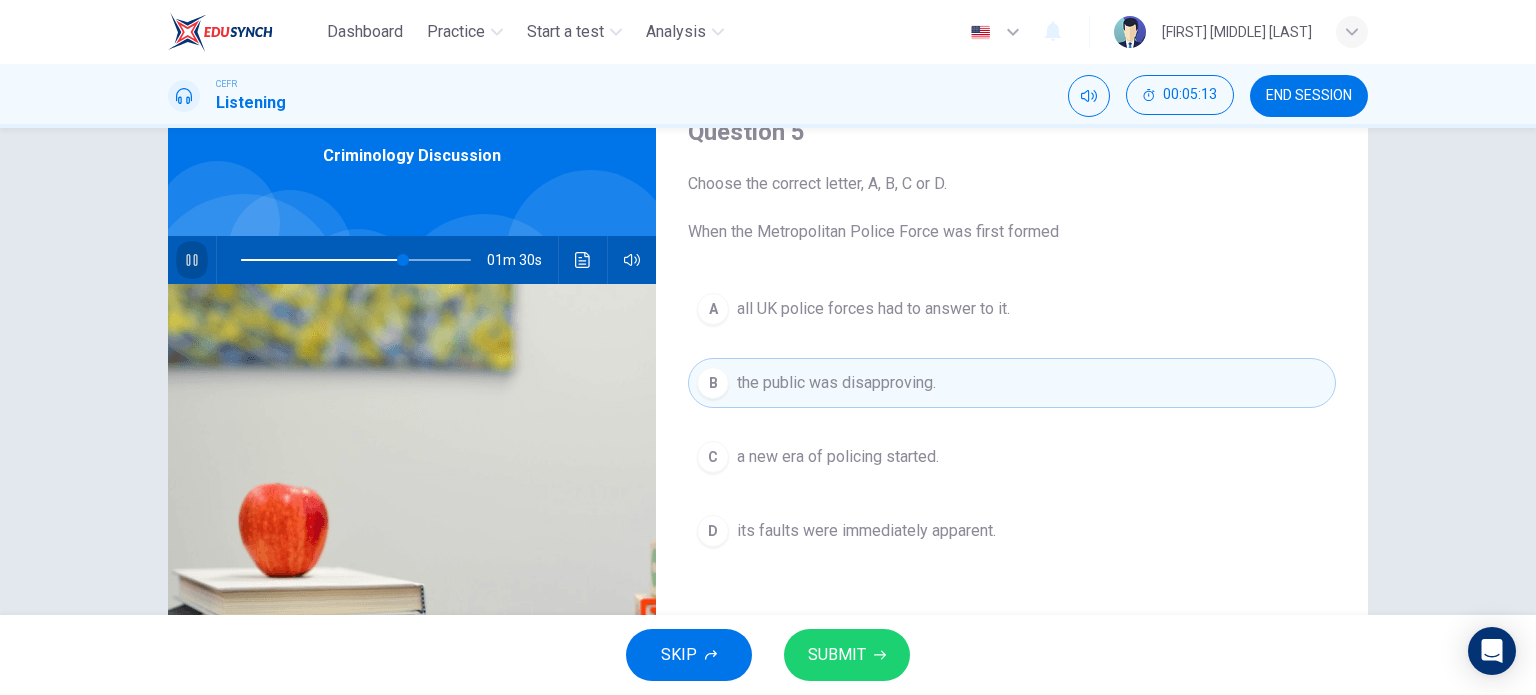 click at bounding box center [192, 260] 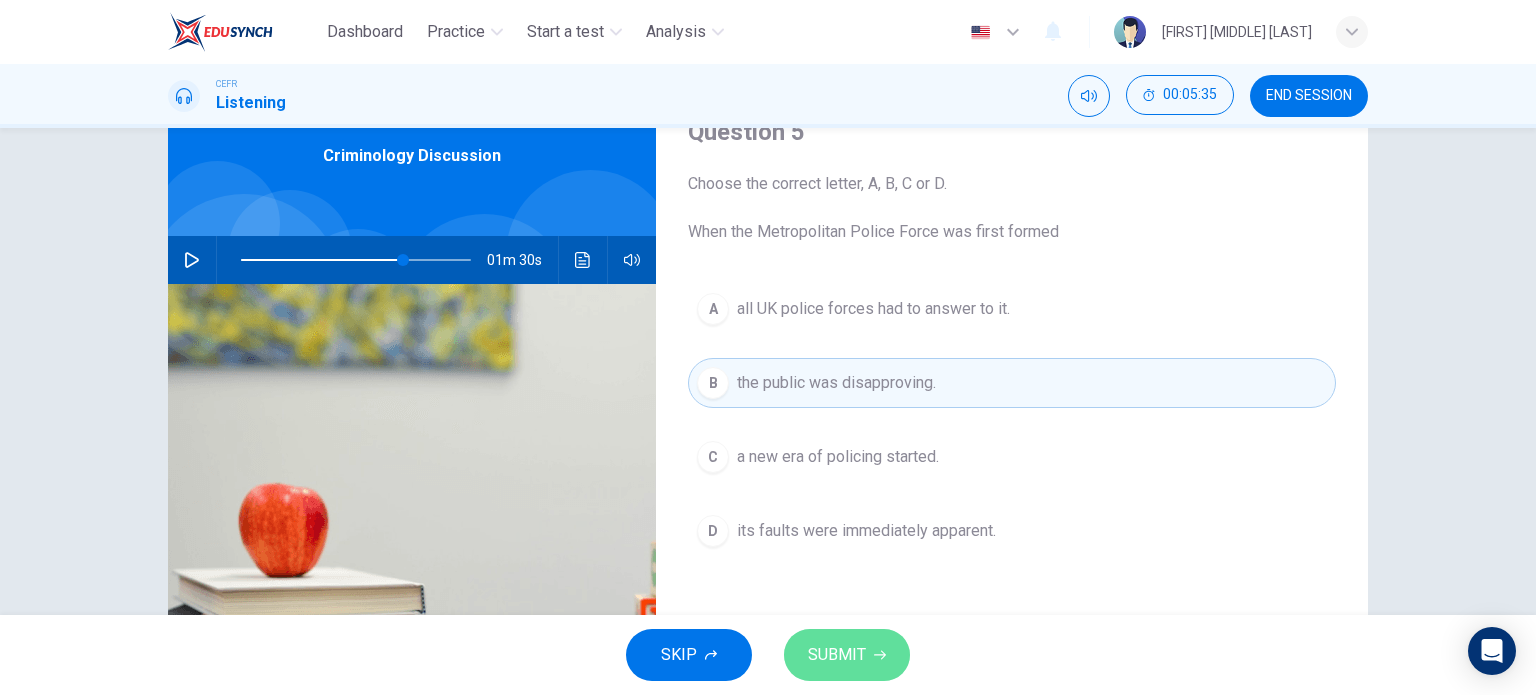 click on "SUBMIT" at bounding box center (837, 655) 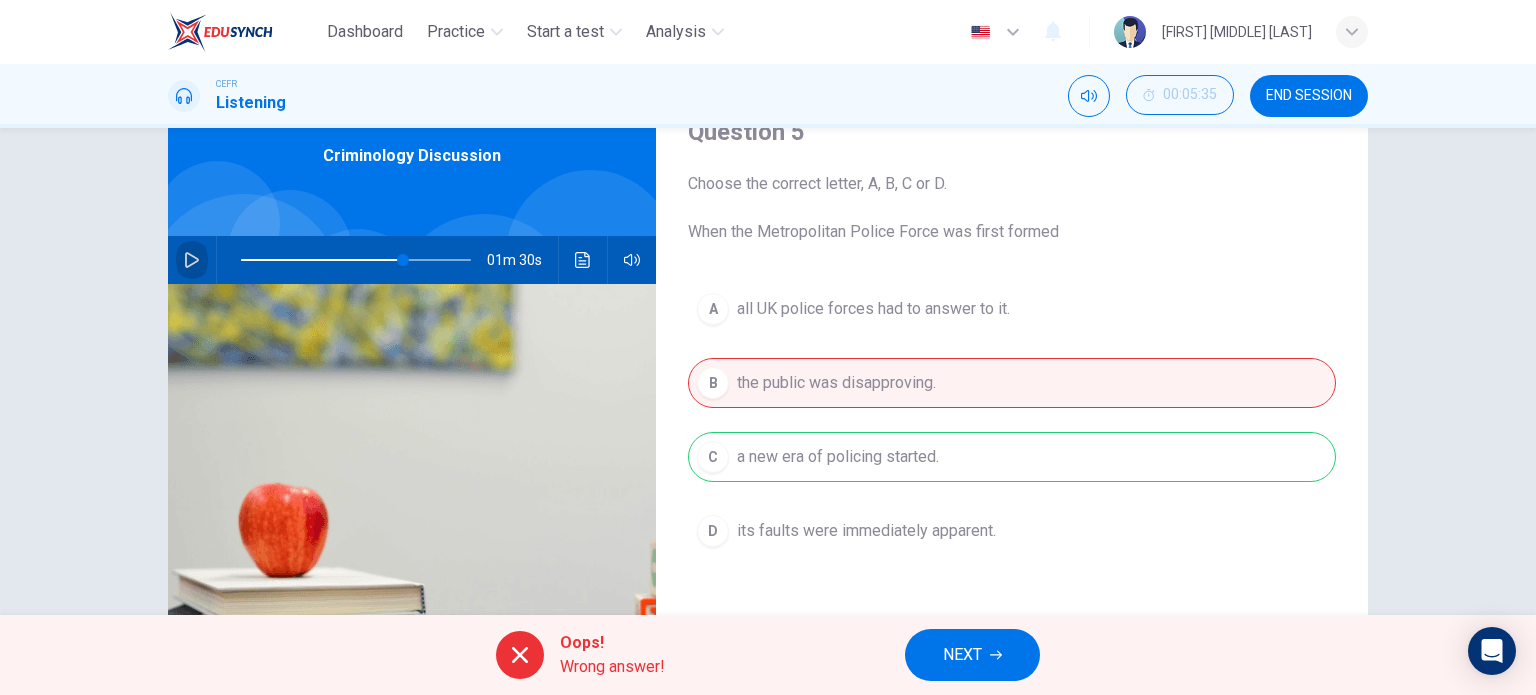 click at bounding box center [192, 260] 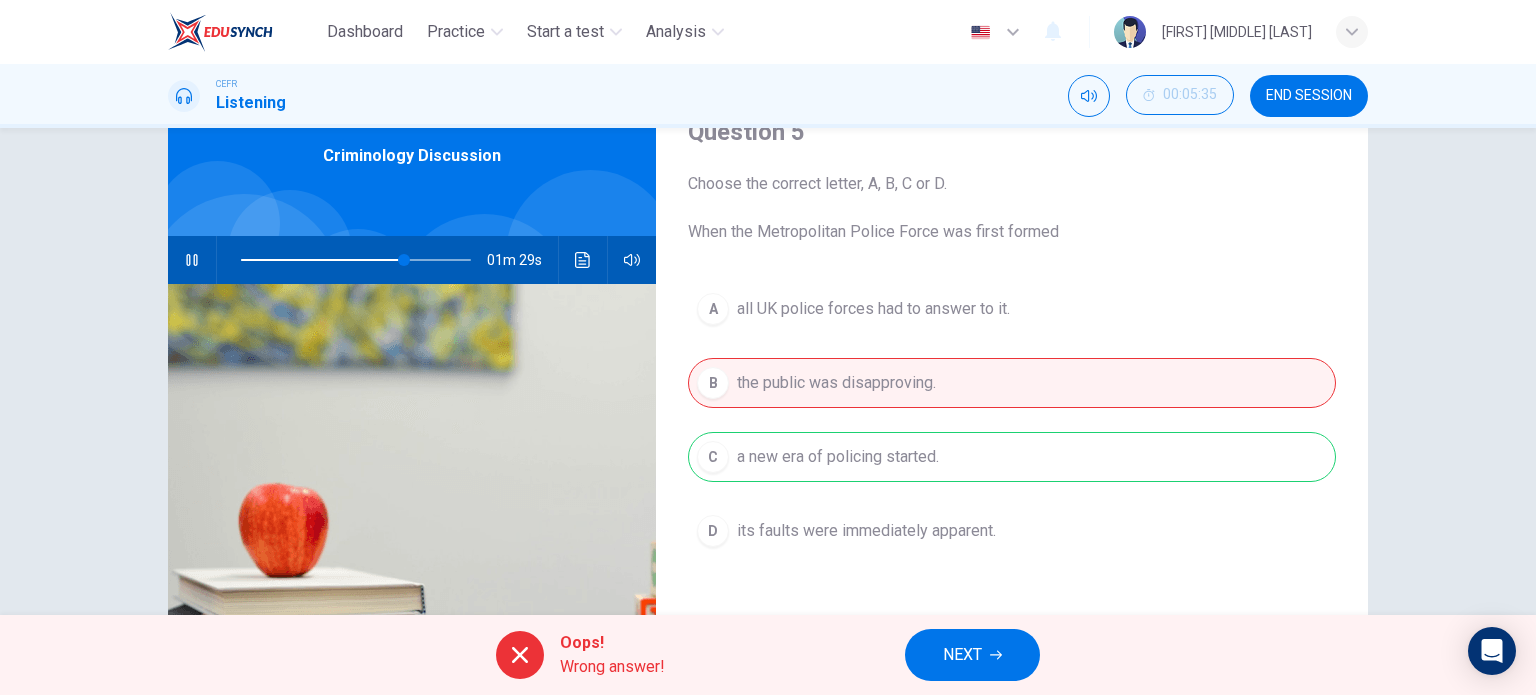 click on "NEXT" at bounding box center (972, 655) 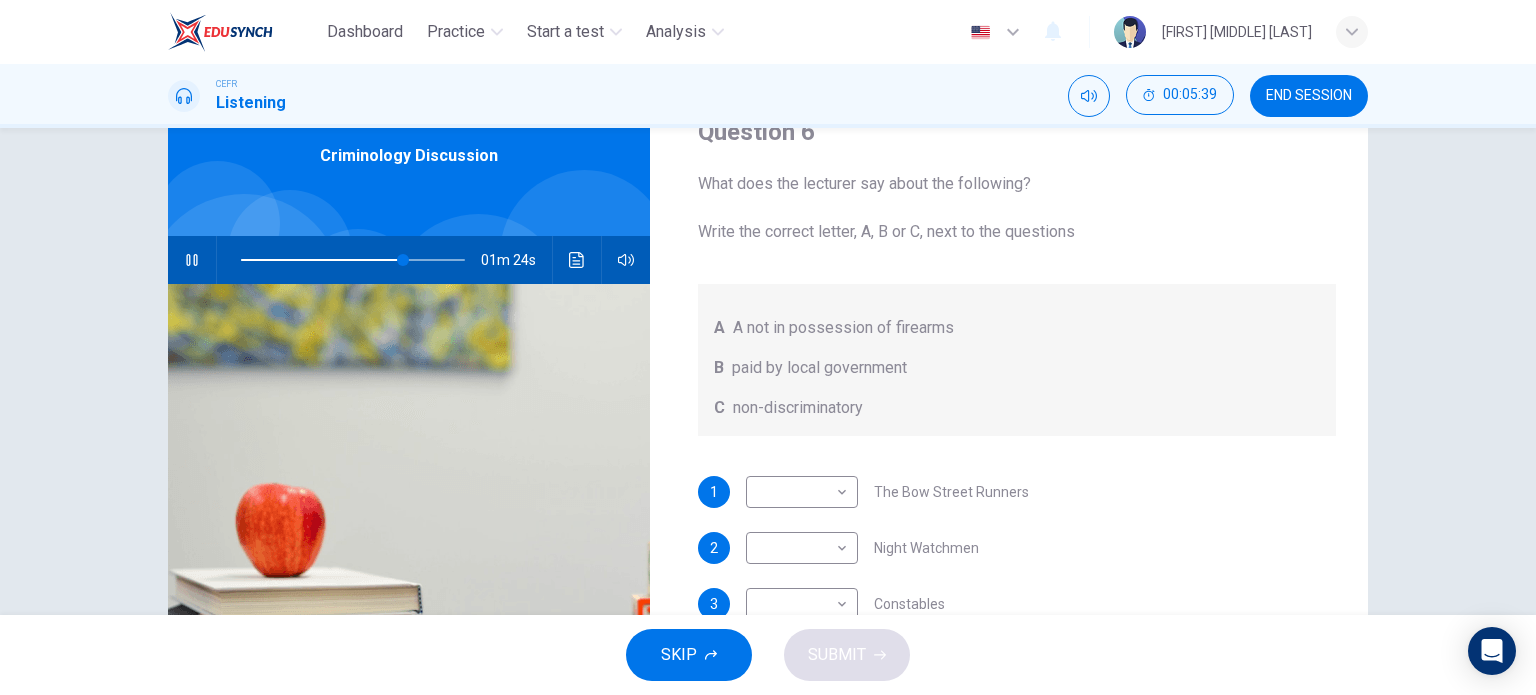 scroll, scrollTop: 0, scrollLeft: 0, axis: both 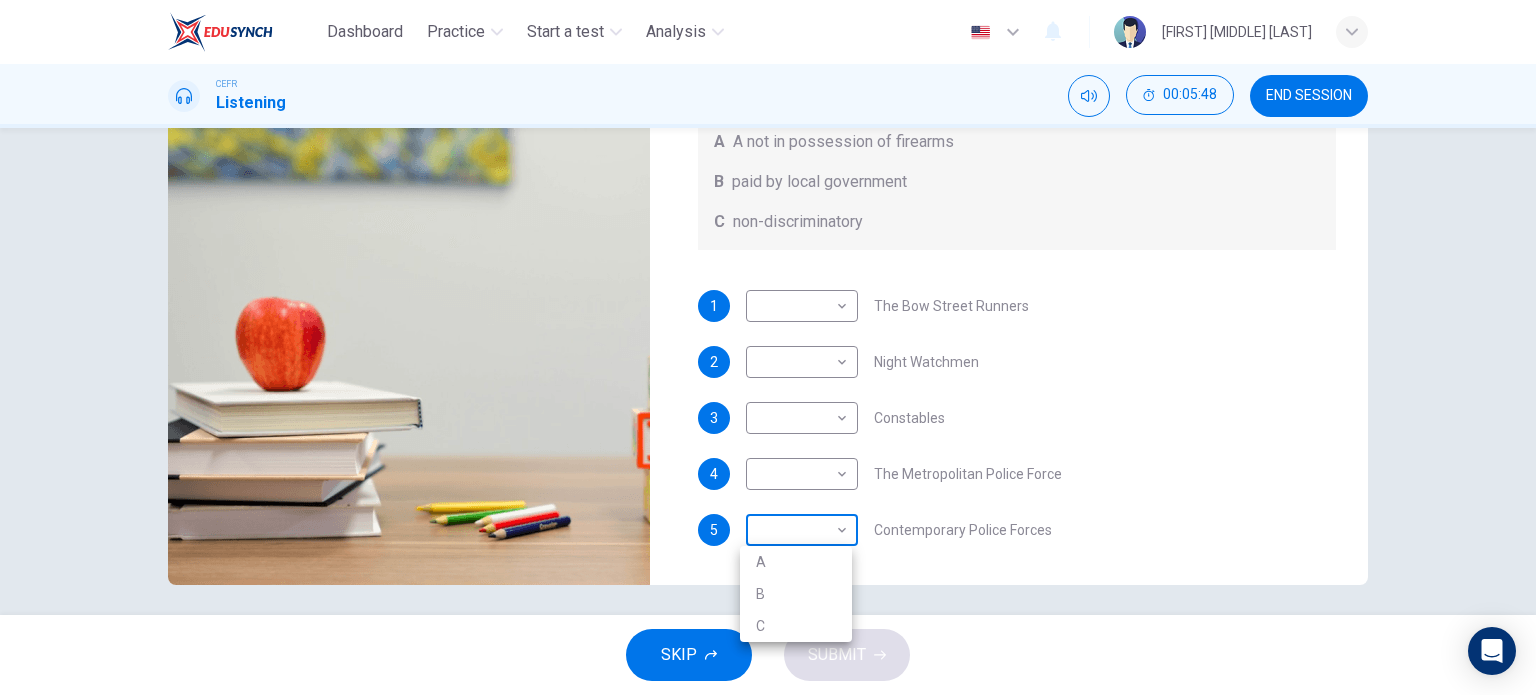 click on "Dashboard Practice Start a test Analysis English en ​ [FIRST] [MIDDLE] [LAST] CEFR Listening 00:05:48 END SESSION Question 6 What does the lecturer say about the following? Write the correct letter, A, B or C, next to the questions A  A not in possession of firearms B paid by local government C non-discriminatory 1 ​ ​ The Bow Street Runners
2 ​ ​ Night Watchmen 3 ​ ​ Constables 4 ​ ​ The Metropolitan Police Force 5 ​ ​ Contemporary Police Forces Criminology Discussion 01m 15s SKIP SUBMIT EduSynch - Online Language Proficiency Testing
Dashboard Practice Start a test Analysis Notifications © Copyright  2025 A B C" at bounding box center (768, 347) 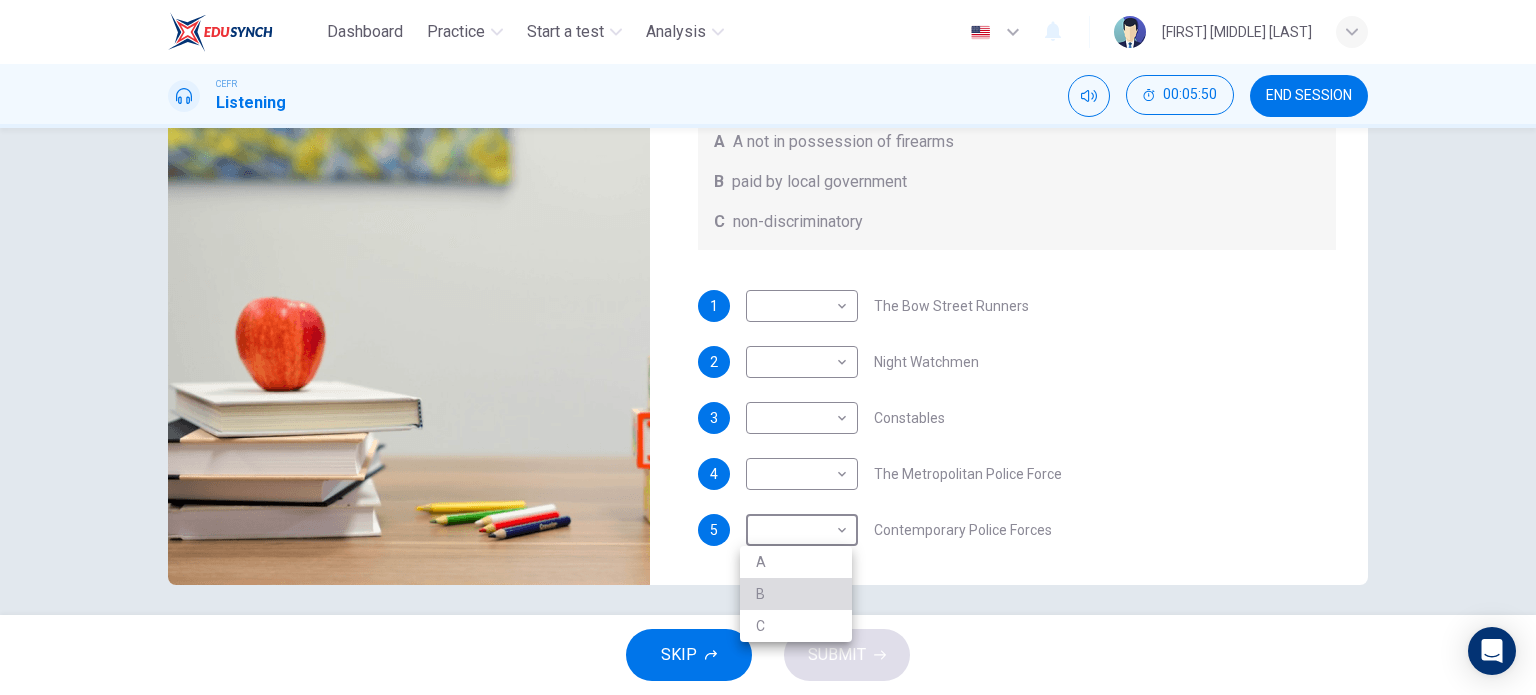 click on "B" at bounding box center [796, 594] 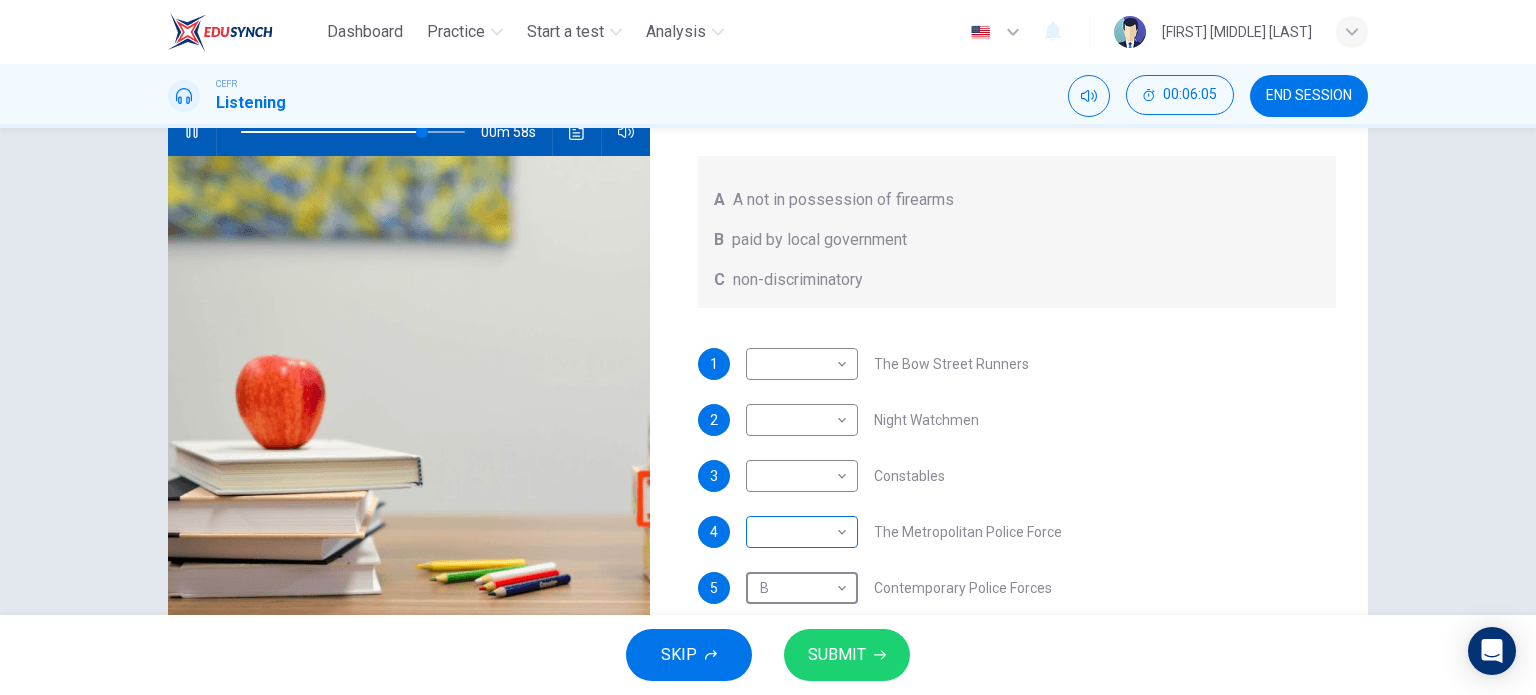scroll, scrollTop: 220, scrollLeft: 0, axis: vertical 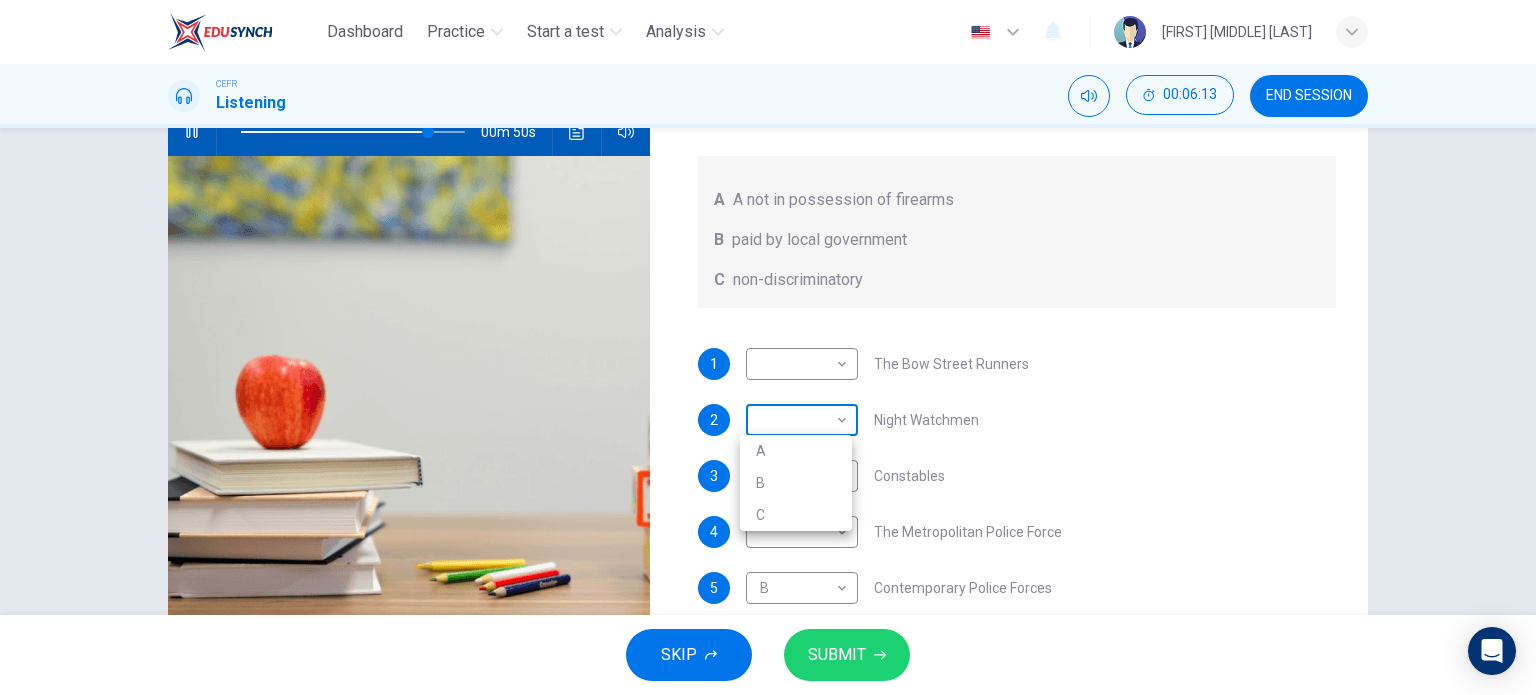 click on "Dashboard Practice Start a test Analysis English en ​ [FIRST] [MIDDLE] [LAST] CEFR Listening 00:06:13 END SESSION Question 6 What does the lecturer say about the following? Write the correct letter, A, B or C, next to the questions A  A not in possession of firearms B paid by local government C non-discriminatory 1 ​ ​ The Bow Street Runners
2 ​ ​ Night Watchmen 3 ​ ​ Constables 4 ​ ​ The Metropolitan Police Force 5 B B ​ Contemporary Police Forces Criminology Discussion 00m 50s SKIP SUBMIT EduSynch - Online Language Proficiency Testing
Dashboard Practice Start a test Analysis Notifications © Copyright  2025 A B C" at bounding box center [768, 347] 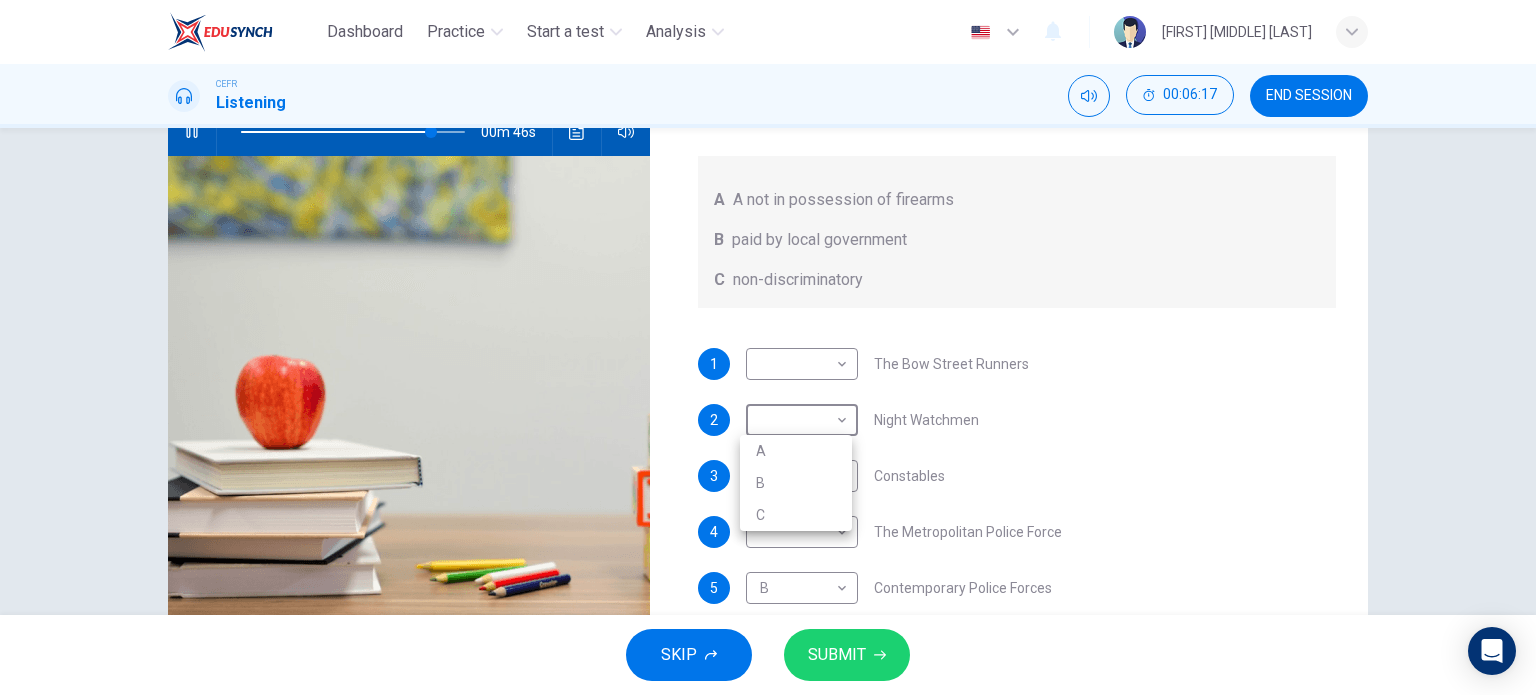 click at bounding box center (768, 347) 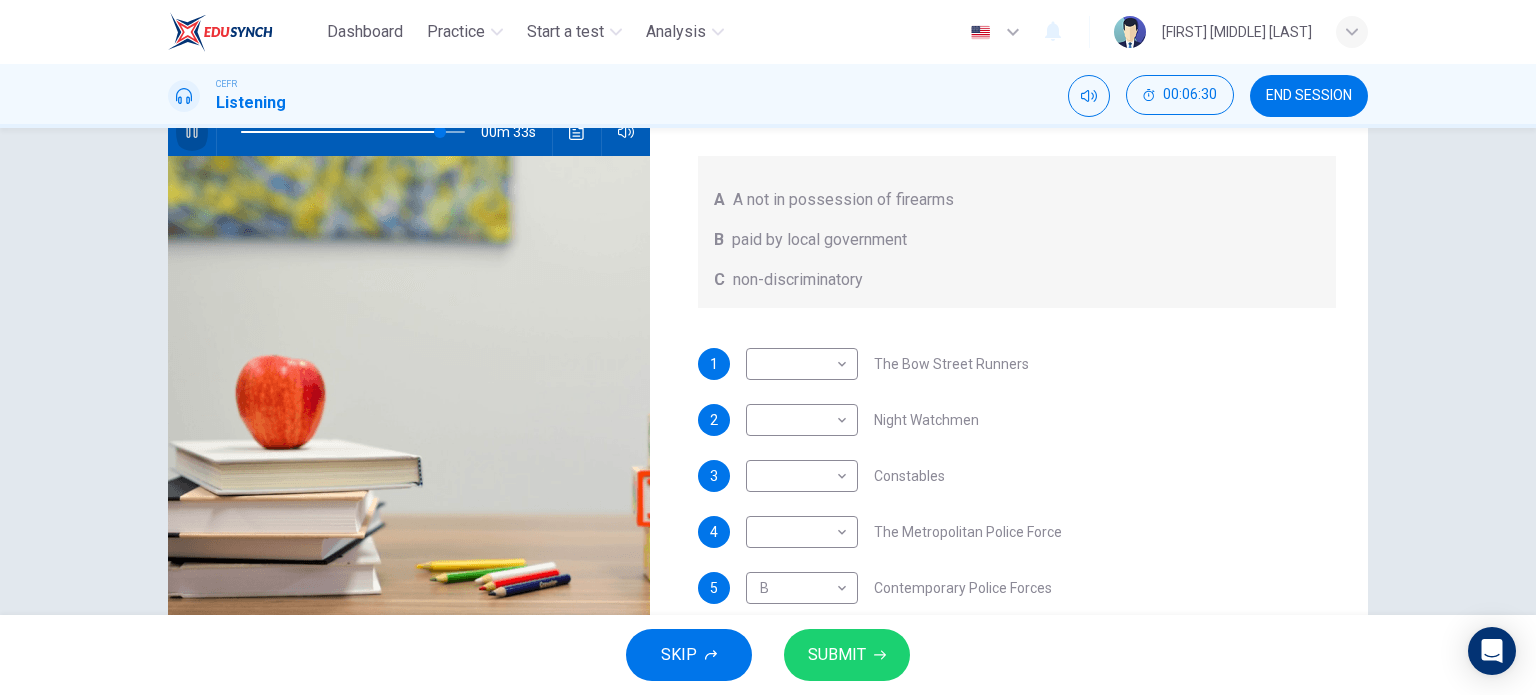click at bounding box center (192, 132) 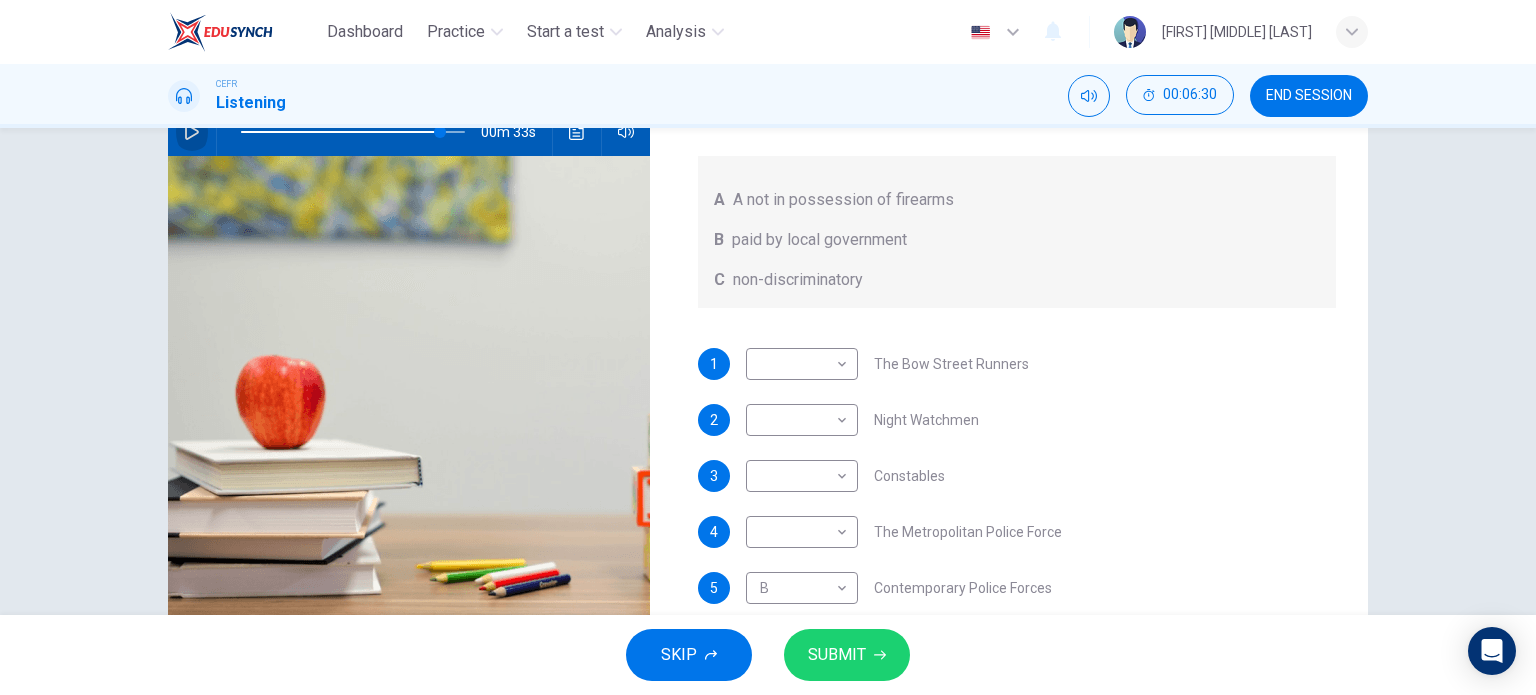 click at bounding box center [192, 132] 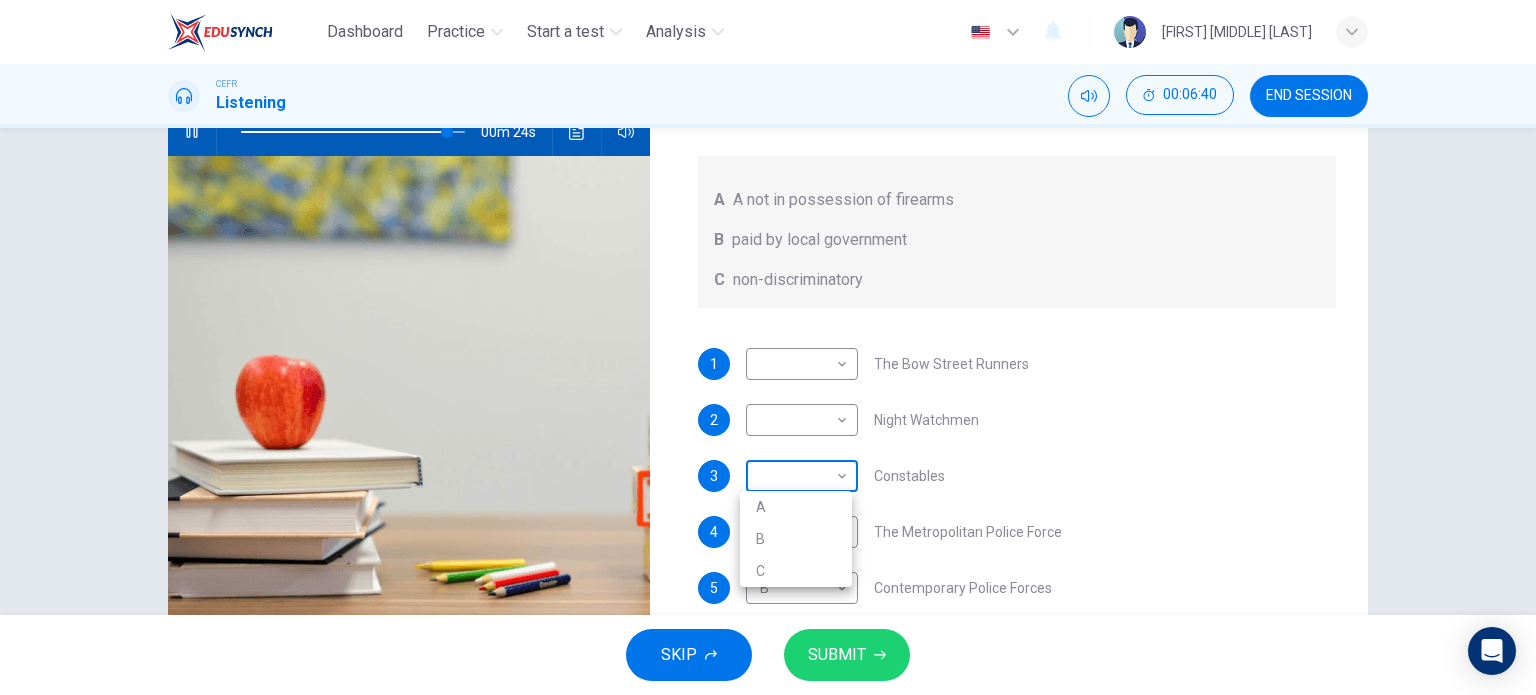 click on "Dashboard Practice Start a test Analysis English en ​ [FIRST] [MIDDLE] [LAST] CEFR Listening 00:06:40 END SESSION Question 6 What does the lecturer say about the following? Write the correct letter, A, B or C, next to the questions A  A not in possession of firearms B paid by local government C non-discriminatory 1 ​ ​ The Bow Street Runners
2 ​ ​ Night Watchmen 3 ​ ​ Constables 4 ​ ​ The Metropolitan Police Force 5 B B ​ Contemporary Police Forces Criminology Discussion 00m 24s SKIP SUBMIT EduSynch - Online Language Proficiency Testing
Dashboard Practice Start a test Analysis Notifications © Copyright  2025 A B C" at bounding box center [768, 347] 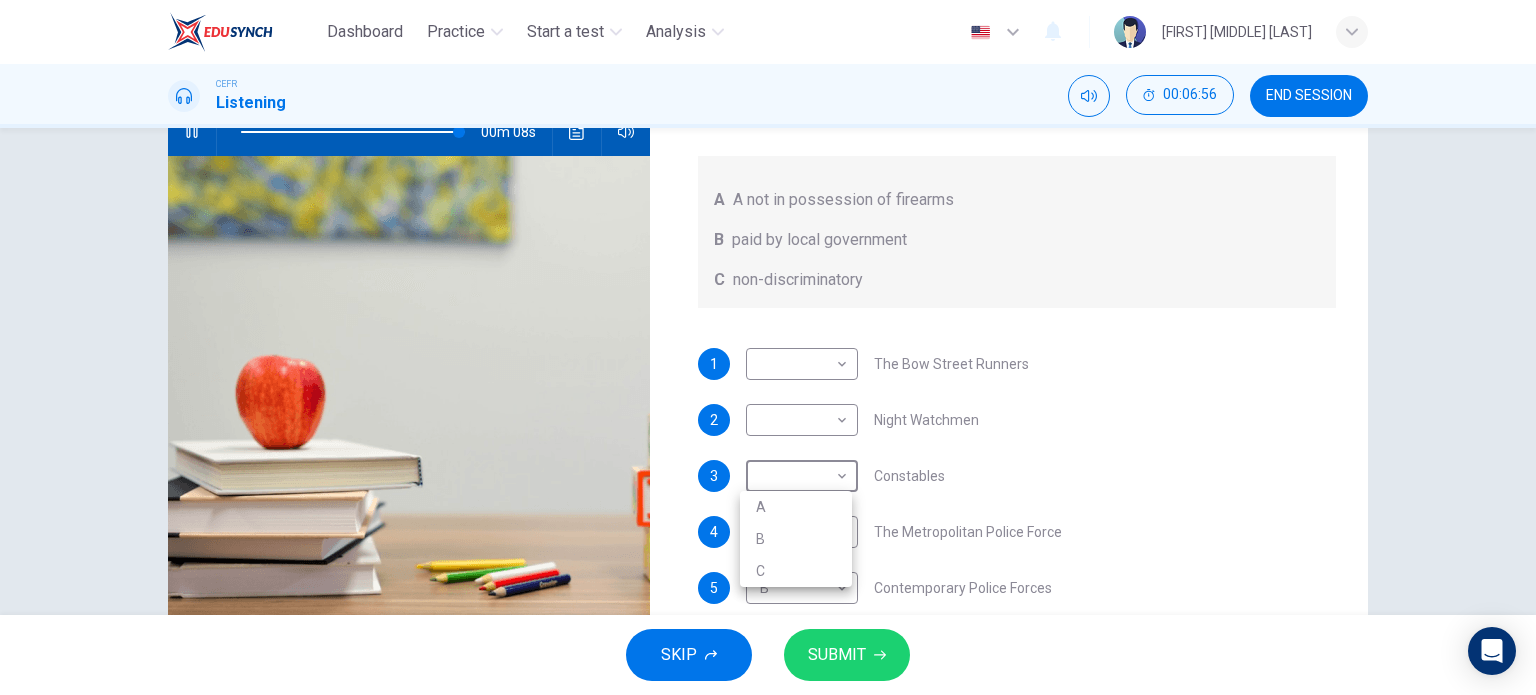 click at bounding box center (768, 347) 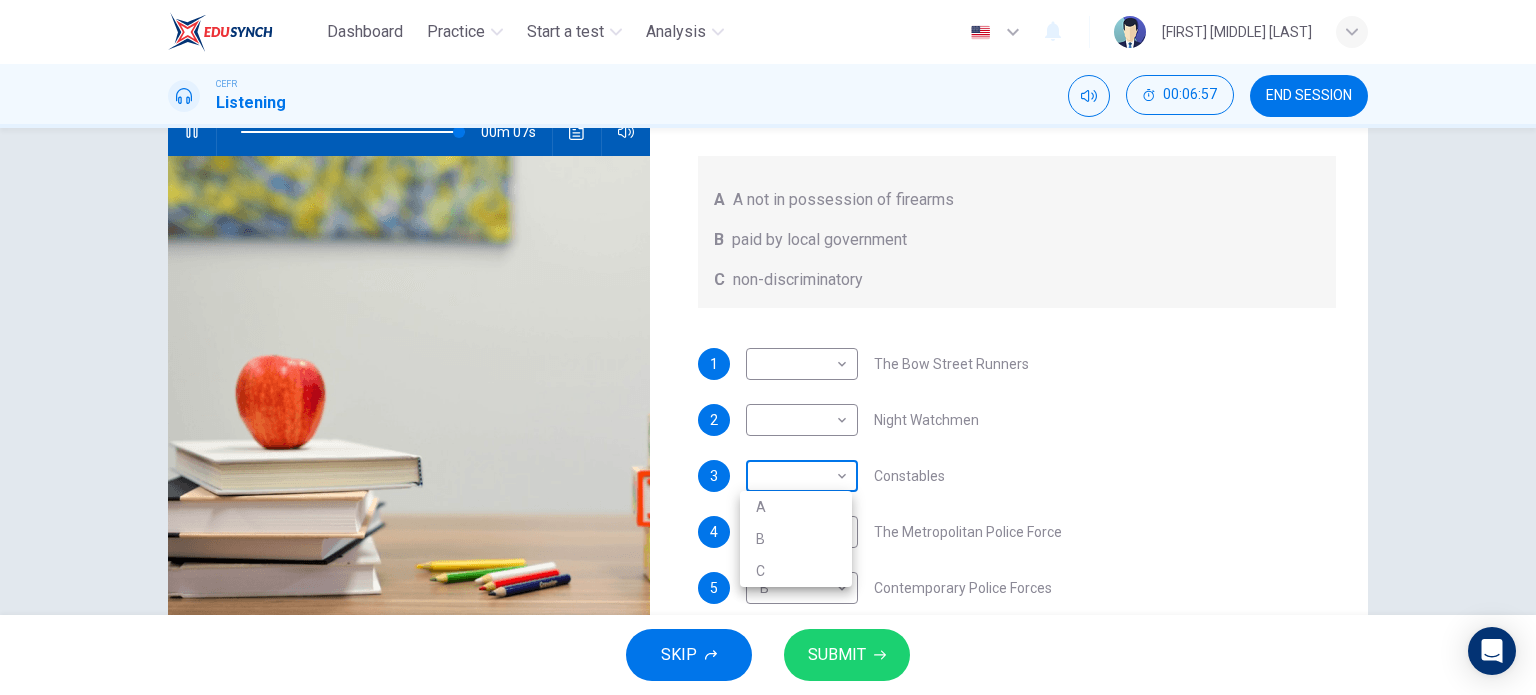 click on "Dashboard Practice Start a test Analysis English en ​ [FIRST] [MIDDLE] [LAST] CEFR Listening 00:06:57 END SESSION Question 6 What does the lecturer say about the following? Write the correct letter, A, B or C, next to the questions A  A not in possession of firearms B paid by local government C non-discriminatory 1 ​ ​ The Bow Street Runners
2 ​ ​ Night Watchmen 3 ​ ​ Constables 4 ​ ​ The Metropolitan Police Force 5 B B ​ Contemporary Police Forces Criminology Discussion 00m 07s SKIP SUBMIT EduSynch - Online Language Proficiency Testing
Dashboard Practice Start a test Analysis Notifications © Copyright  2025 A B C" at bounding box center (768, 347) 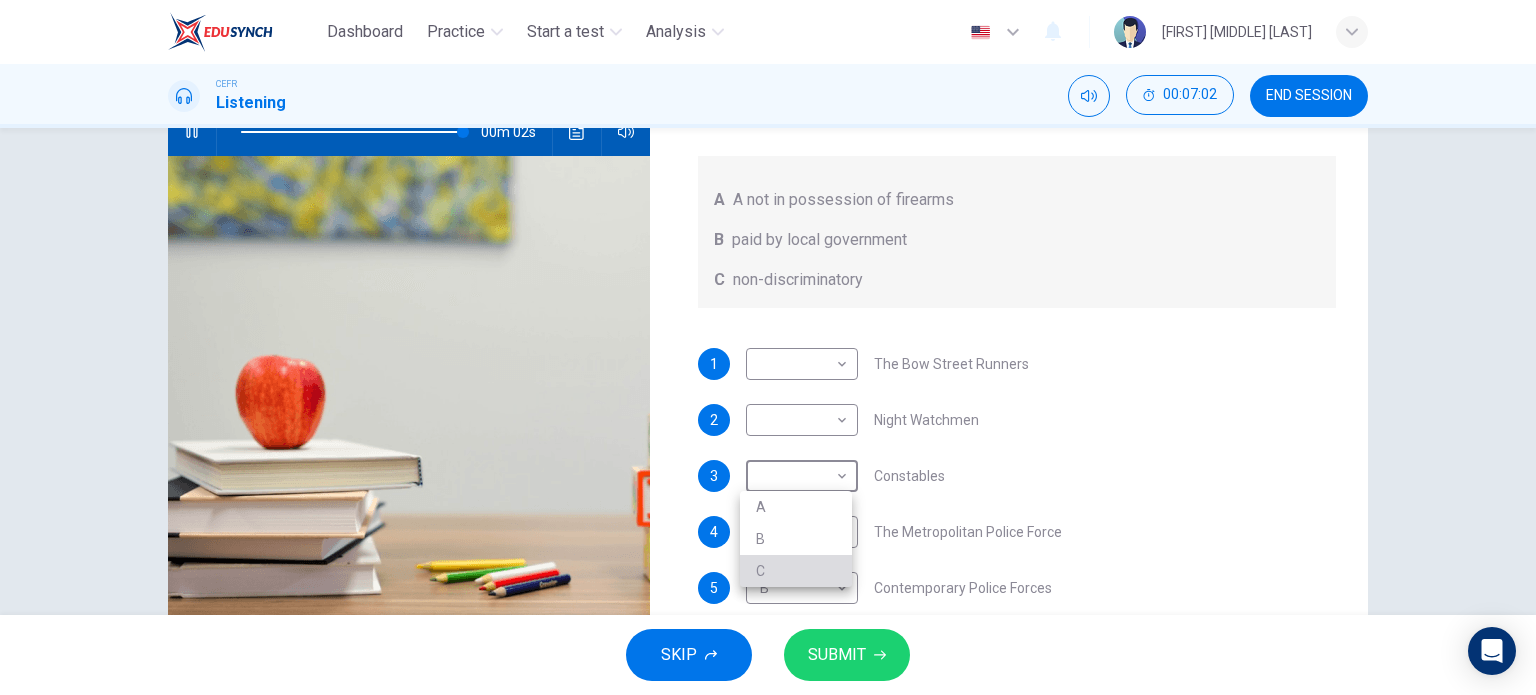 click on "C" at bounding box center (796, 571) 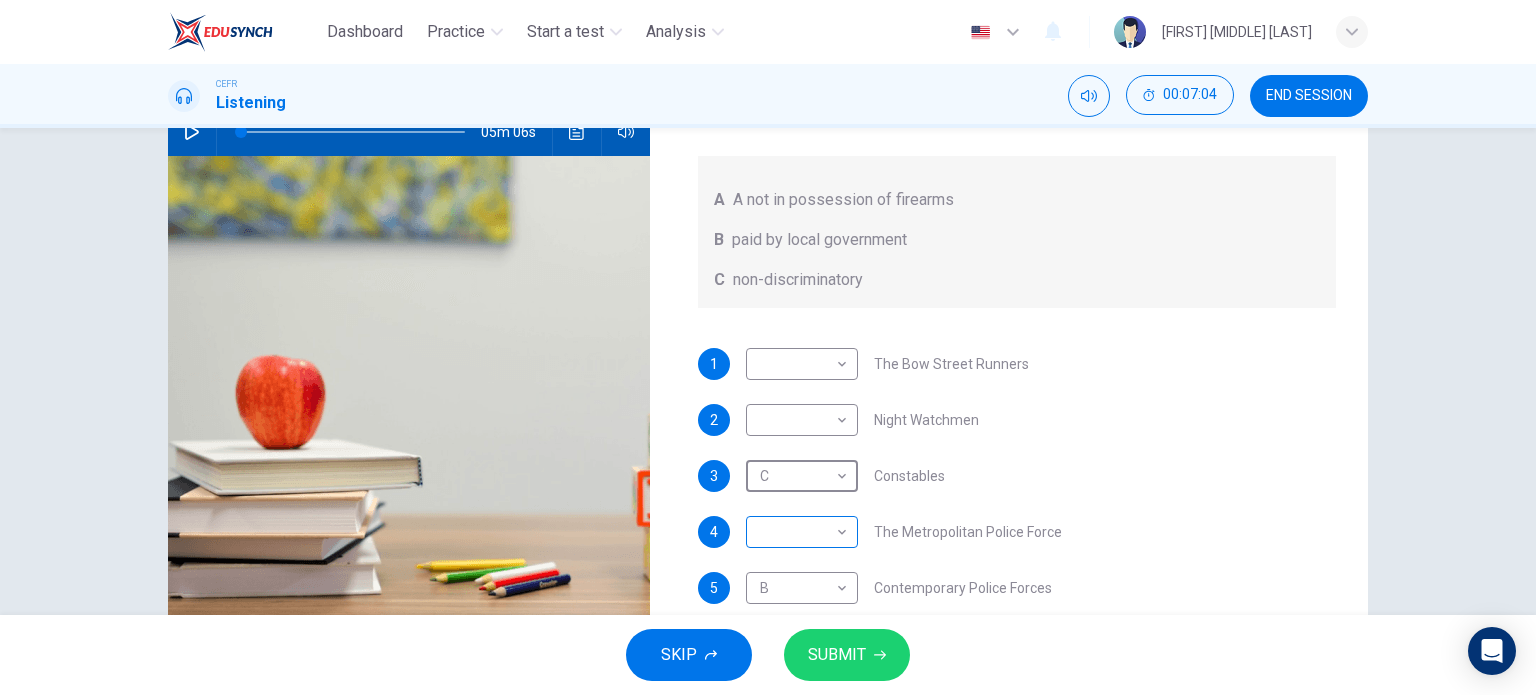 click on "Dashboard Practice Start a test Analysis English en ​ [FIRST] [MIDDLE] [LAST] CEFR Listening 00:07:04 END SESSION Question 6 What does the lecturer say about the following? Write the correct letter, A, B or C, next to the questions A  A not in possession of firearms B paid by local government C non-discriminatory 1 ​ ​ The Bow Street Runners
2 ​ ​ Night Watchmen 3 C C ​ Constables 4 ​ ​ The Metropolitan Police Force 5 B B ​ Contemporary Police Forces Criminology Discussion 05m 06s SKIP SUBMIT EduSynch - Online Language Proficiency Testing
Dashboard Practice Start a test Analysis Notifications © Copyright  2025" at bounding box center (768, 347) 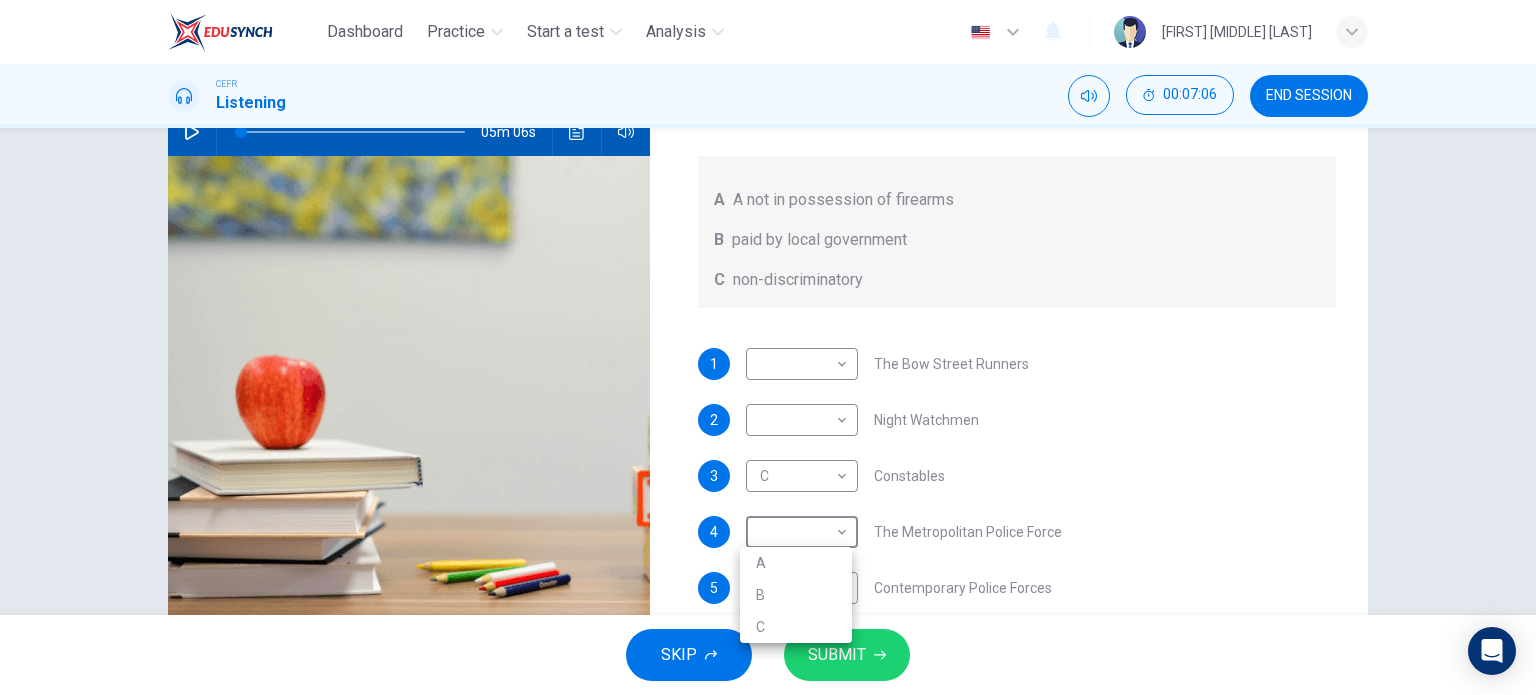 click on "C" at bounding box center [796, 627] 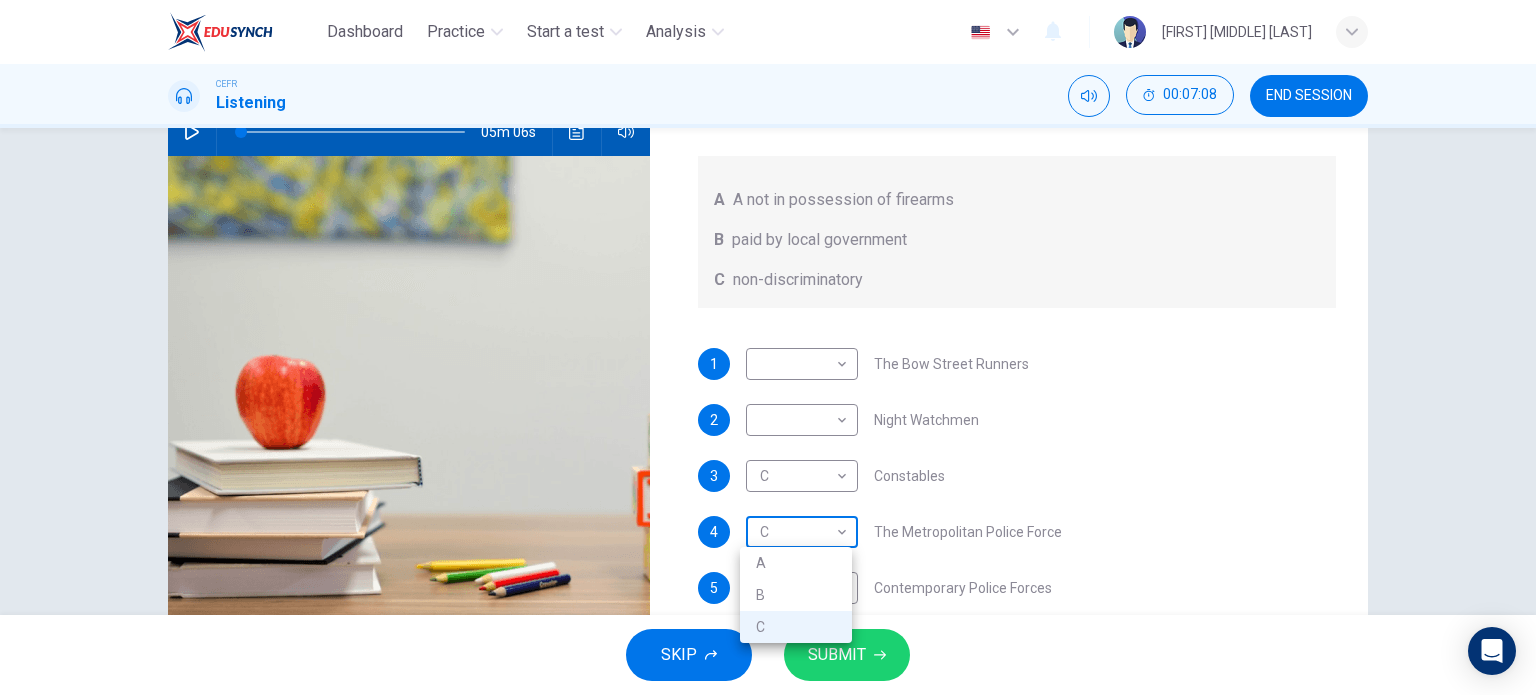 click on "Dashboard Practice Start a test Analysis English en ​ [FIRST] [MIDDLE] [LAST] CEFR Listening 00:07:08 END SESSION Question 6 What does the lecturer say about the following? Write the correct letter, A, B or C, next to the questions A  A not in possession of firearms B paid by local government C non-discriminatory 1 ​ ​ The Bow Street Runners
2 ​ ​ Night Watchmen 3 C C ​ Constables 4 C C ​ The Metropolitan Police Force 5 B B ​ Contemporary Police Forces Criminology Discussion 05m 06s SKIP SUBMIT EduSynch - Online Language Proficiency Testing
Dashboard Practice Start a test Analysis Notifications © Copyright  2025 A B C" at bounding box center [768, 347] 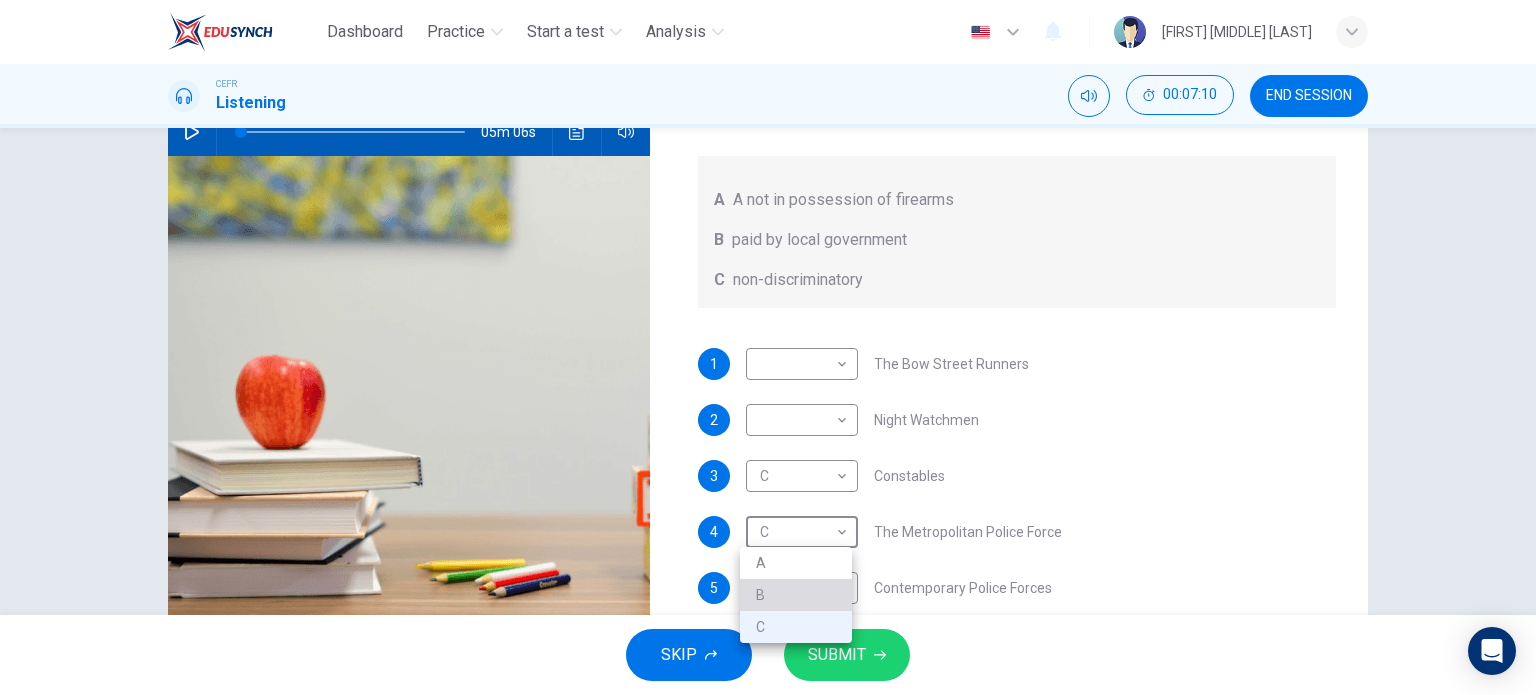 click on "B" at bounding box center (796, 595) 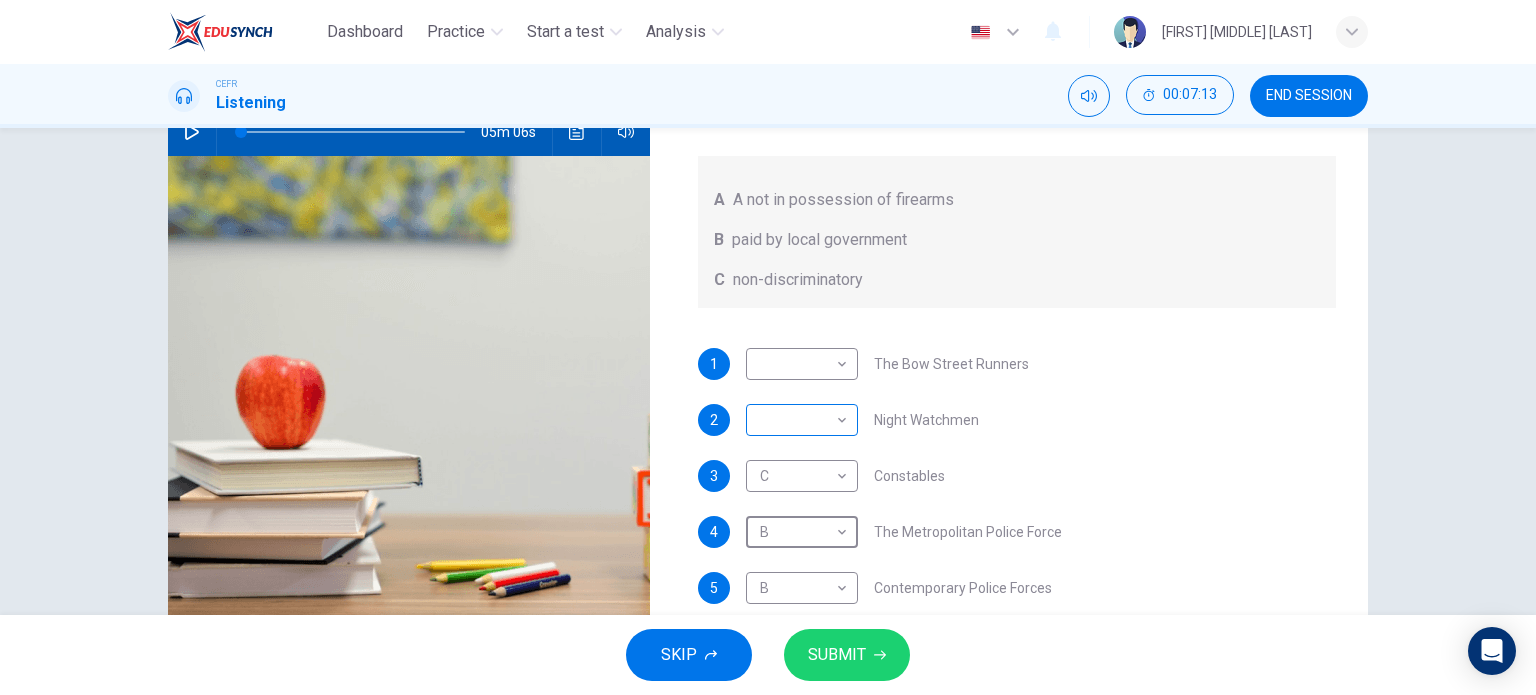 click on "Dashboard Practice Start a test Analysis English en ​ [FIRST] [MIDDLE] [LAST] CEFR Listening 00:07:13 END SESSION Question 6 What does the lecturer say about the following? Write the correct letter, A, B or C, next to the questions A  A not in possession of firearms B paid by local government C non-discriminatory 1 ​ ​ The Bow Street Runners
2 ​ ​ Night Watchmen 3 C C ​ Constables 4 B B ​ The Metropolitan Police Force 5 B B ​ Contemporary Police Forces Criminology Discussion 05m 06s SKIP SUBMIT EduSynch - Online Language Proficiency Testing
Dashboard Practice Start a test Analysis Notifications © Copyright  2025 A B C" at bounding box center (768, 347) 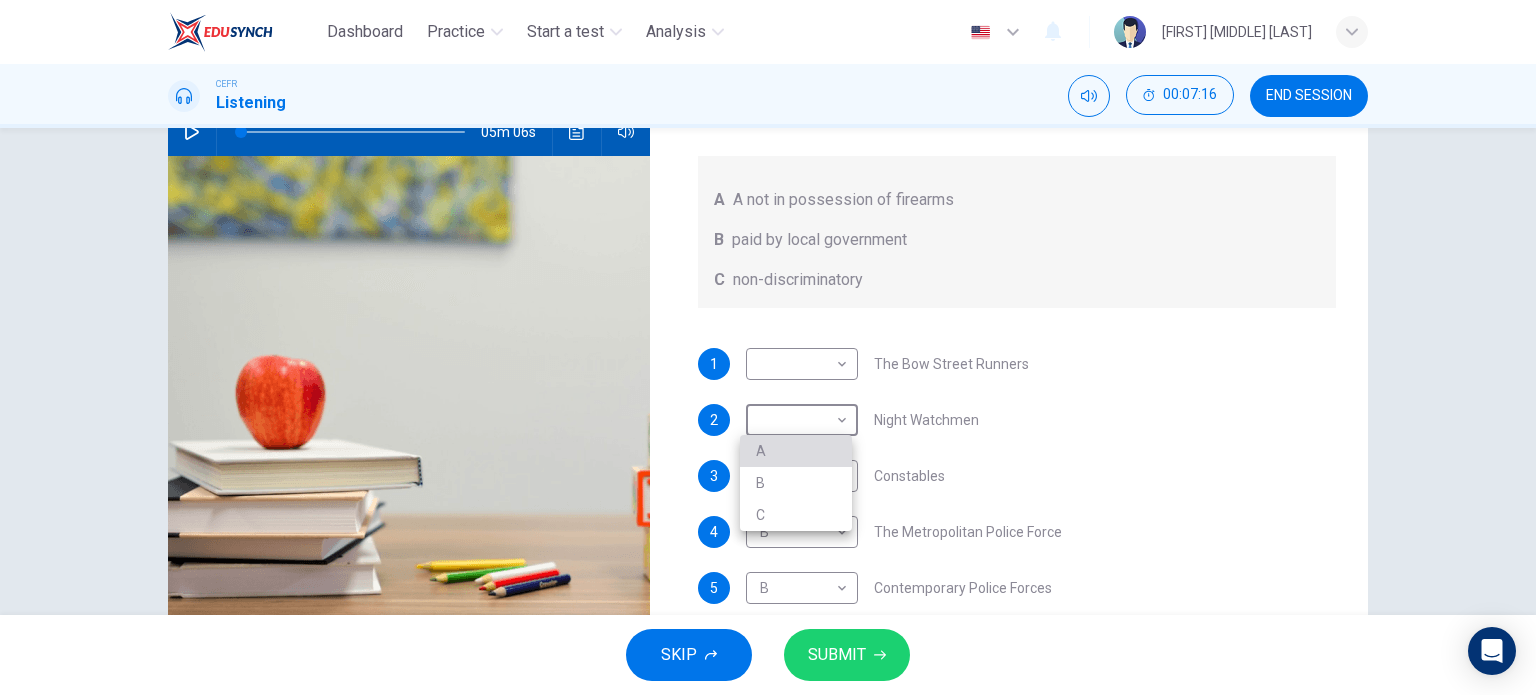 click on "A" at bounding box center (796, 451) 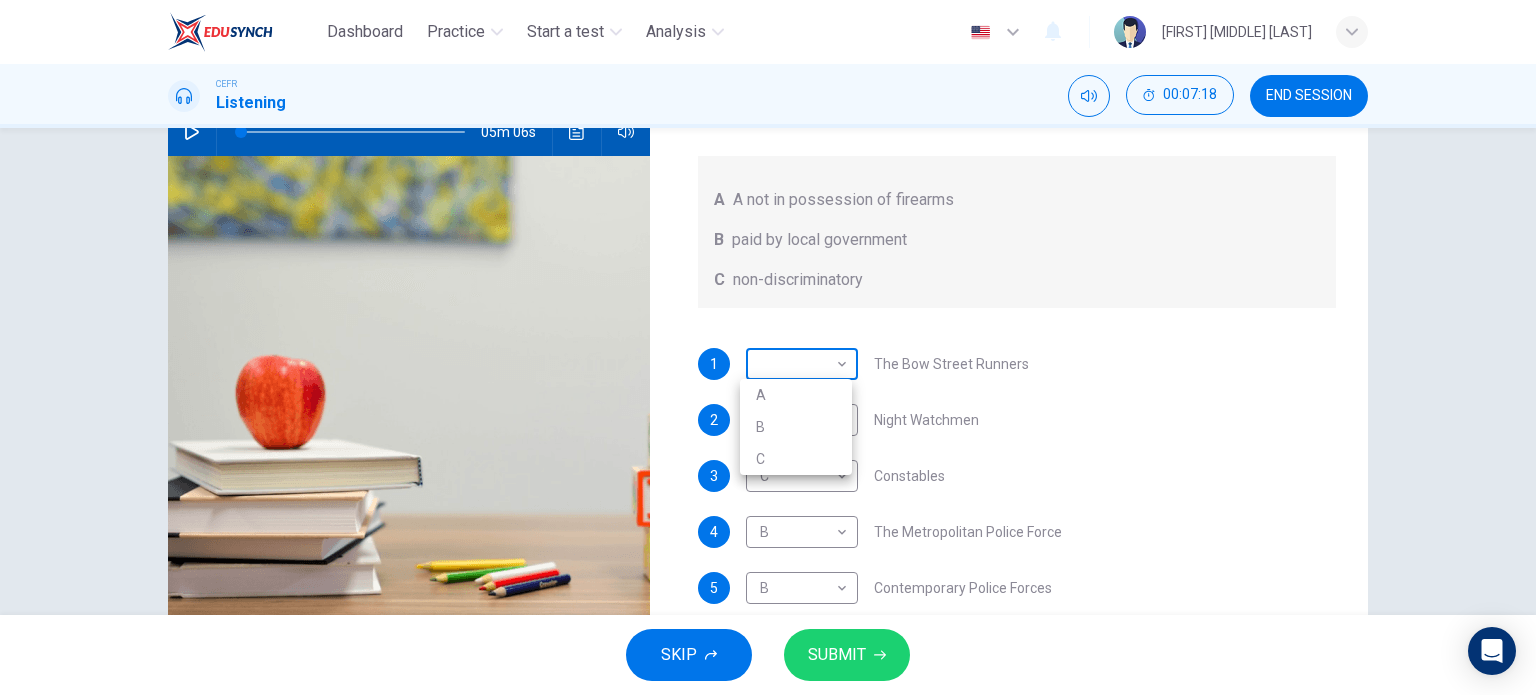 click on "Dashboard Practice Start a test Analysis English en ​ [FIRST] [MIDDLE] [LAST] CEFR Listening 00:07:18 END SESSION Question 6 What does the lecturer say about the following? Write the correct letter, A, B or C, next to the questions A  A not in possession of firearms B paid by local government C non-discriminatory 1 ​ ​ The Bow Street Runners
2 A A ​ Night Watchmen 3 C C ​ Constables 4 B B ​ The Metropolitan Police Force 5 B B ​ Contemporary Police Forces Criminology Discussion 05m 06s SKIP SUBMIT EduSynch - Online Language Proficiency Testing
Dashboard Practice Start a test Analysis Notifications © Copyright  2025 A B C" at bounding box center (768, 347) 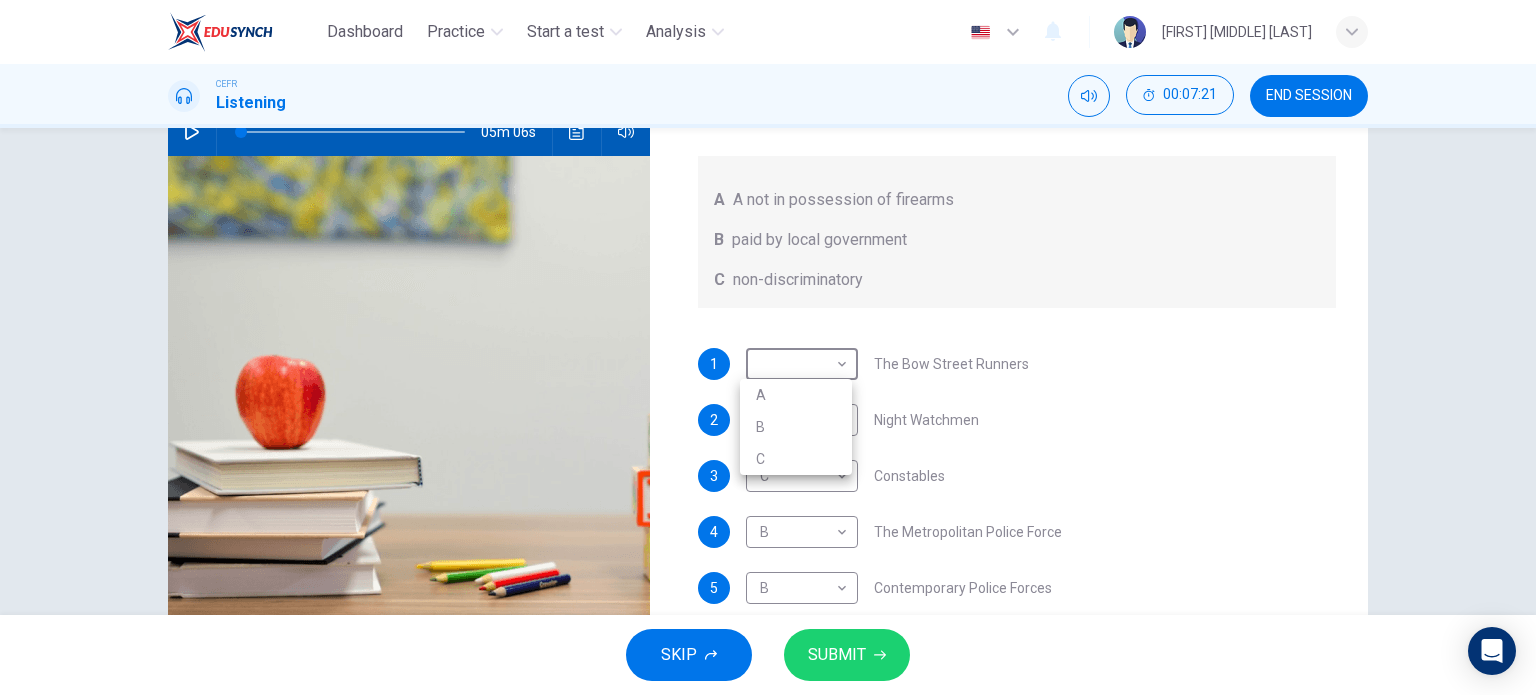 click on "C" at bounding box center [796, 459] 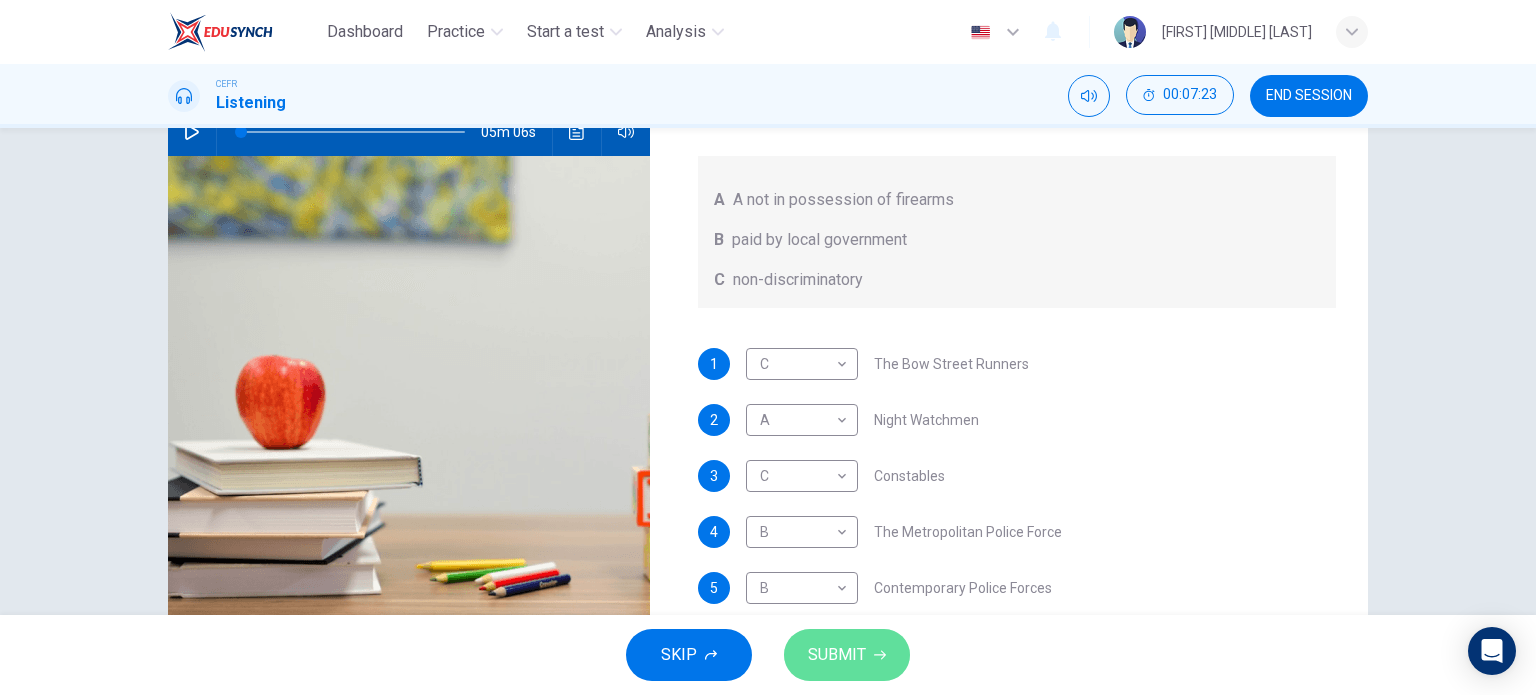 click on "SUBMIT" at bounding box center [847, 655] 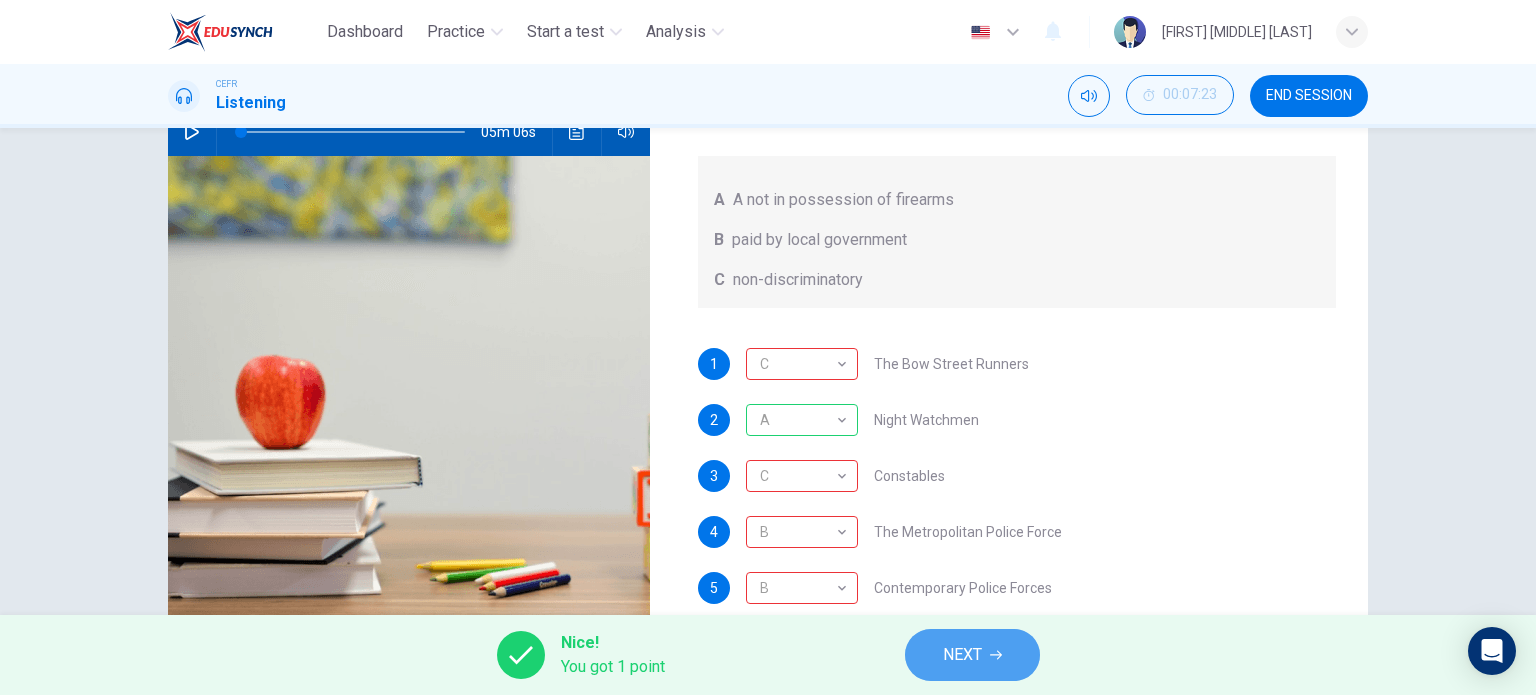 click on "NEXT" at bounding box center (962, 655) 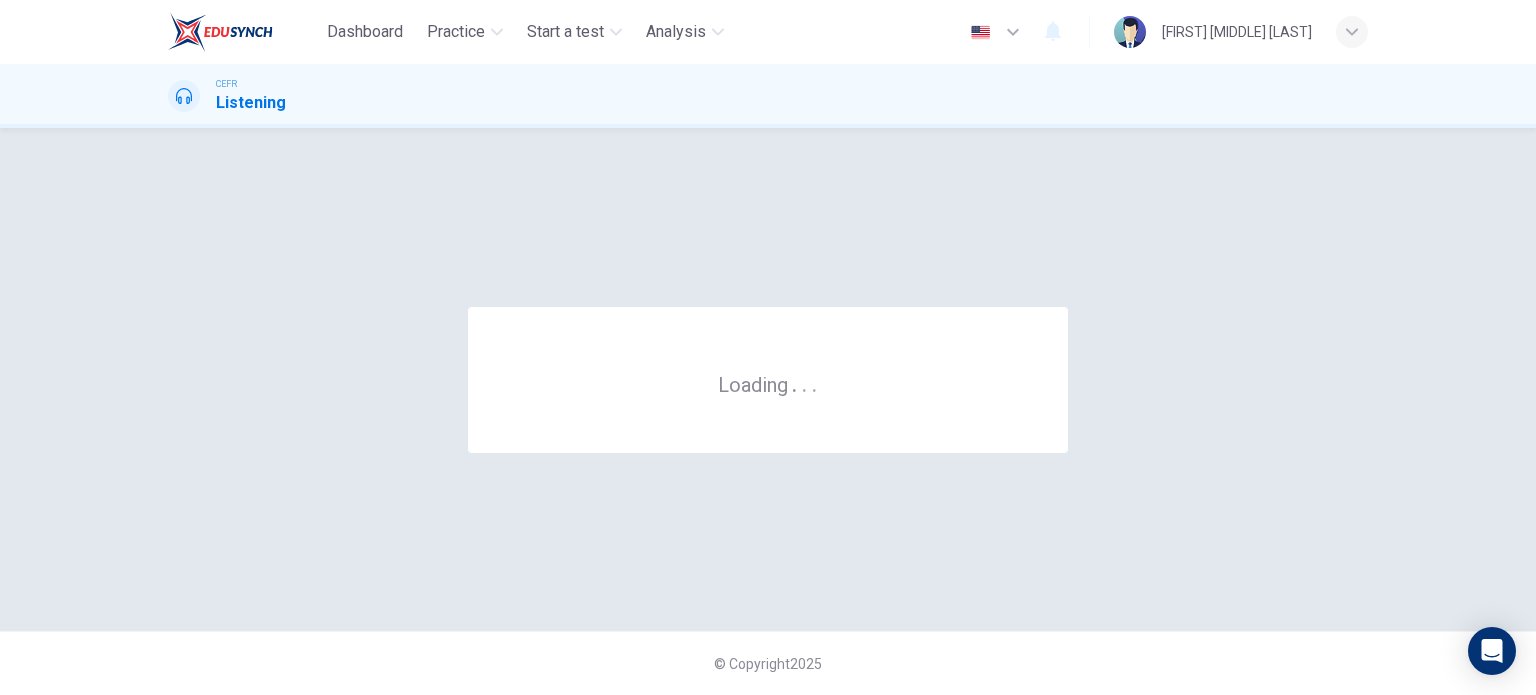 scroll, scrollTop: 0, scrollLeft: 0, axis: both 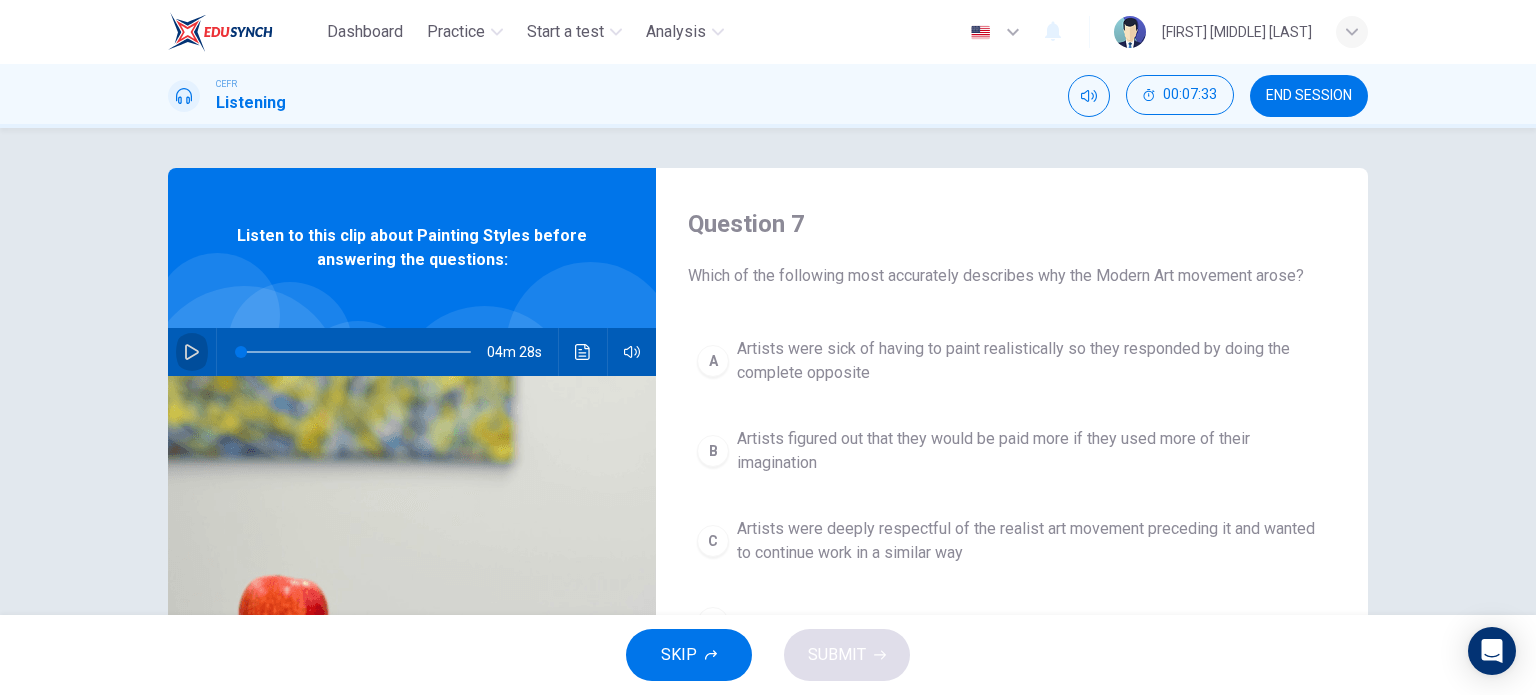 click at bounding box center [192, 352] 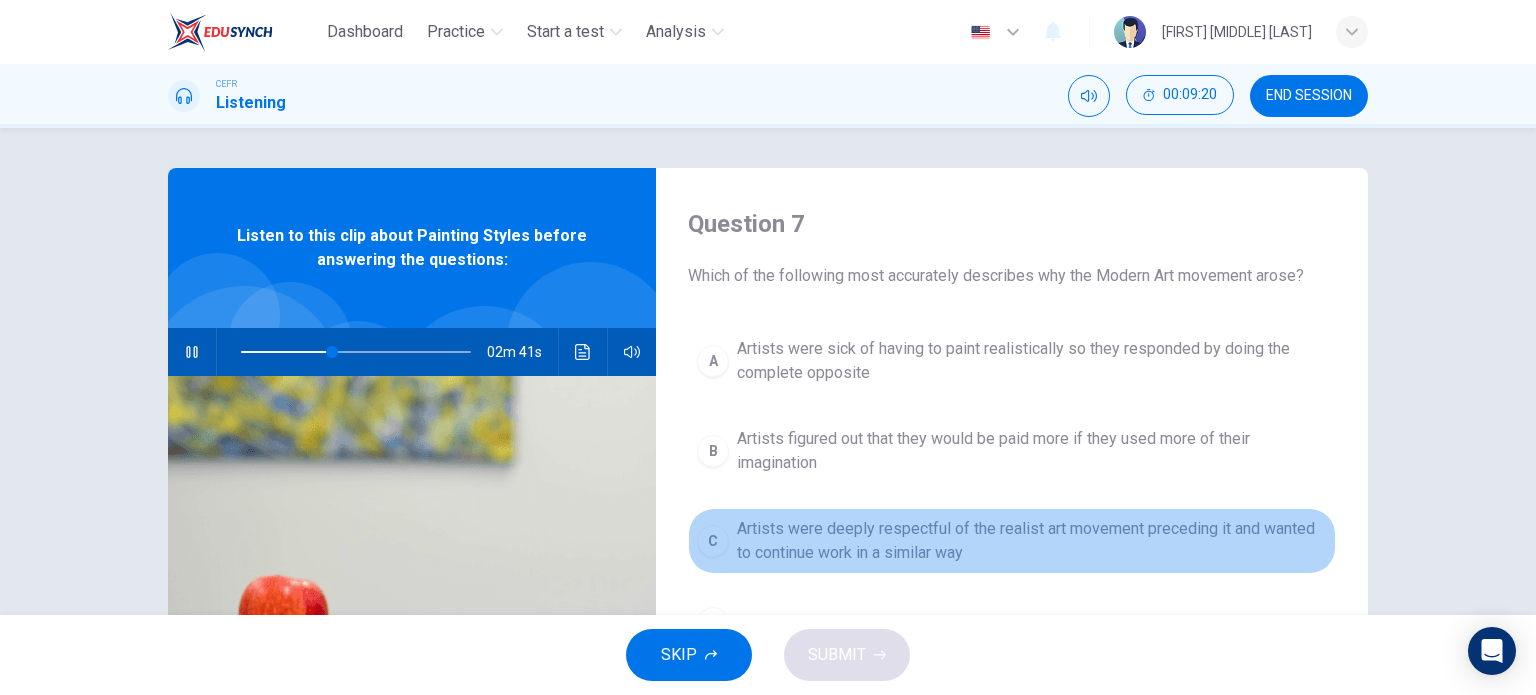 click on "Artists were deeply respectful of the realist art movement preceding it and wanted to continue work in a similar way" at bounding box center [1032, 361] 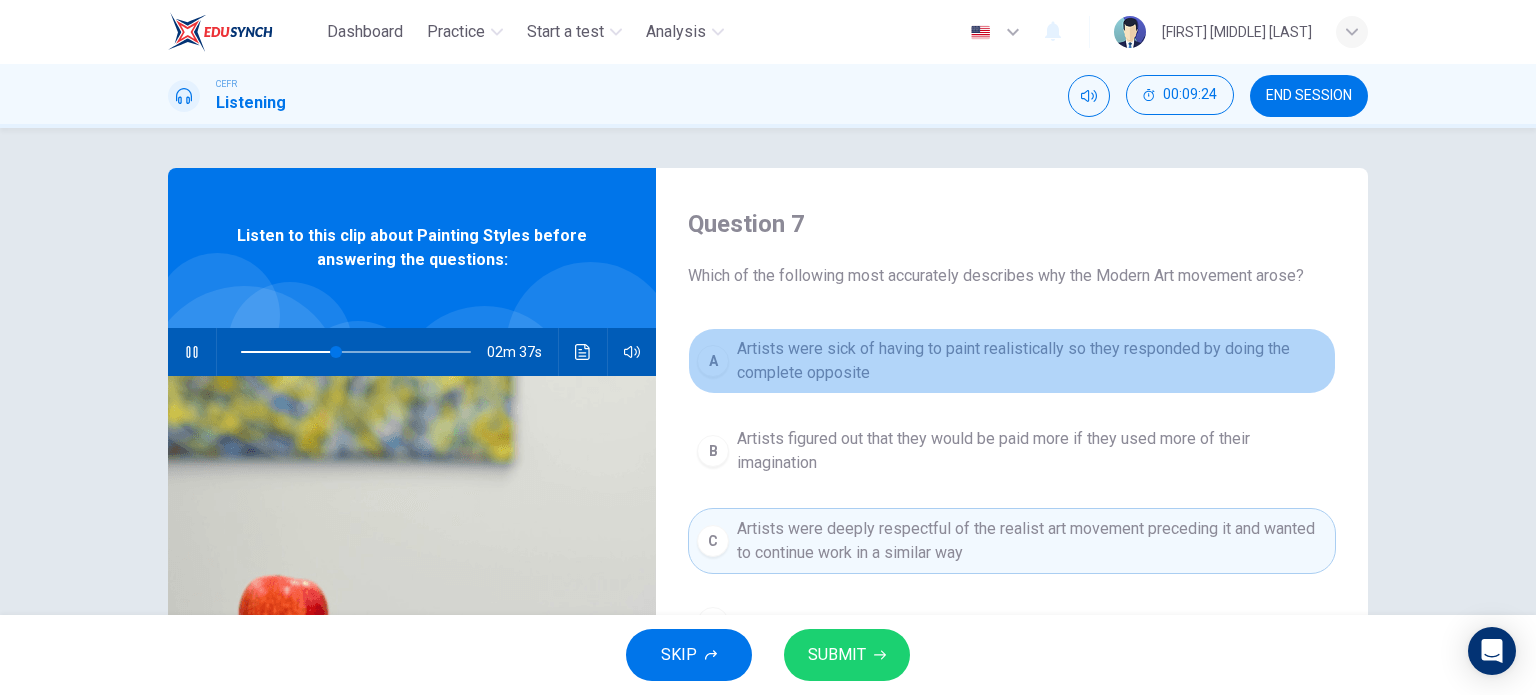click on "Artists were sick of having to paint realistically so they responded by doing the complete opposite" at bounding box center (1032, 361) 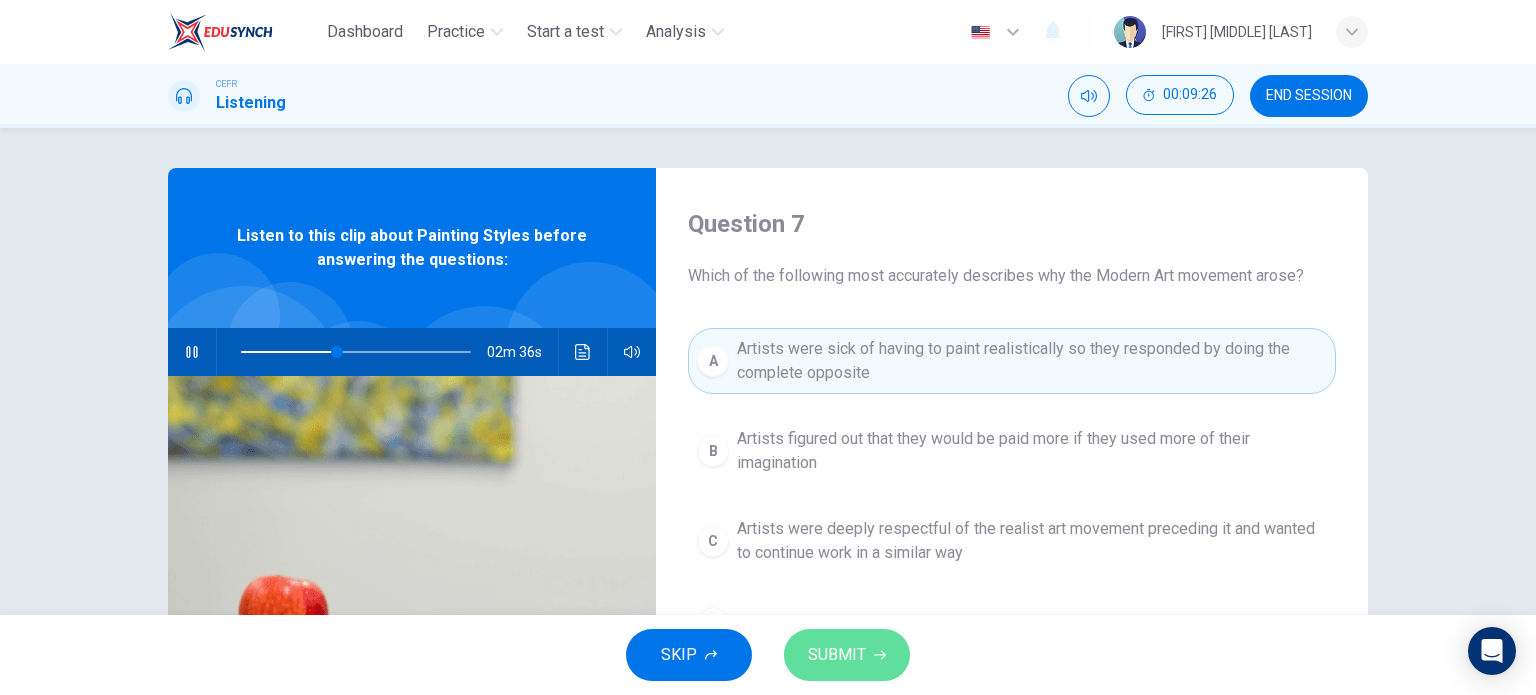 click on "SUBMIT" at bounding box center (837, 655) 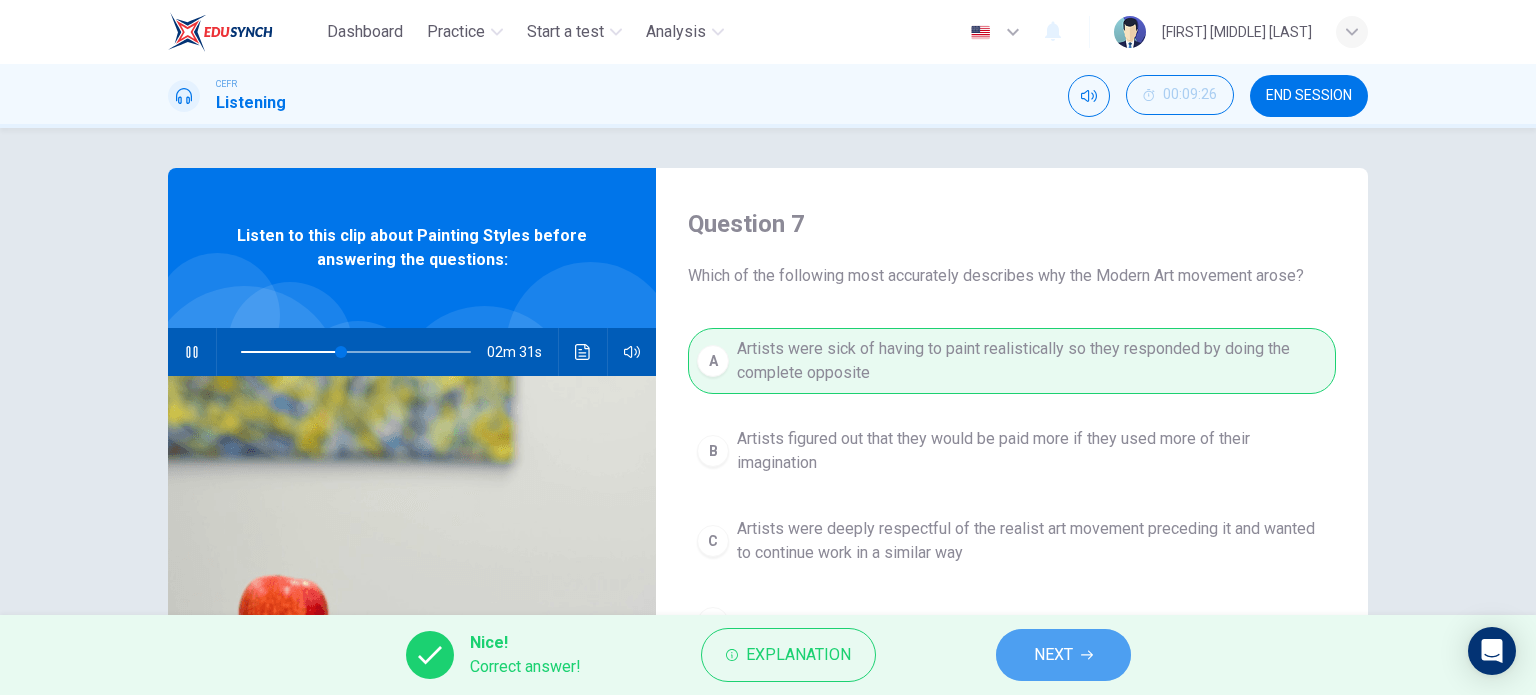 click on "NEXT" at bounding box center [1053, 655] 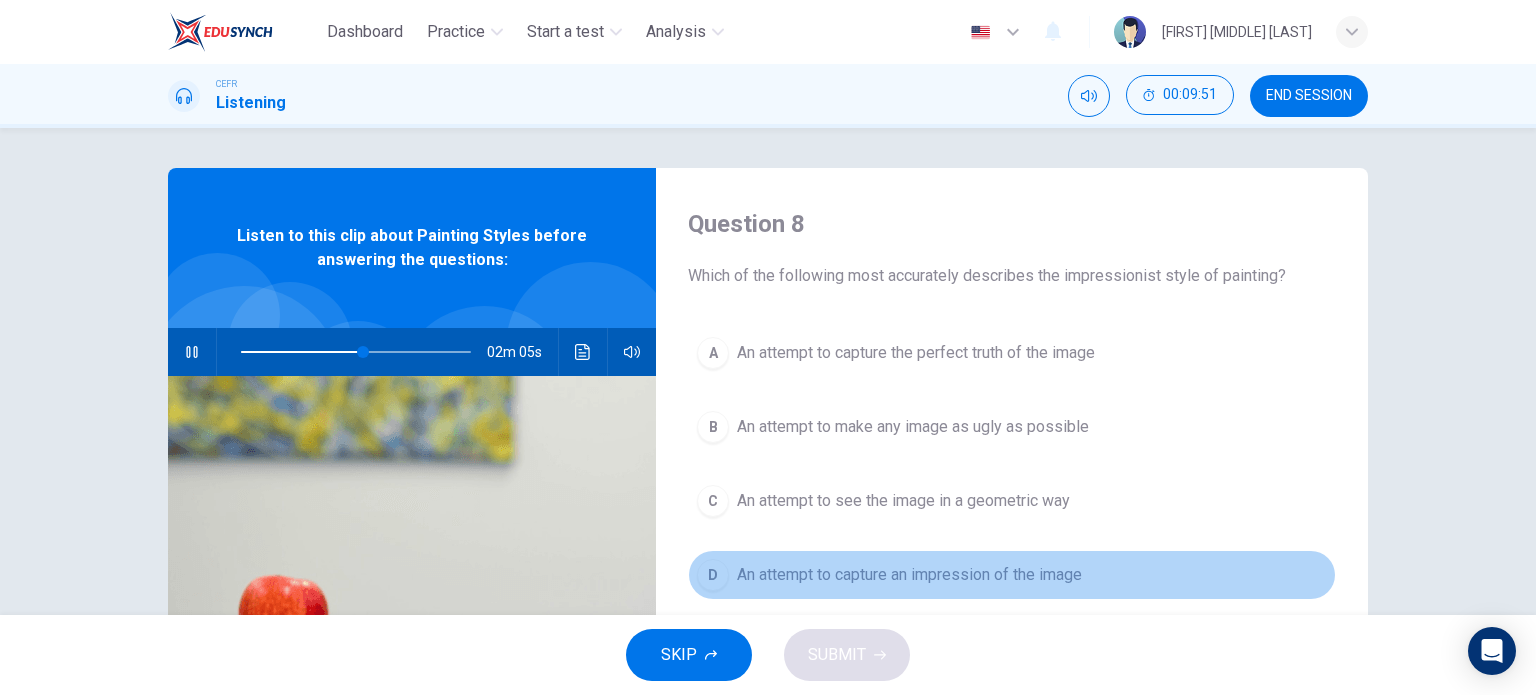 click on "An attempt to capture an impression of the image" at bounding box center (916, 353) 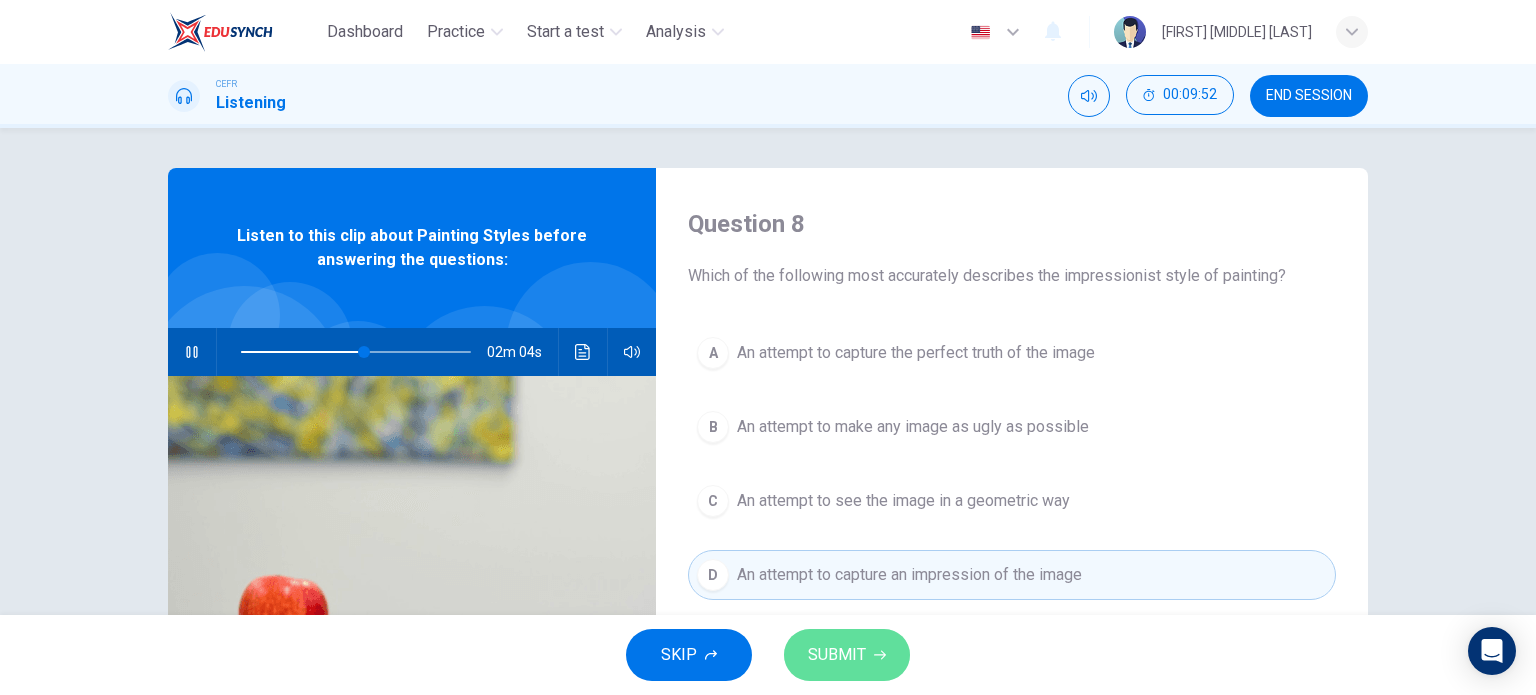 click on "SUBMIT" at bounding box center [837, 655] 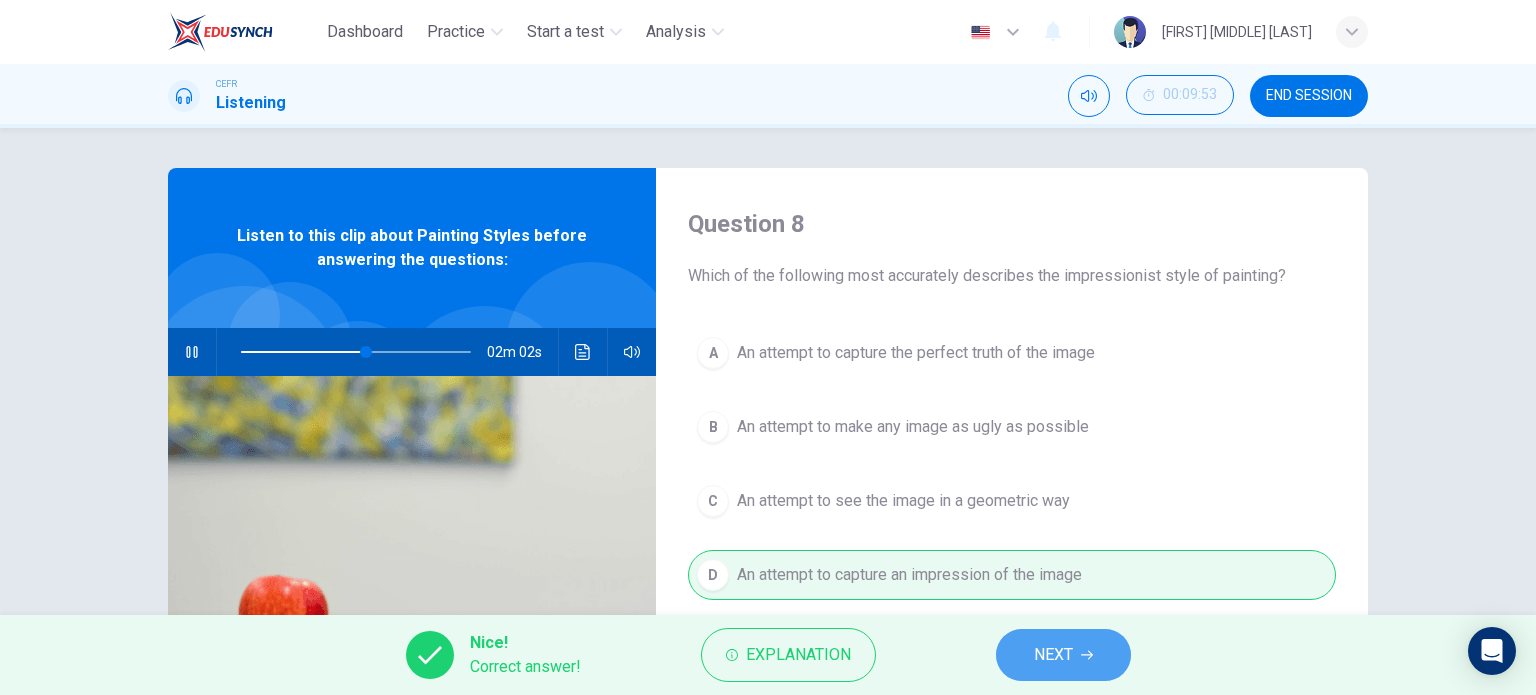 click on "NEXT" at bounding box center (1063, 655) 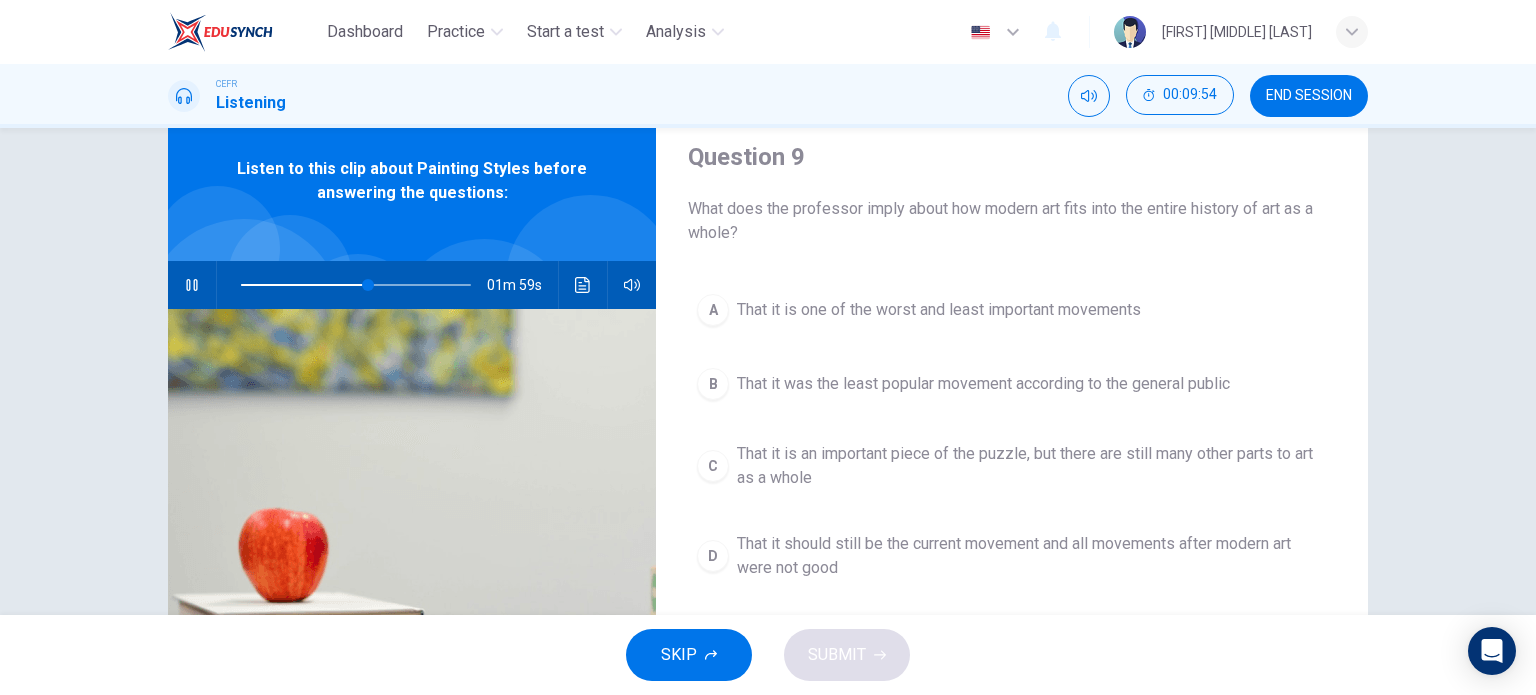 scroll, scrollTop: 70, scrollLeft: 0, axis: vertical 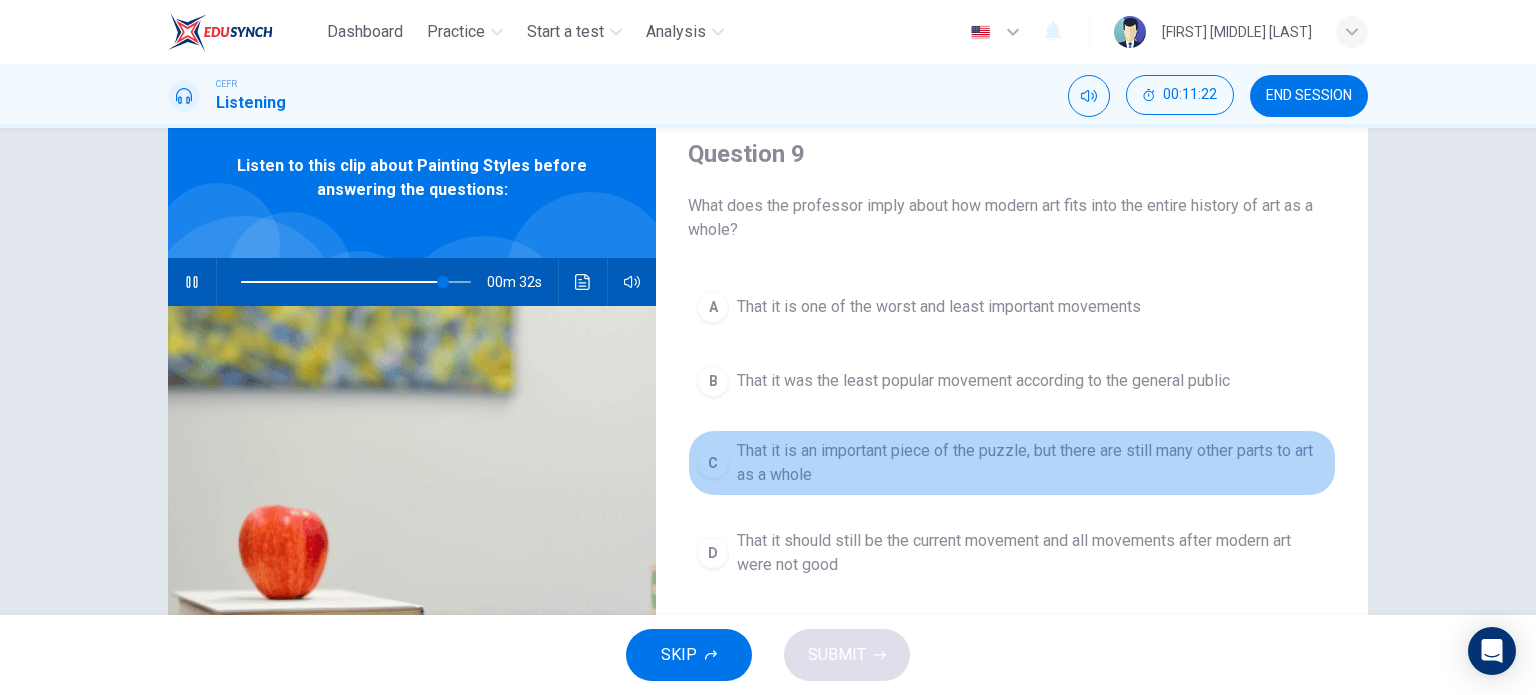 click on "That it is an important piece of the puzzle, but there are still many other parts to art as a whole" at bounding box center [939, 307] 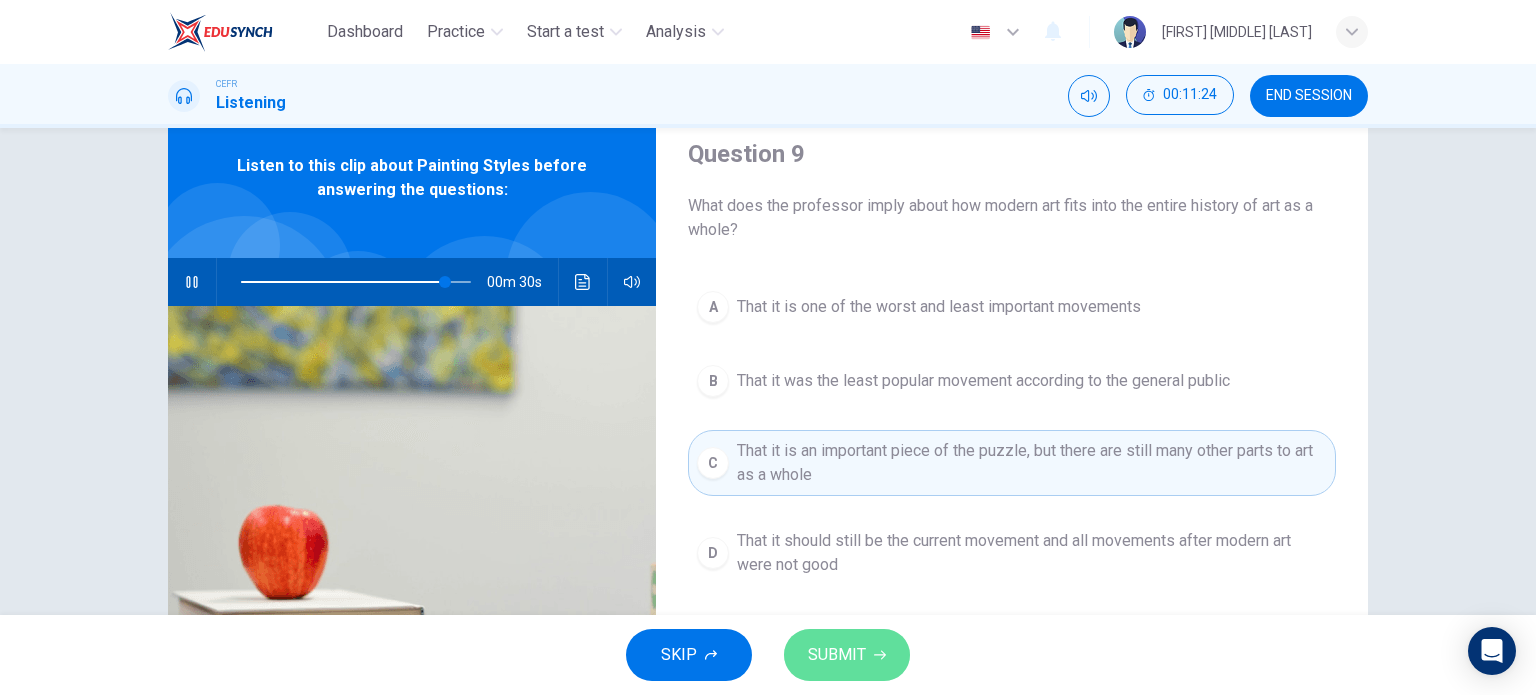 click on "SUBMIT" at bounding box center [837, 655] 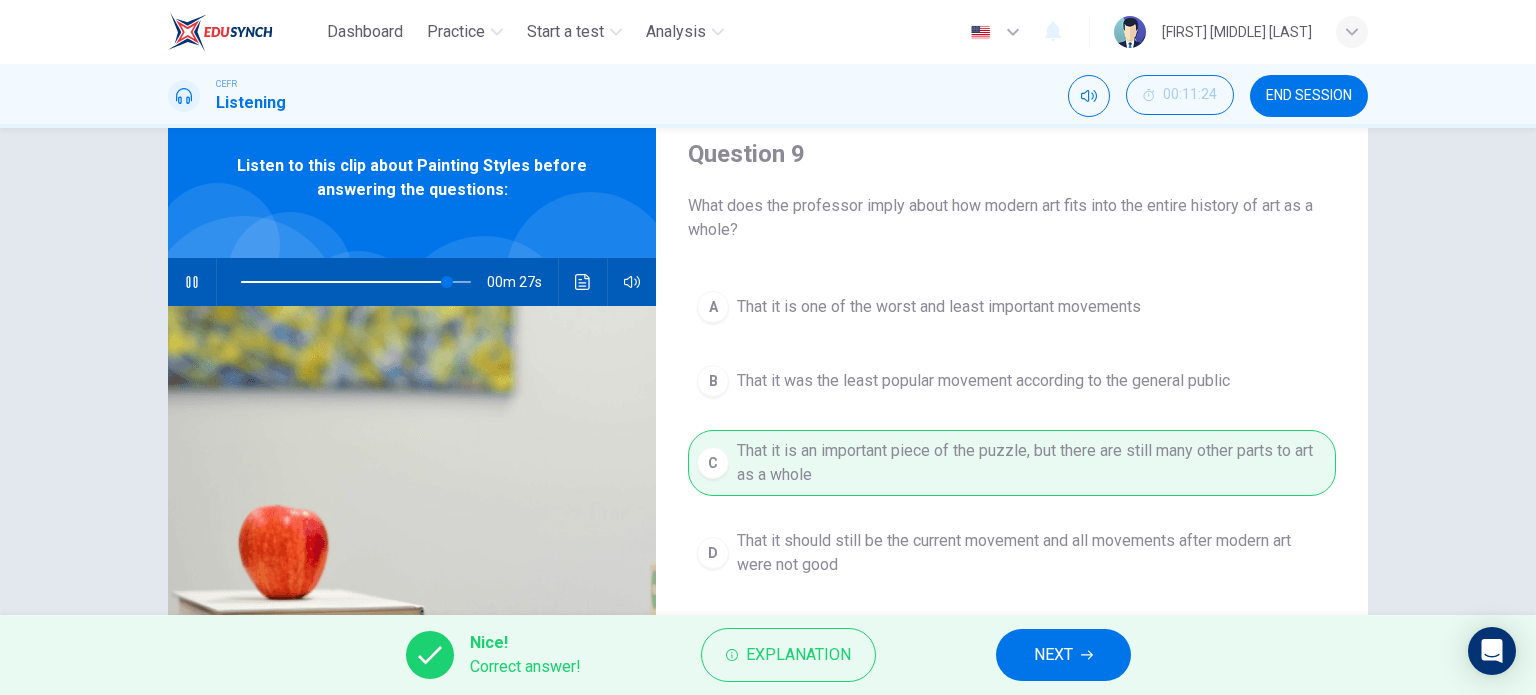click on "NEXT" at bounding box center [1063, 655] 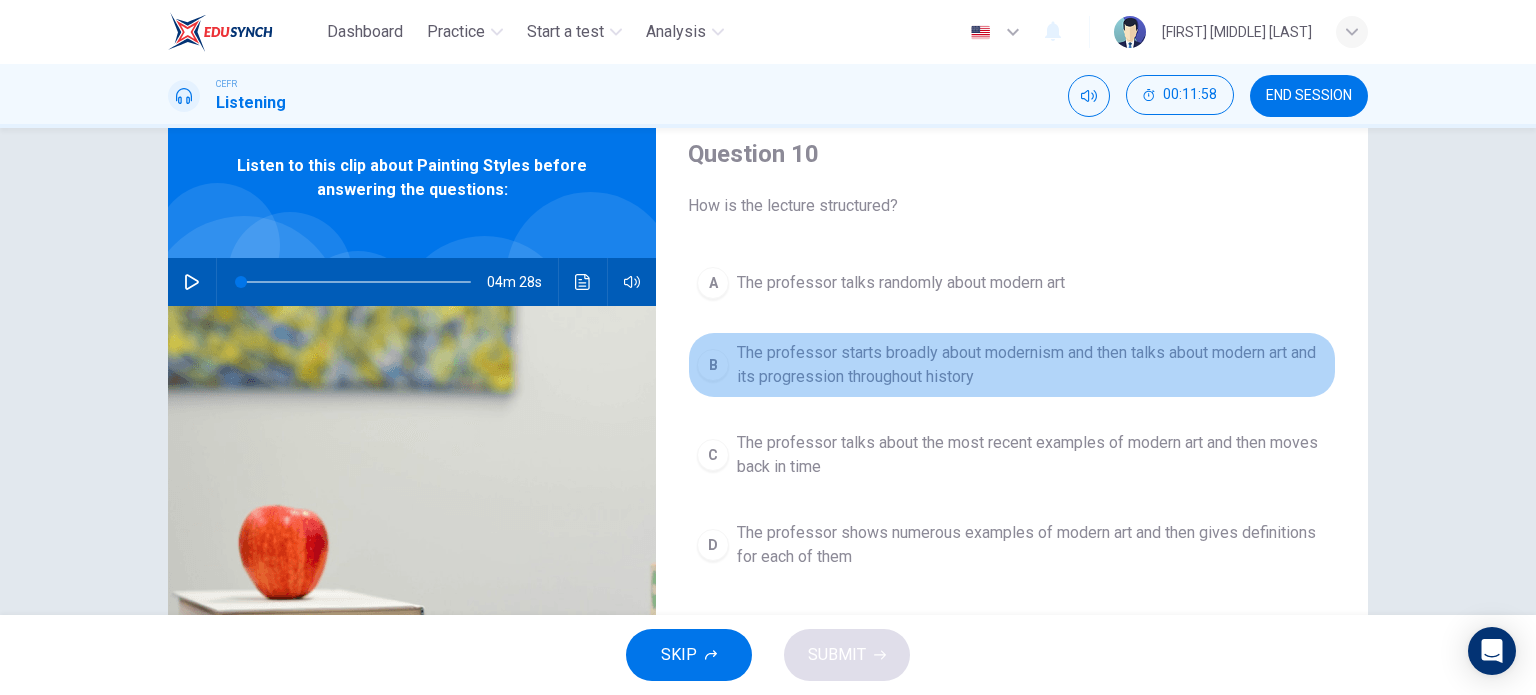click on "The professor starts broadly about modernism and then talks about modern art and its progression throughout history" at bounding box center [901, 283] 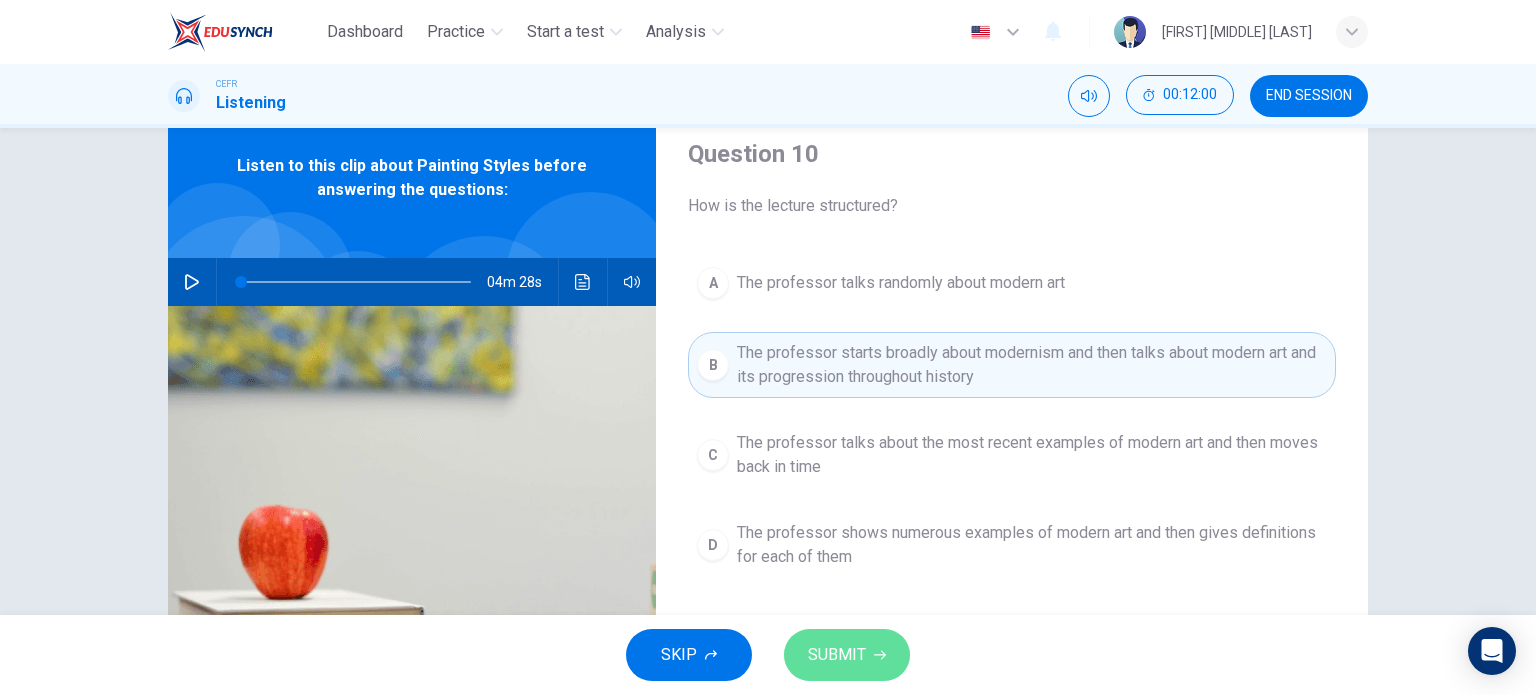 click on "SUBMIT" at bounding box center [847, 655] 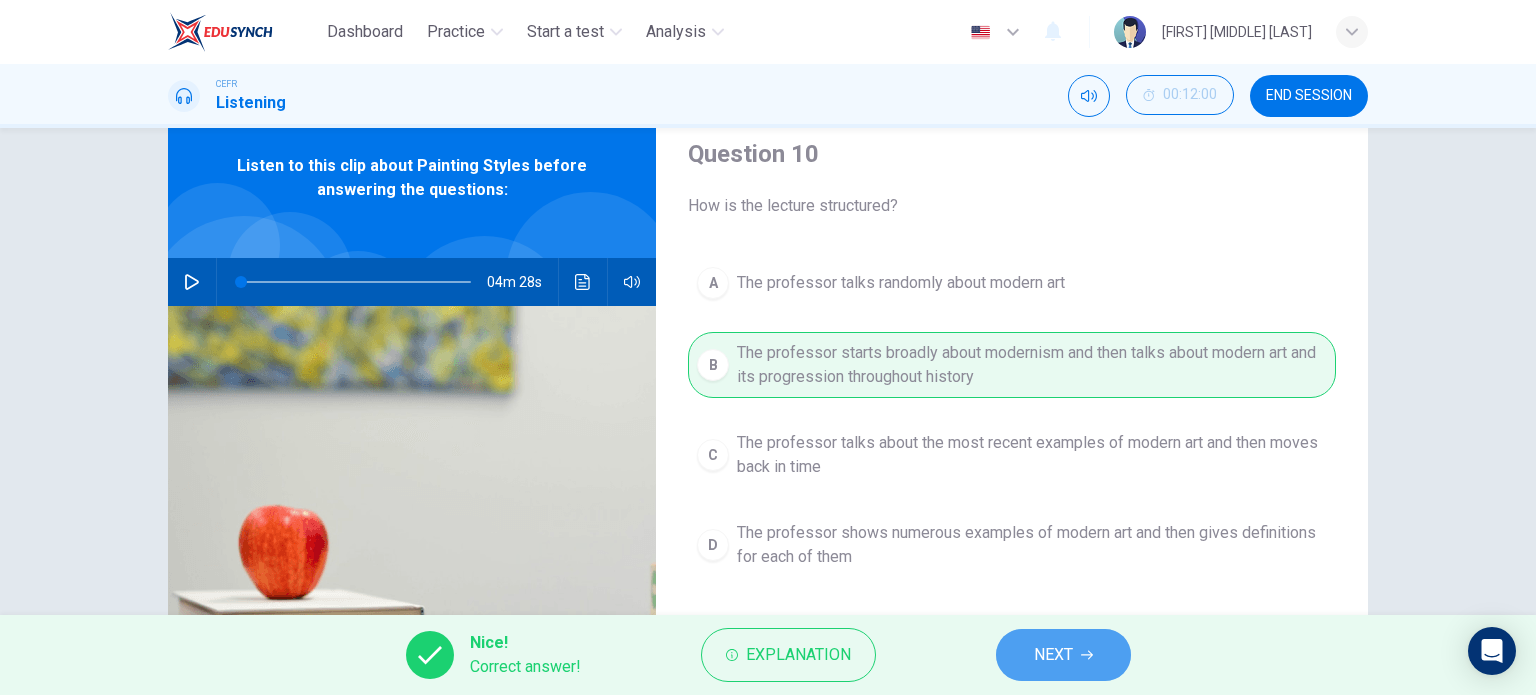 click on "NEXT" at bounding box center [1053, 655] 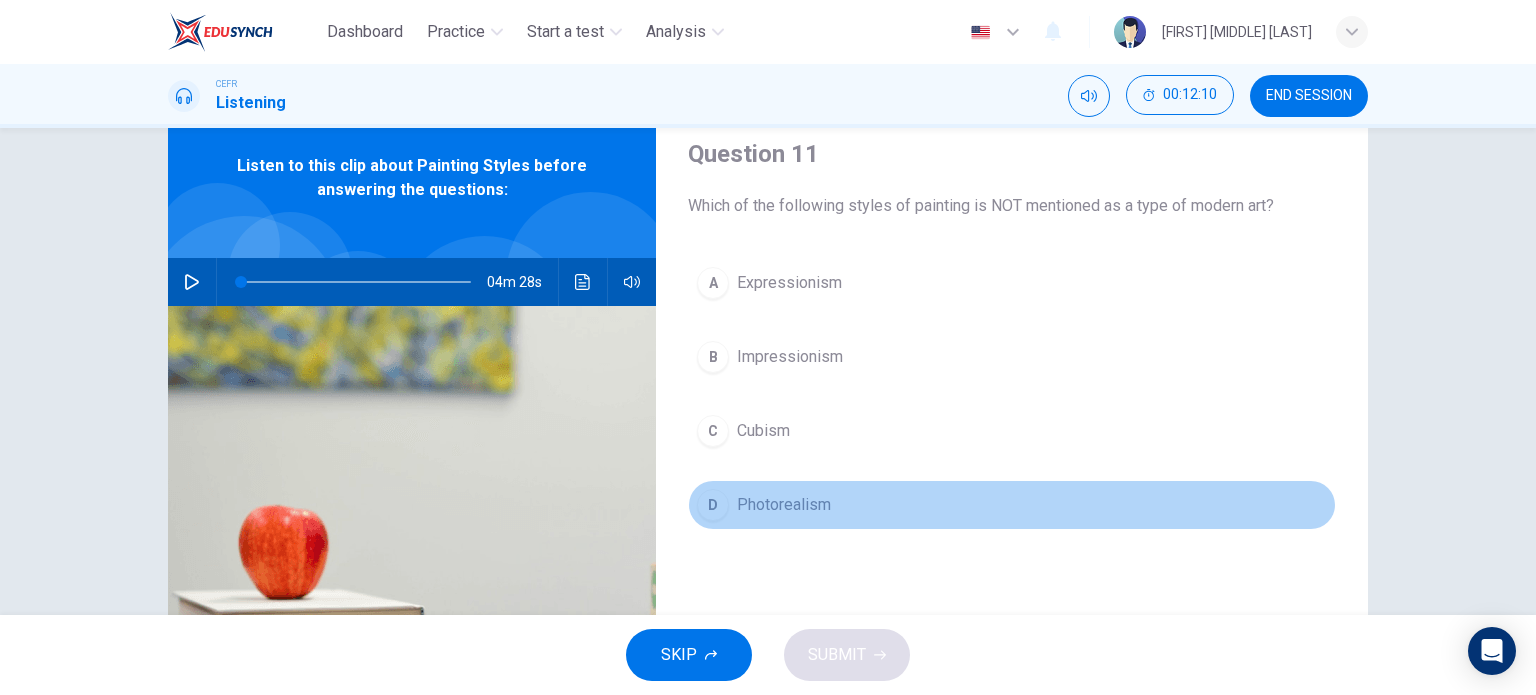 click on "D Photorealism" at bounding box center [1012, 505] 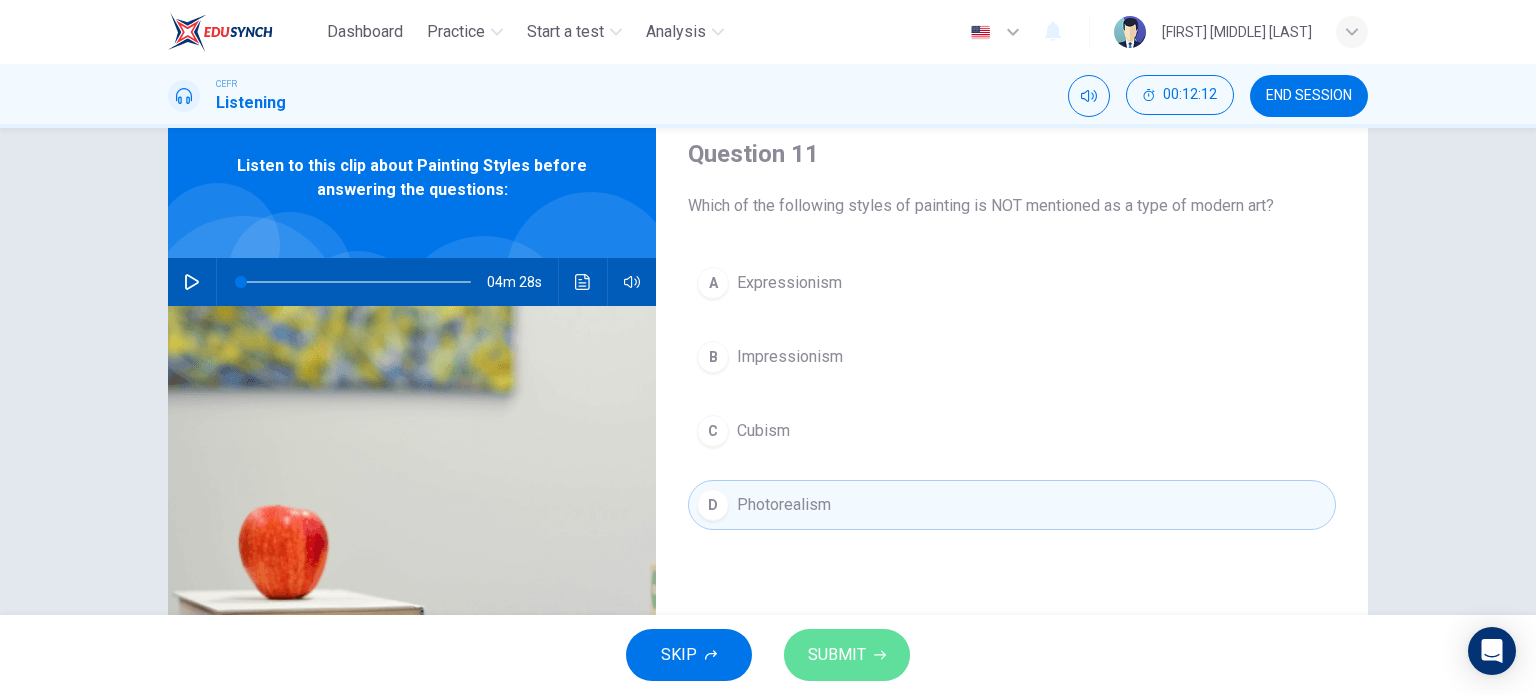click on "SUBMIT" at bounding box center [837, 655] 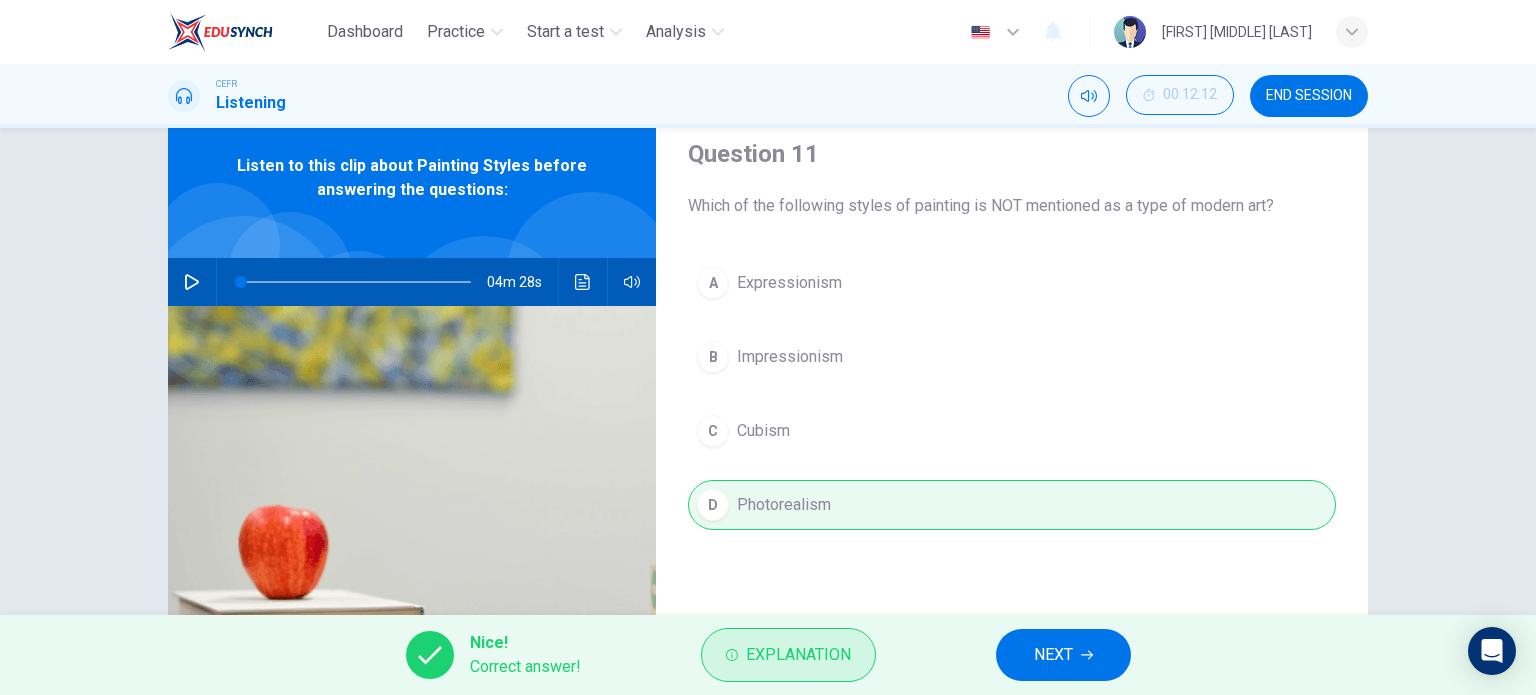 click on "Explanation" at bounding box center (798, 655) 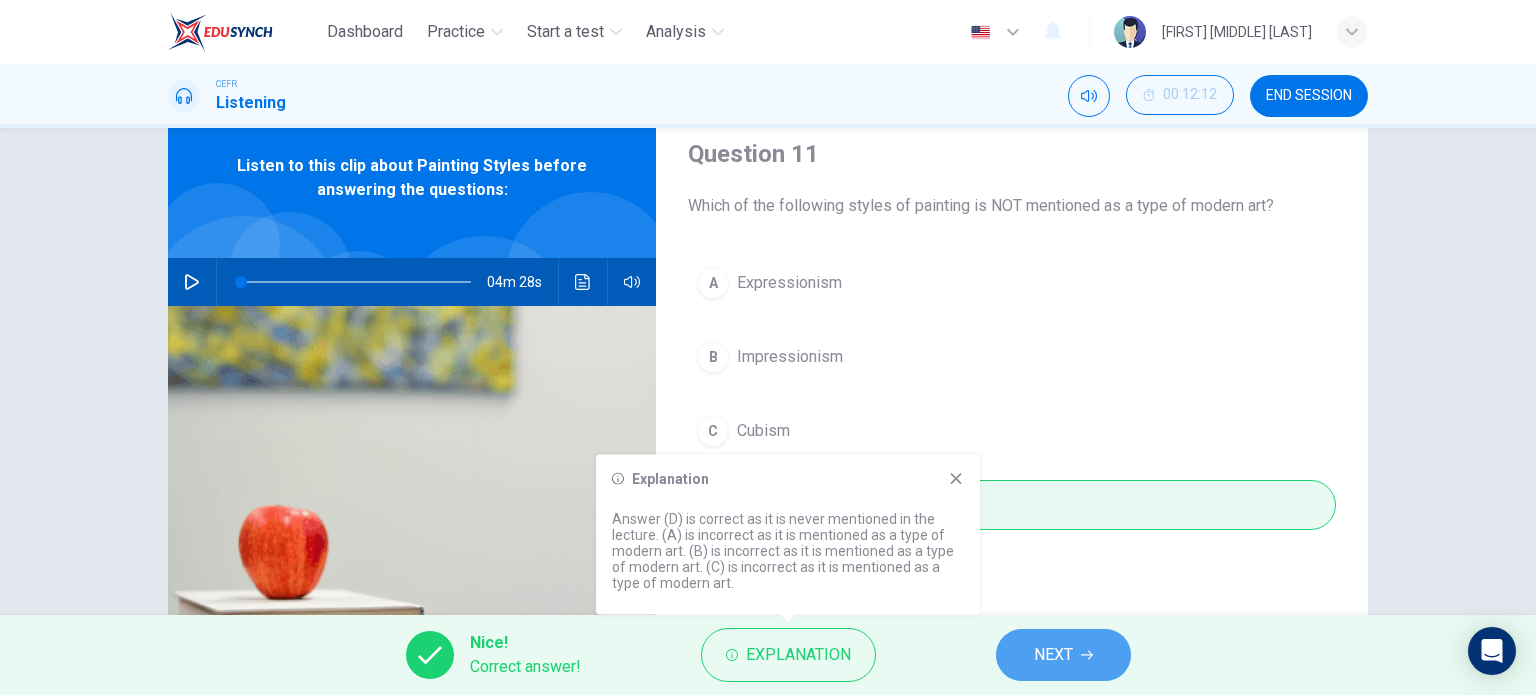 click on "NEXT" at bounding box center [1063, 655] 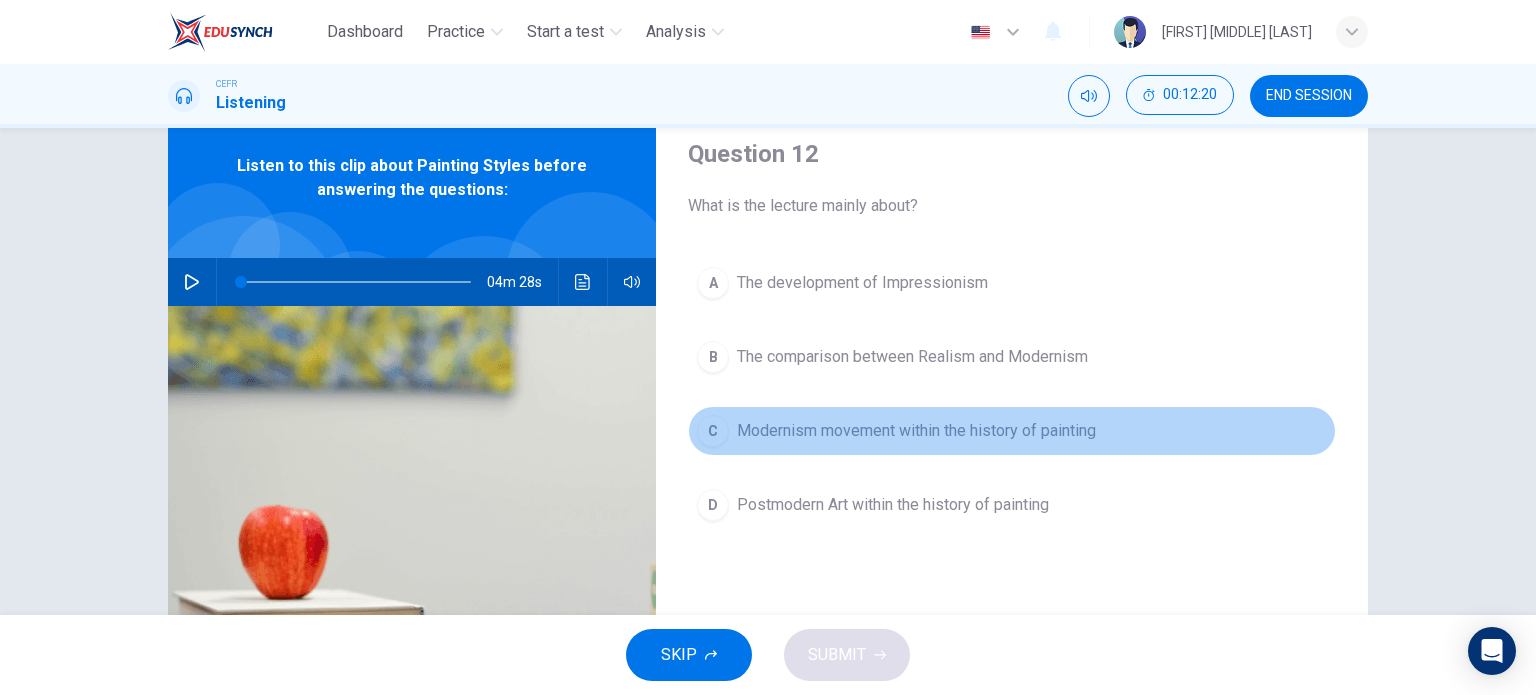 click on "C Modernism movement within the history of painting" at bounding box center (1012, 431) 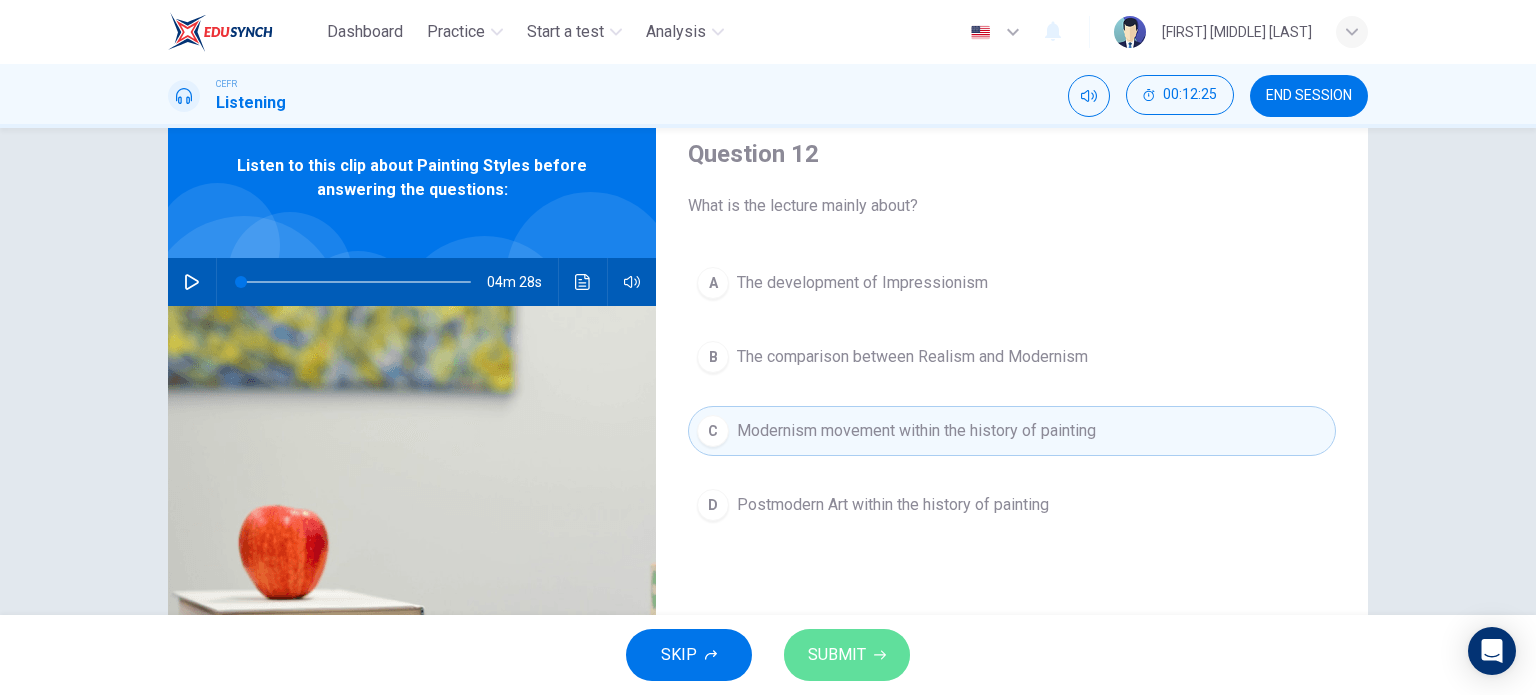 click on "SUBMIT" at bounding box center (837, 655) 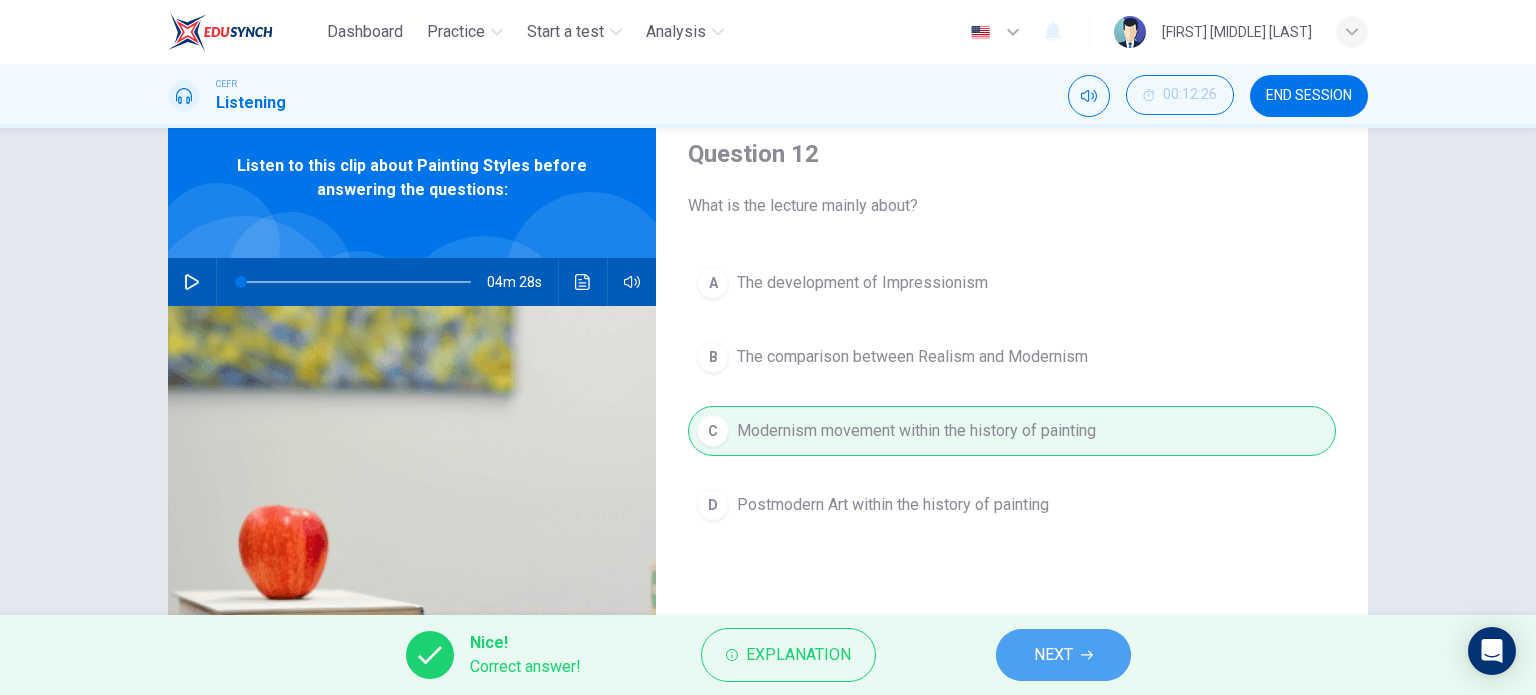 click on "NEXT" at bounding box center [1063, 655] 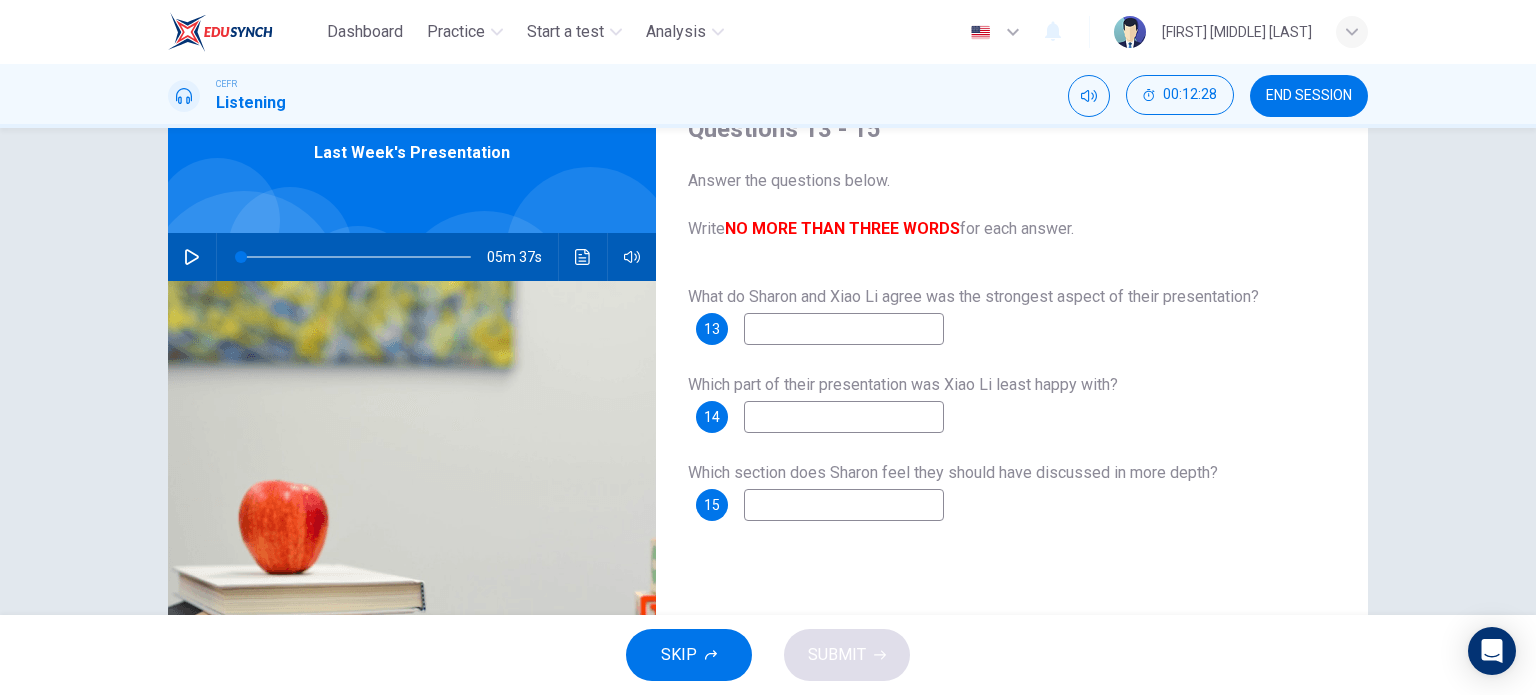 scroll, scrollTop: 100, scrollLeft: 0, axis: vertical 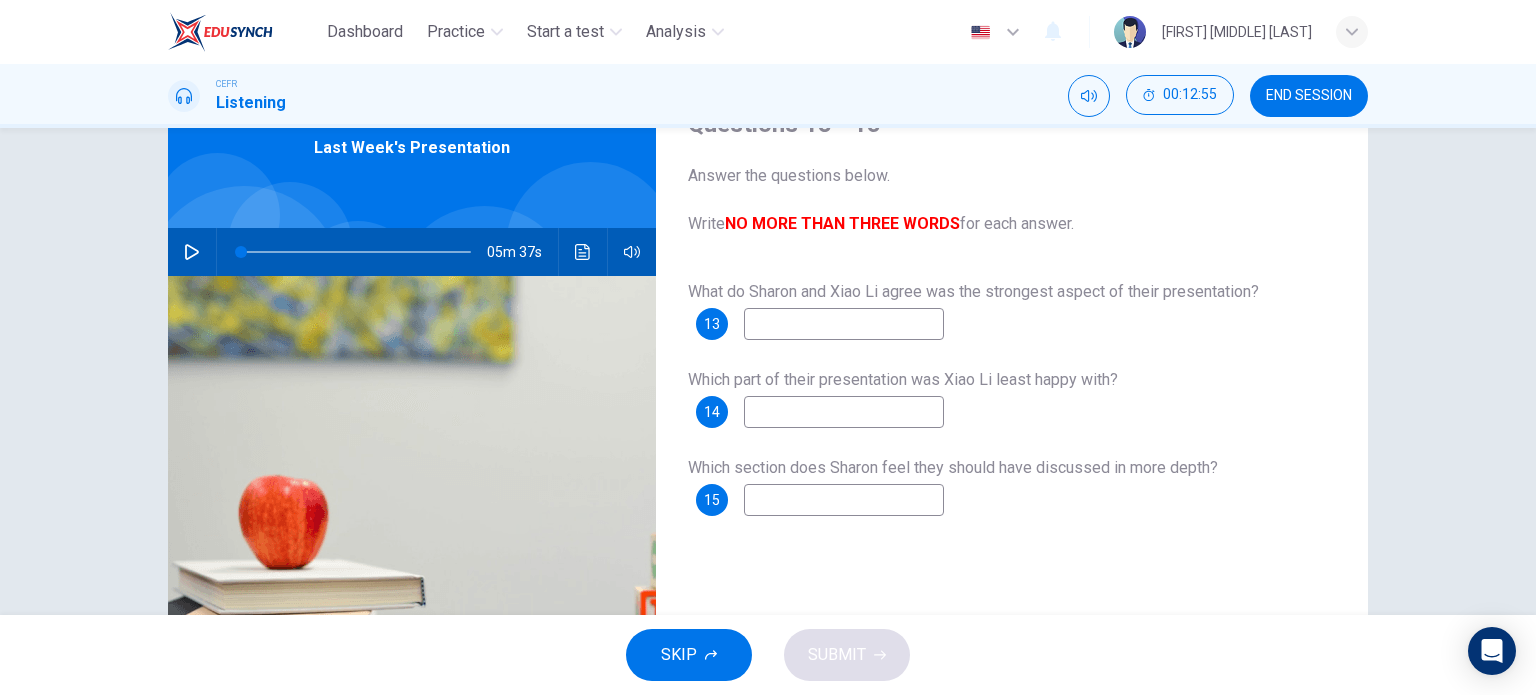 click at bounding box center [844, 324] 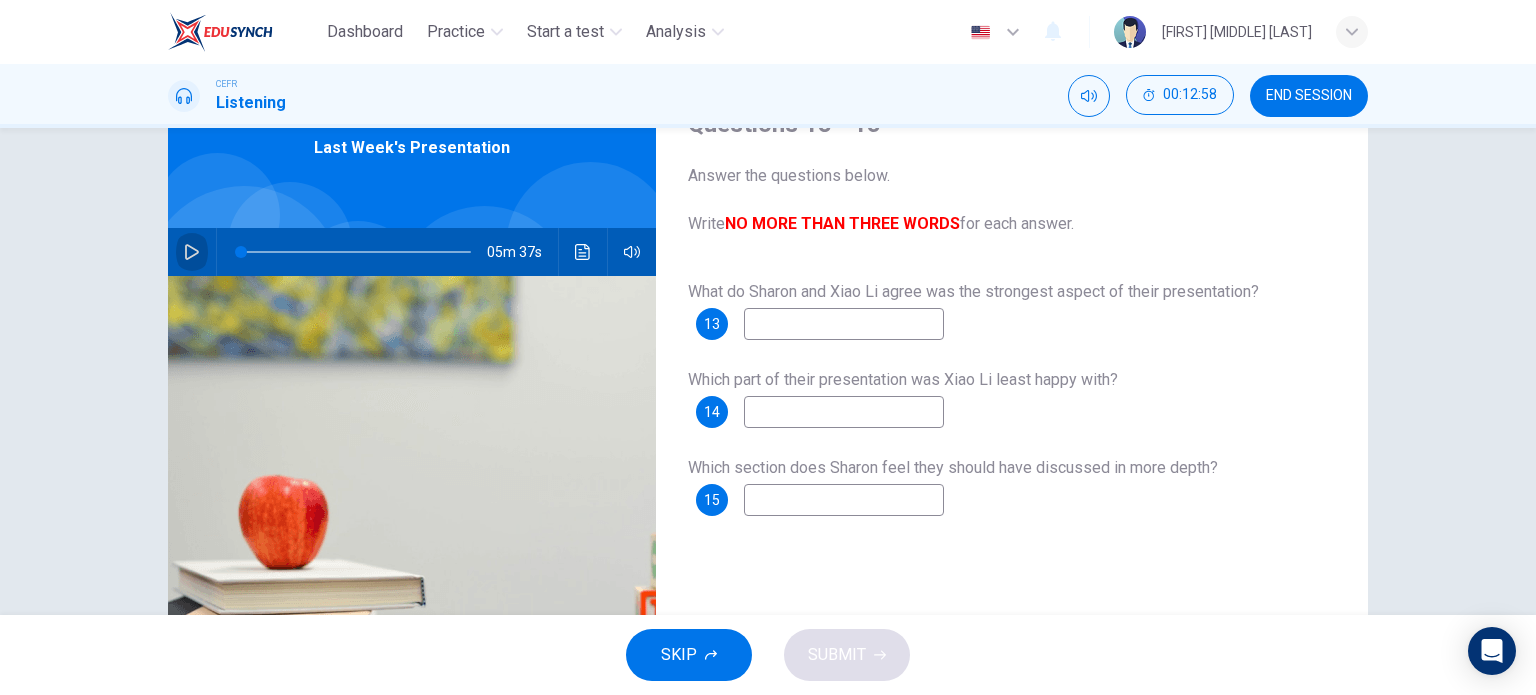 click at bounding box center [192, 252] 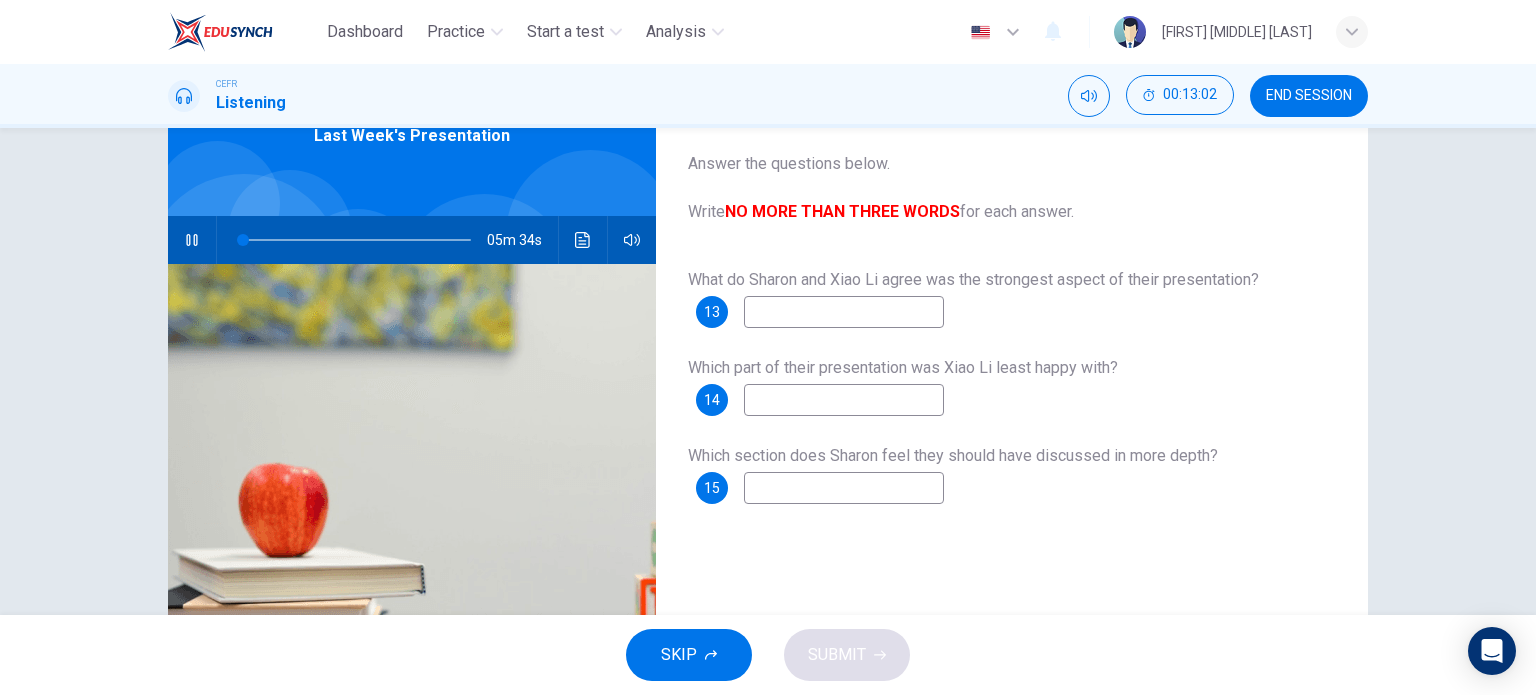 scroll, scrollTop: 99, scrollLeft: 0, axis: vertical 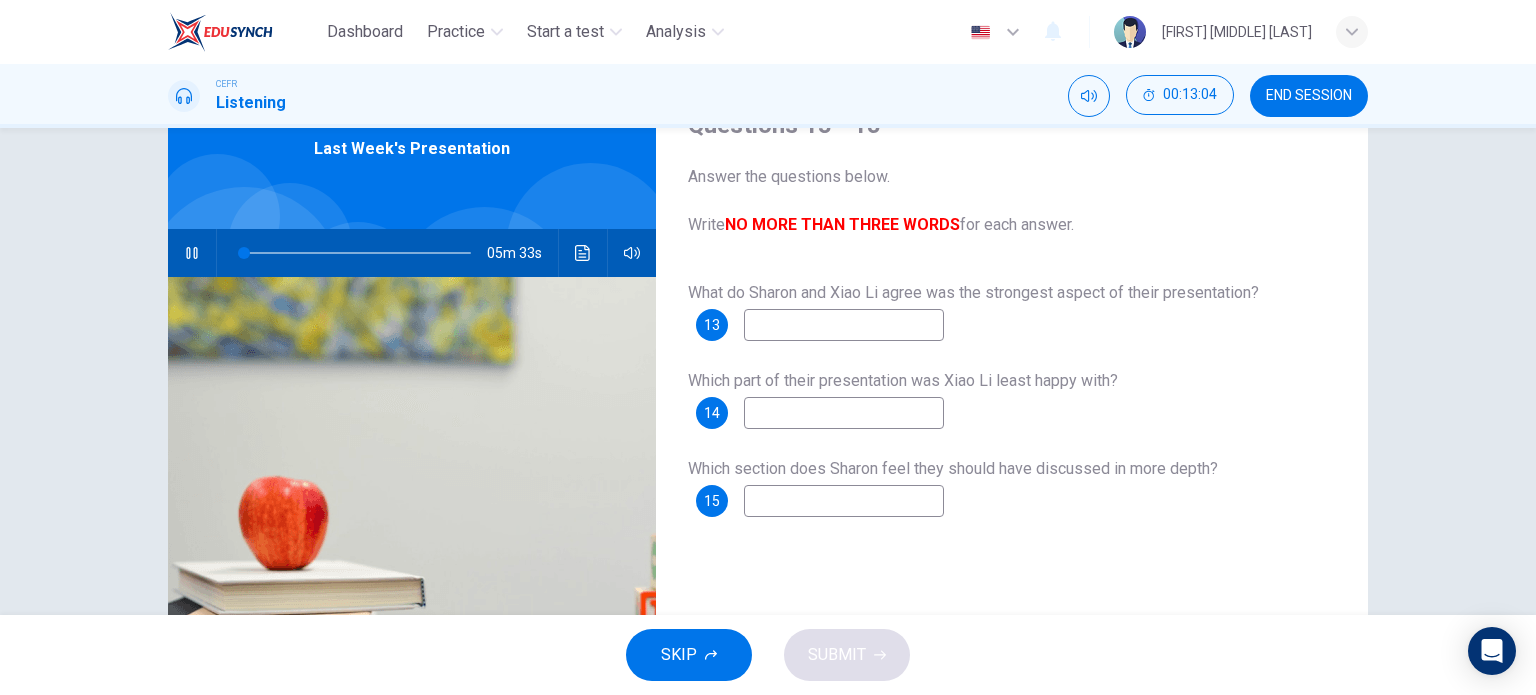 click at bounding box center [844, 325] 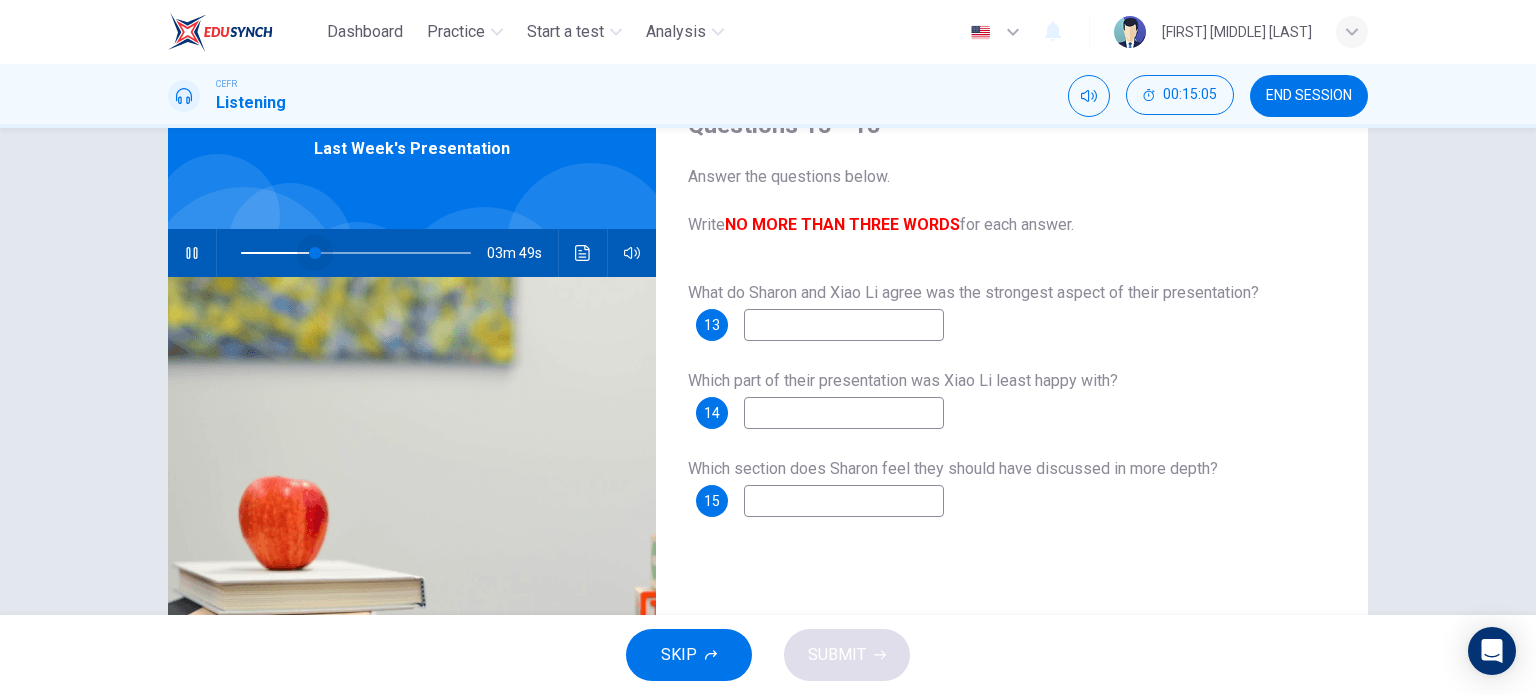click at bounding box center (315, 253) 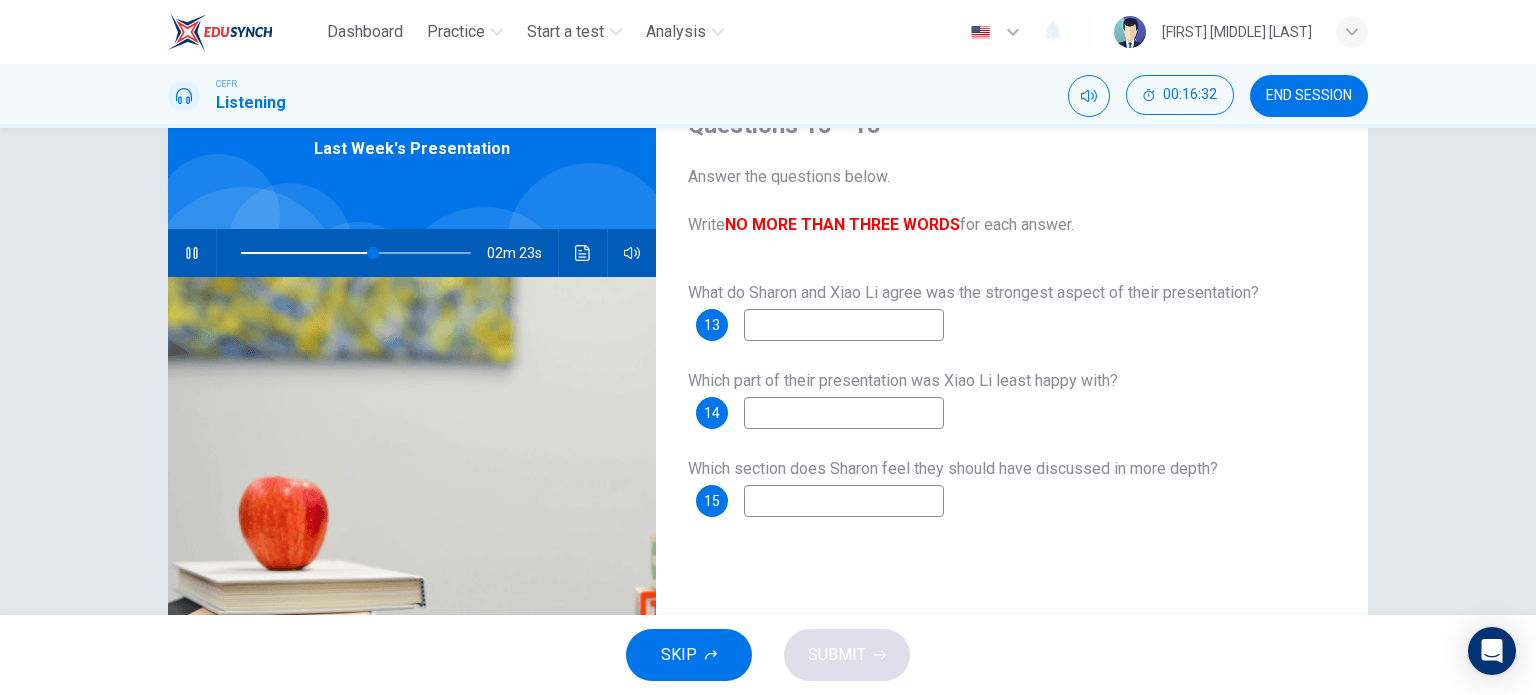 click at bounding box center [844, 325] 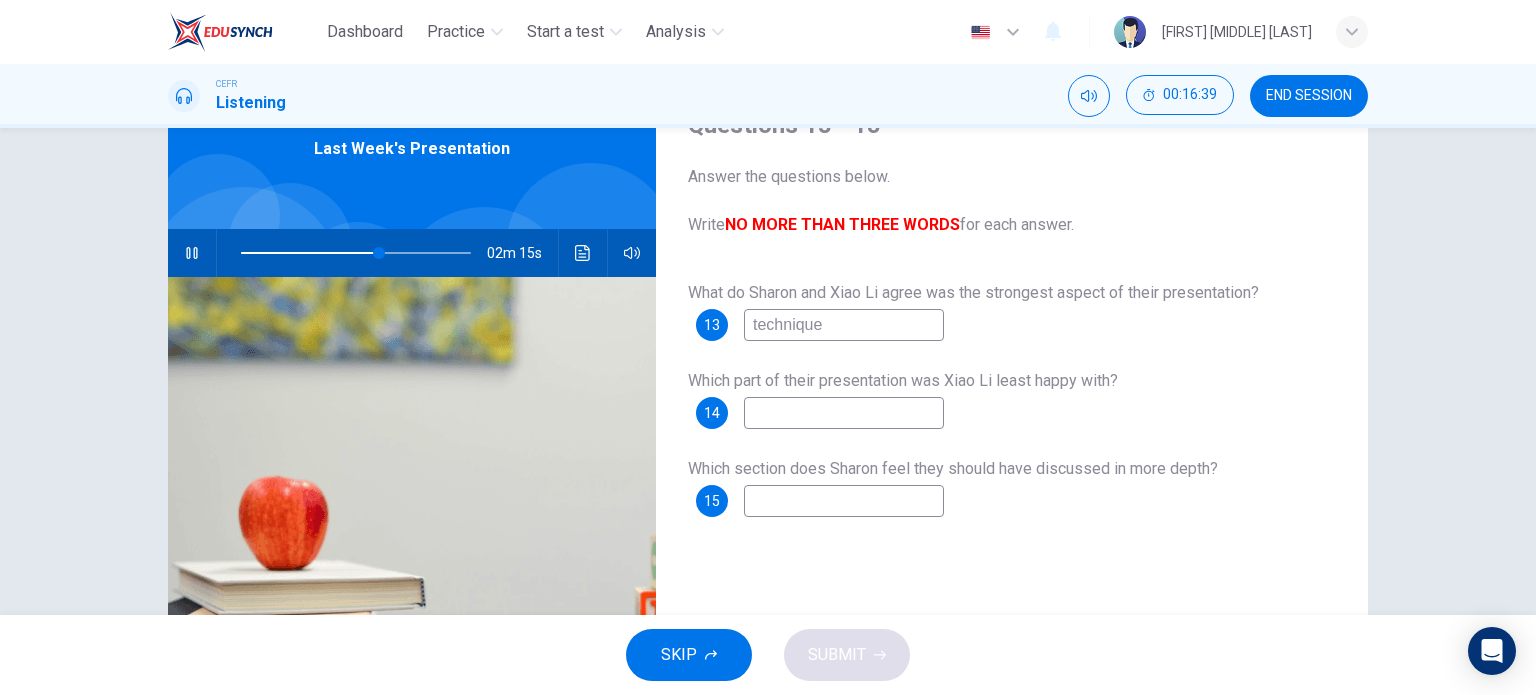 type on "technique" 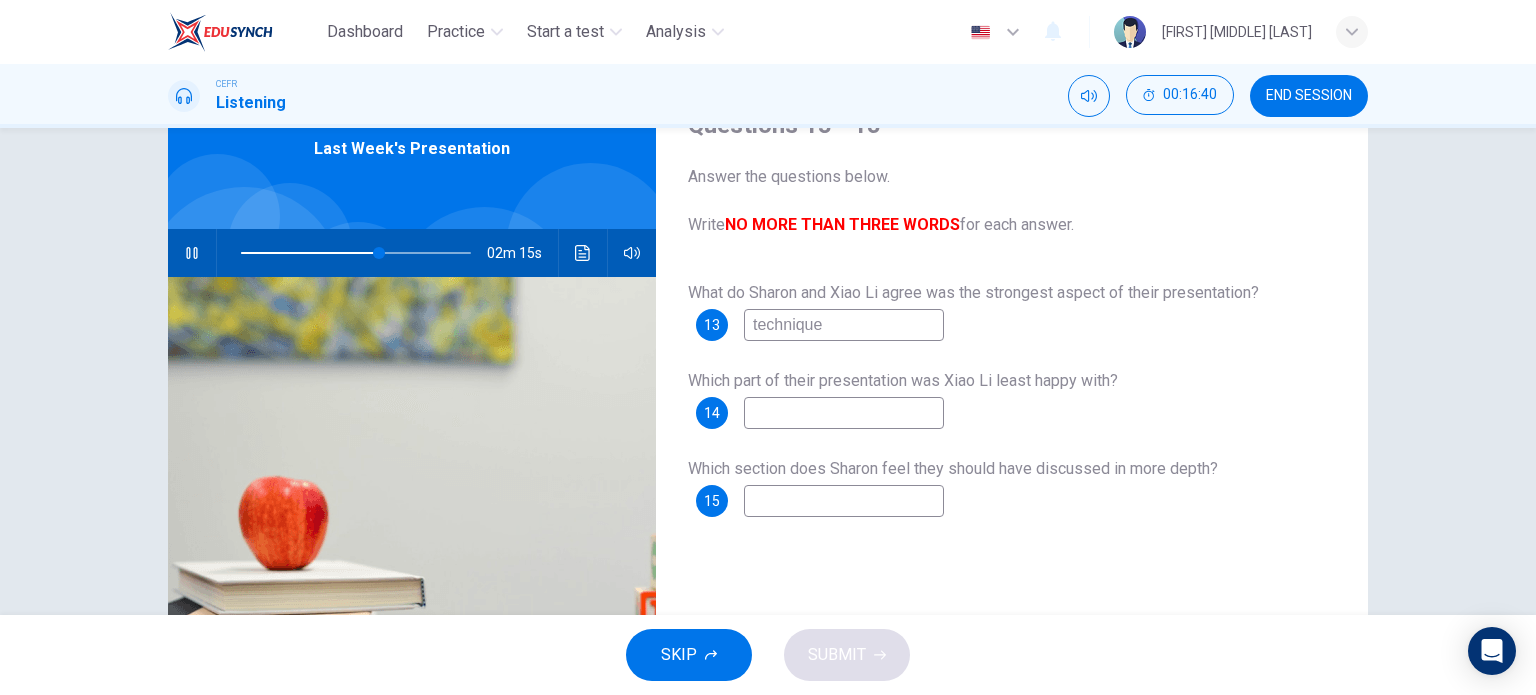 click at bounding box center (844, 325) 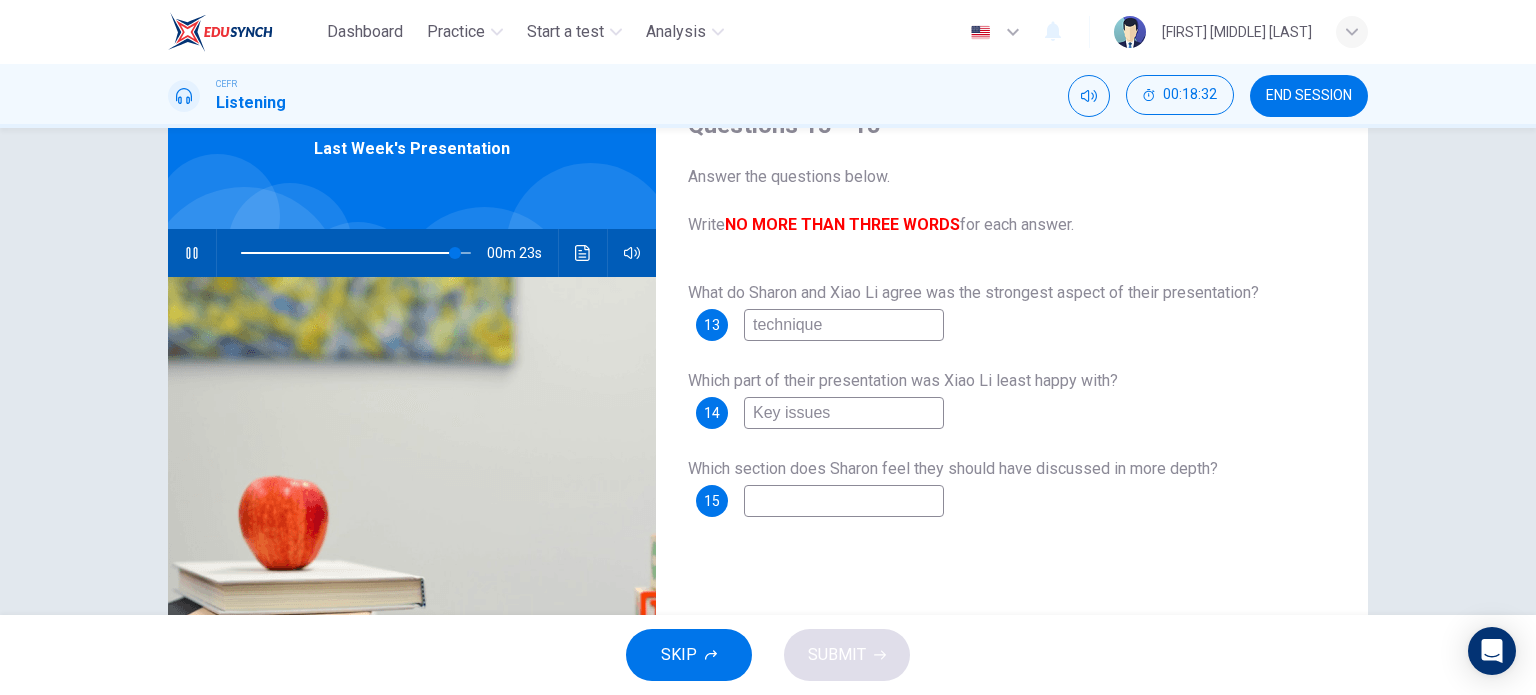 type on "Key issues" 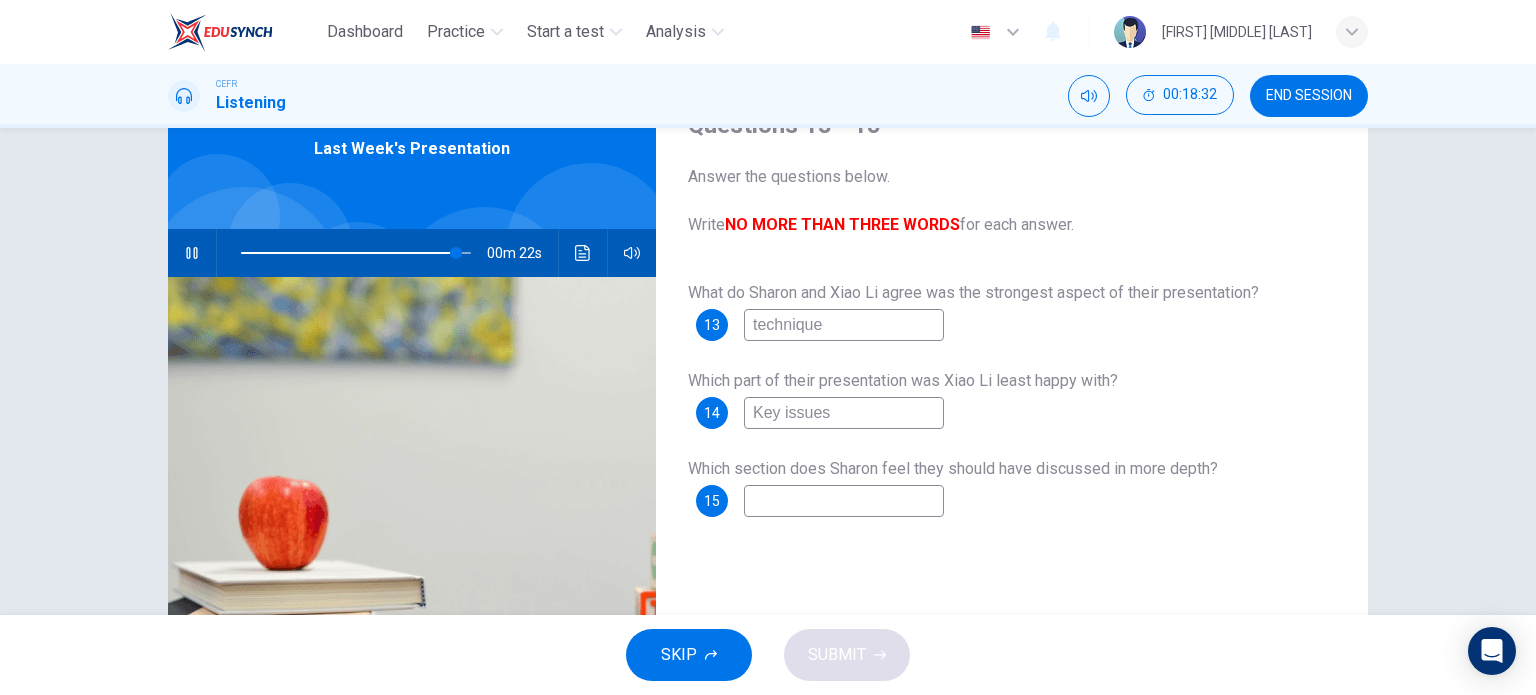 click at bounding box center (844, 325) 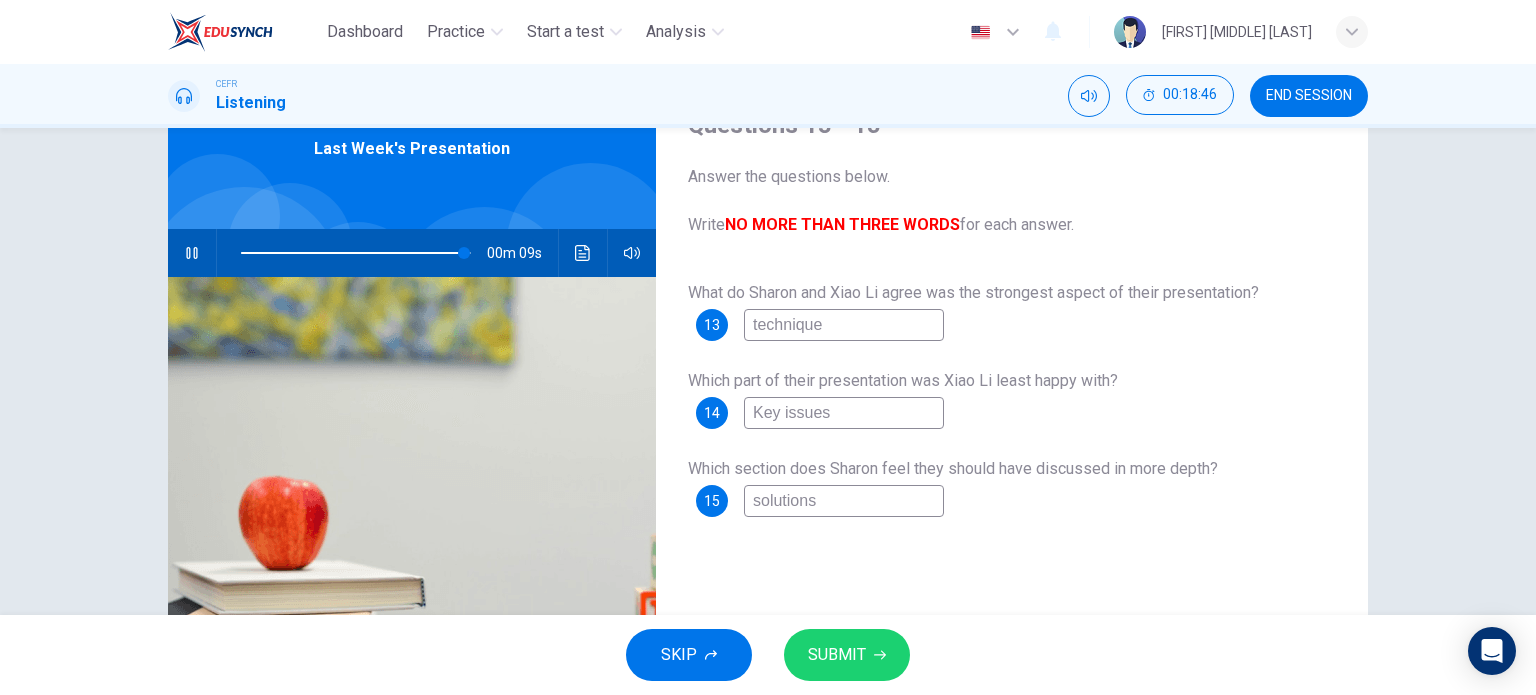 type on "solutions" 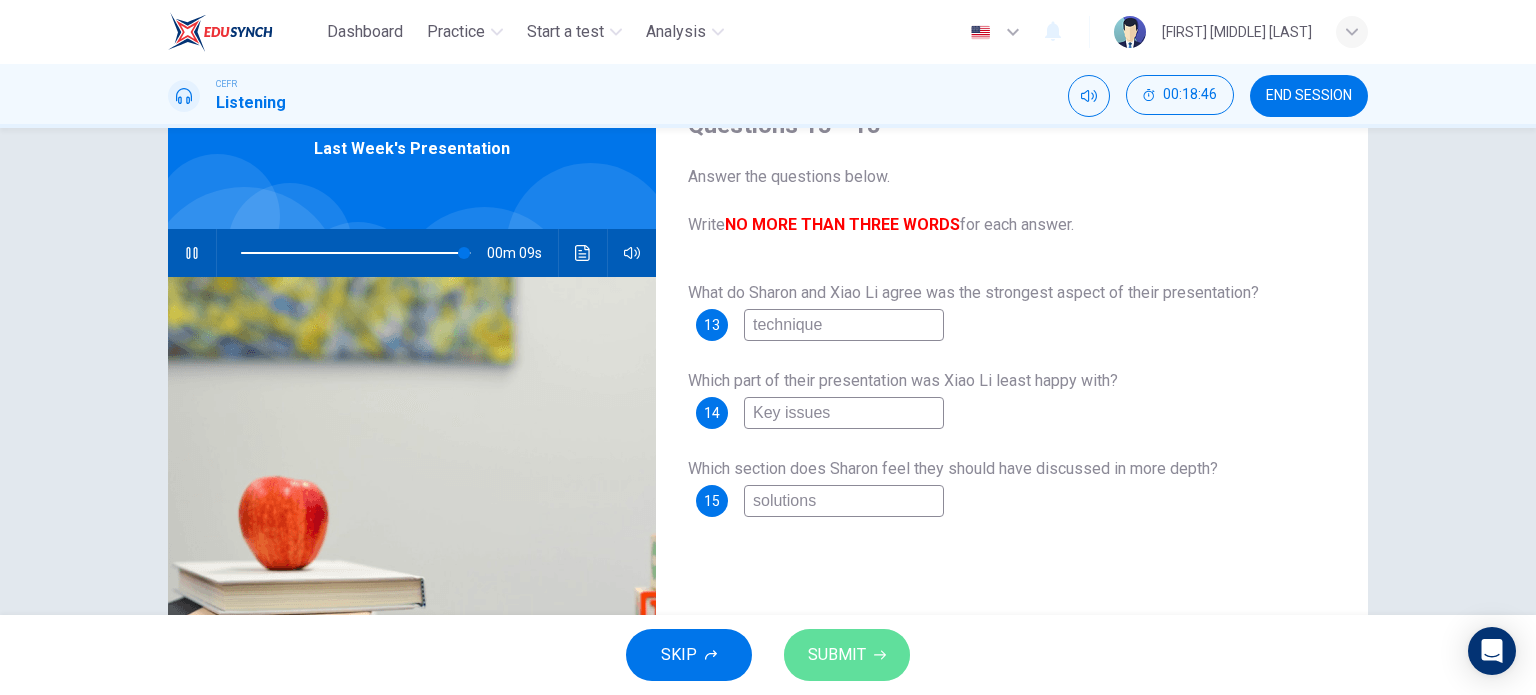 click on "SUBMIT" at bounding box center (837, 655) 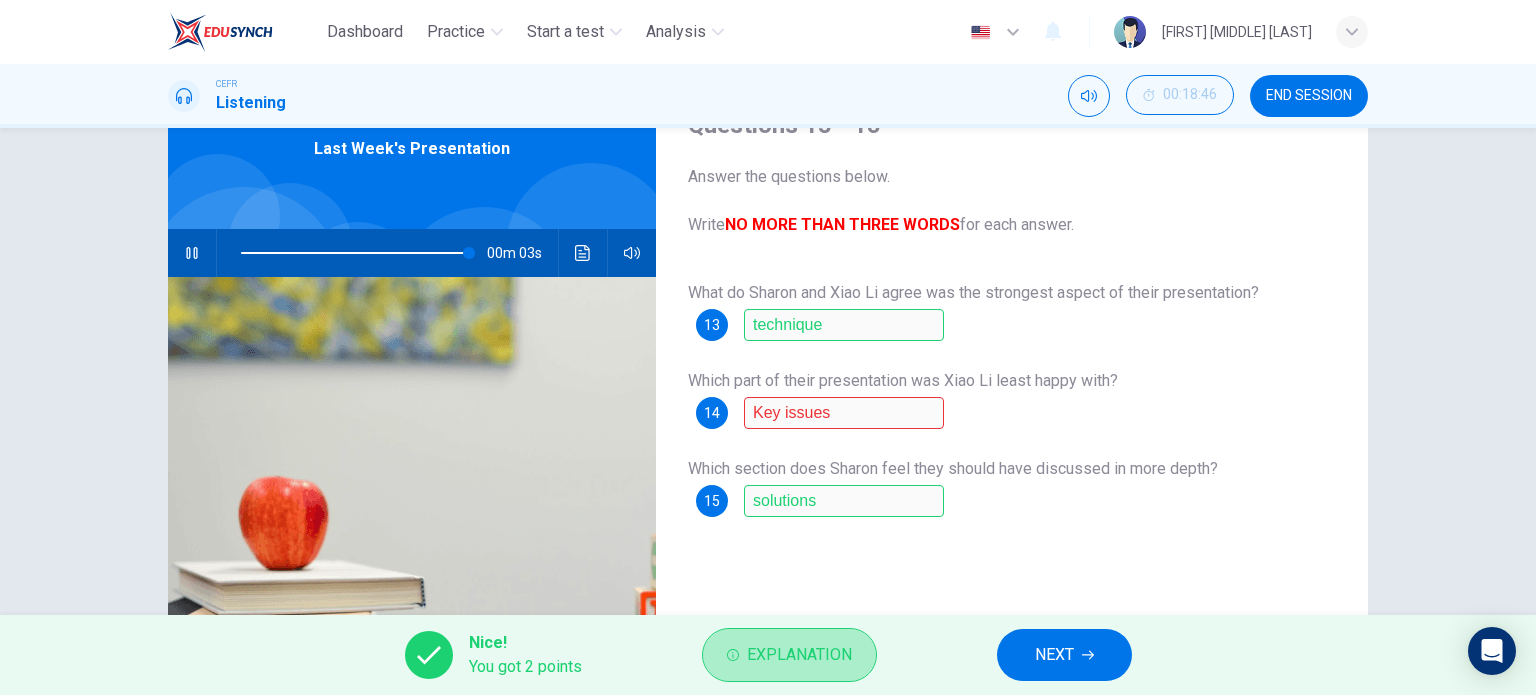 click on "Explanation" at bounding box center [799, 655] 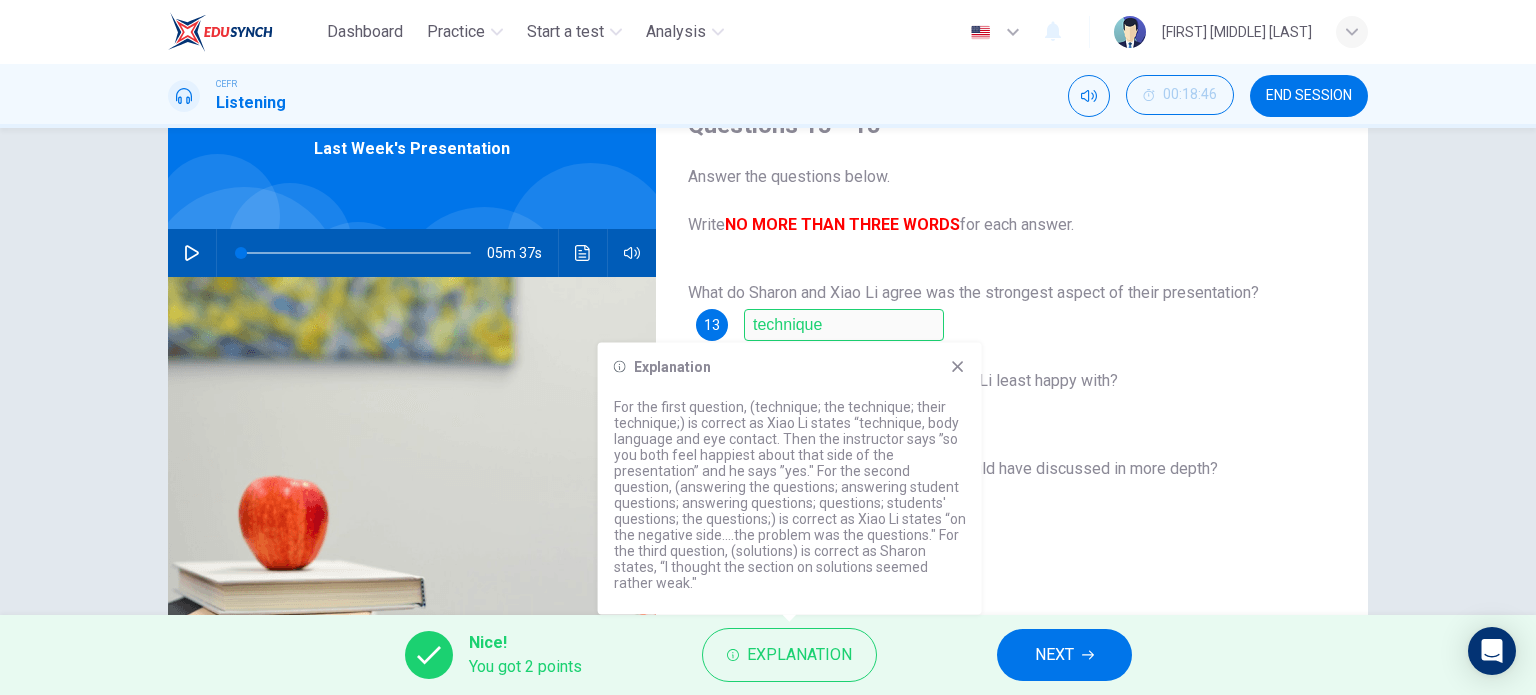 click at bounding box center [958, 367] 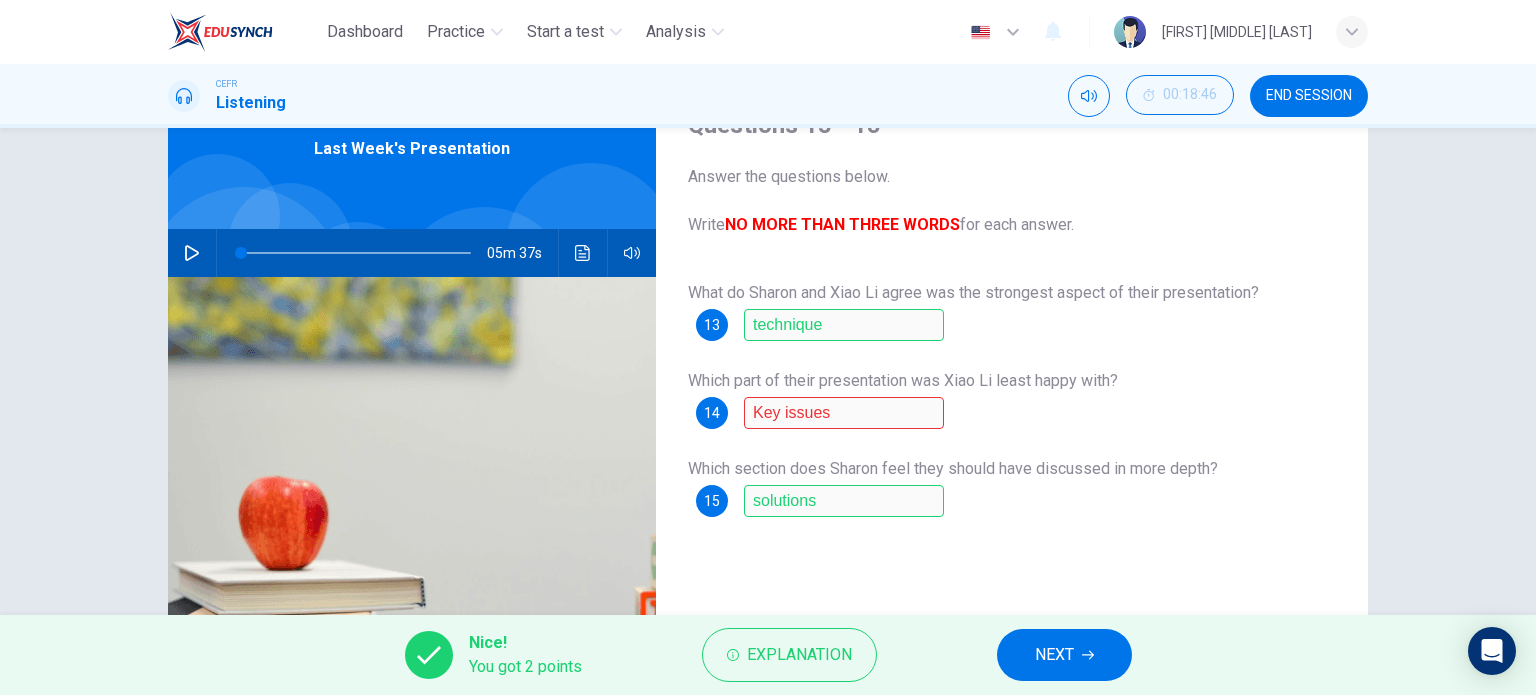 click on "NEXT" at bounding box center (1054, 655) 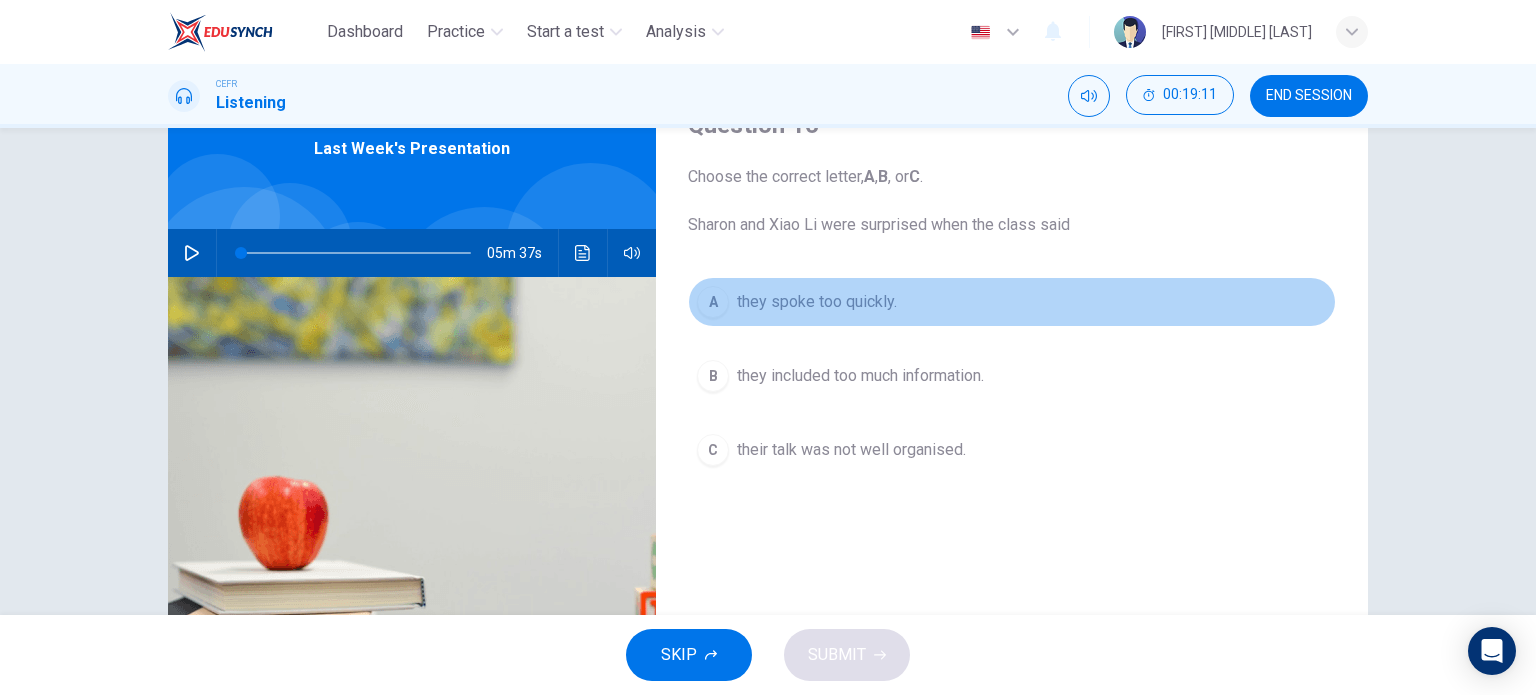 click on "they spoke too quickly." at bounding box center (817, 302) 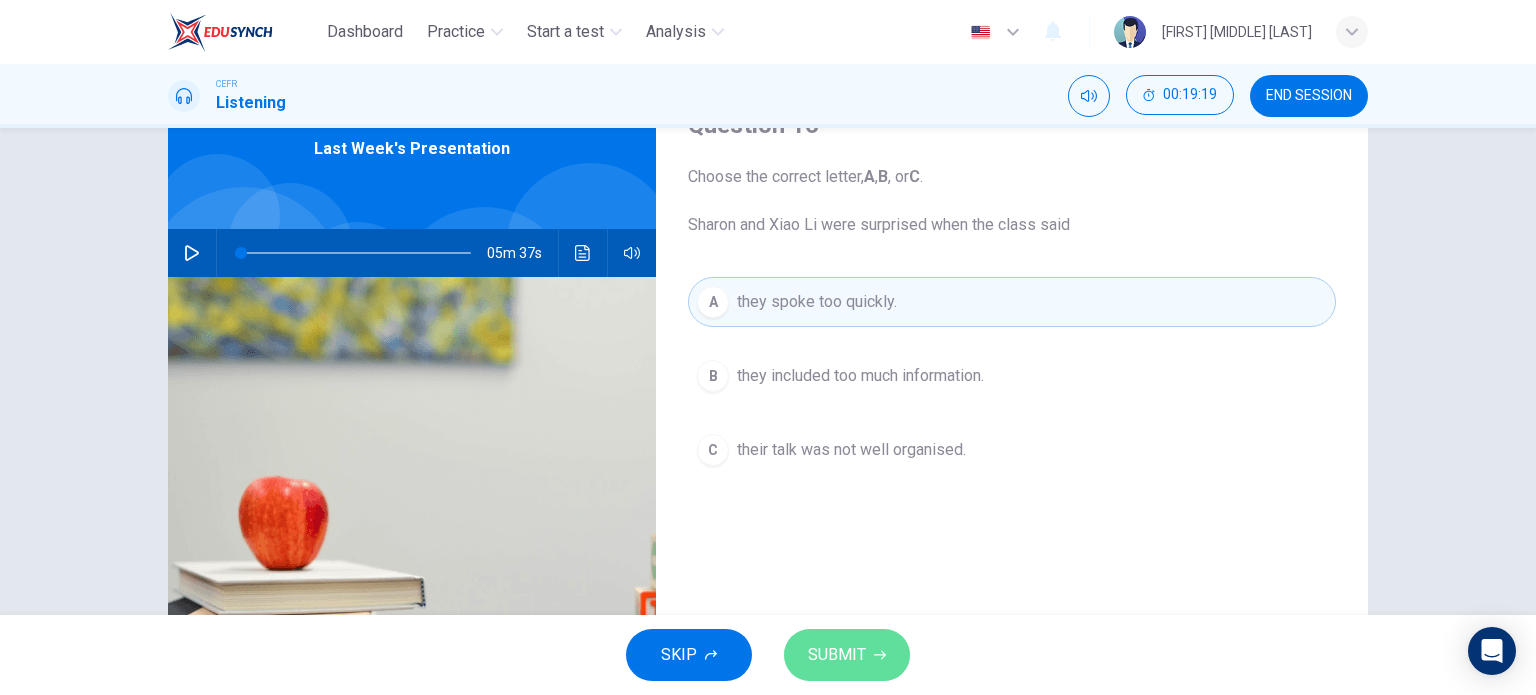 click on "SUBMIT" at bounding box center (847, 655) 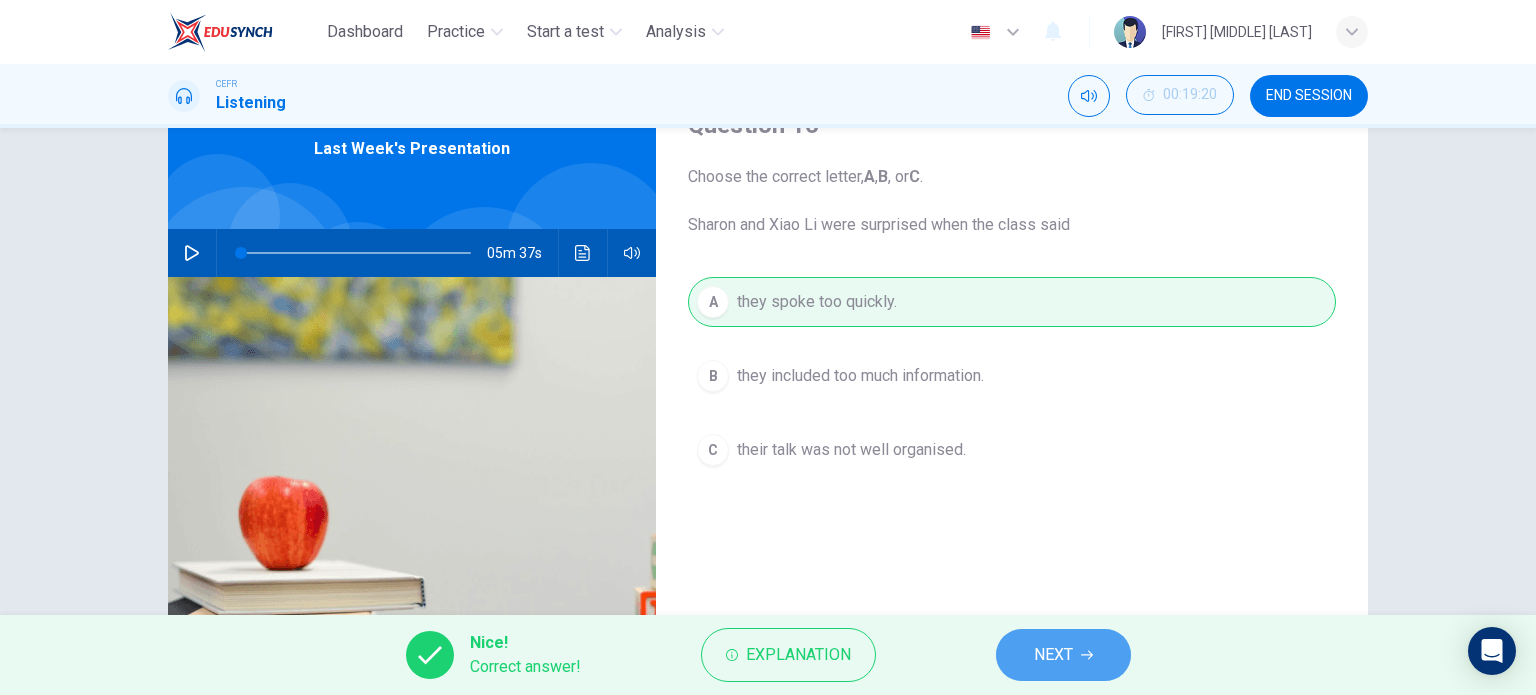 click on "NEXT" at bounding box center [1063, 655] 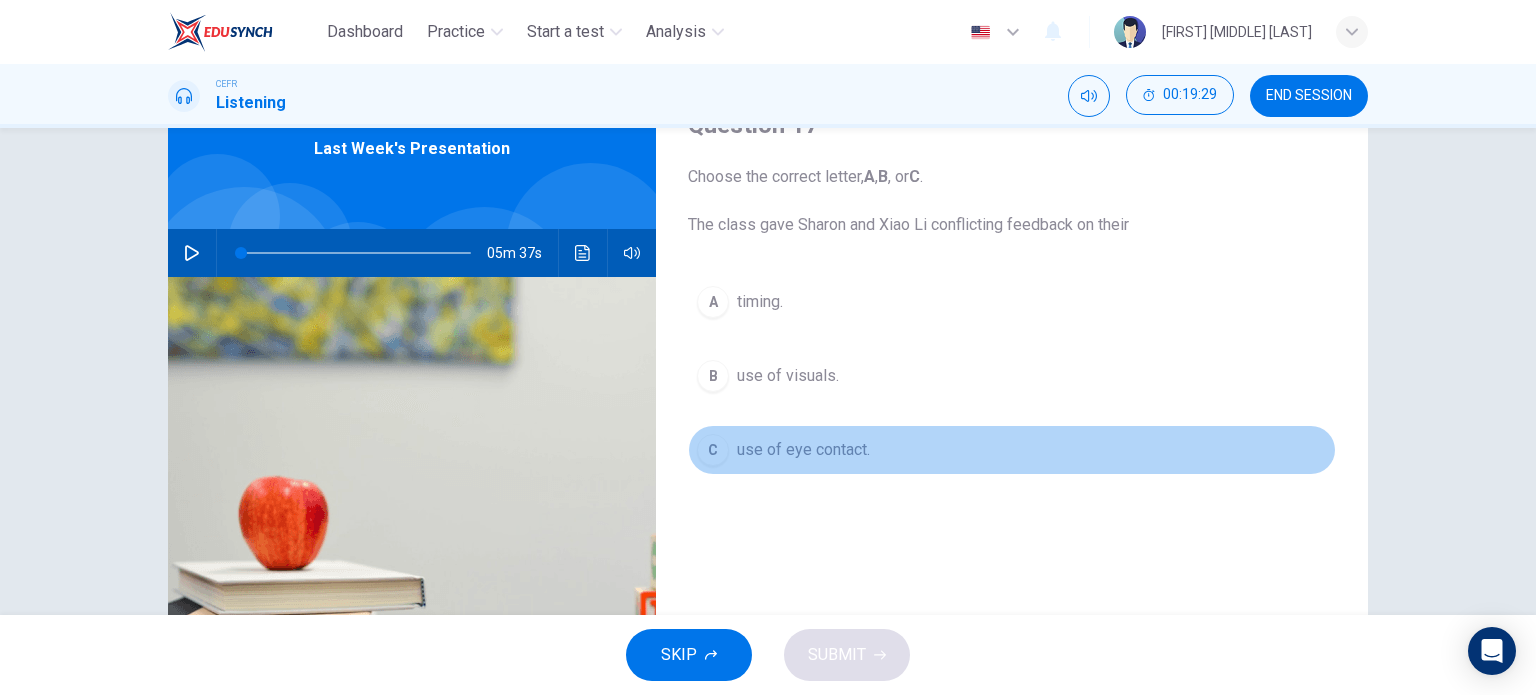 click on "use of eye contact." at bounding box center (760, 302) 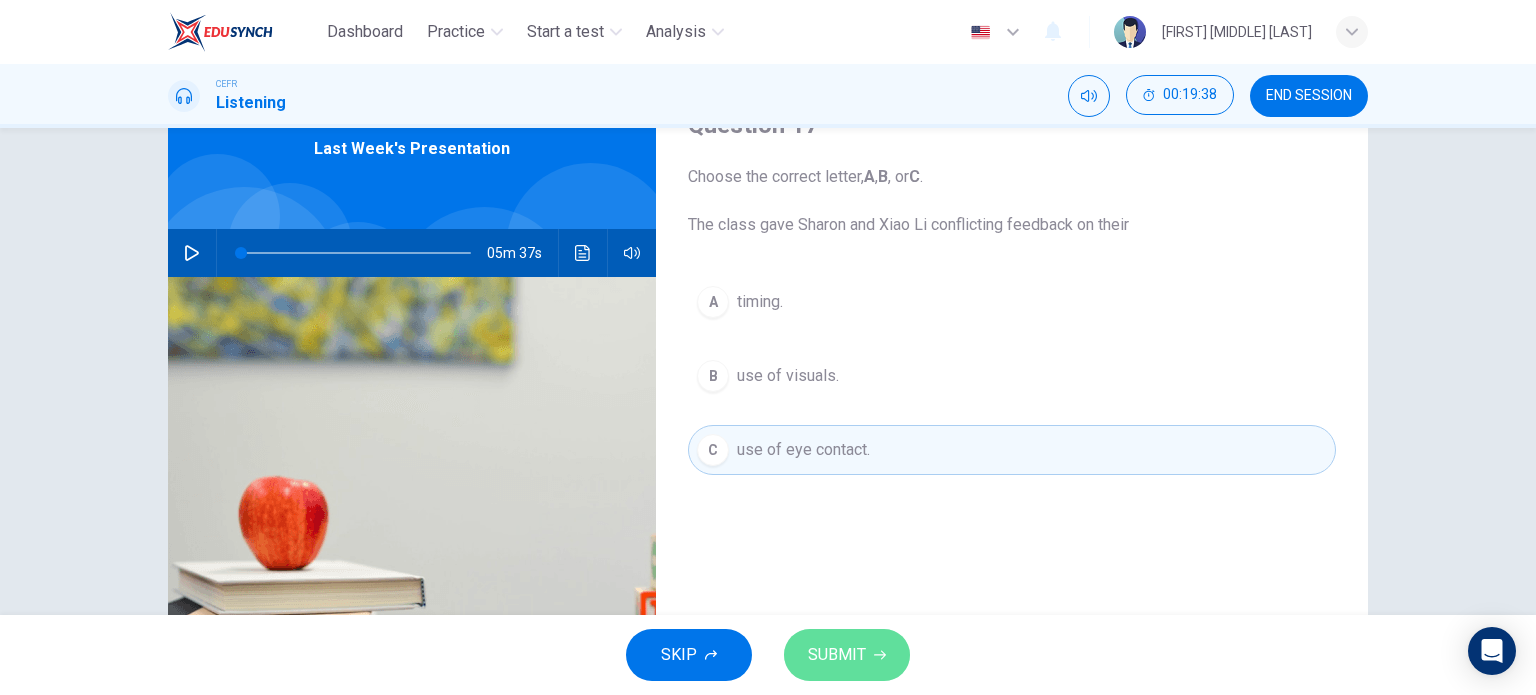 click on "SUBMIT" at bounding box center [847, 655] 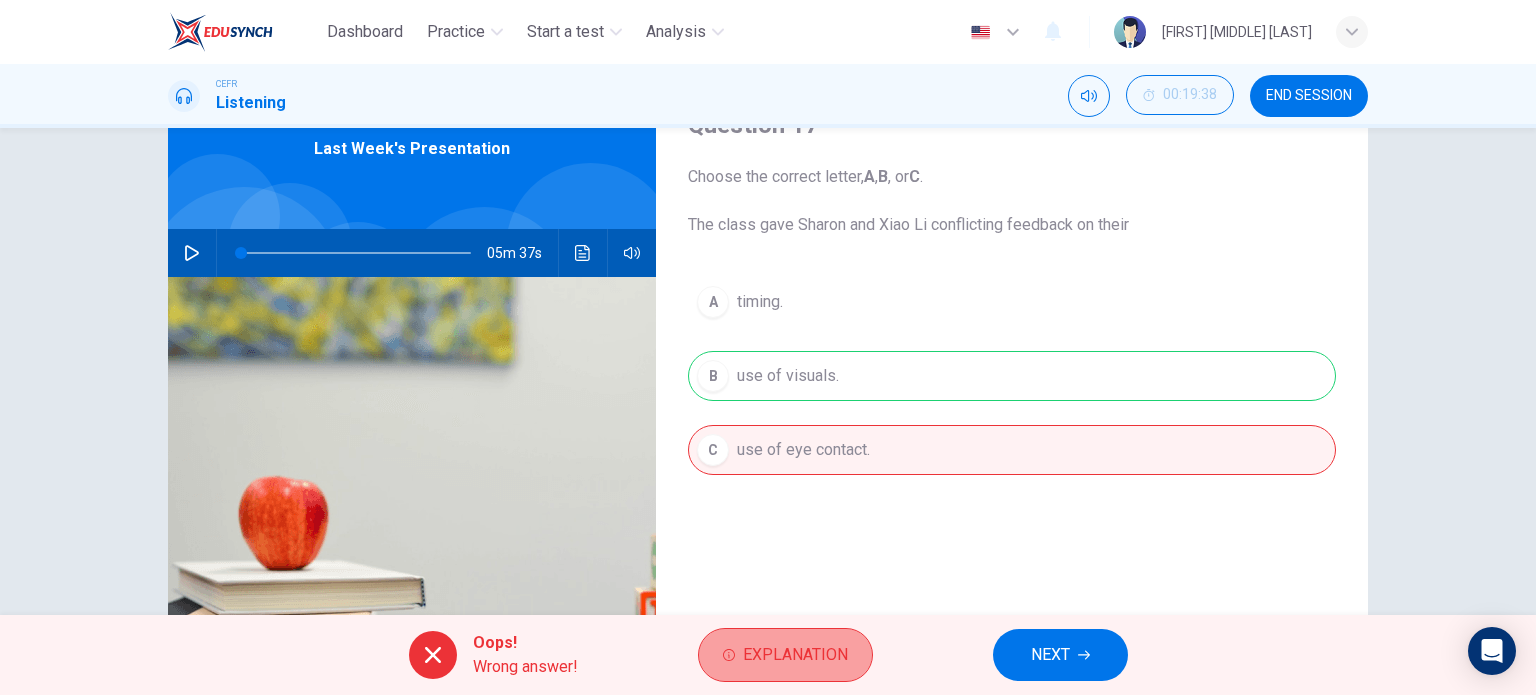 click on "Explanation" at bounding box center [795, 655] 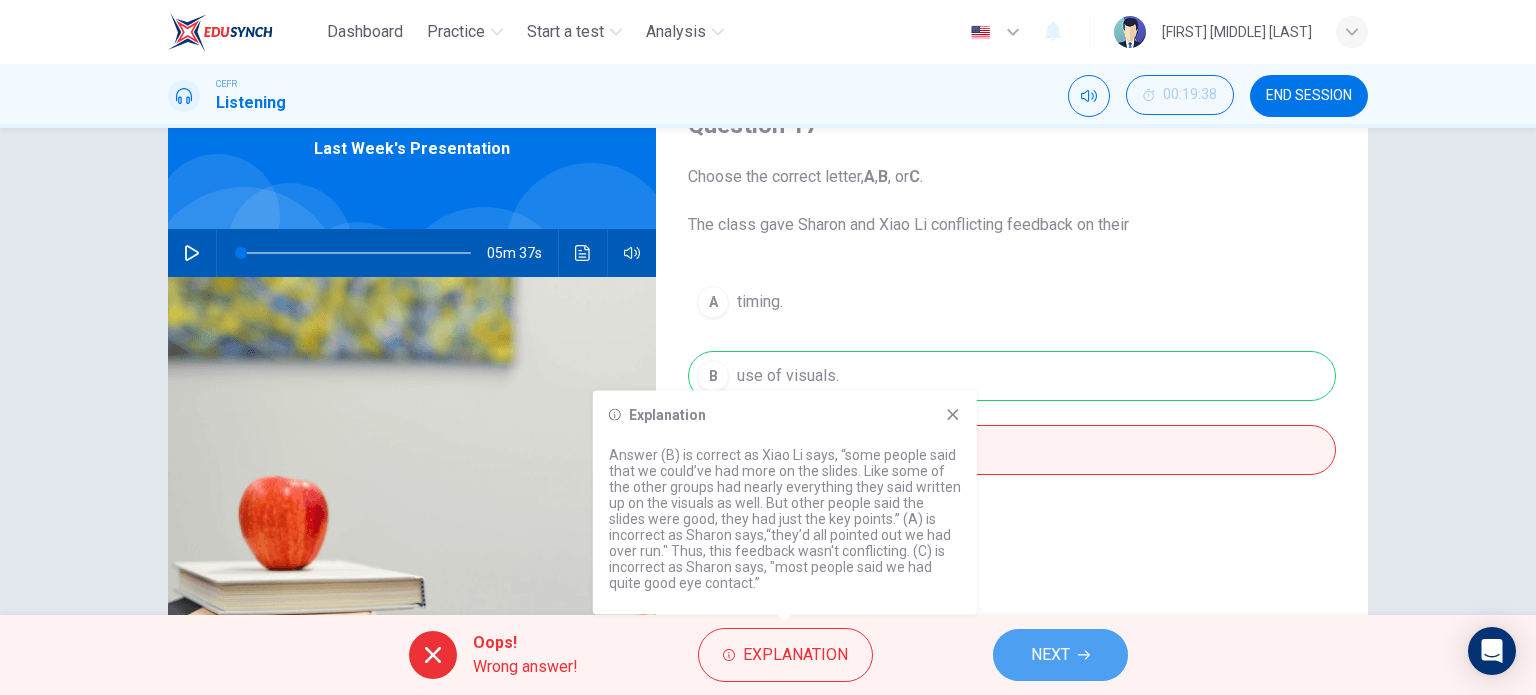 click on "NEXT" at bounding box center [1060, 655] 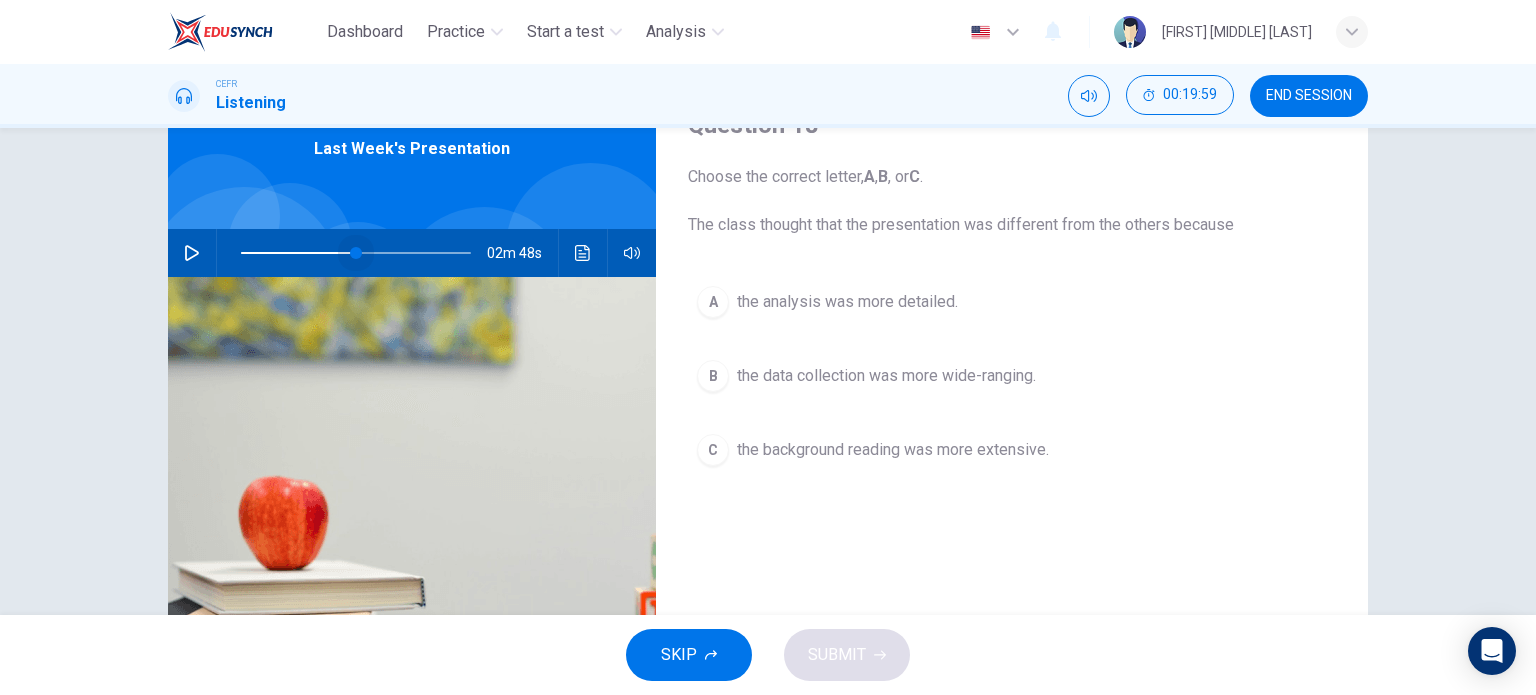 click at bounding box center [356, 253] 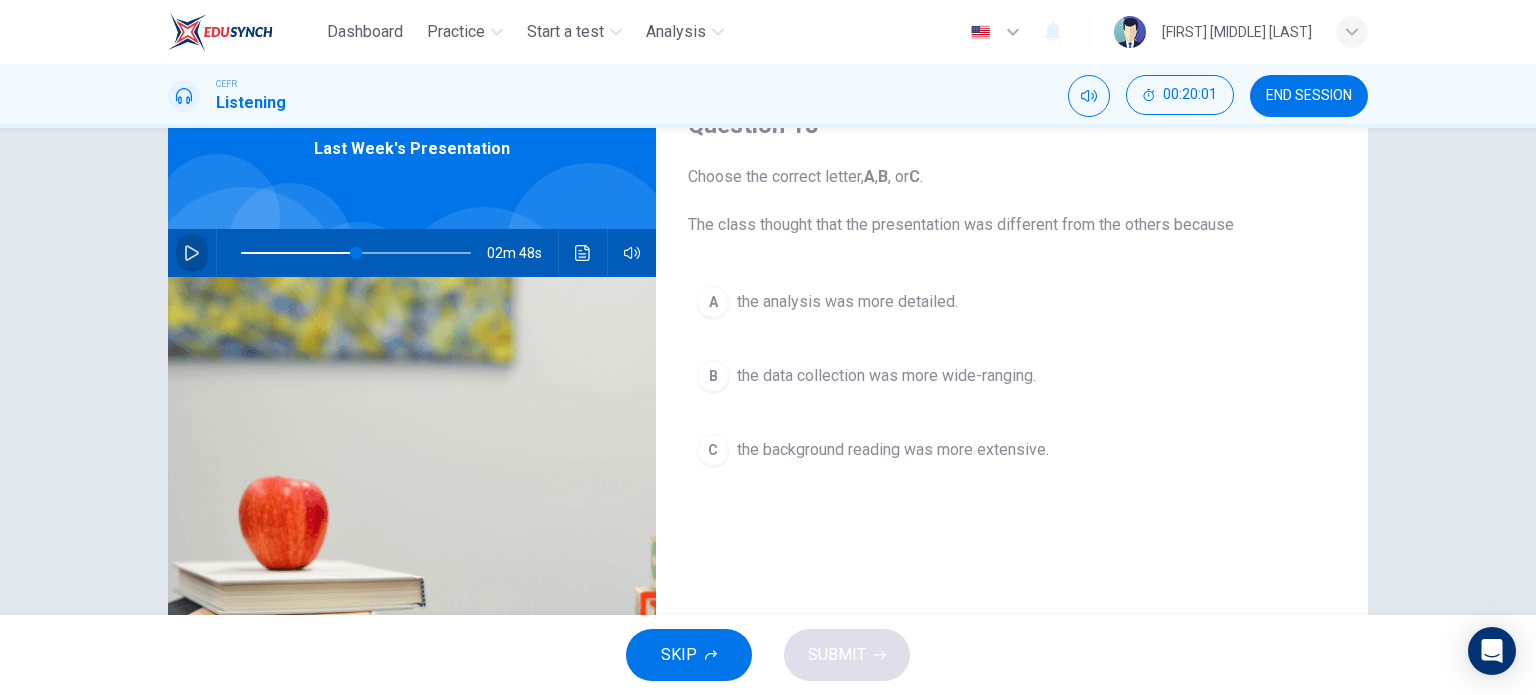click at bounding box center (192, 253) 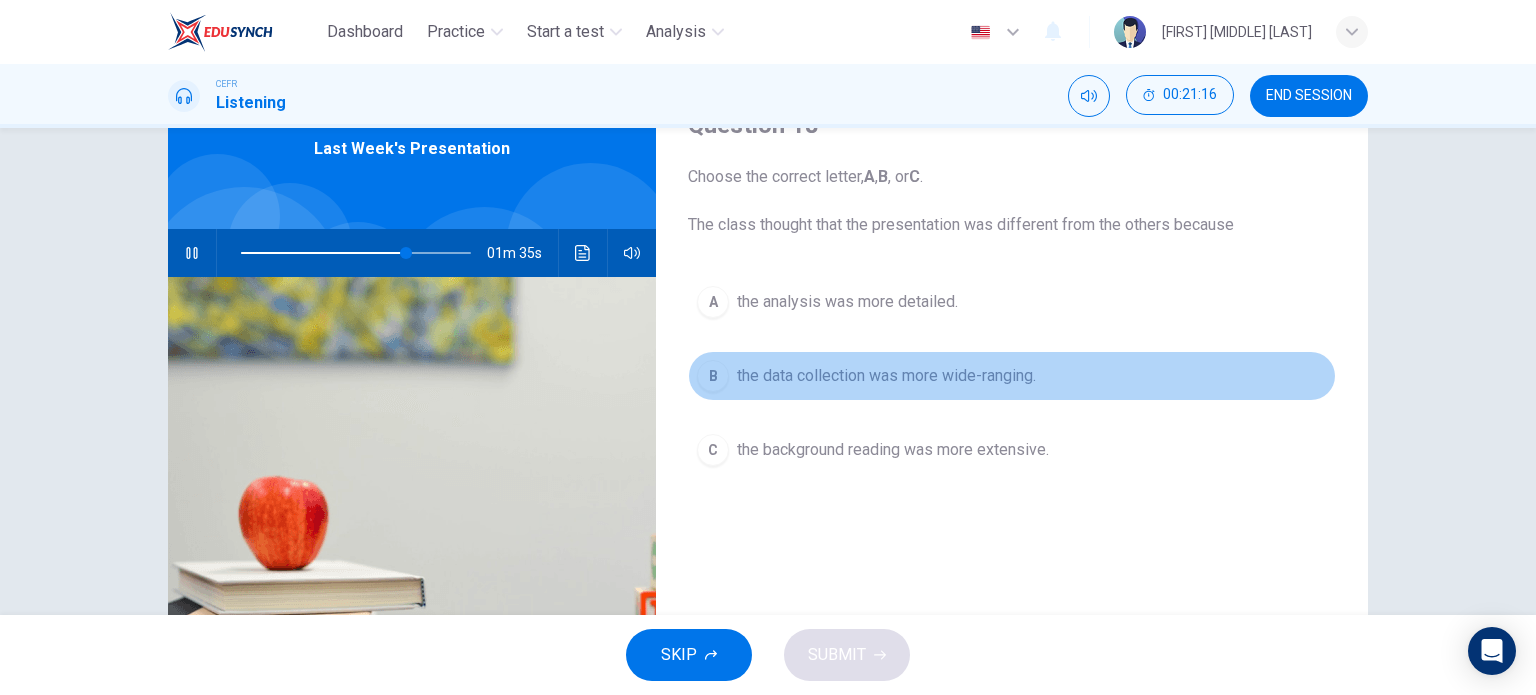 click on "the data collection was more wide-ranging." at bounding box center (847, 302) 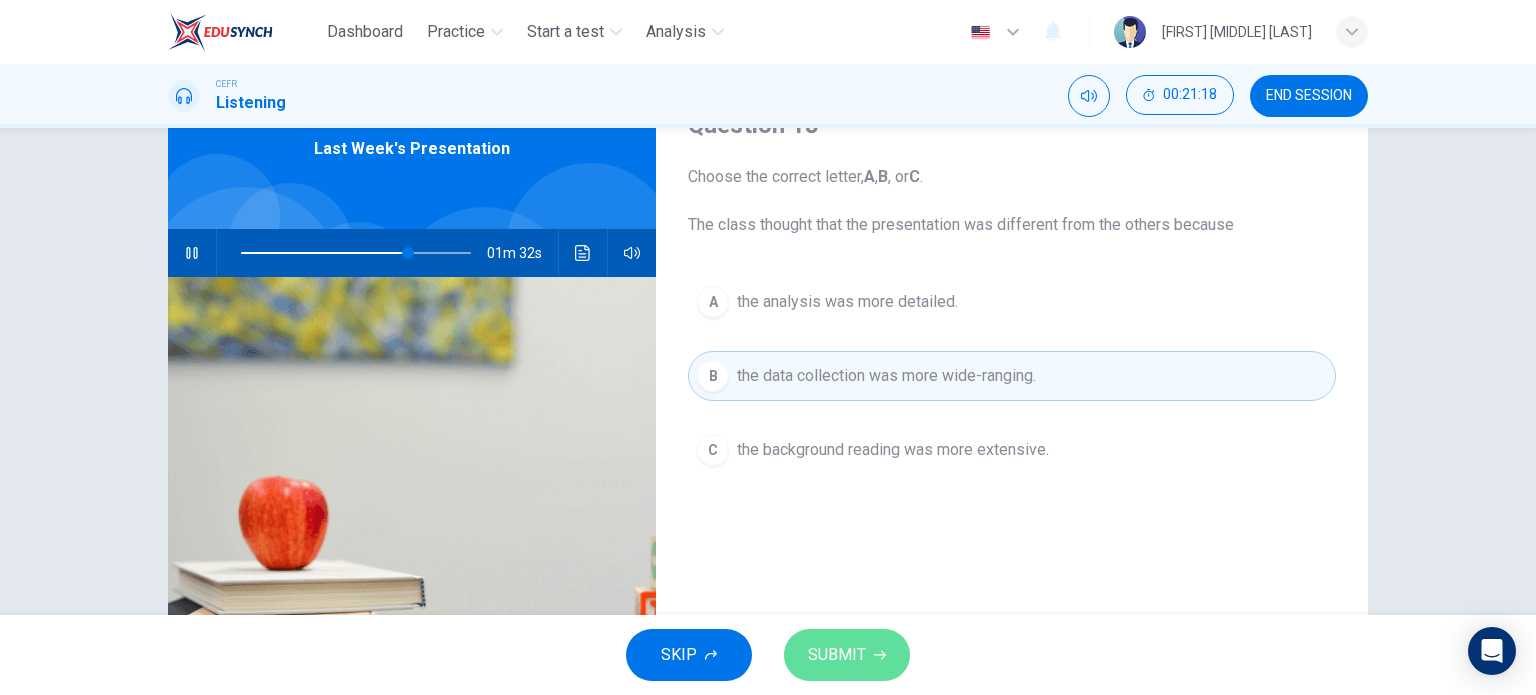 click on "SUBMIT" at bounding box center (847, 655) 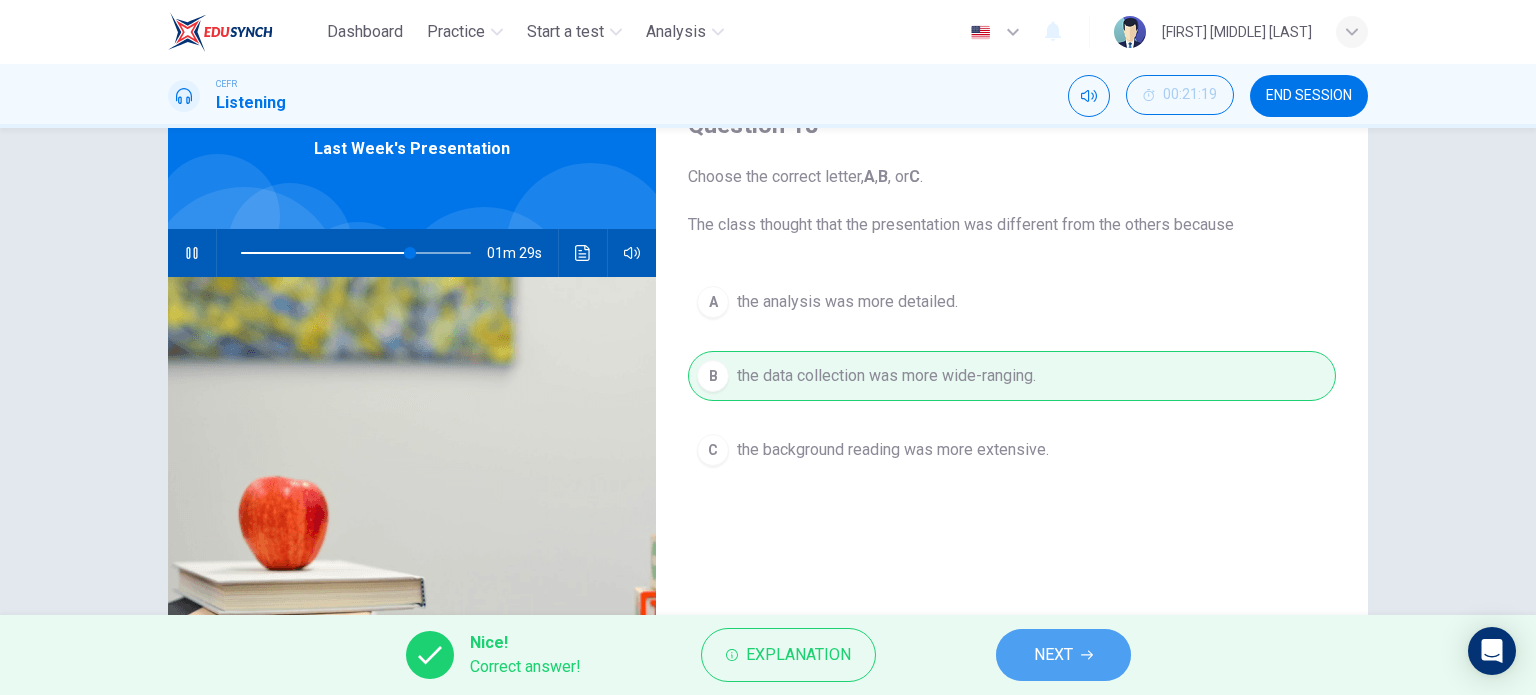 click on "NEXT" at bounding box center [1063, 655] 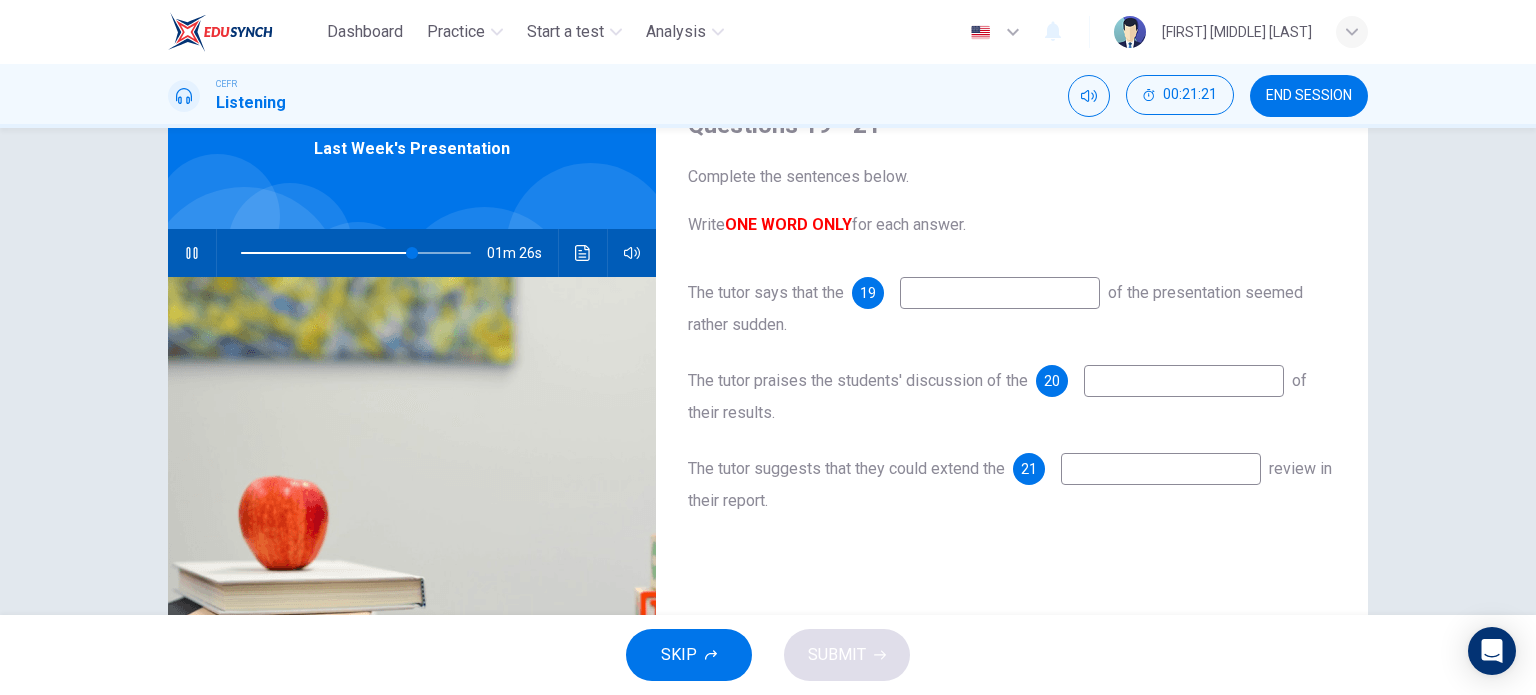 click at bounding box center [1000, 293] 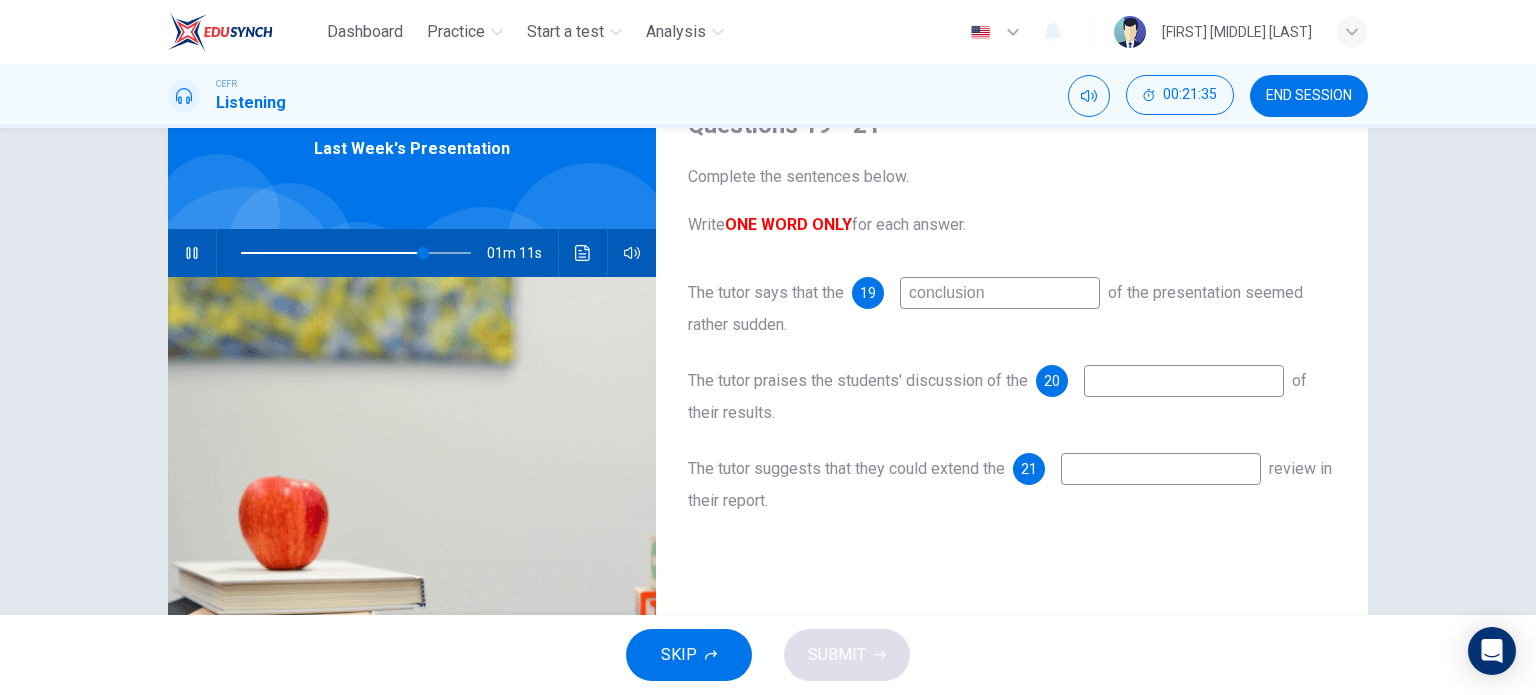 click at bounding box center (1000, 293) 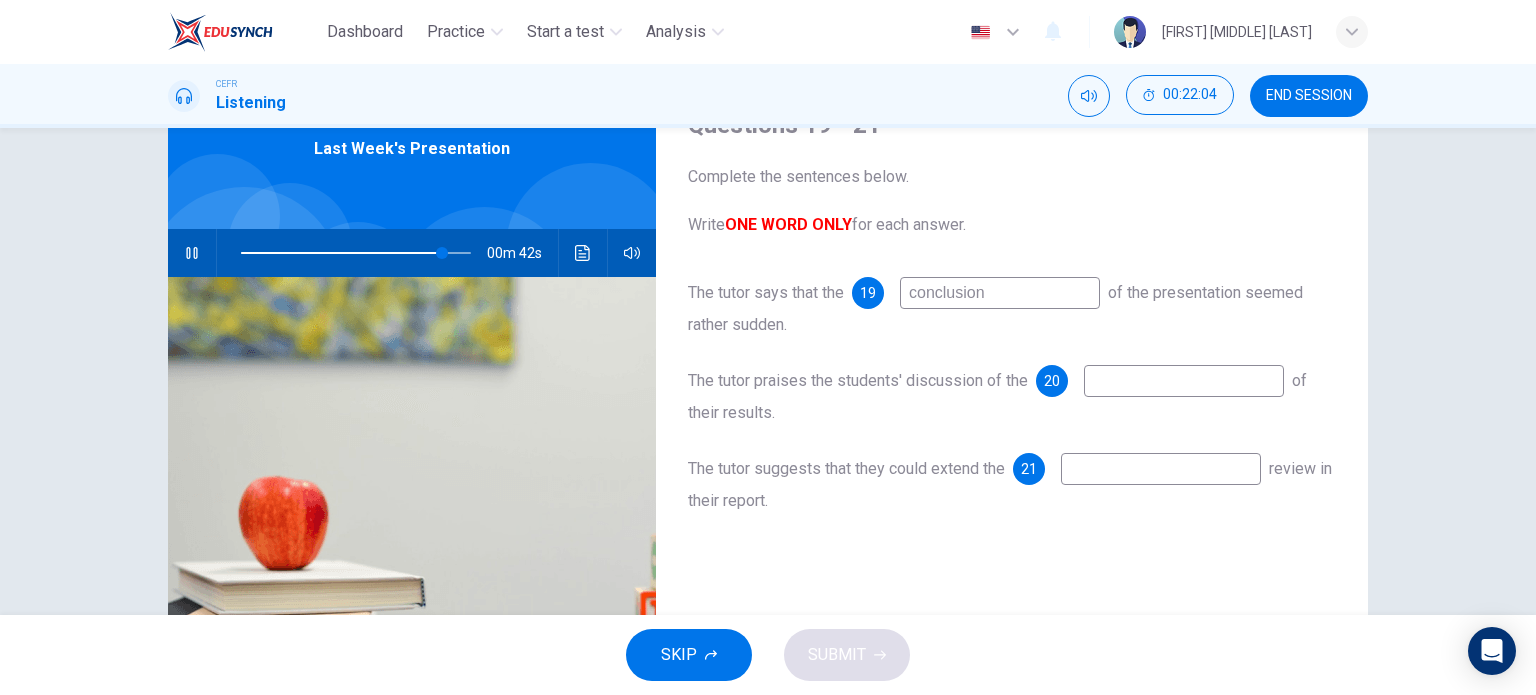 drag, startPoint x: 1062, startPoint y: 295, endPoint x: 751, endPoint y: 278, distance: 311.4643 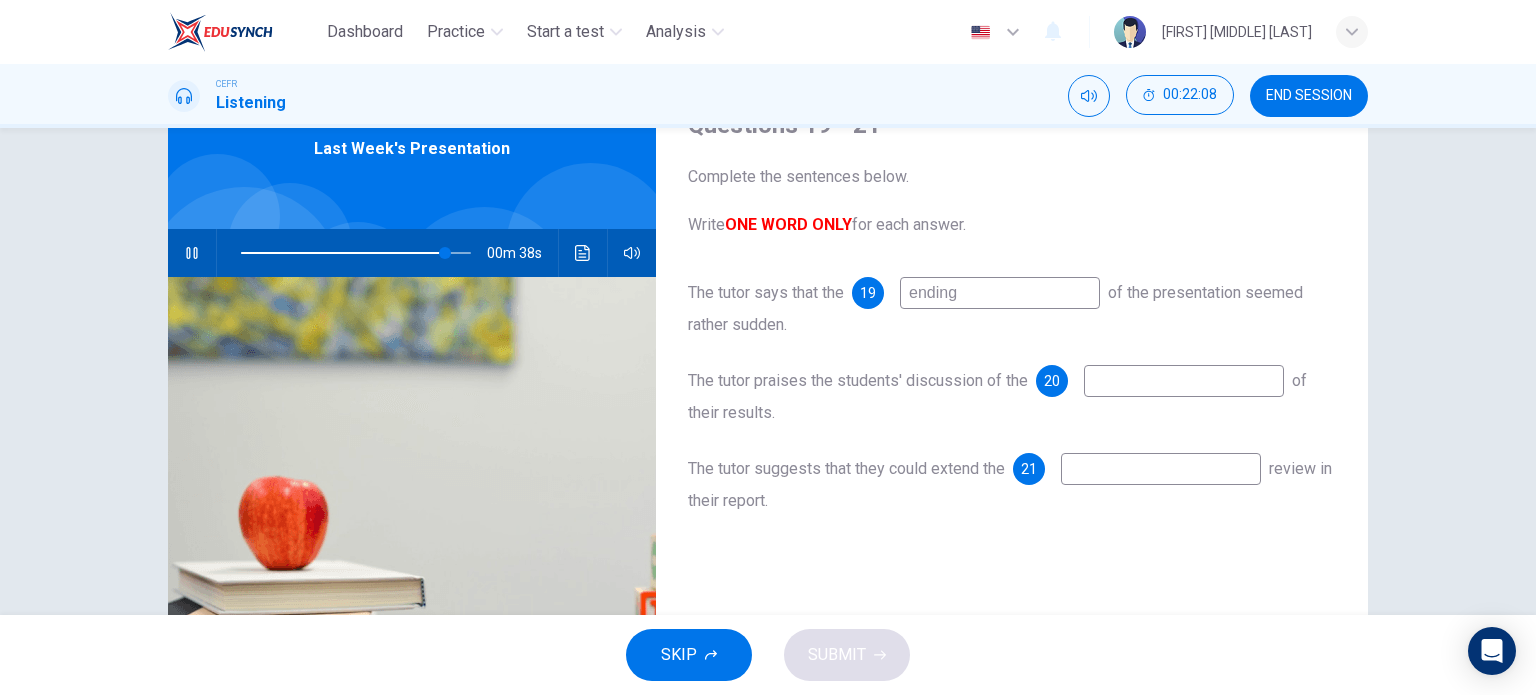 type on "ending" 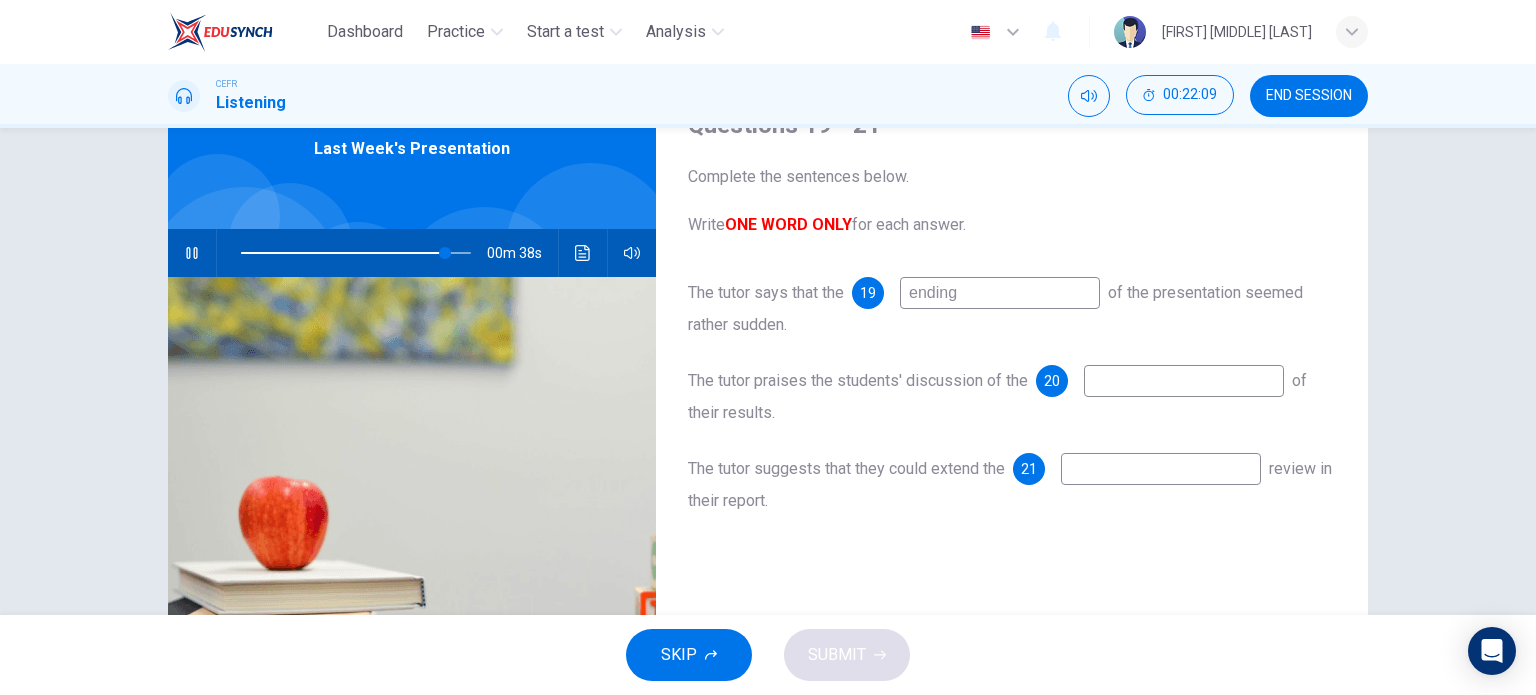 click at bounding box center [1000, 293] 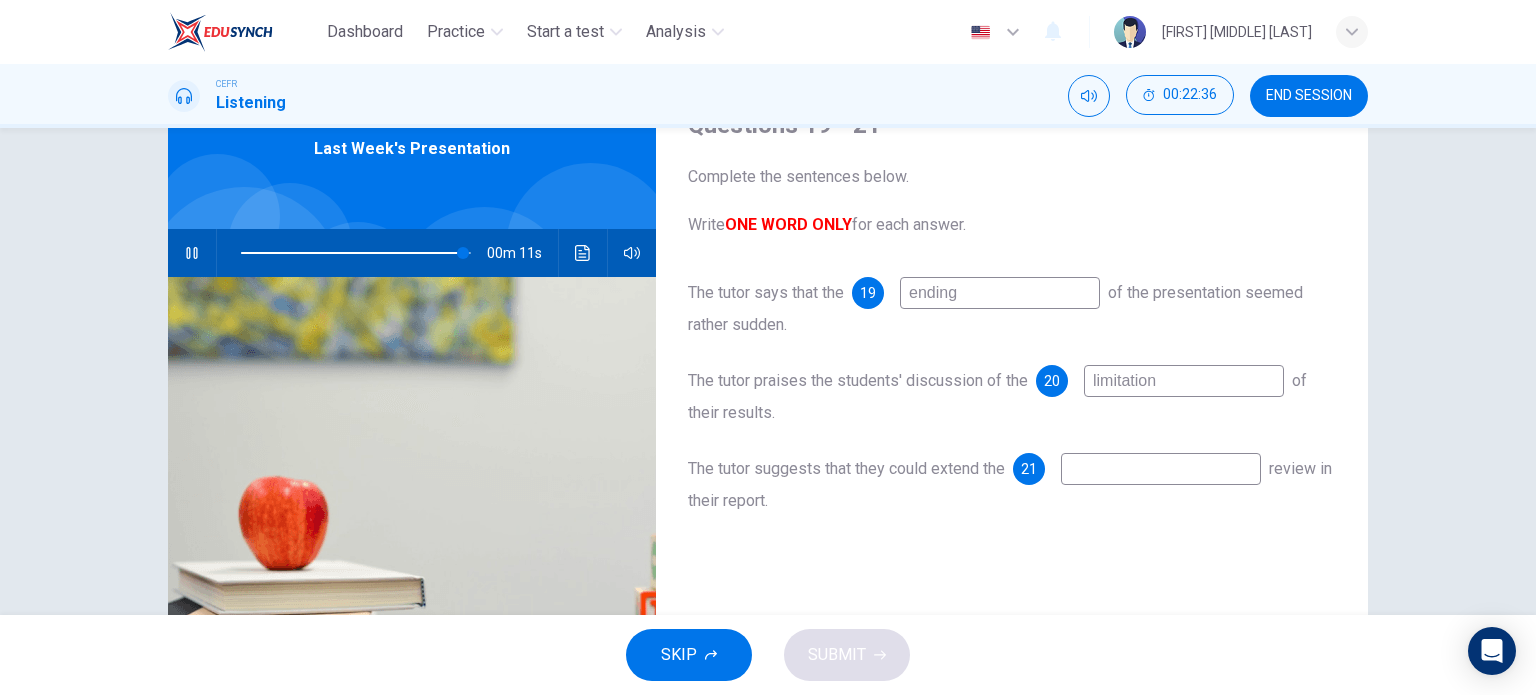 type on "limitation" 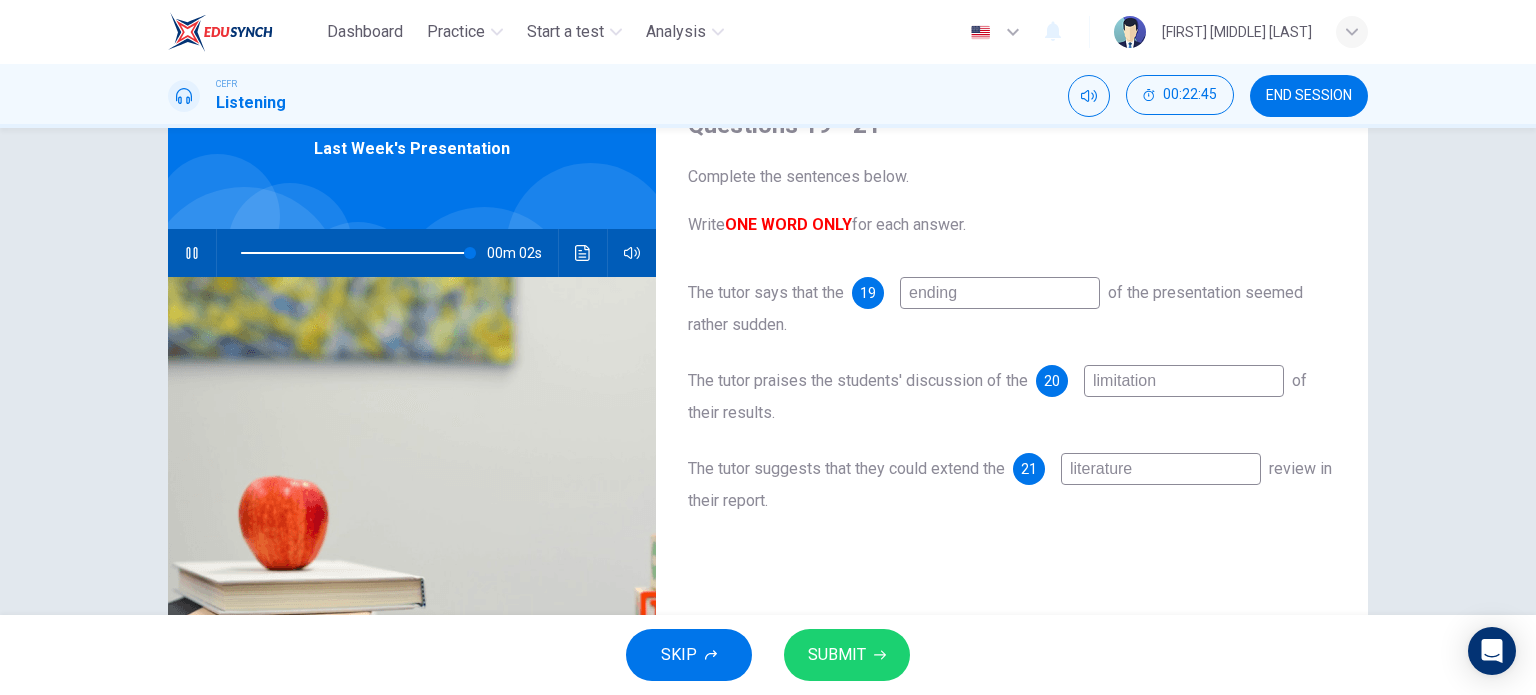 type on "literature" 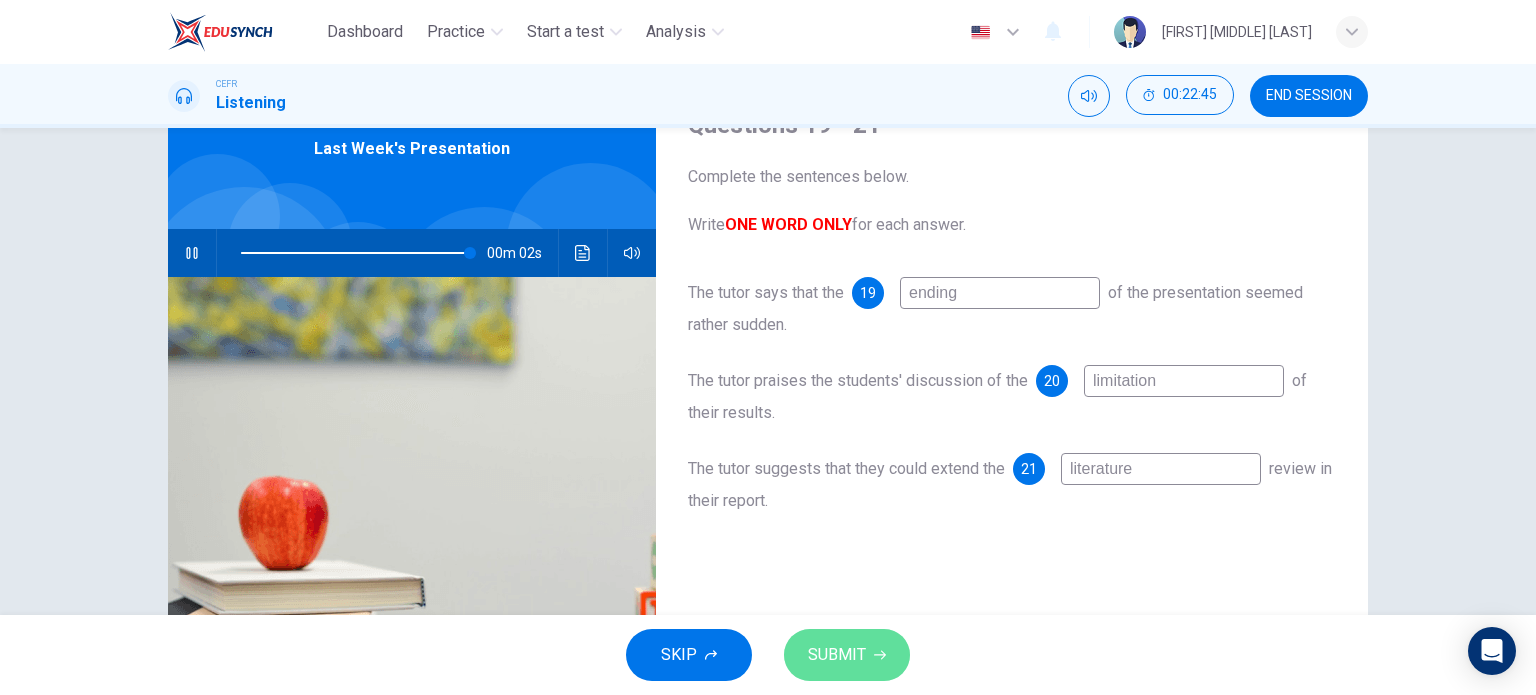 click on "SUBMIT" at bounding box center [837, 655] 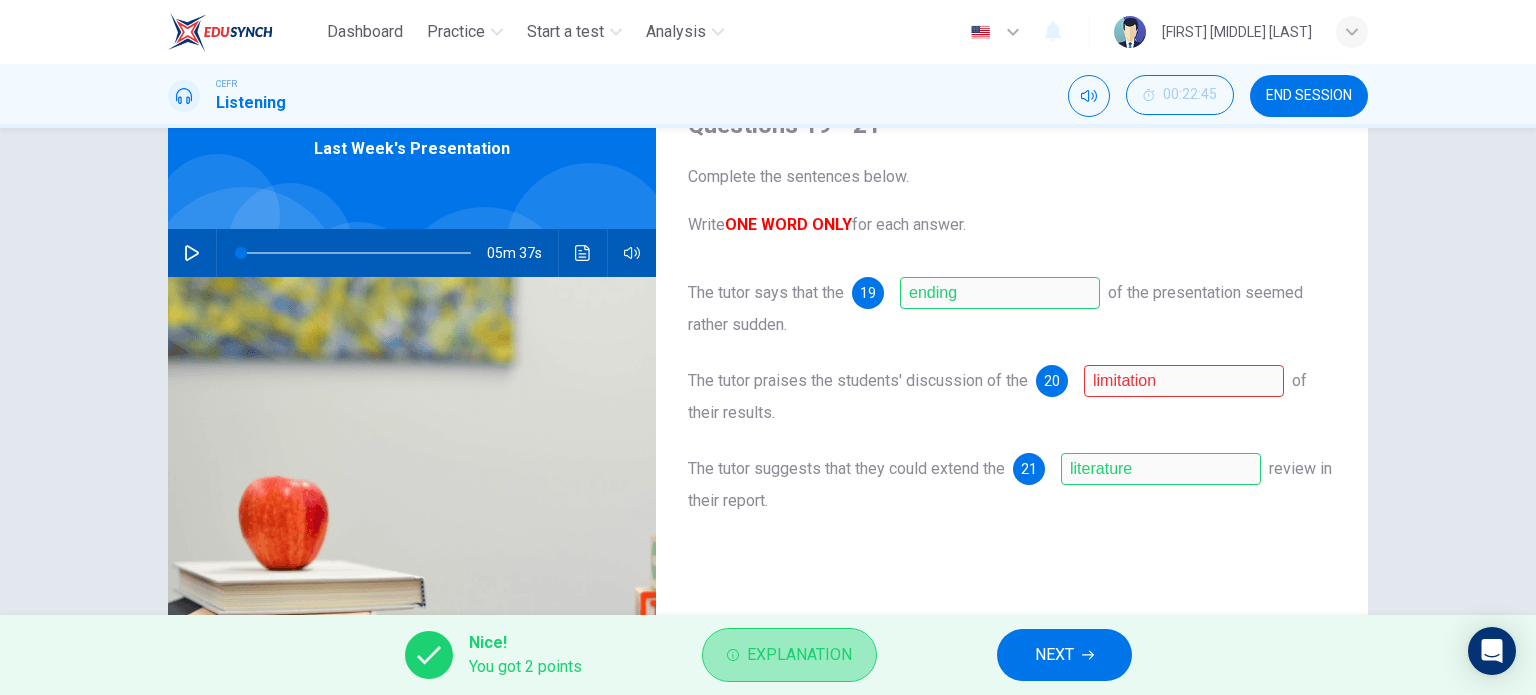 click on "Explanation" at bounding box center [799, 655] 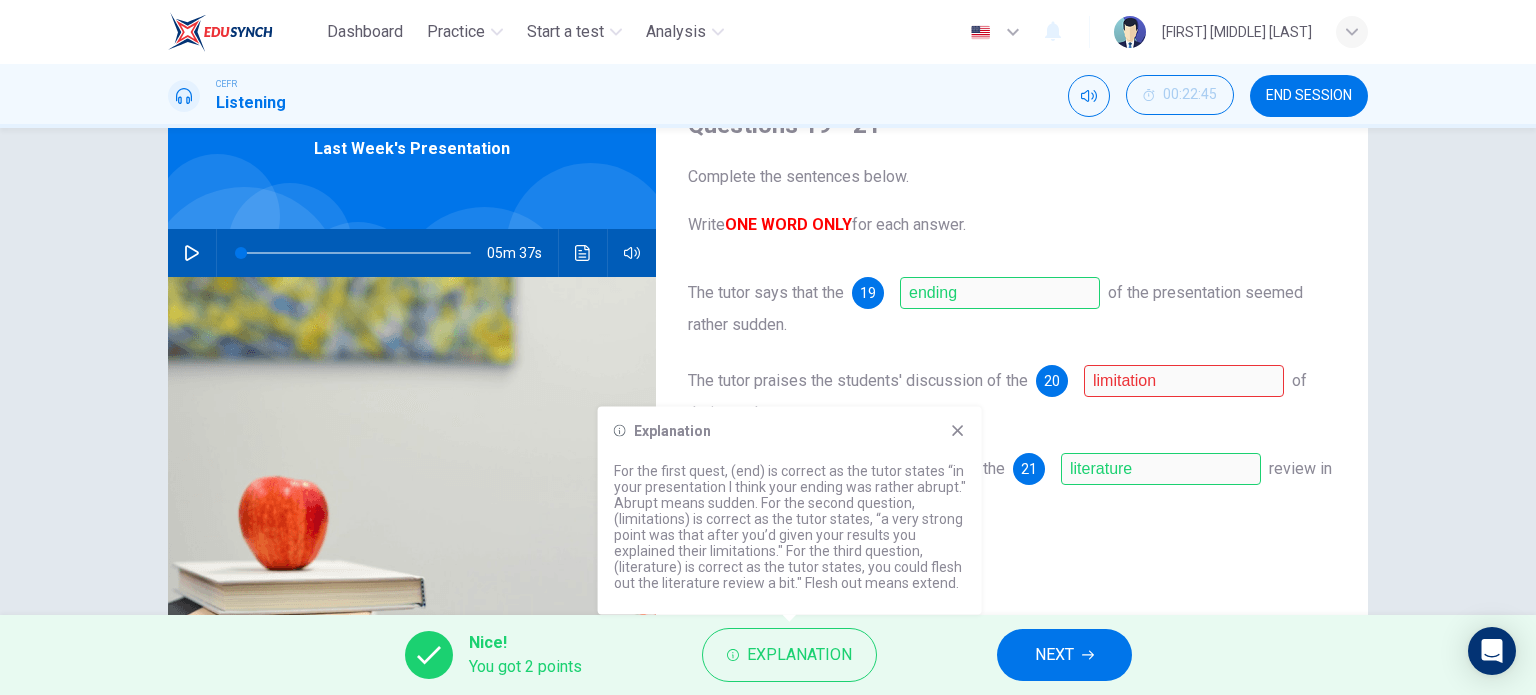 click on "The tutor says that the  19 ending  of the presentation seemed rather sudden. The tutor praises the students' discussion of the  20 limitation  of their results. The tutor suggests that they could extend the  21 literature  review in their report." at bounding box center (1012, 417) 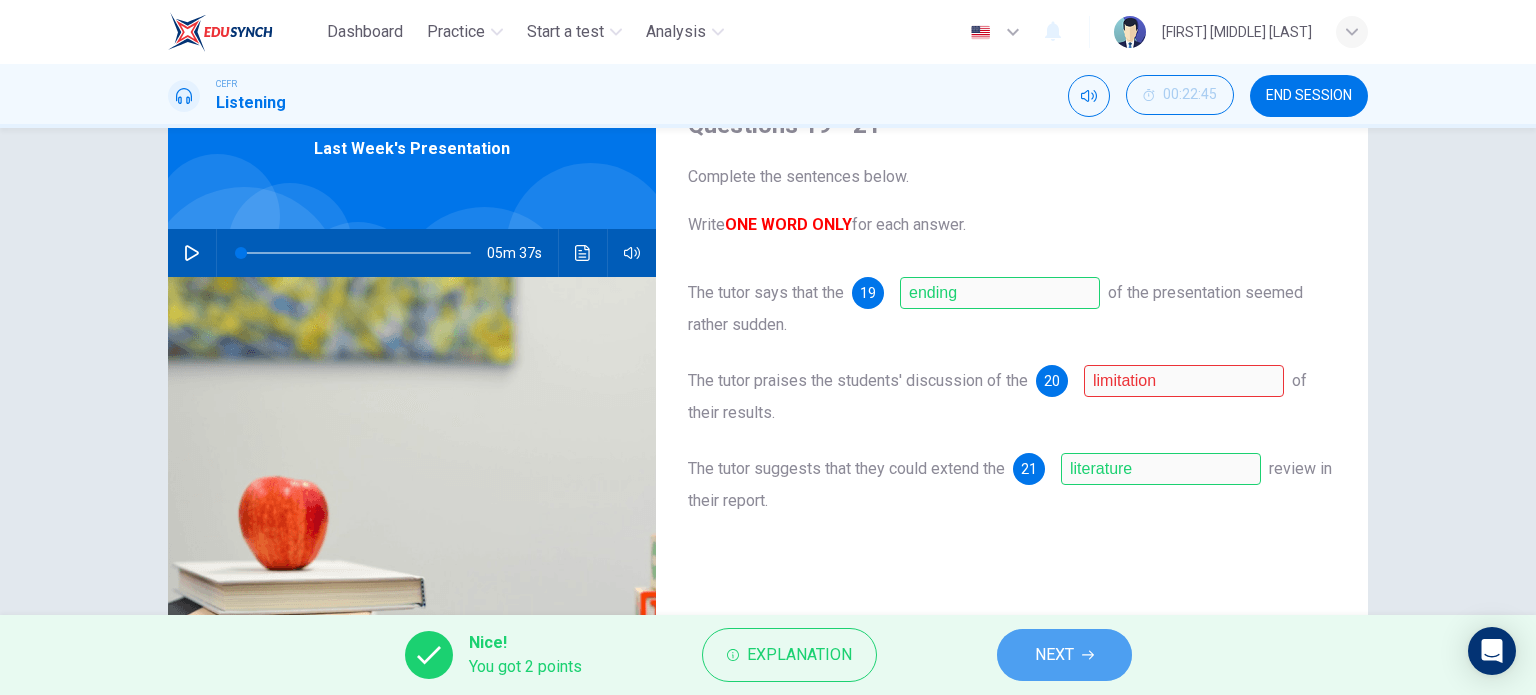 click on "NEXT" at bounding box center (1064, 655) 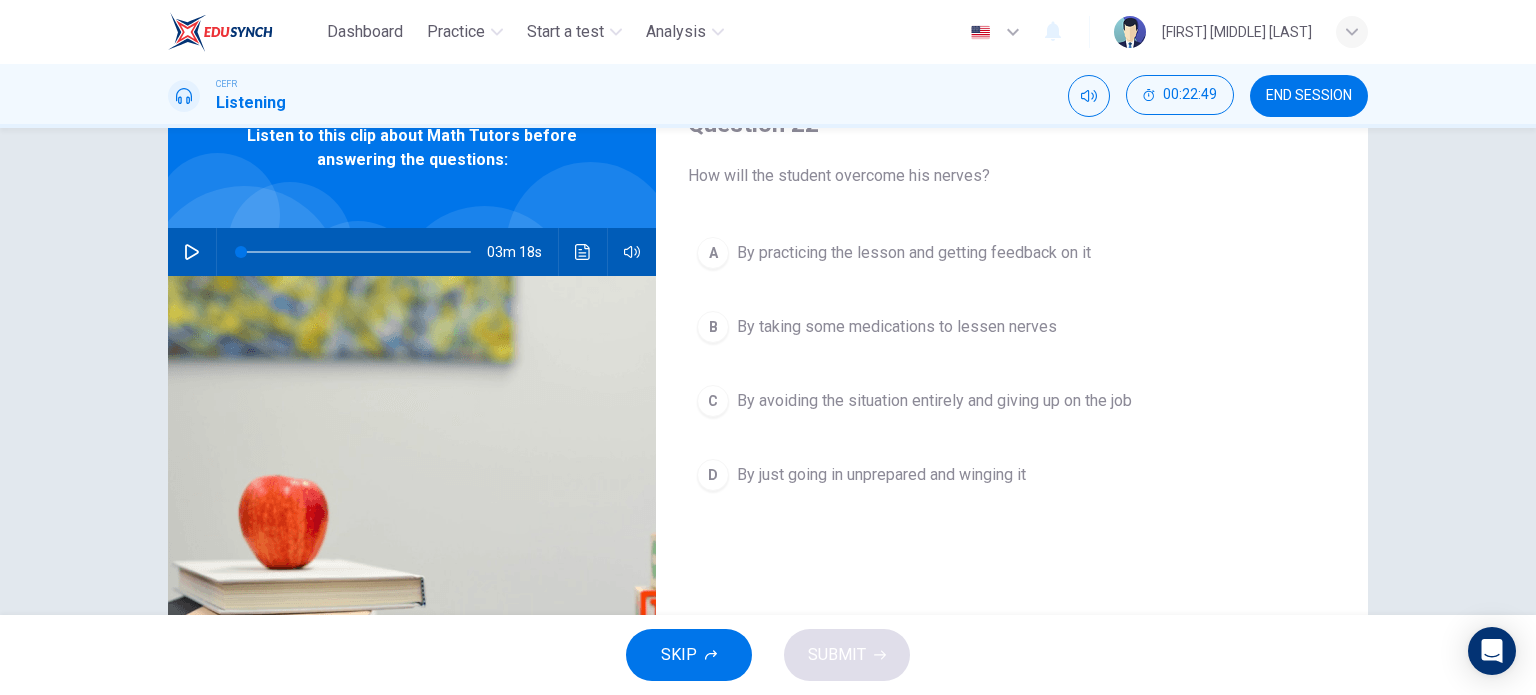 scroll, scrollTop: 100, scrollLeft: 0, axis: vertical 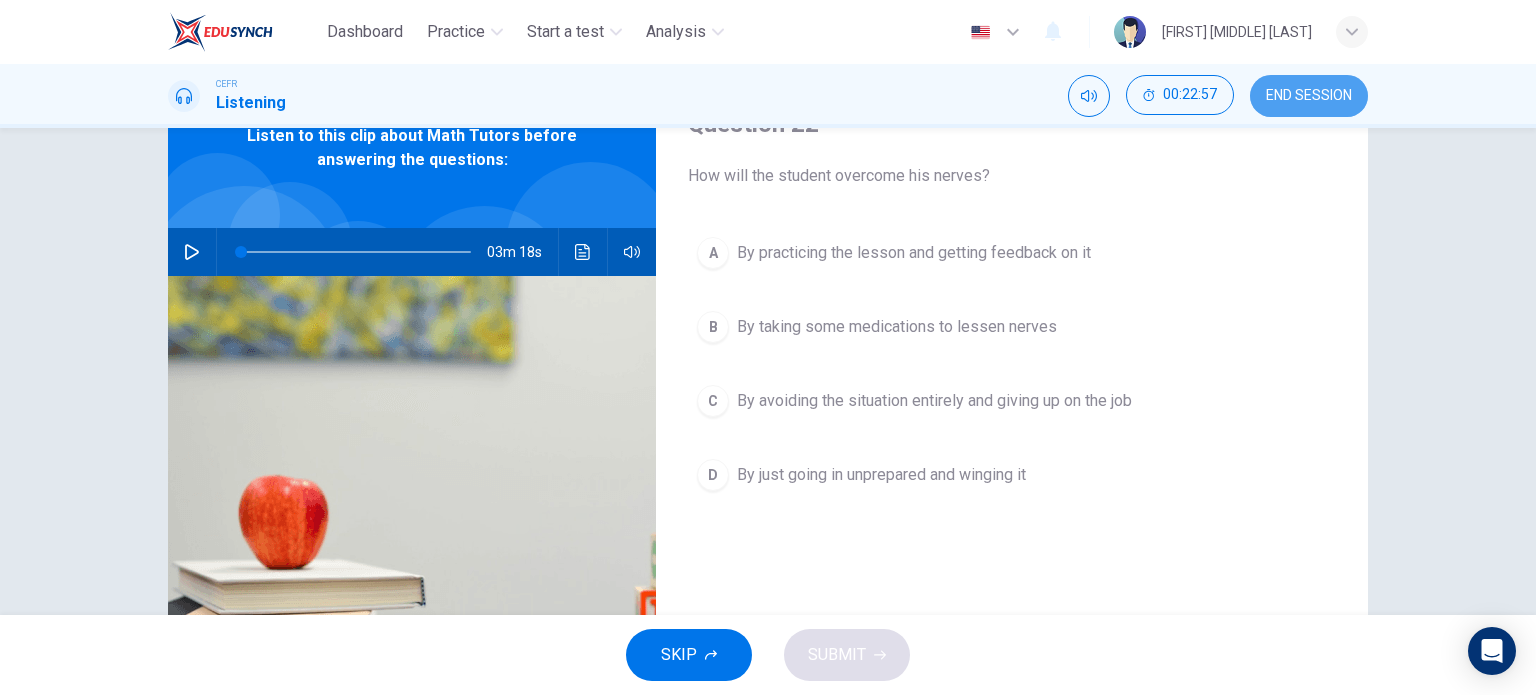 click on "END SESSION" at bounding box center (1309, 96) 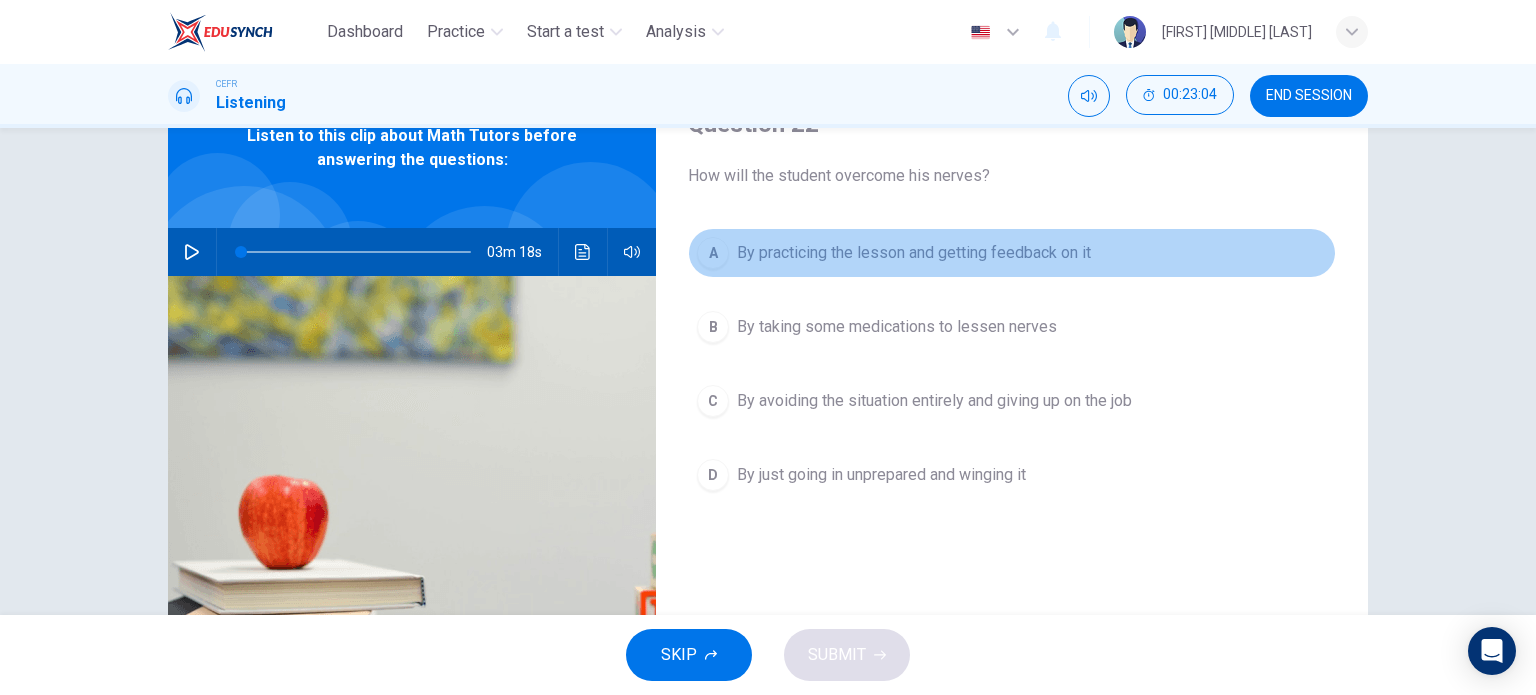 click on "By practicing the lesson and getting feedback on it" at bounding box center [914, 253] 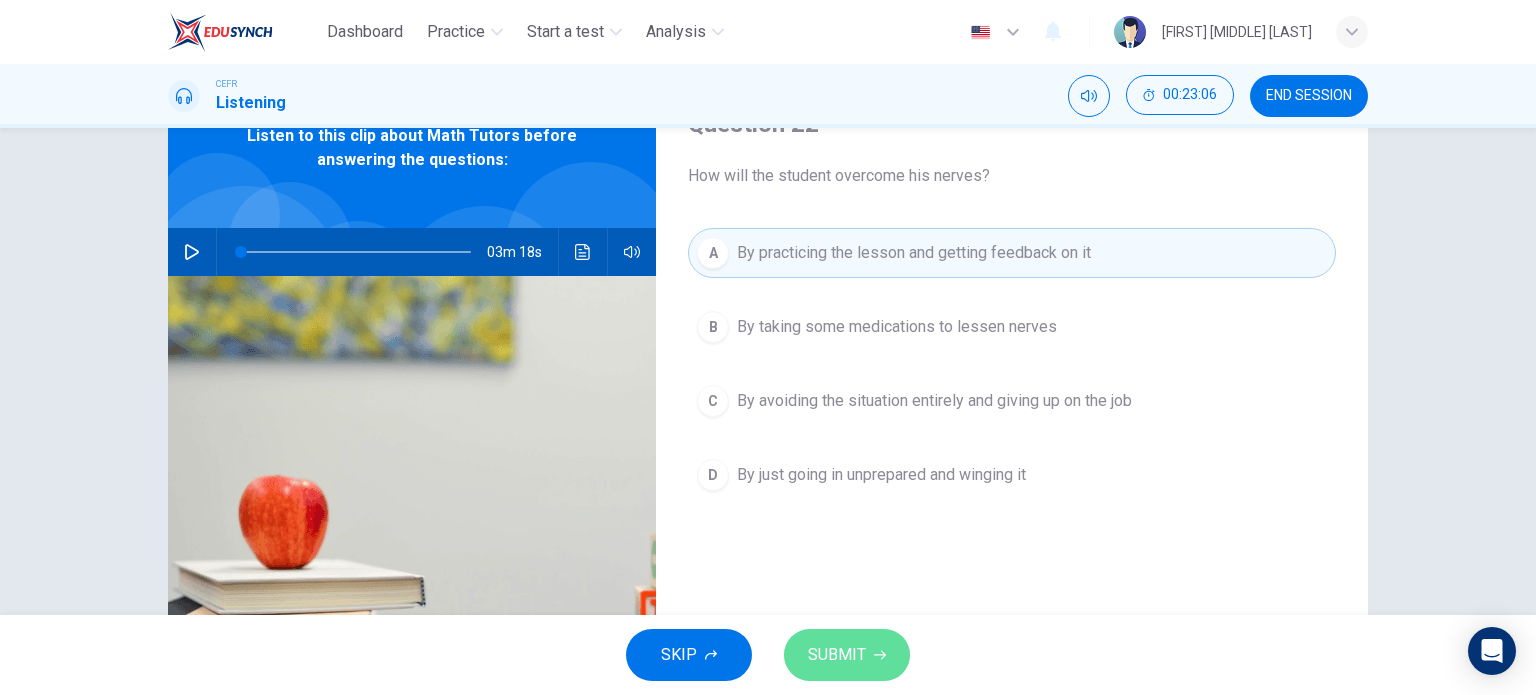 click on "SUBMIT" at bounding box center (837, 655) 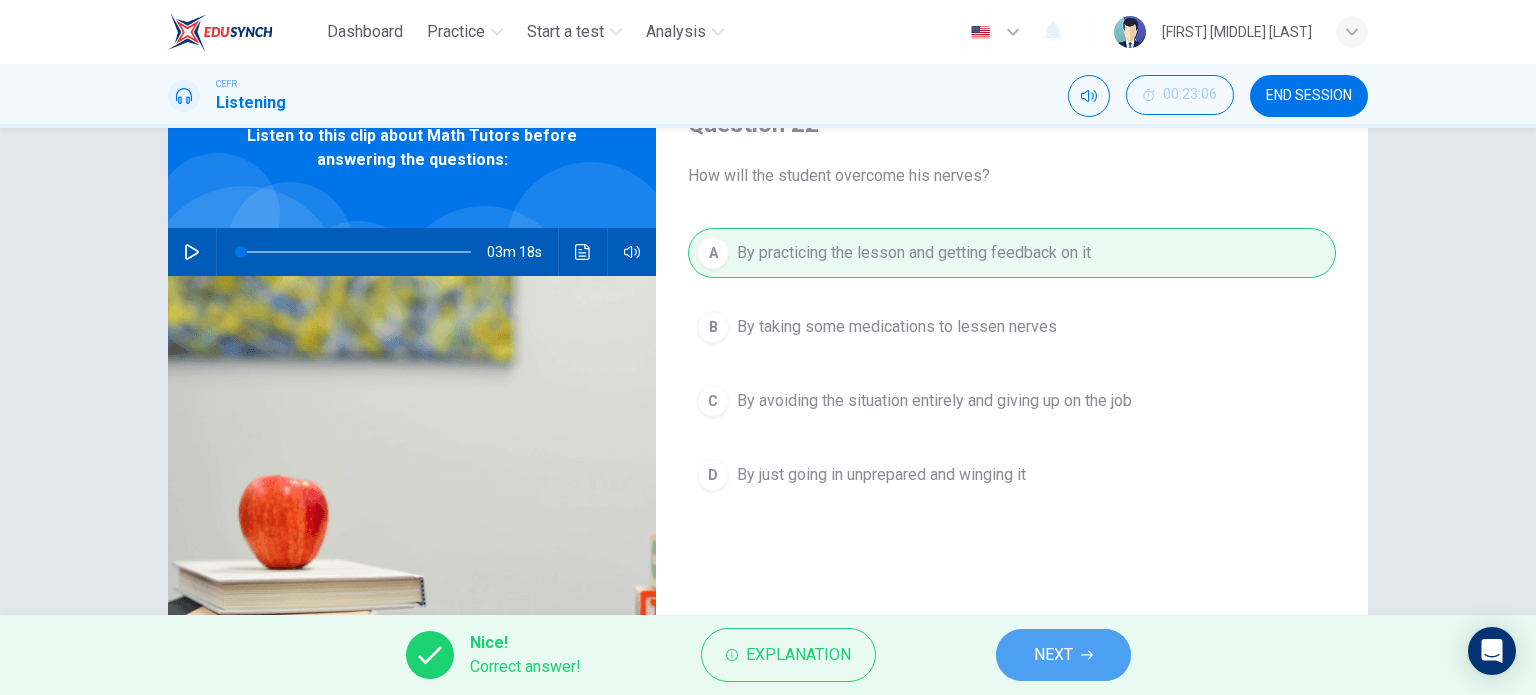 click on "NEXT" at bounding box center (1063, 655) 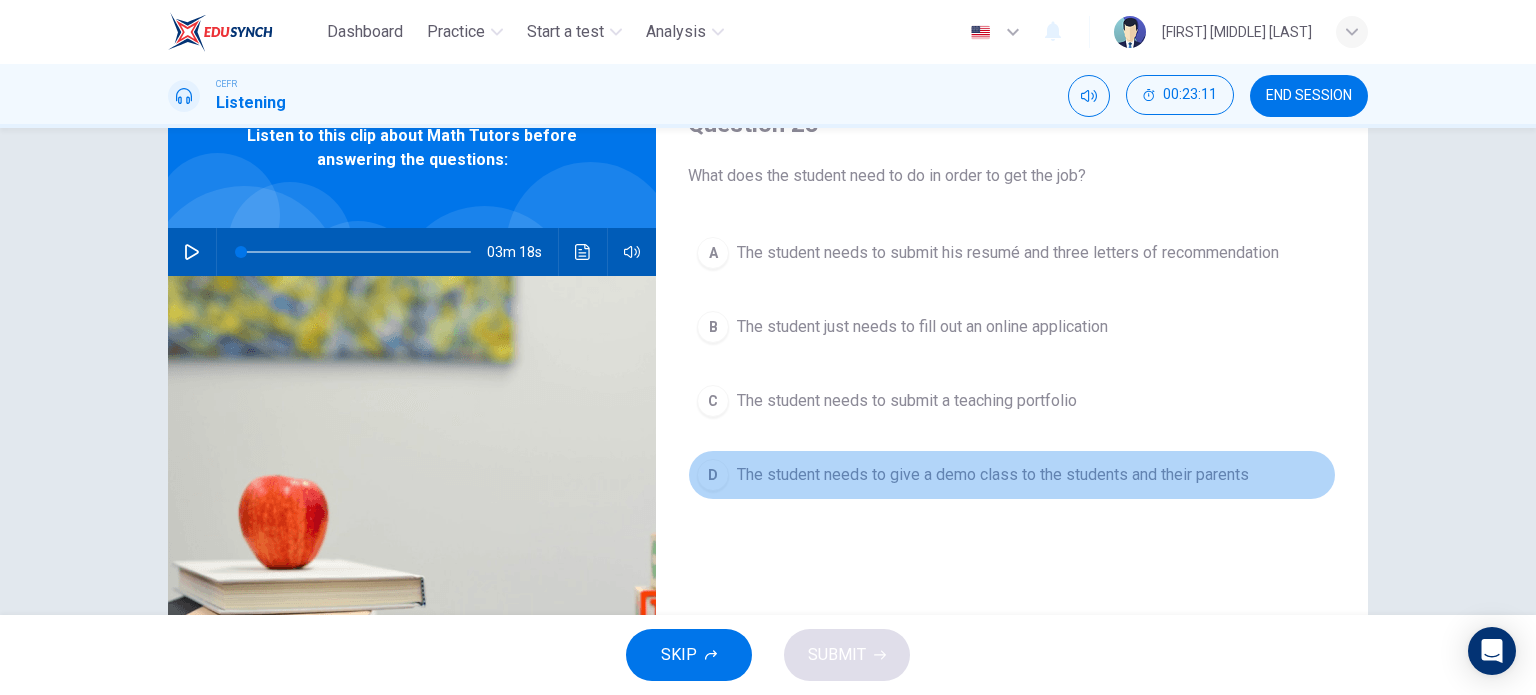 click on "The student needs to give a demo class to the students and their parents" at bounding box center [1008, 253] 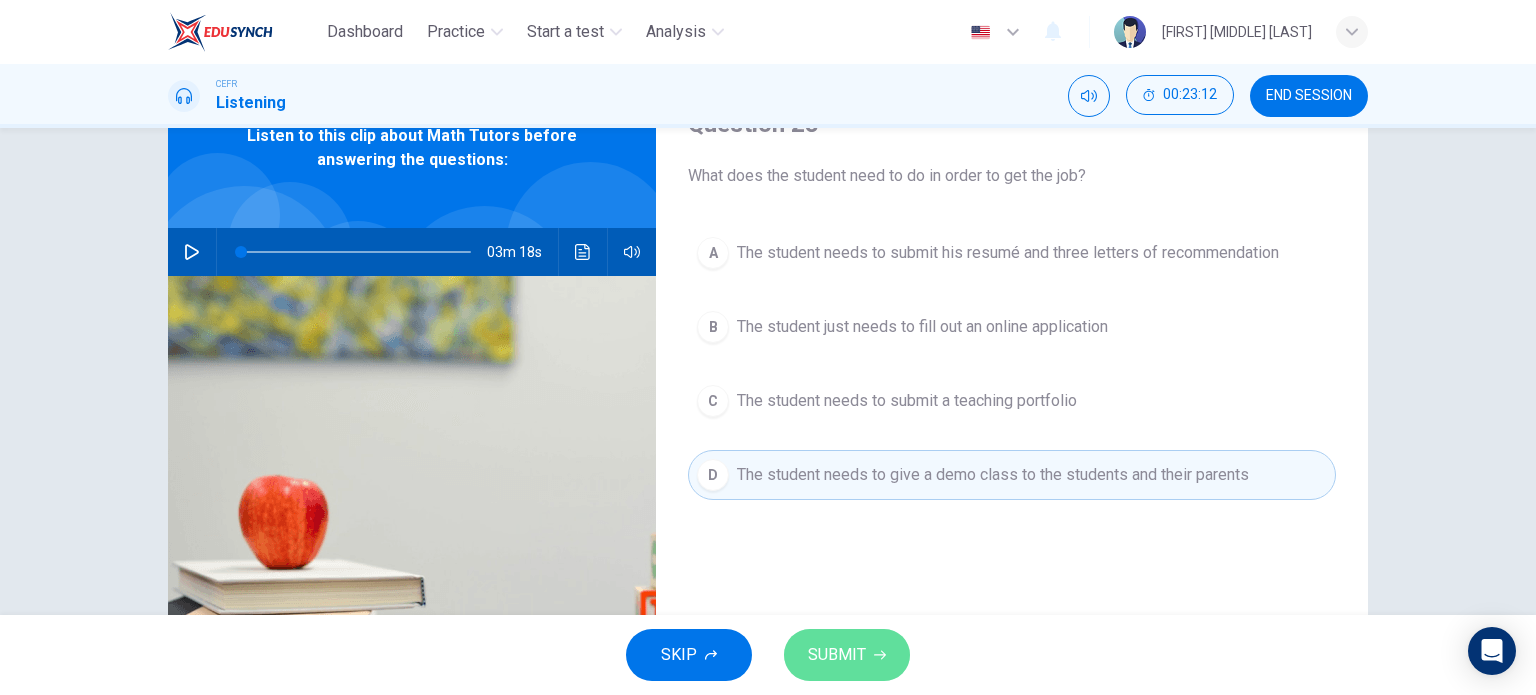 click on "SUBMIT" at bounding box center [837, 655] 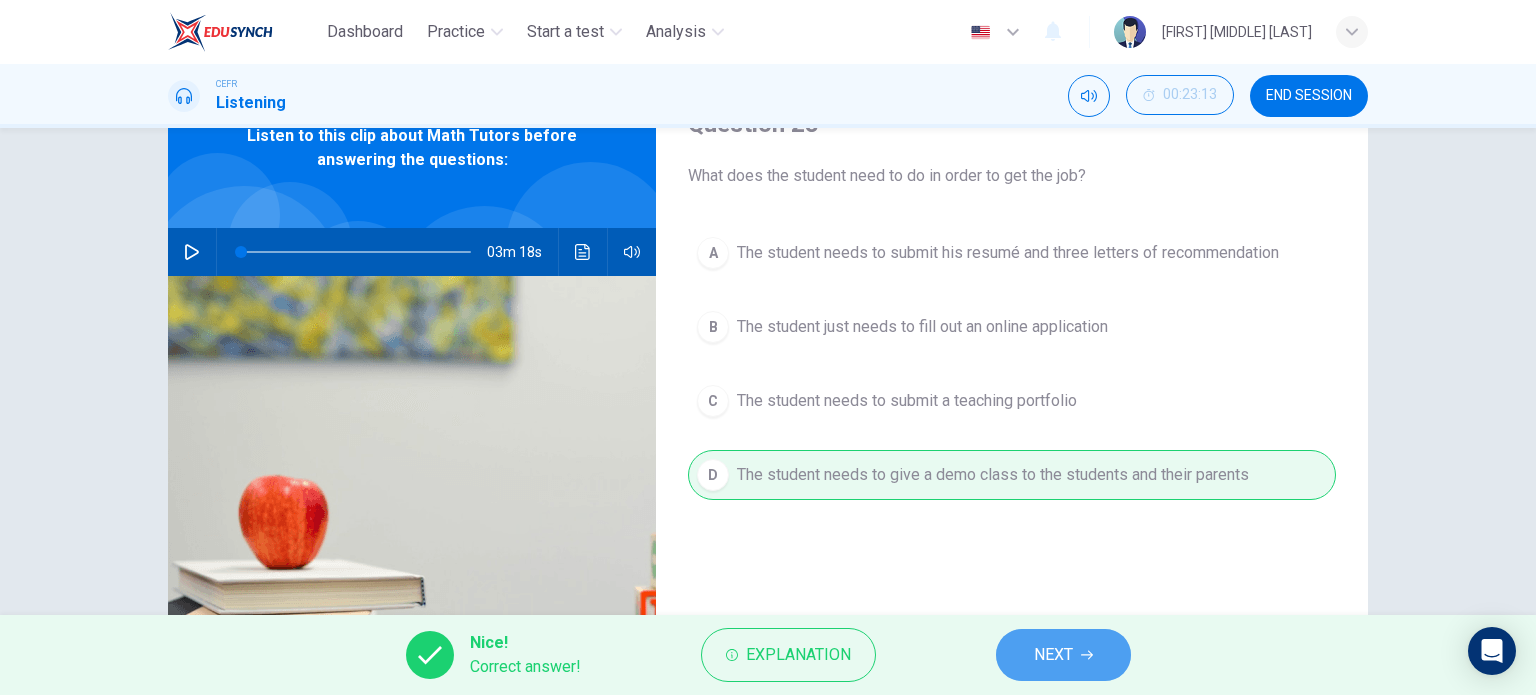 click on "NEXT" at bounding box center [1063, 655] 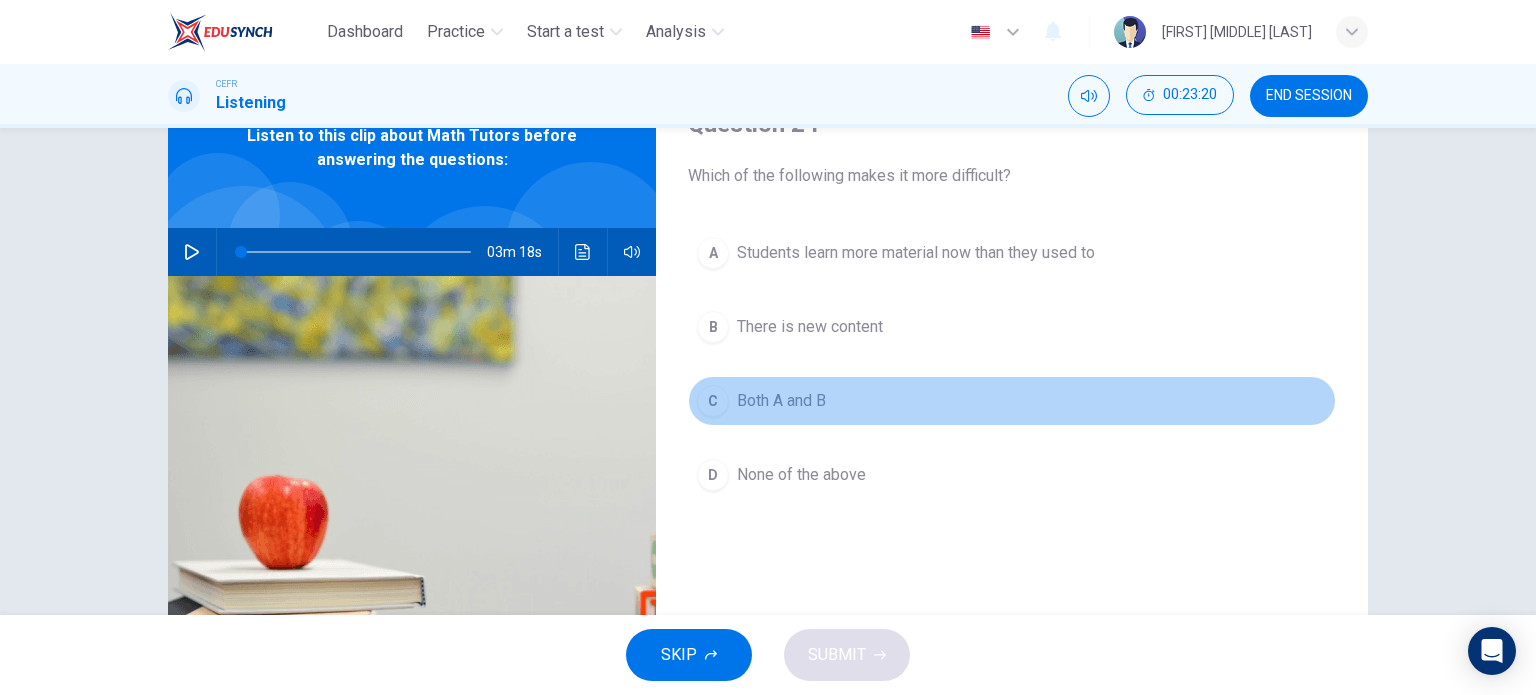 click on "Both A and B" at bounding box center (916, 253) 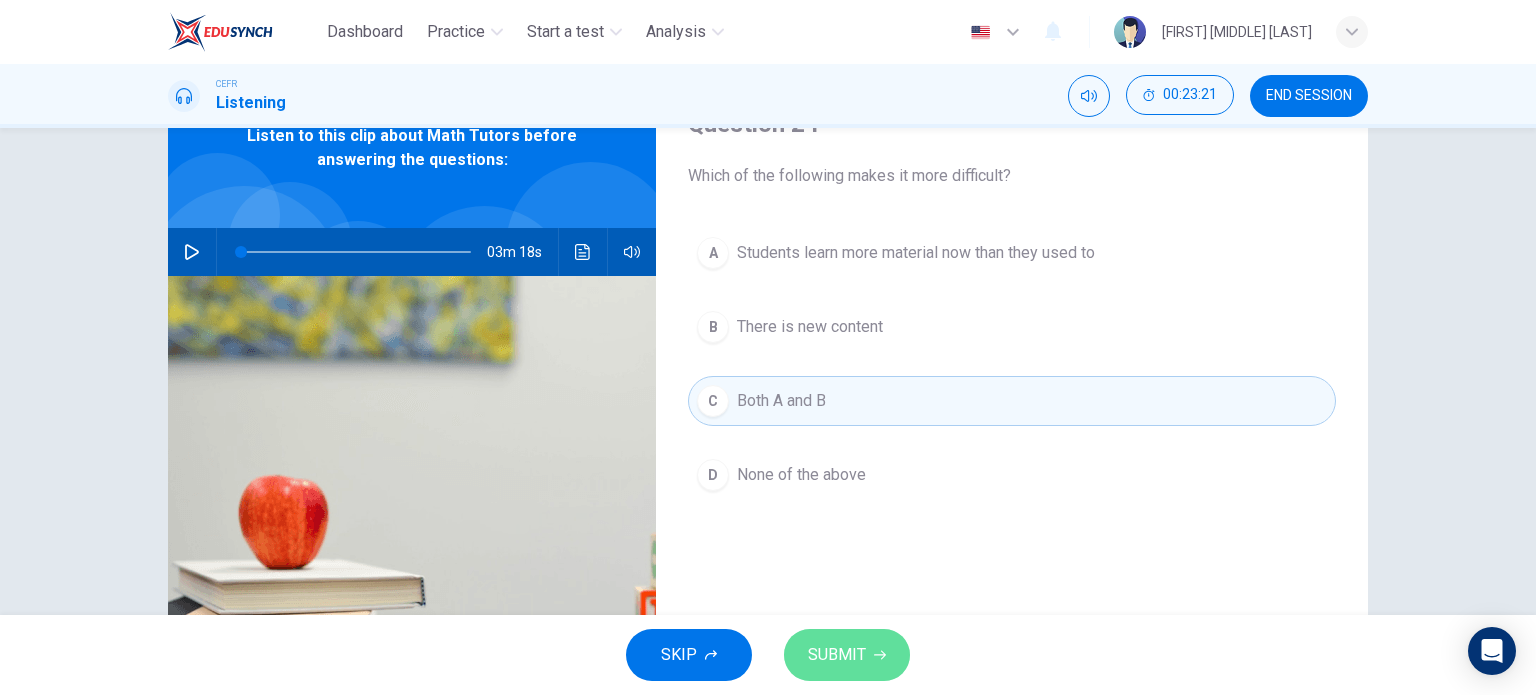 click on "SUBMIT" at bounding box center [837, 655] 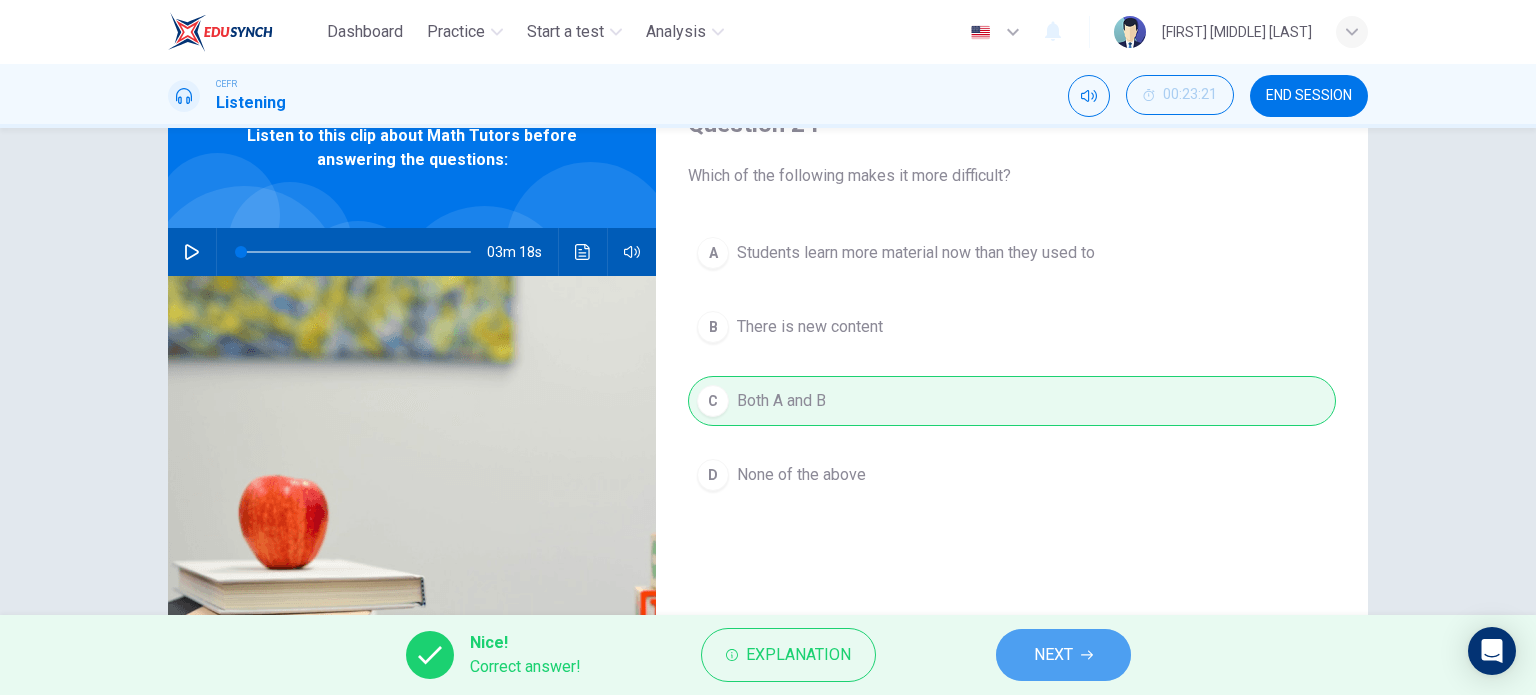 click on "NEXT" at bounding box center [1063, 655] 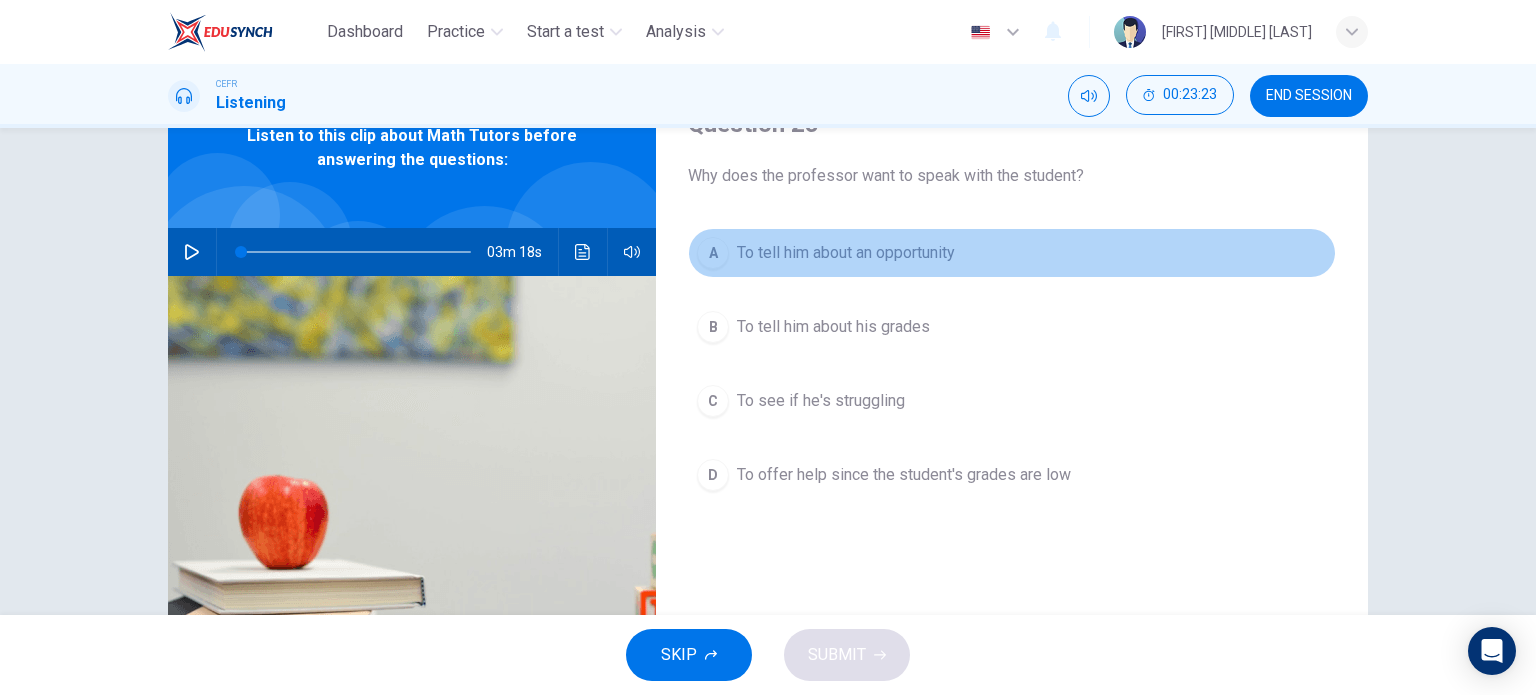click on "To tell him about an opportunity" at bounding box center [846, 253] 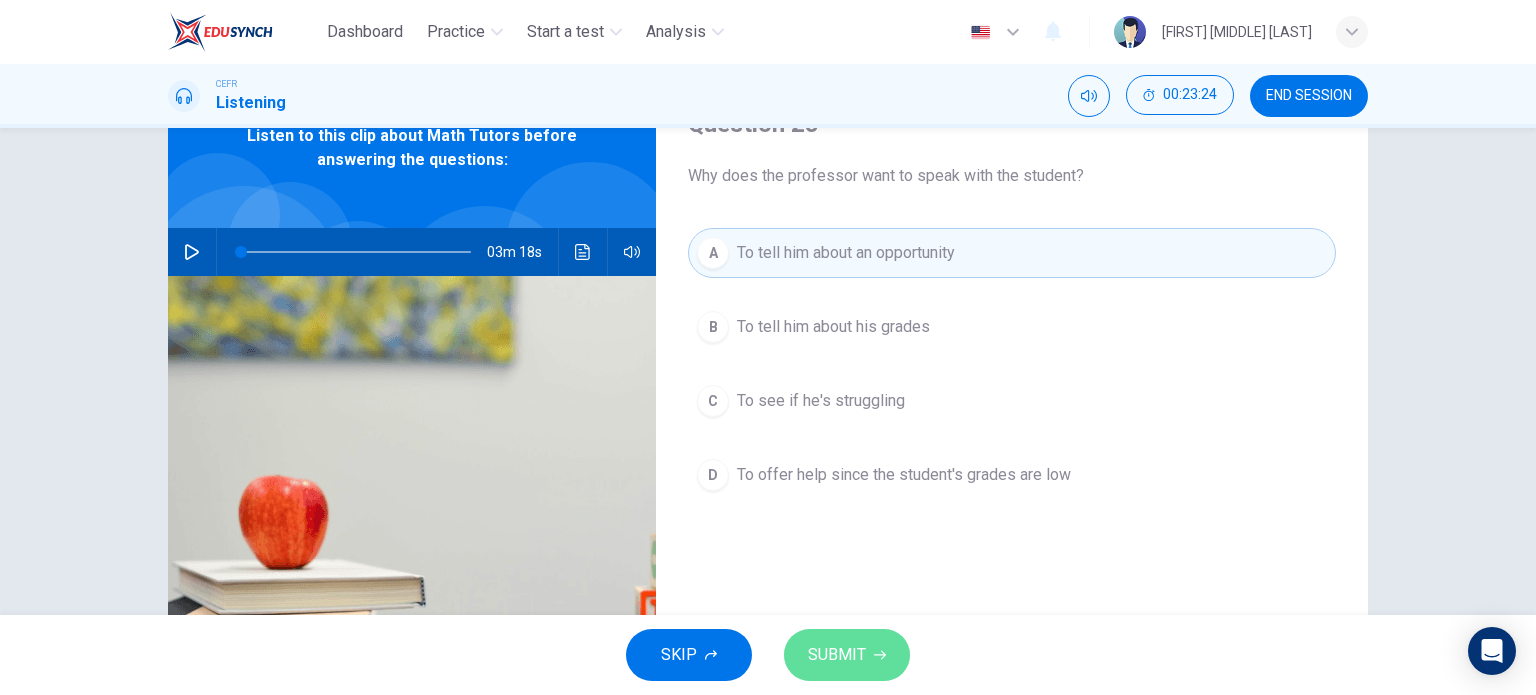 click on "SUBMIT" at bounding box center (837, 655) 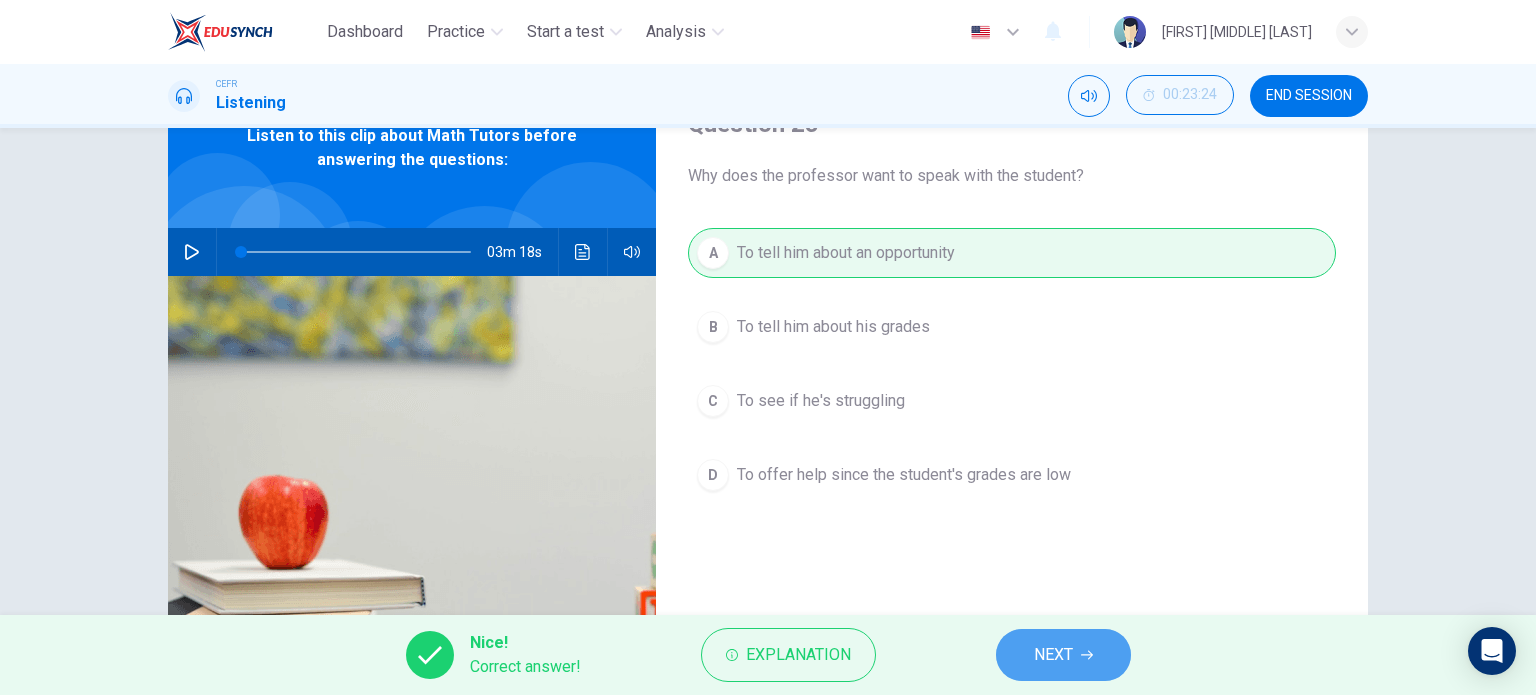 click on "NEXT" at bounding box center (1063, 655) 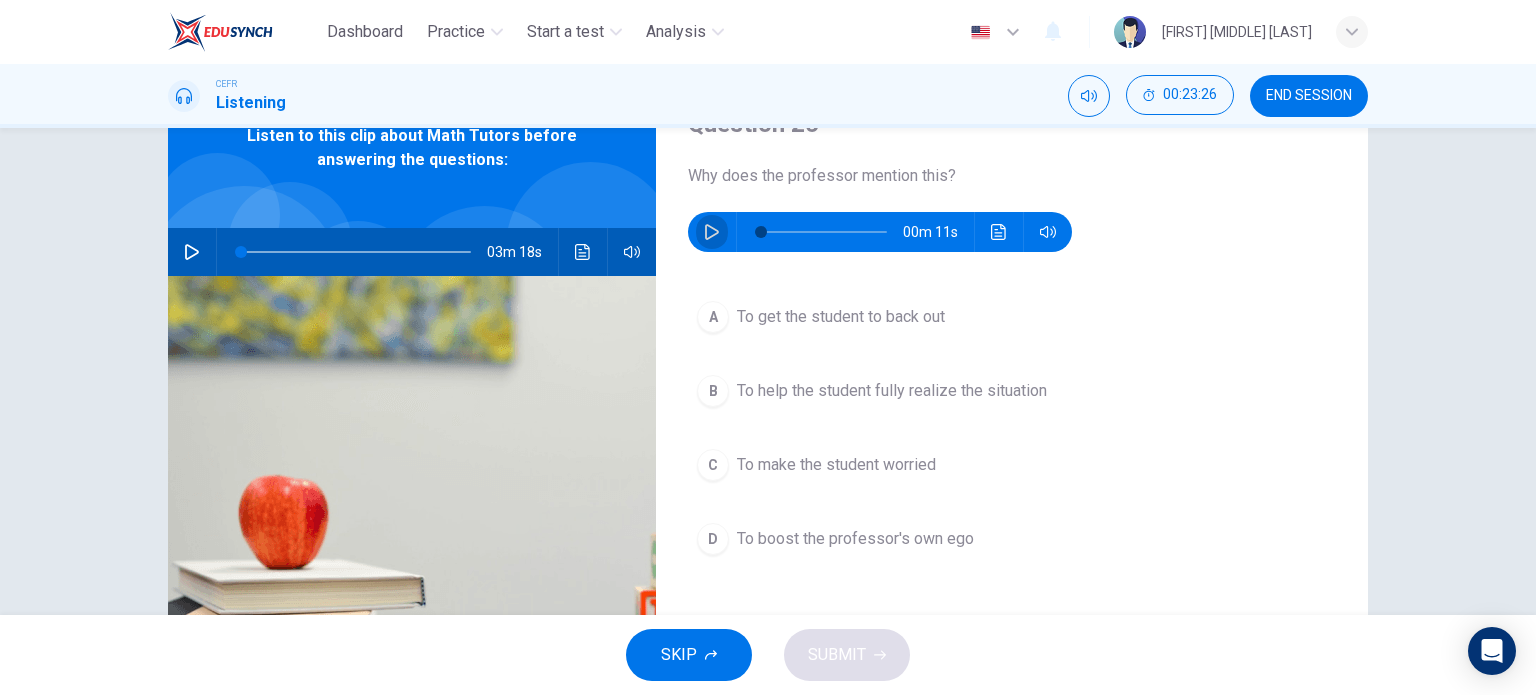 click at bounding box center [712, 232] 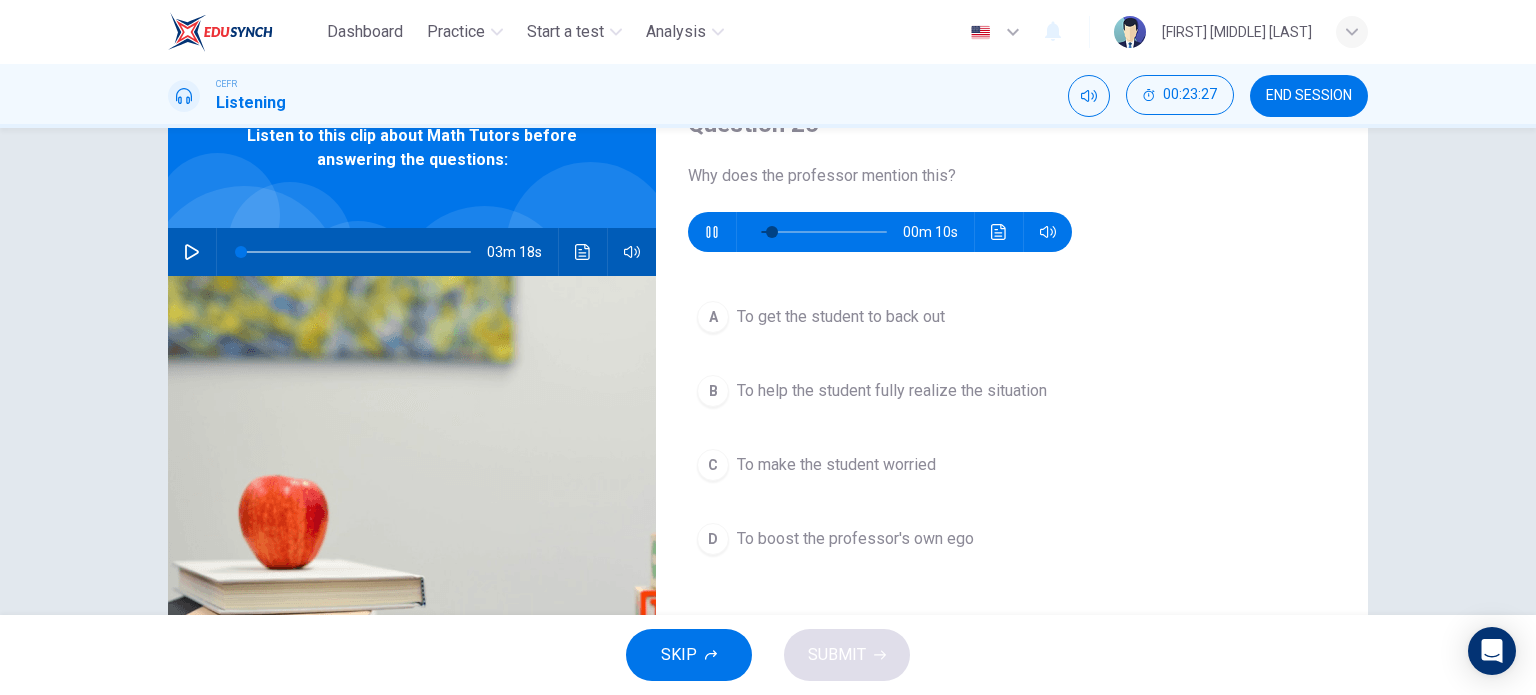 click on "B To help the student fully realize the situation" at bounding box center (1012, 391) 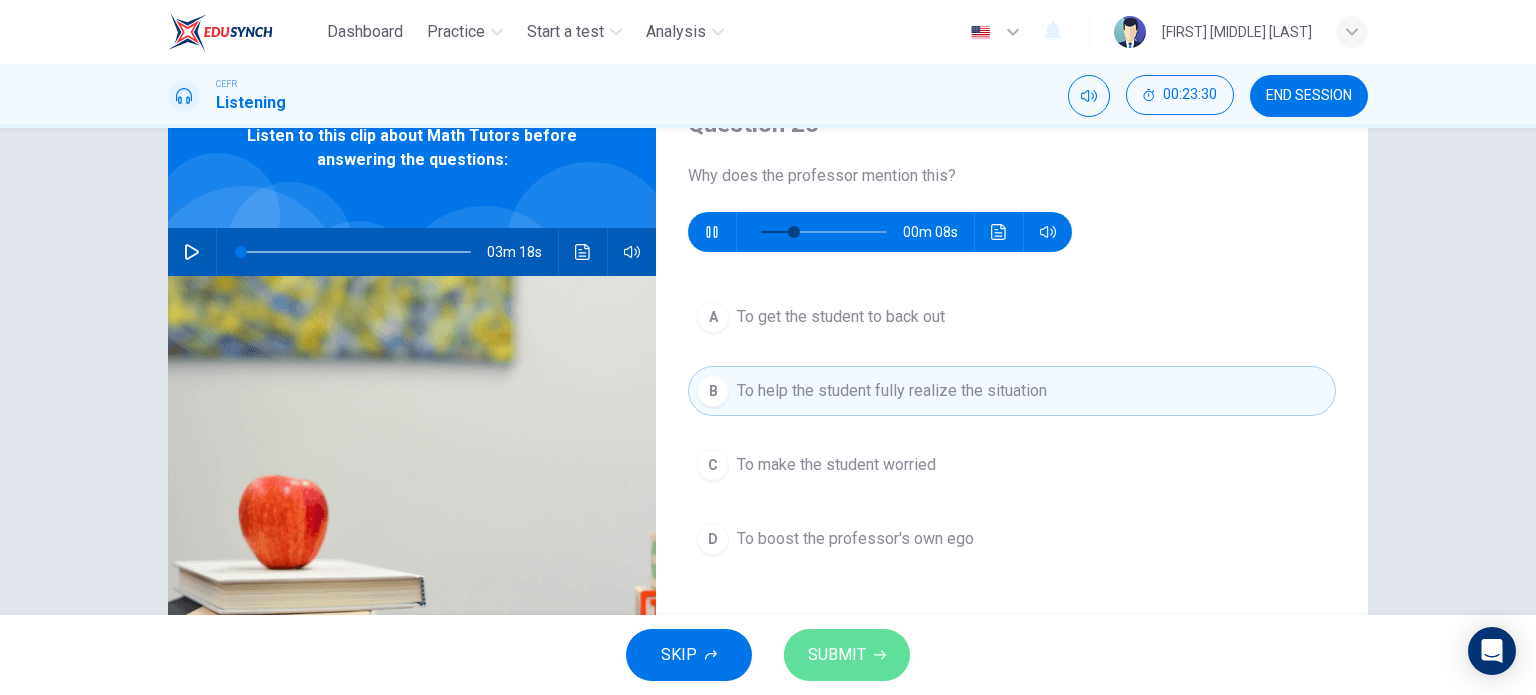 click on "SUBMIT" at bounding box center (837, 655) 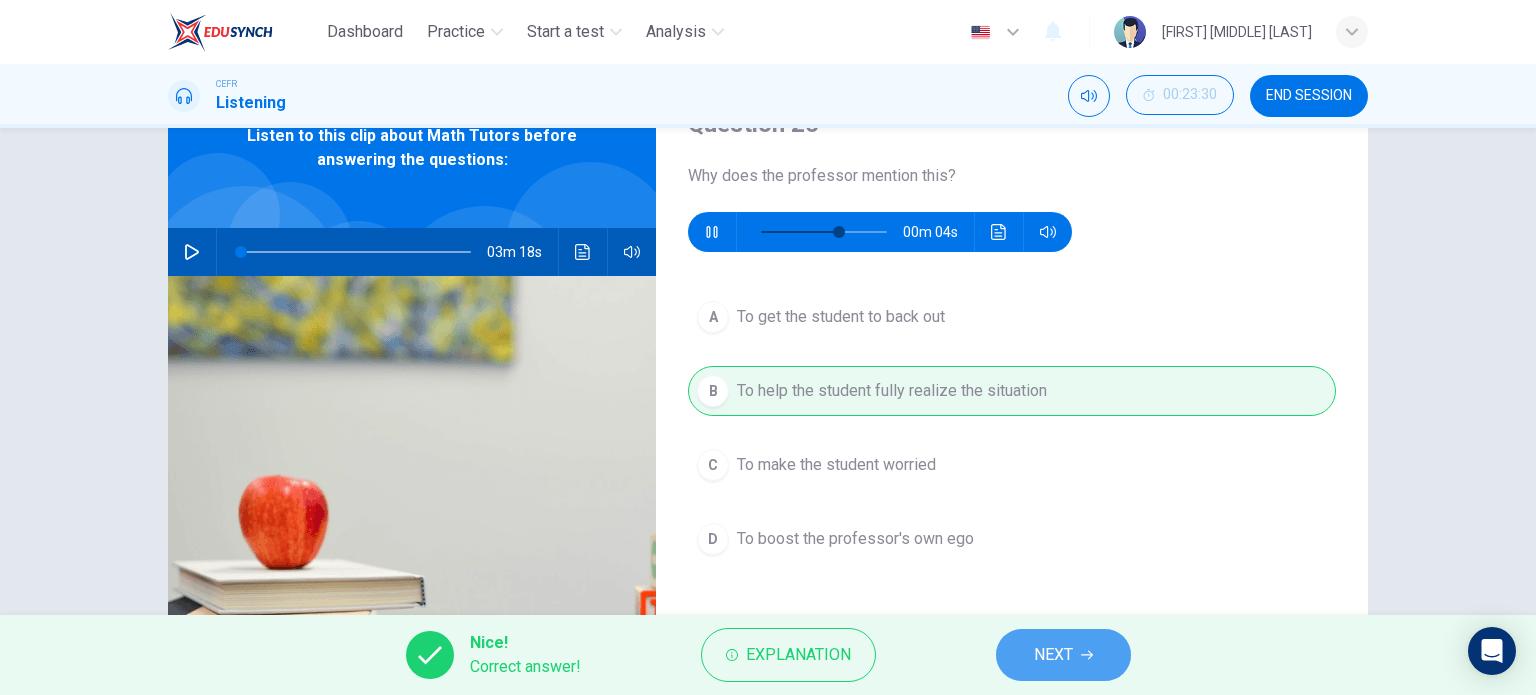 click on "NEXT" at bounding box center (1063, 655) 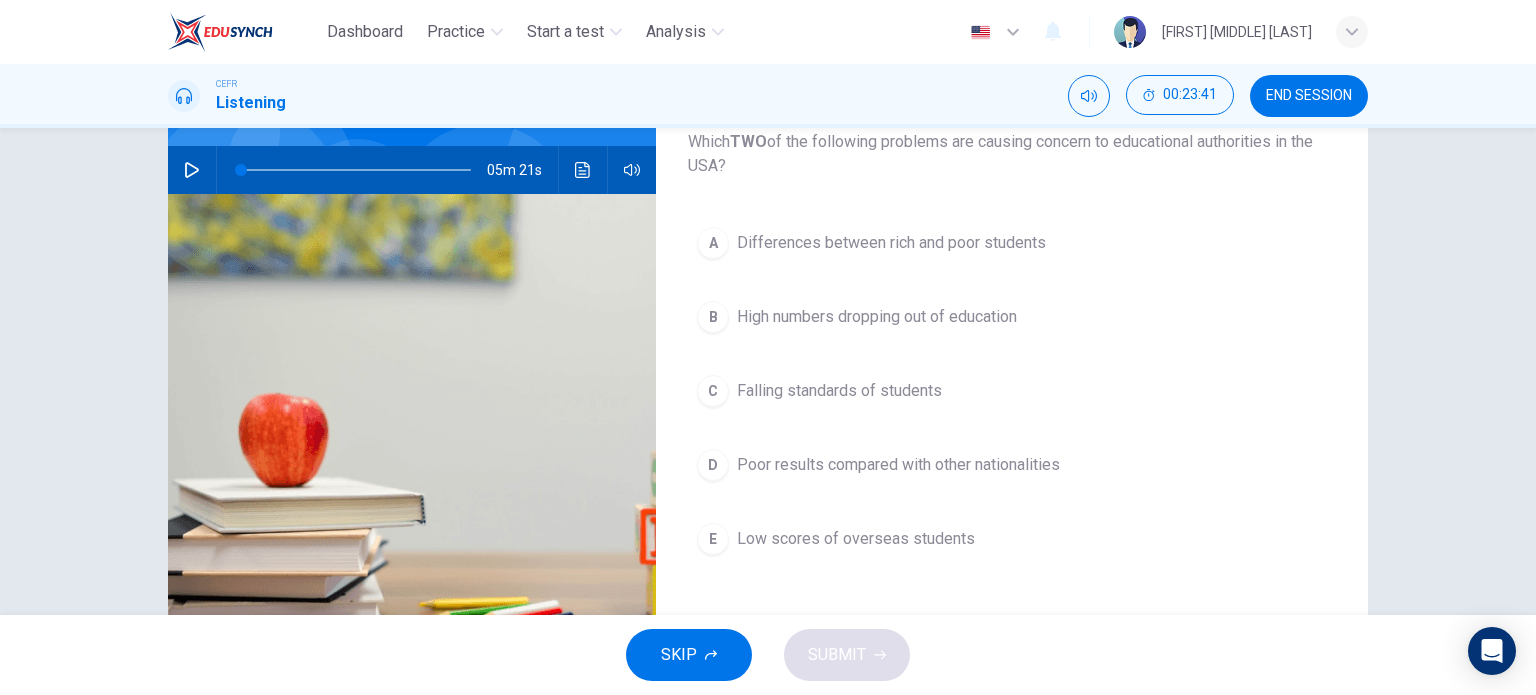 scroll, scrollTop: 180, scrollLeft: 0, axis: vertical 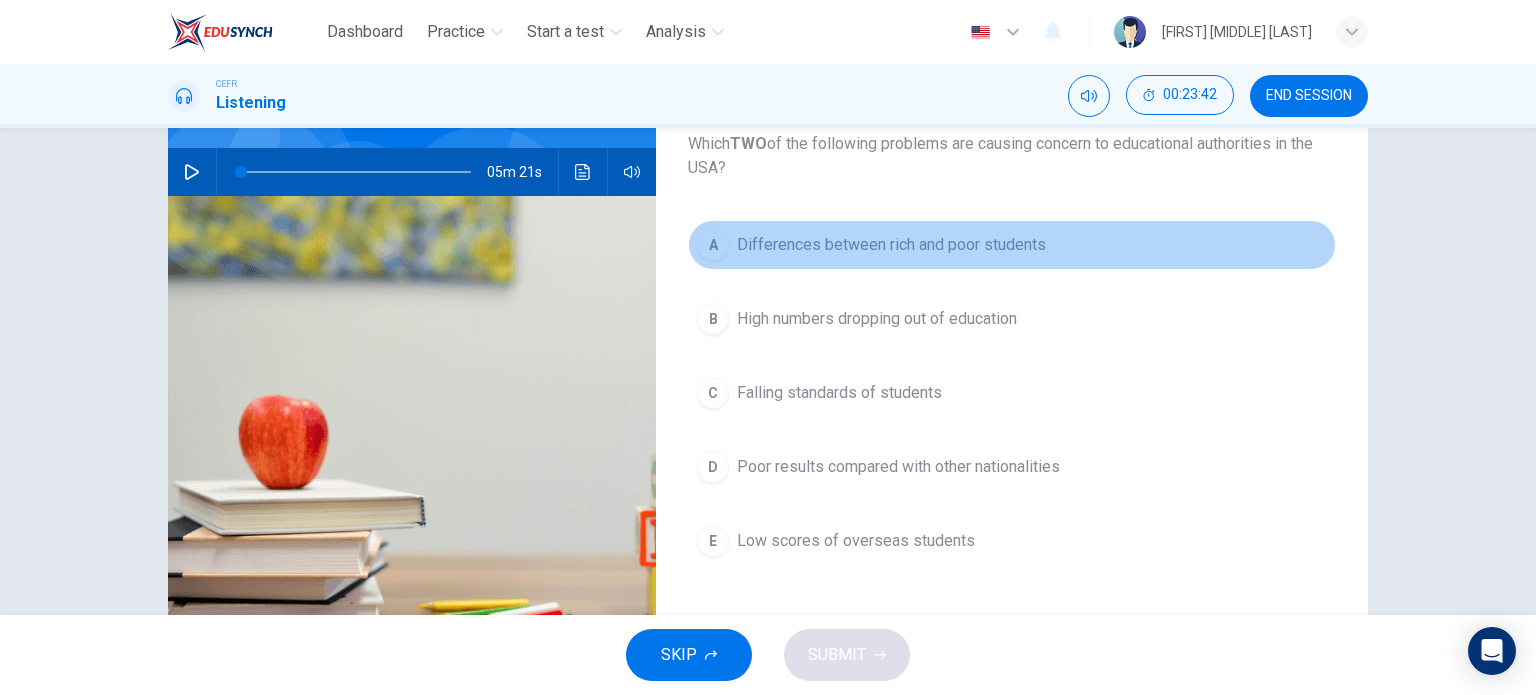 click on "A Differences between rich and poor students" at bounding box center (1012, 245) 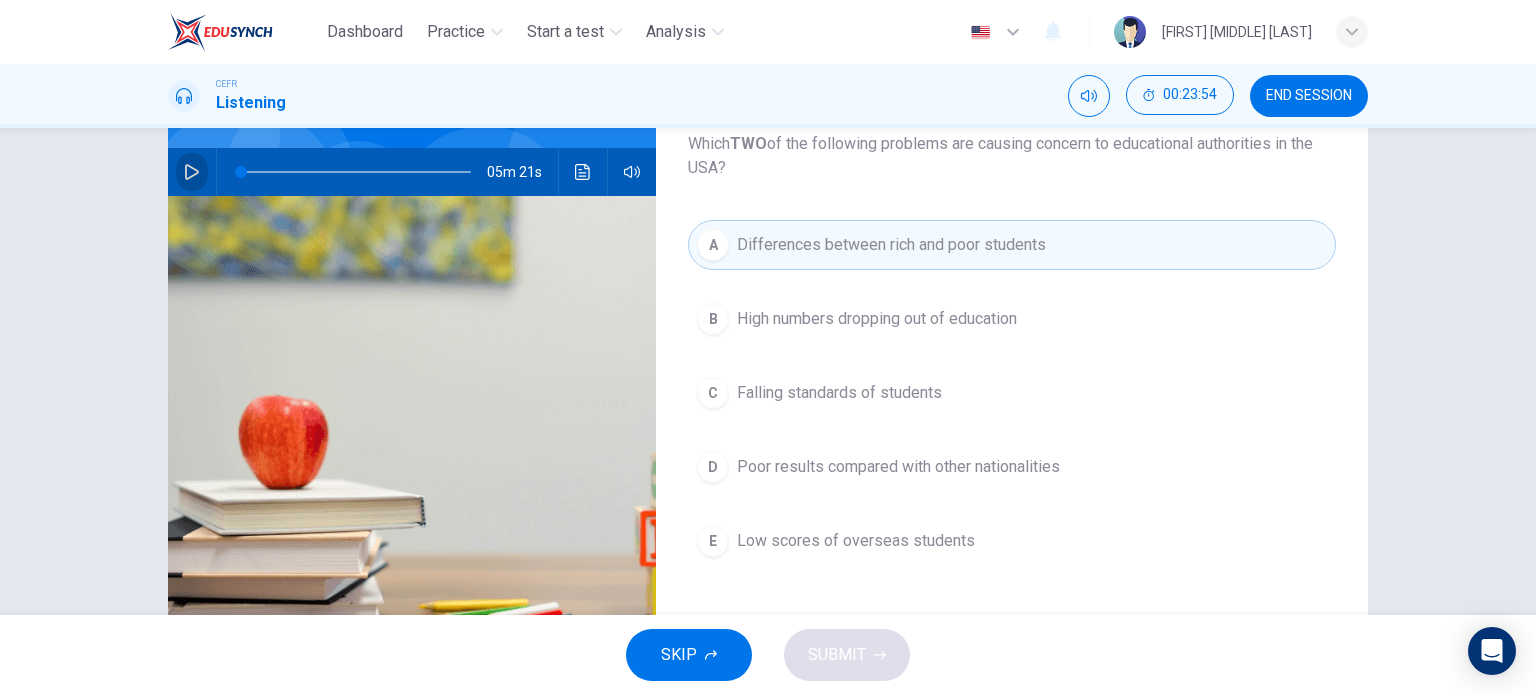 click at bounding box center [192, 172] 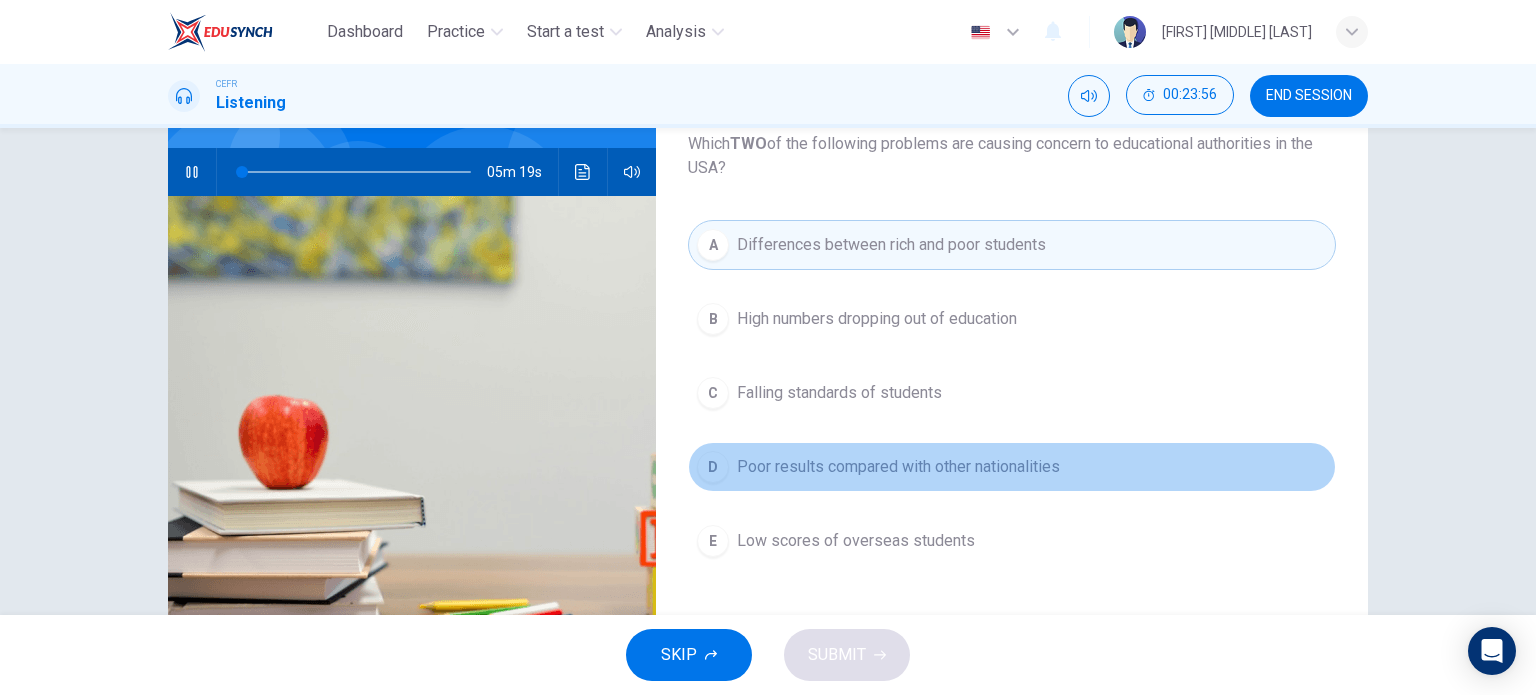 click on "Poor results compared with other nationalities" at bounding box center [877, 319] 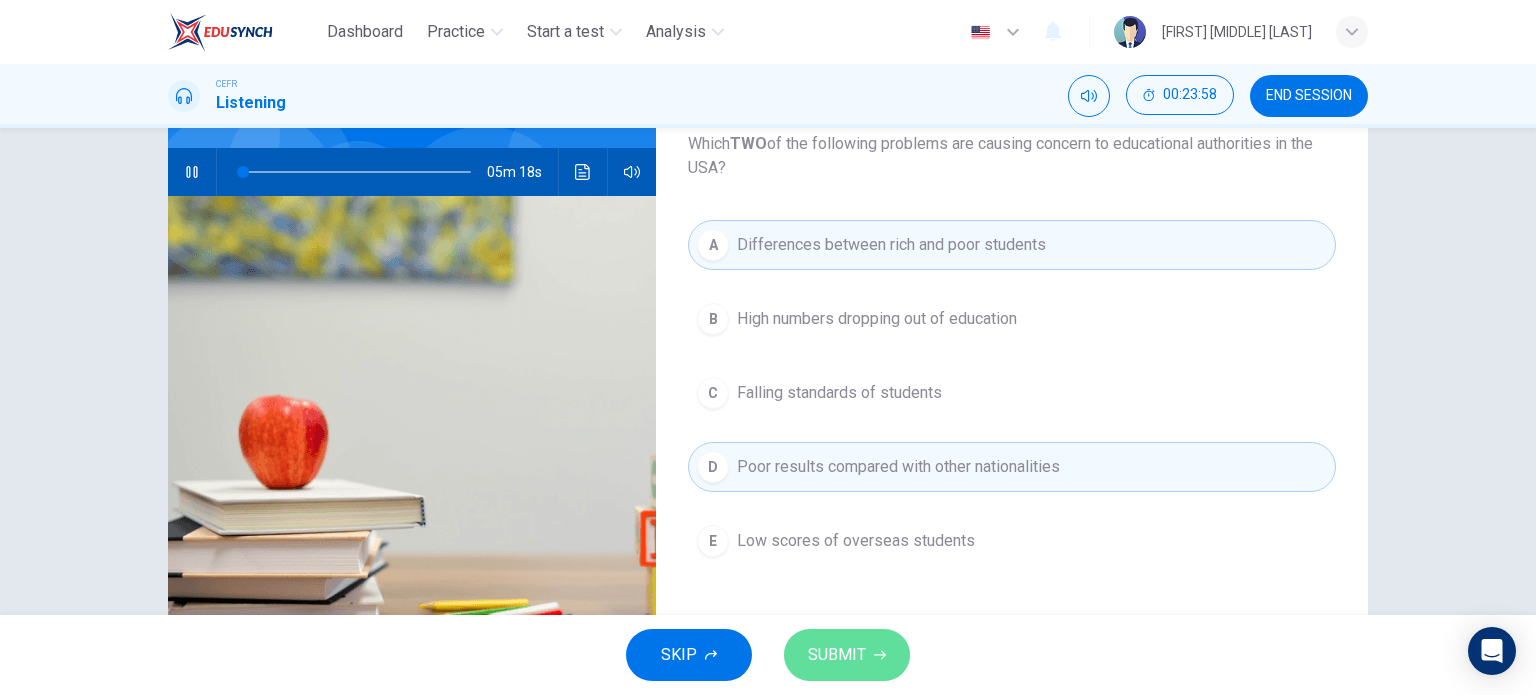 click on "SUBMIT" at bounding box center [847, 655] 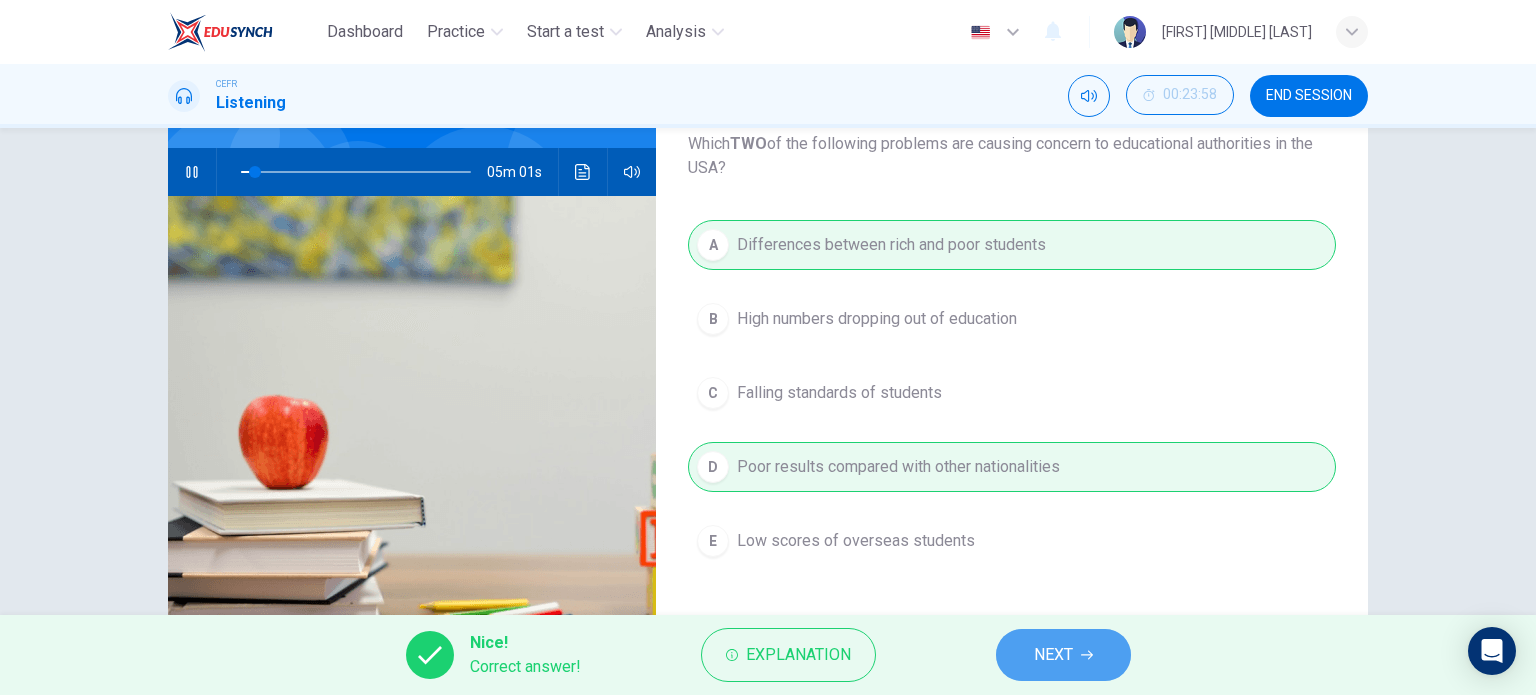 click on "NEXT" at bounding box center [1063, 655] 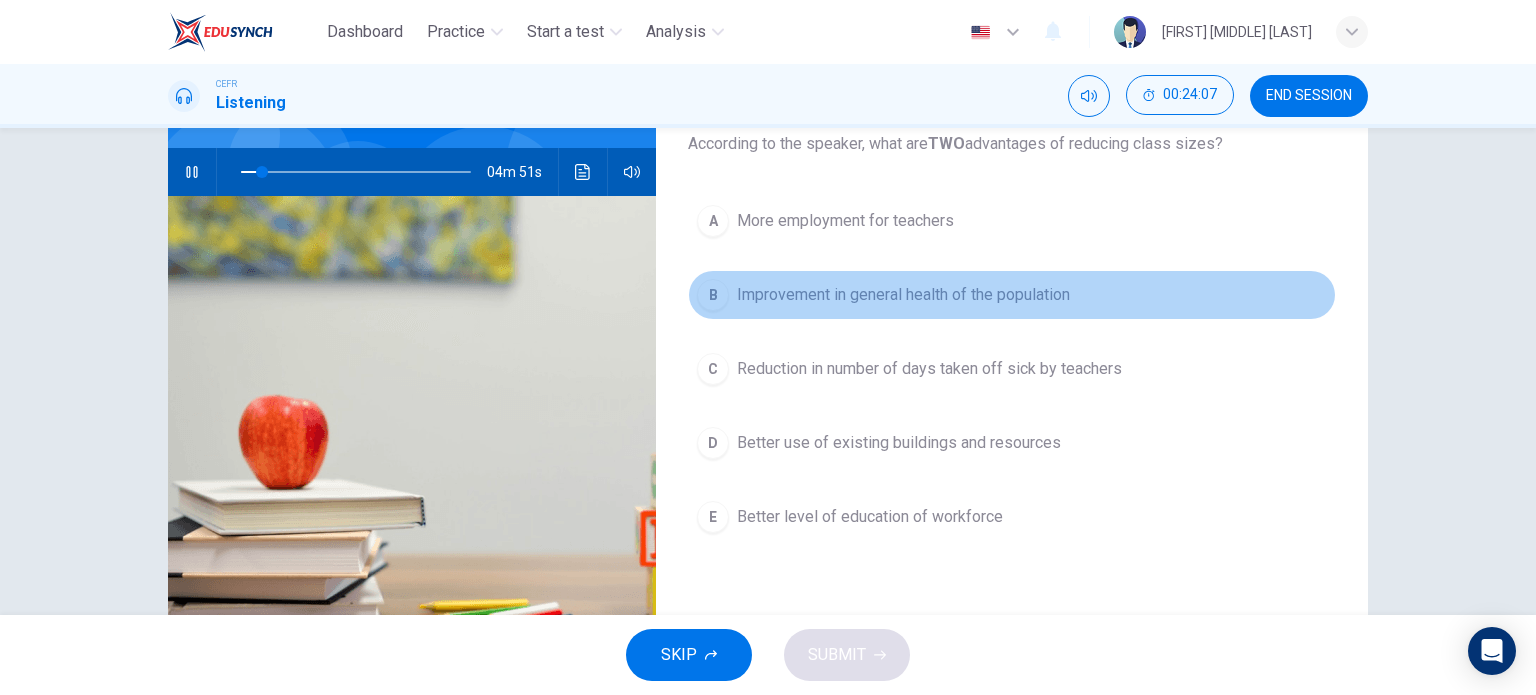 click on "B Improvement in general health of the population" at bounding box center (1012, 295) 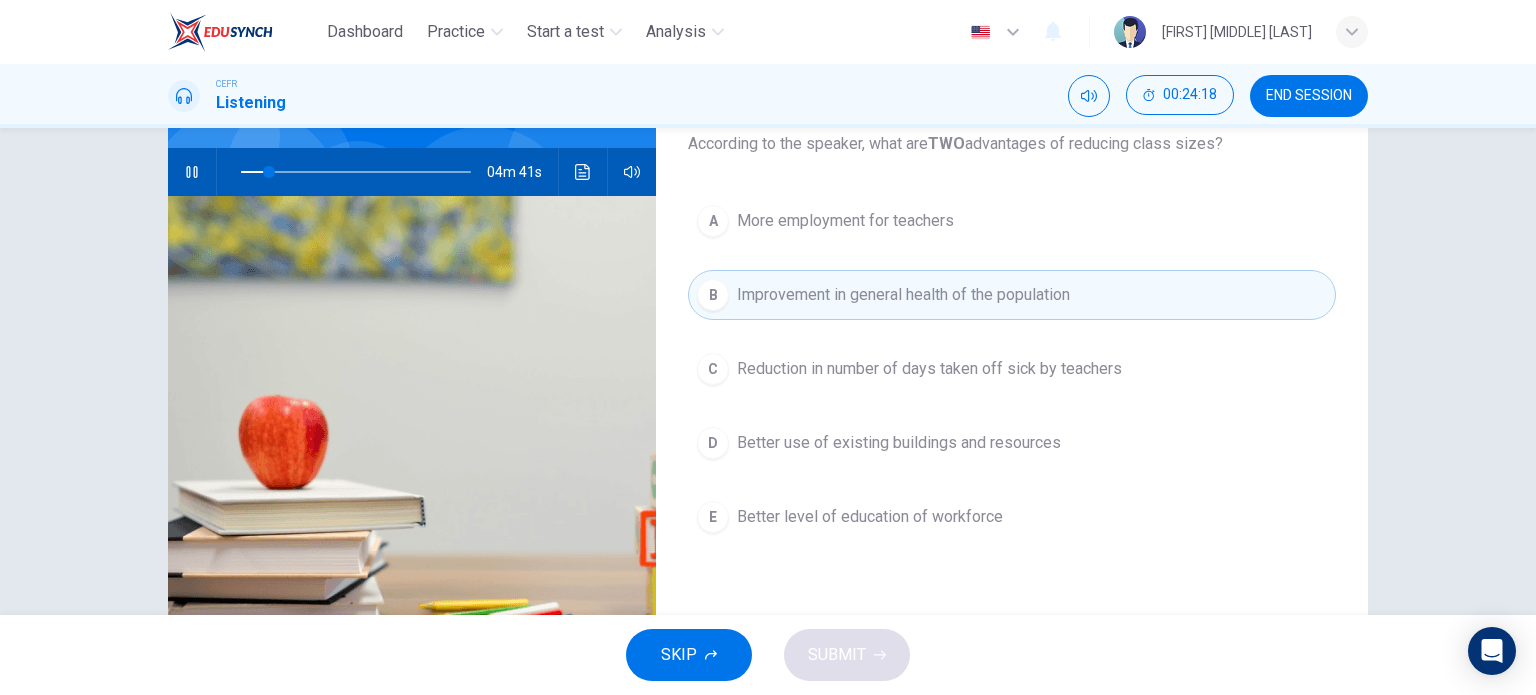 click on "Better level of education of workforce" at bounding box center (845, 221) 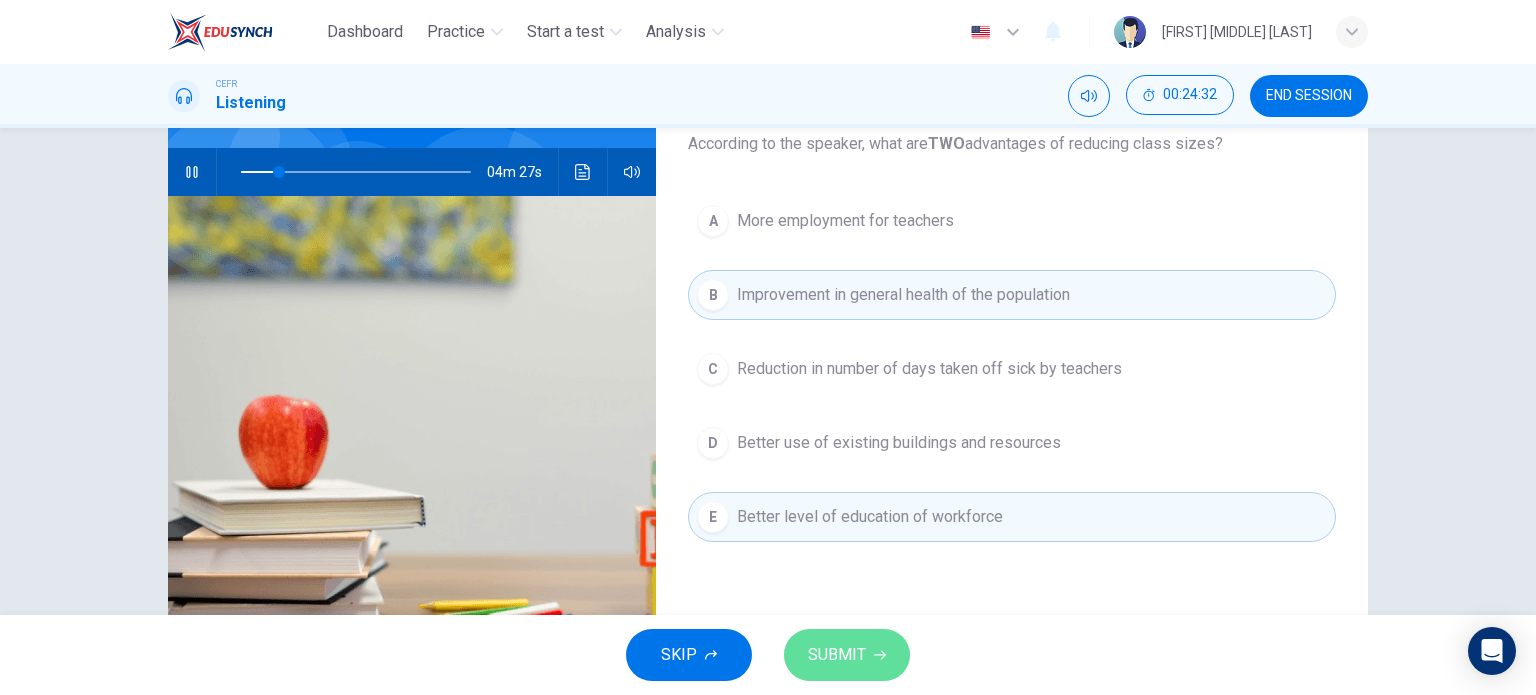 click on "SUBMIT" at bounding box center [837, 655] 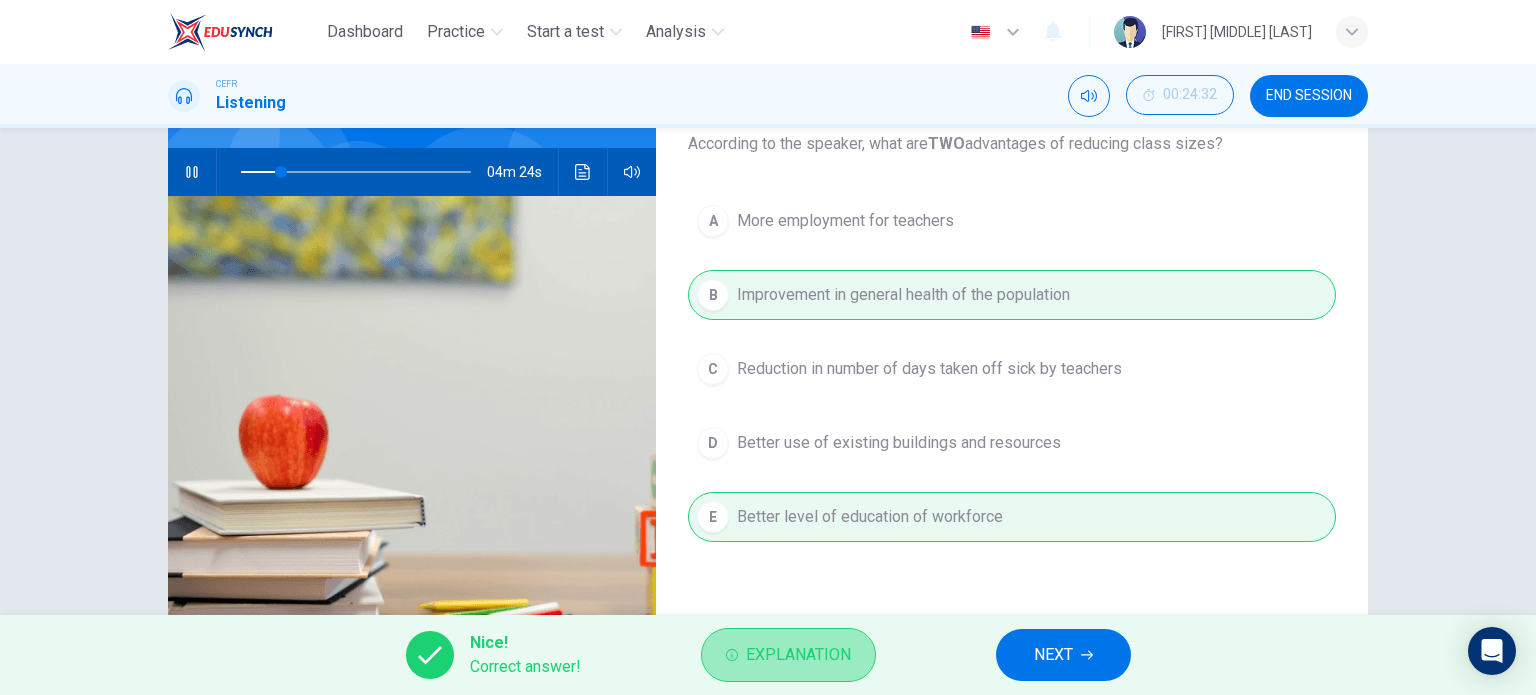 click on "Explanation" at bounding box center (798, 655) 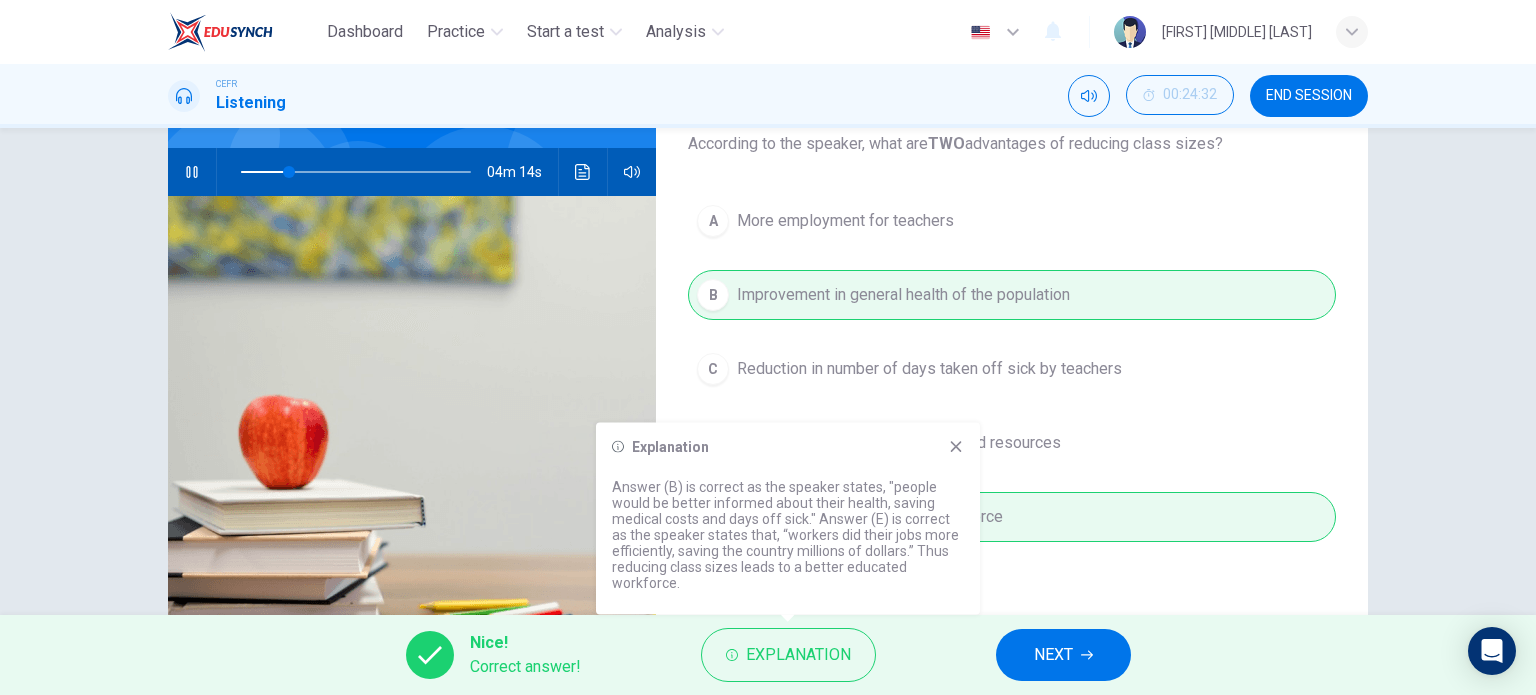 click on "Nice! Correct answer! Explanation NEXT" at bounding box center [768, 655] 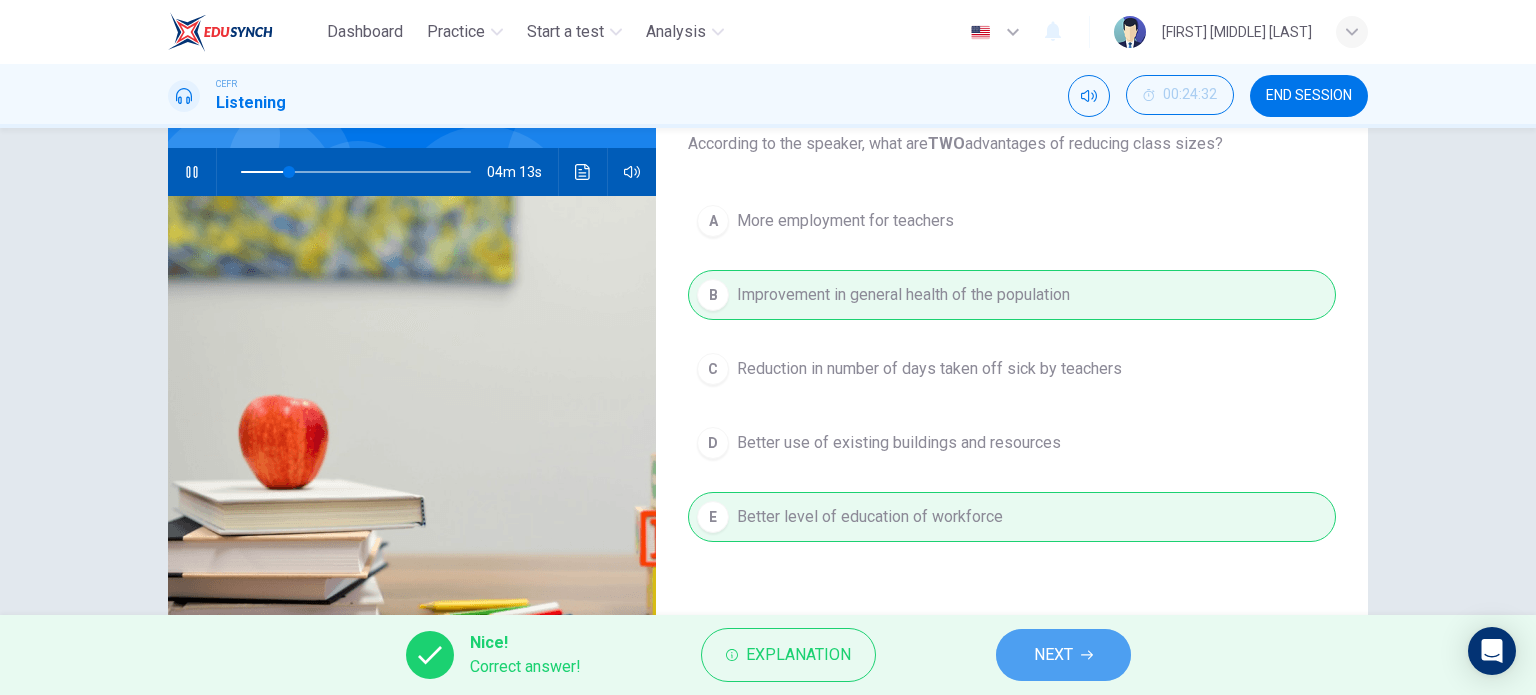 click on "NEXT" at bounding box center [1063, 655] 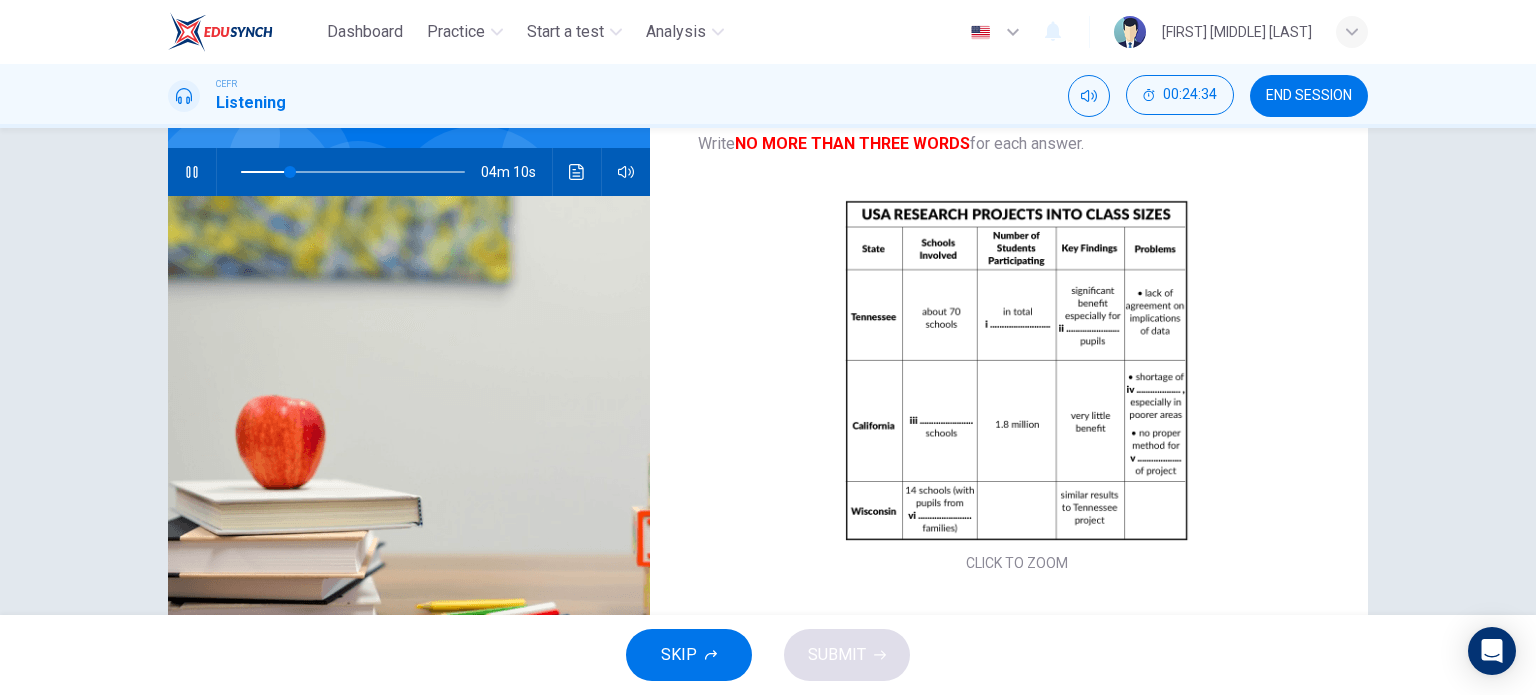 scroll, scrollTop: 288, scrollLeft: 0, axis: vertical 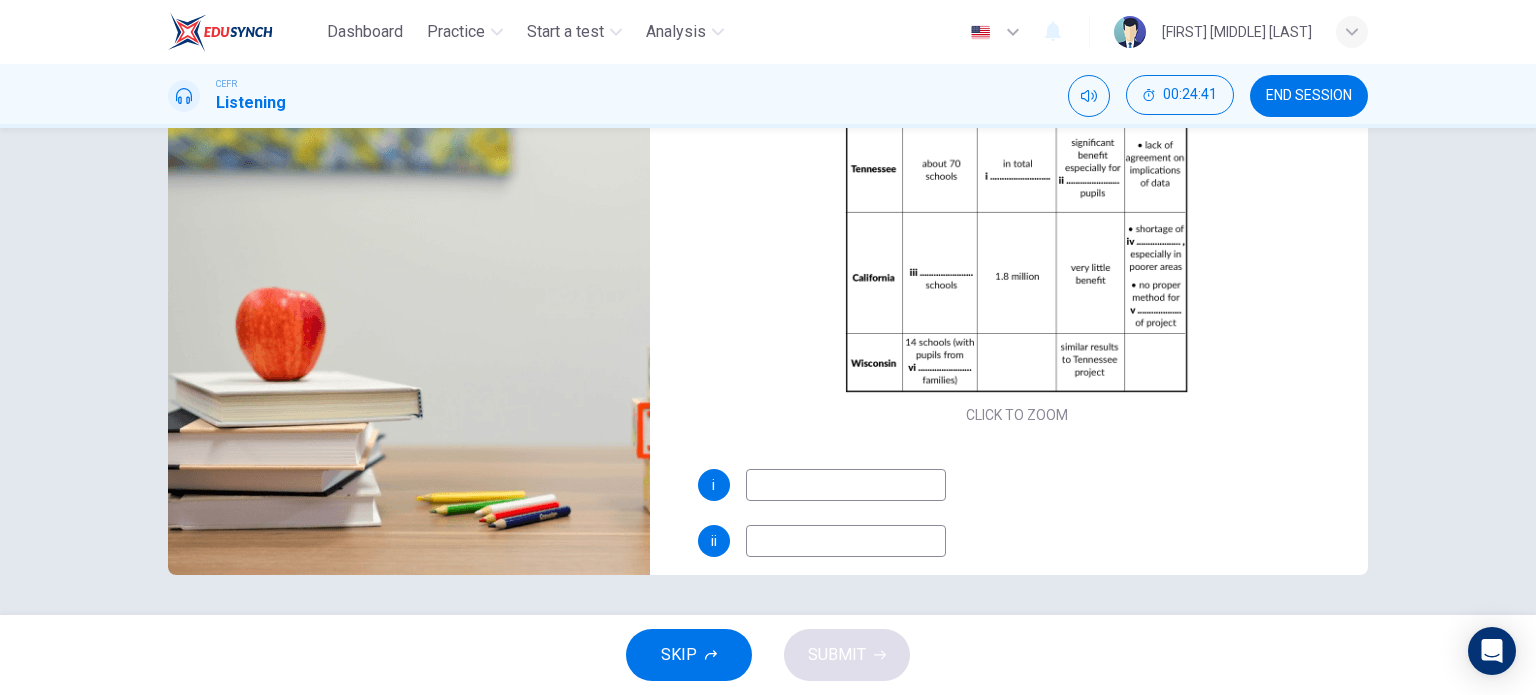 click at bounding box center (846, 485) 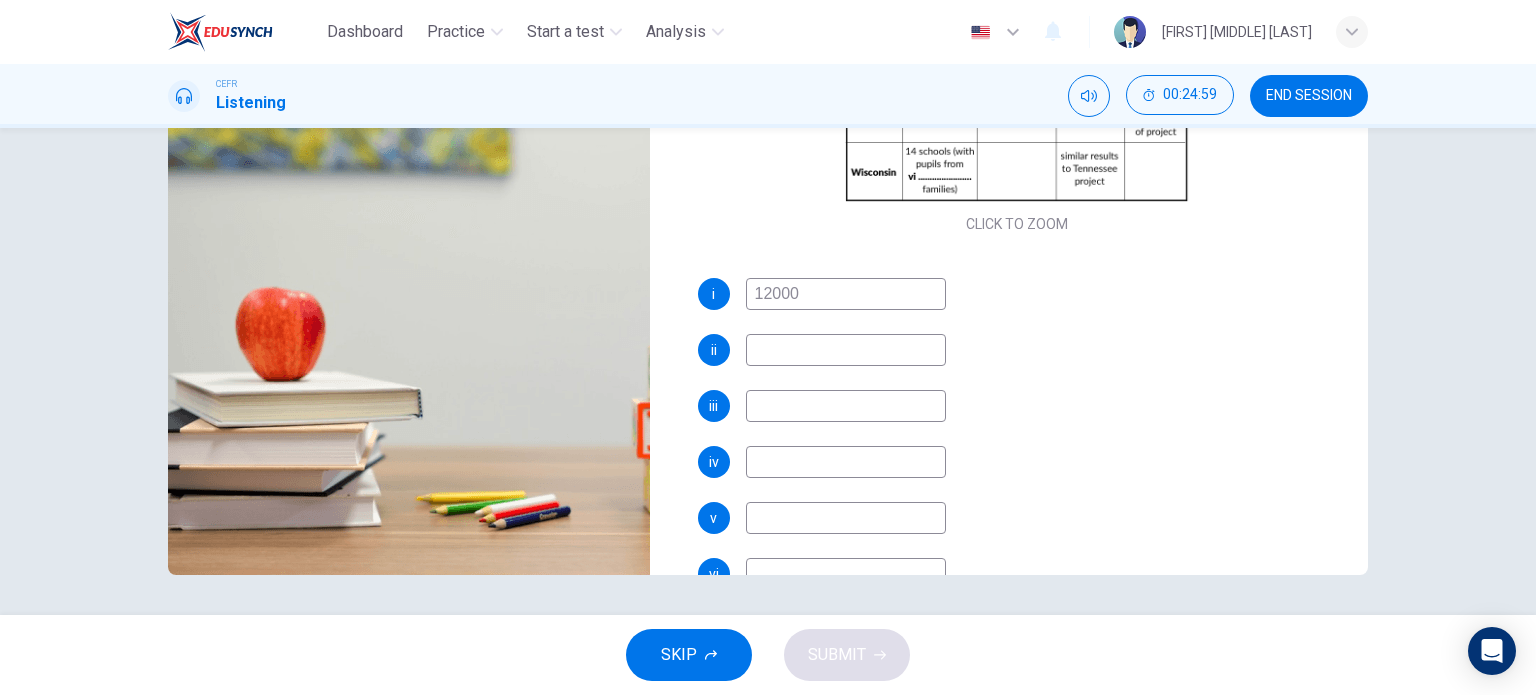 scroll, scrollTop: 259, scrollLeft: 0, axis: vertical 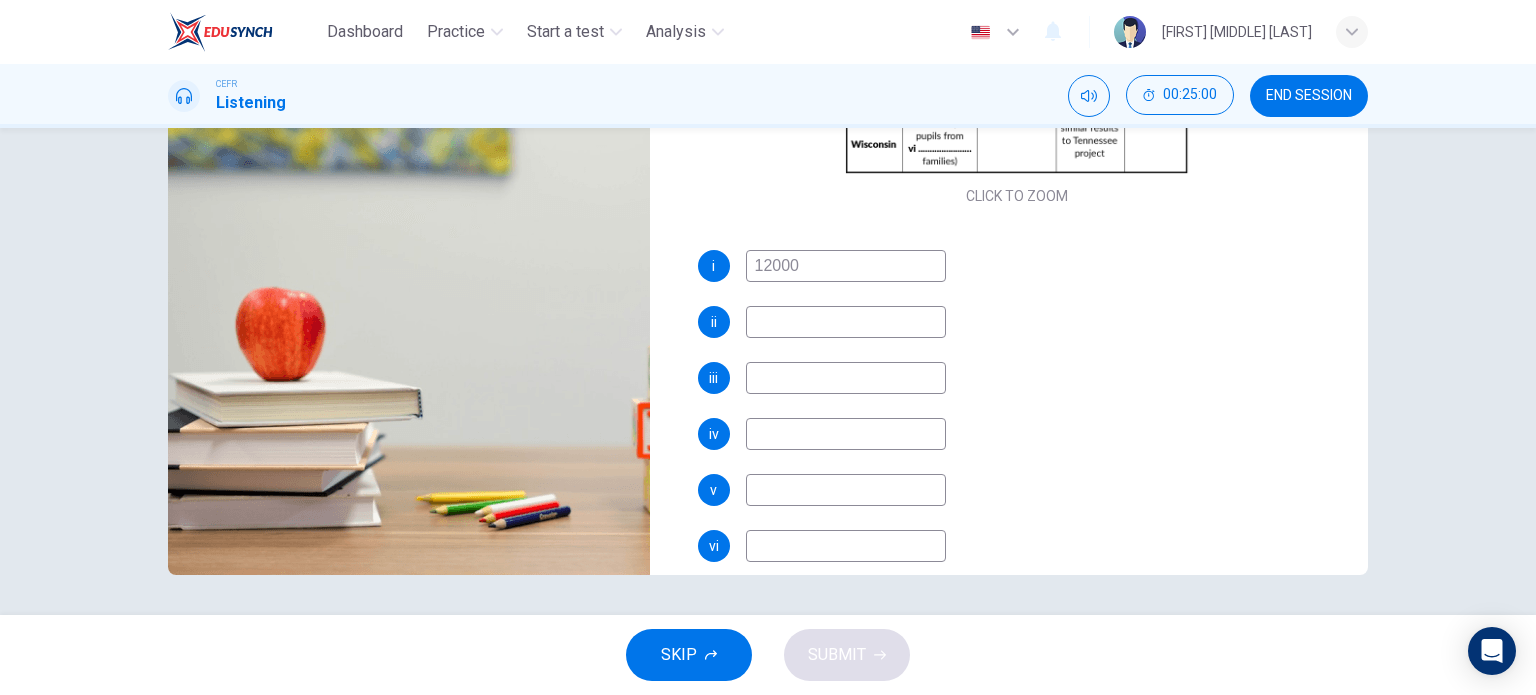 type on "12000" 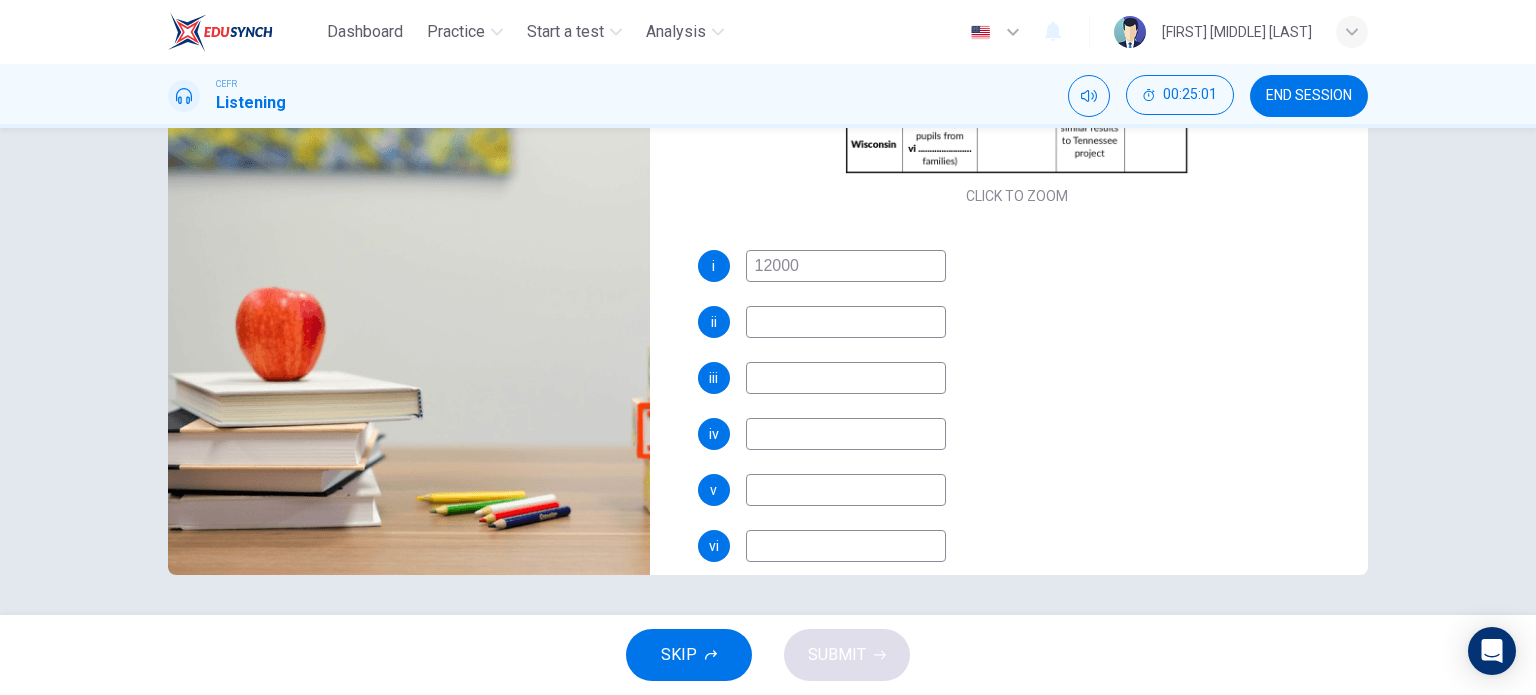 click at bounding box center [846, 266] 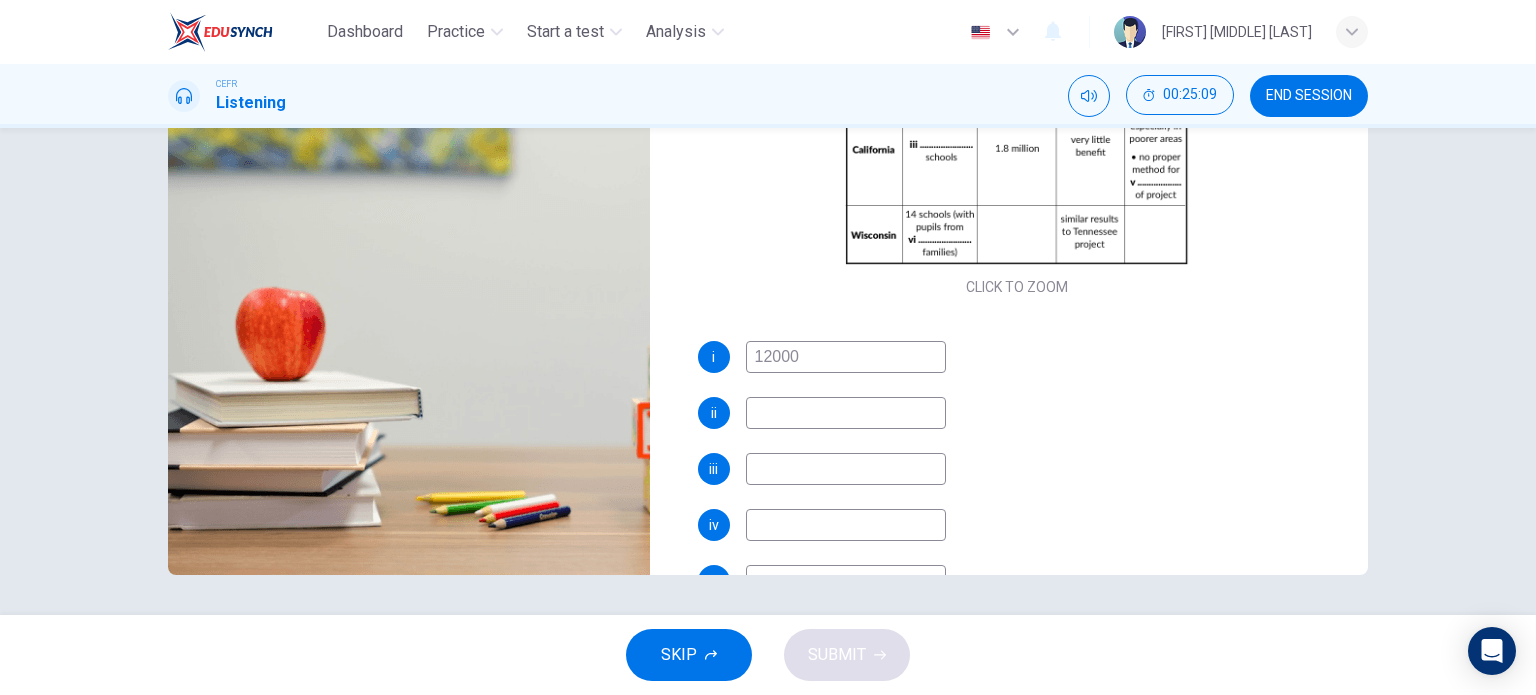 scroll, scrollTop: 170, scrollLeft: 0, axis: vertical 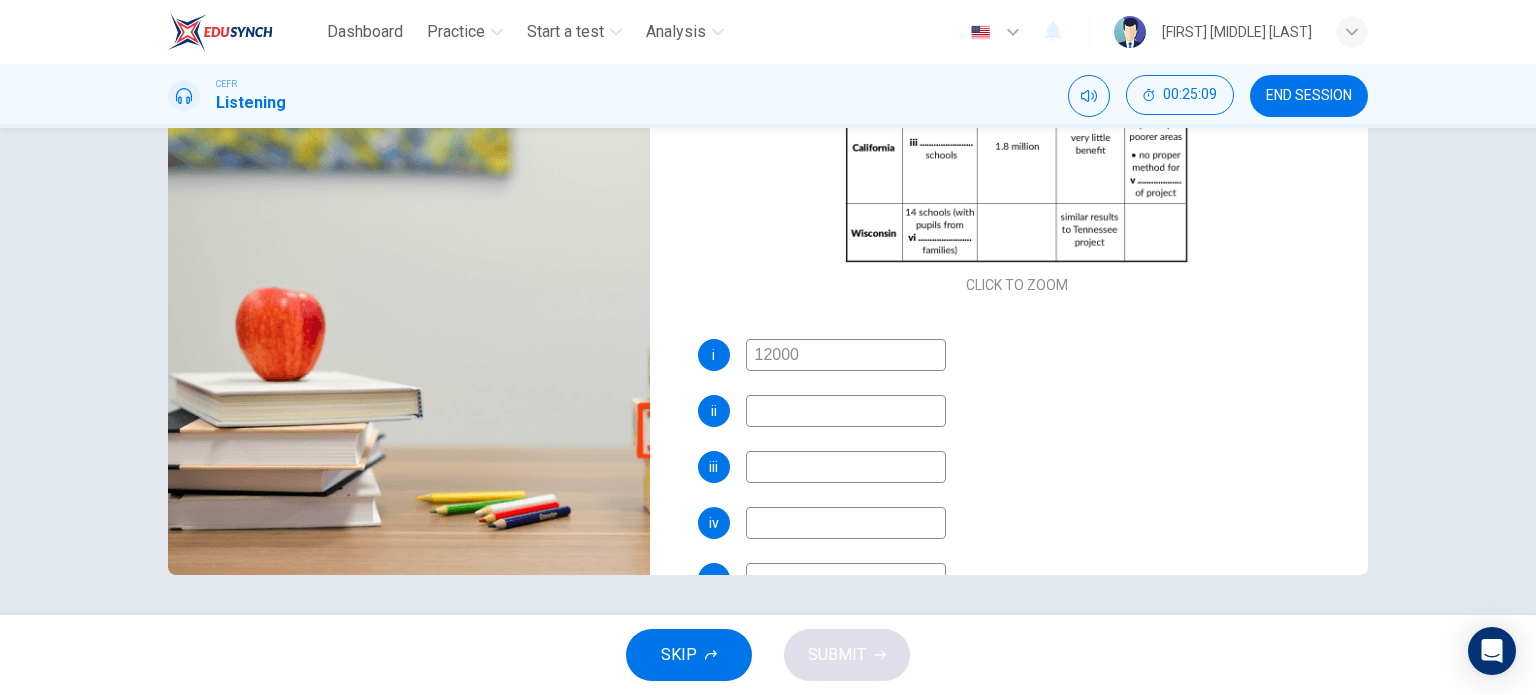 type on "poor" 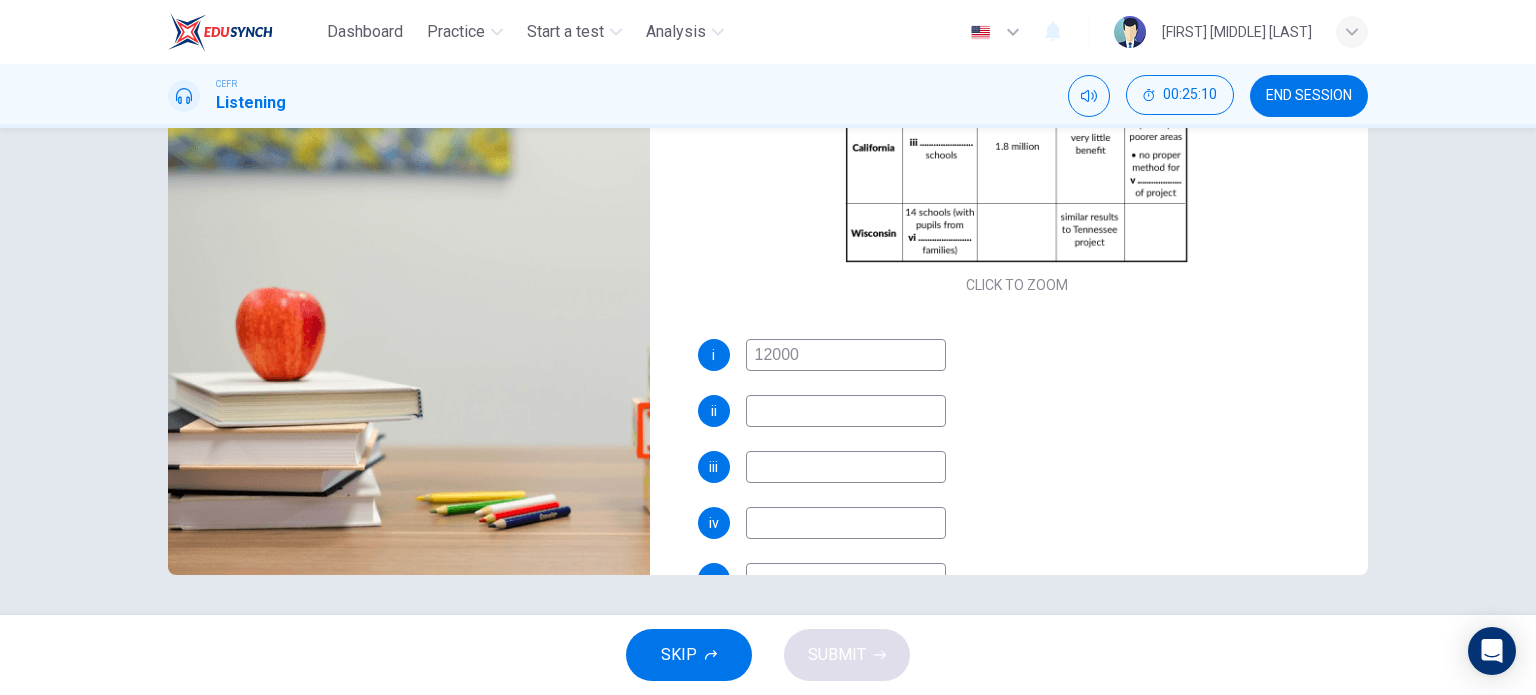 click at bounding box center (846, 355) 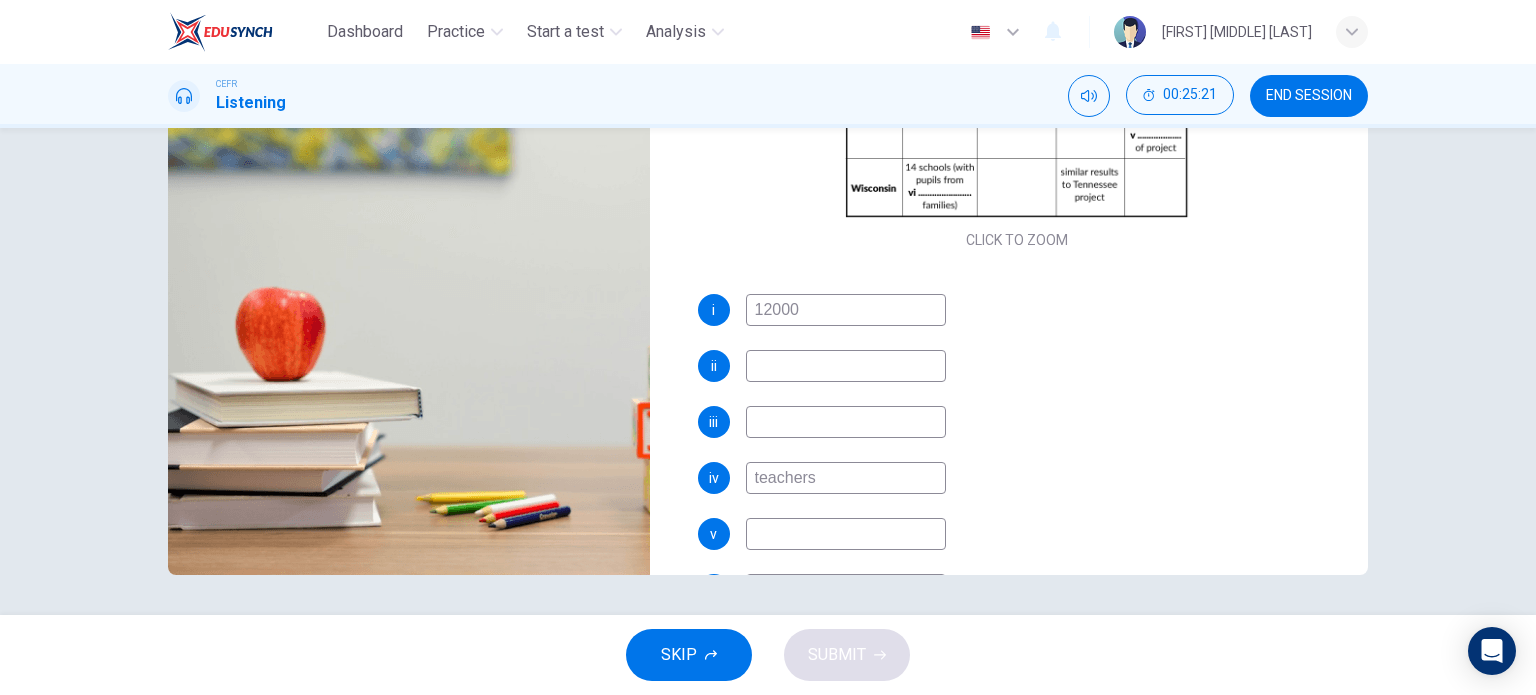 scroll, scrollTop: 218, scrollLeft: 0, axis: vertical 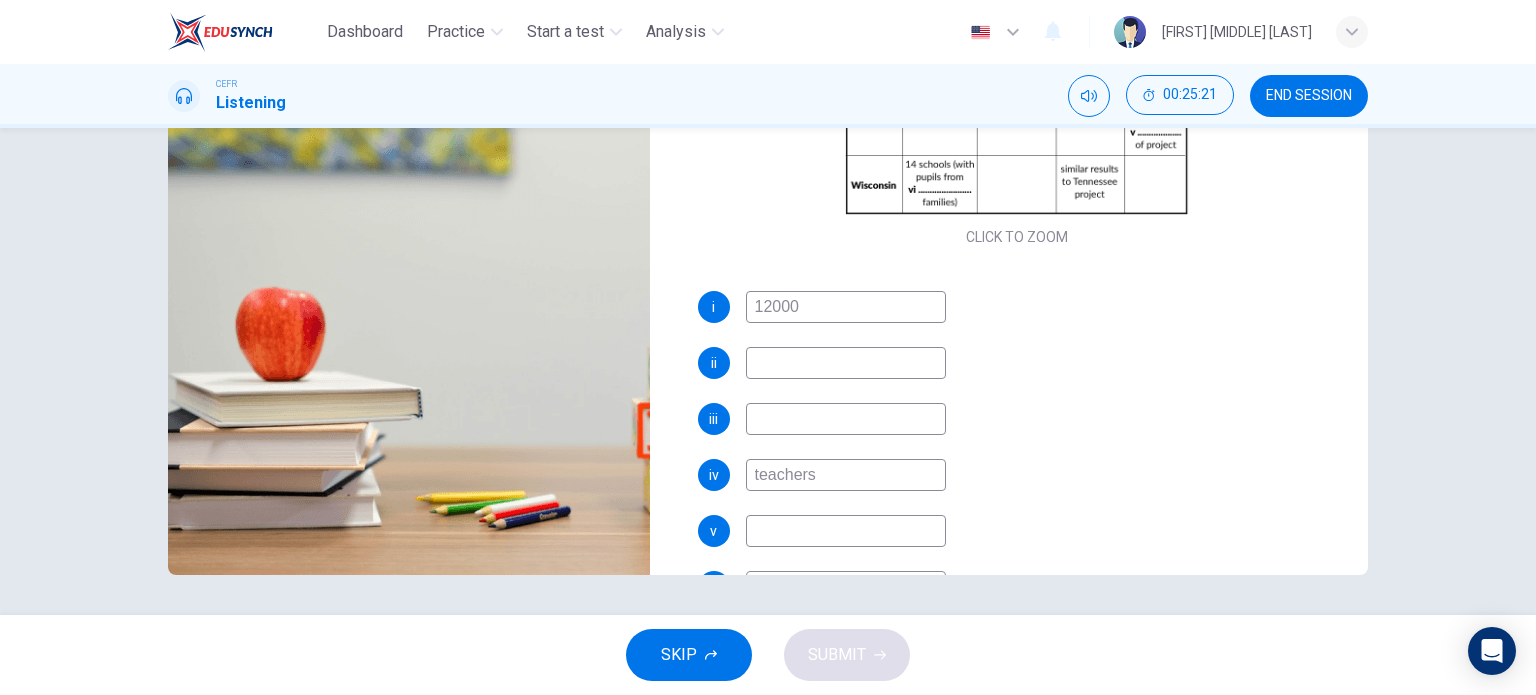 type on "teachers" 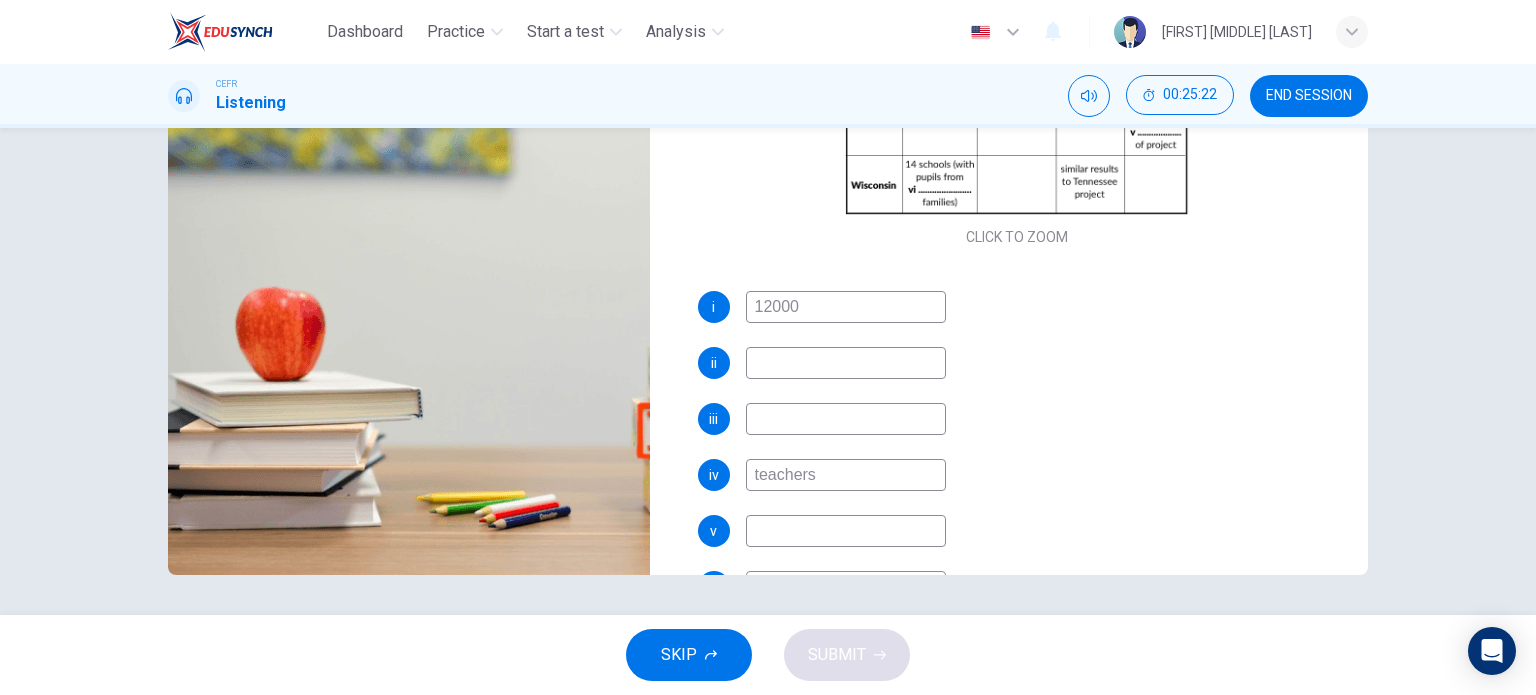 click at bounding box center [846, 307] 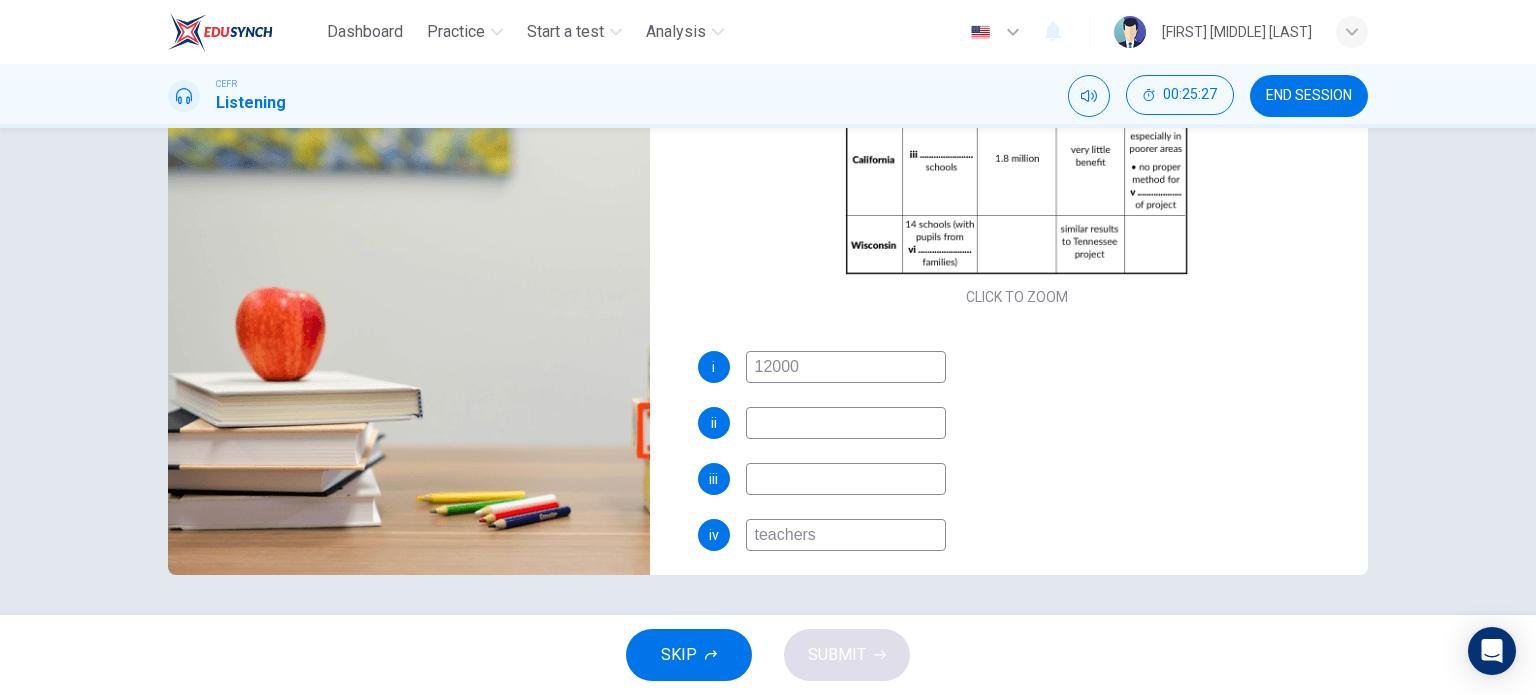 scroll, scrollTop: 156, scrollLeft: 0, axis: vertical 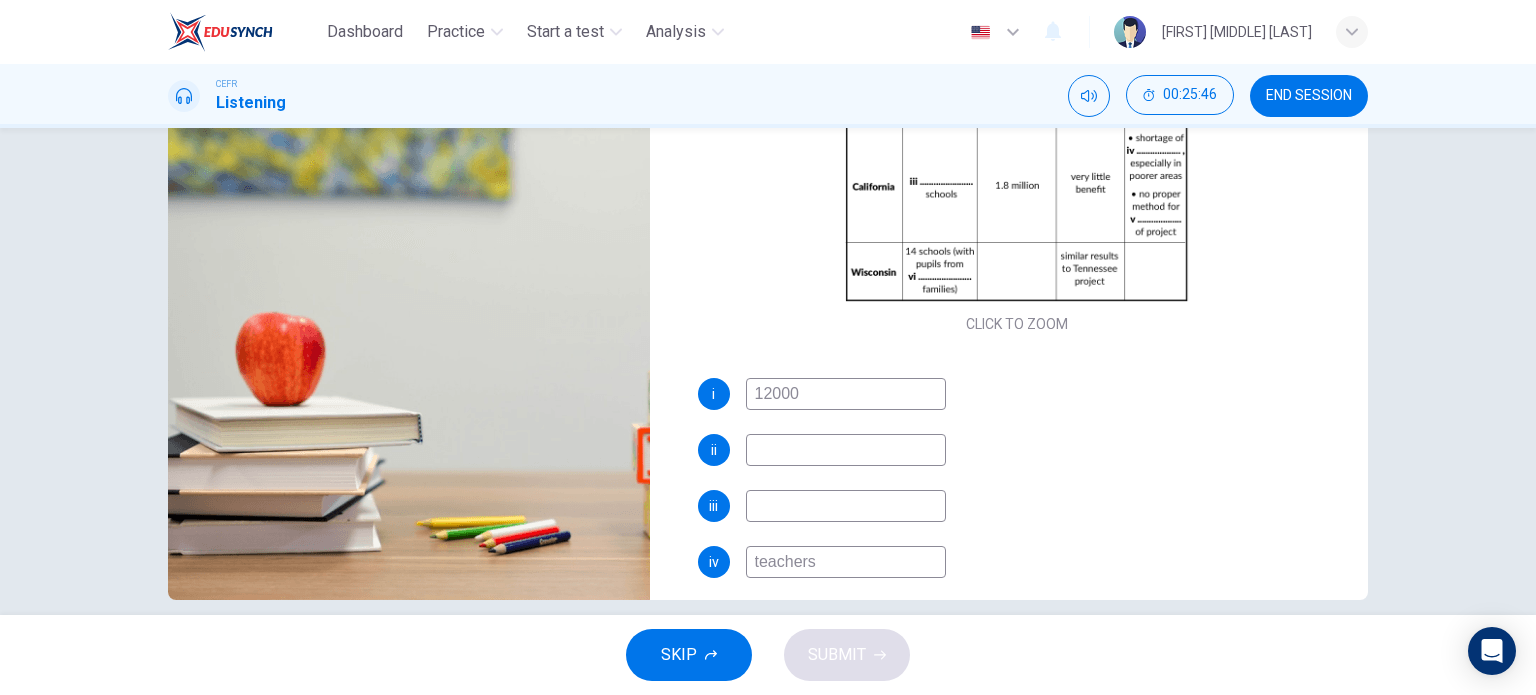 type on "evaluation" 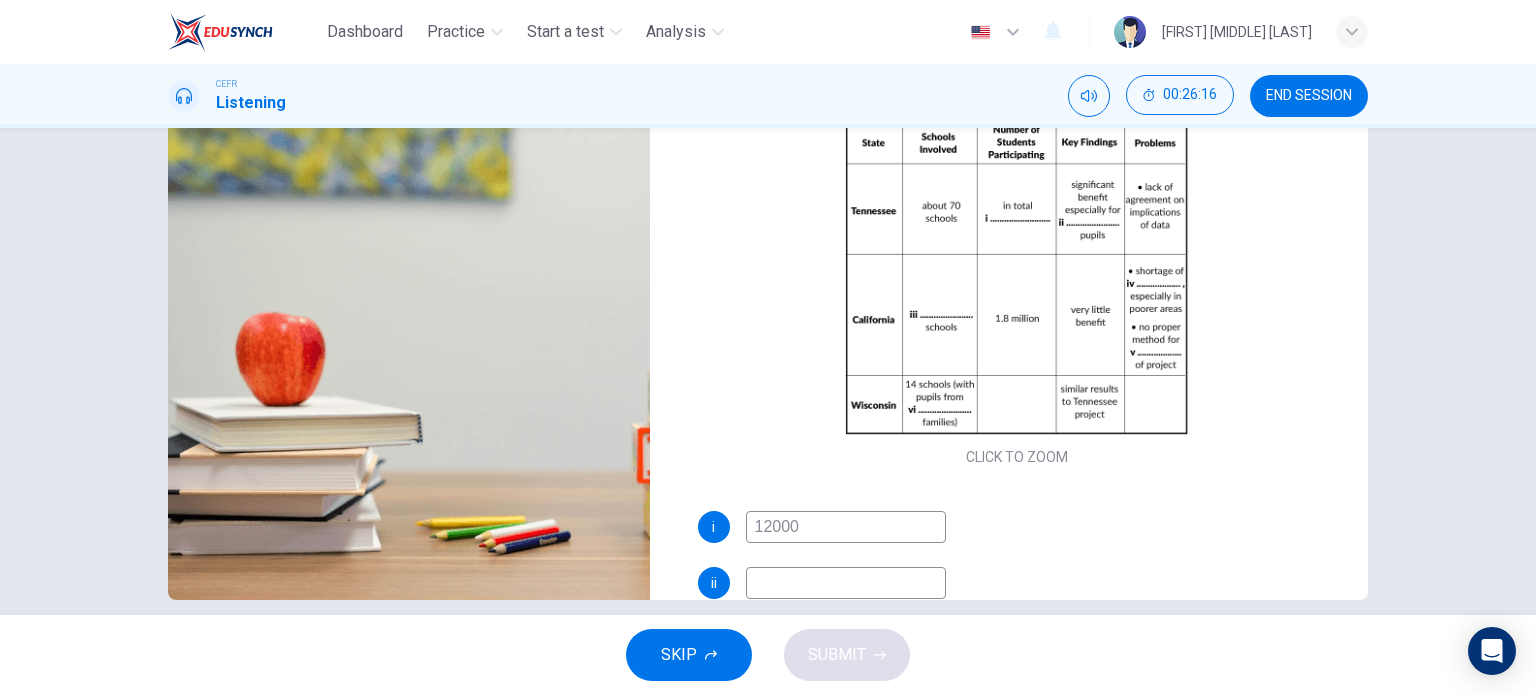 scroll, scrollTop: 22, scrollLeft: 0, axis: vertical 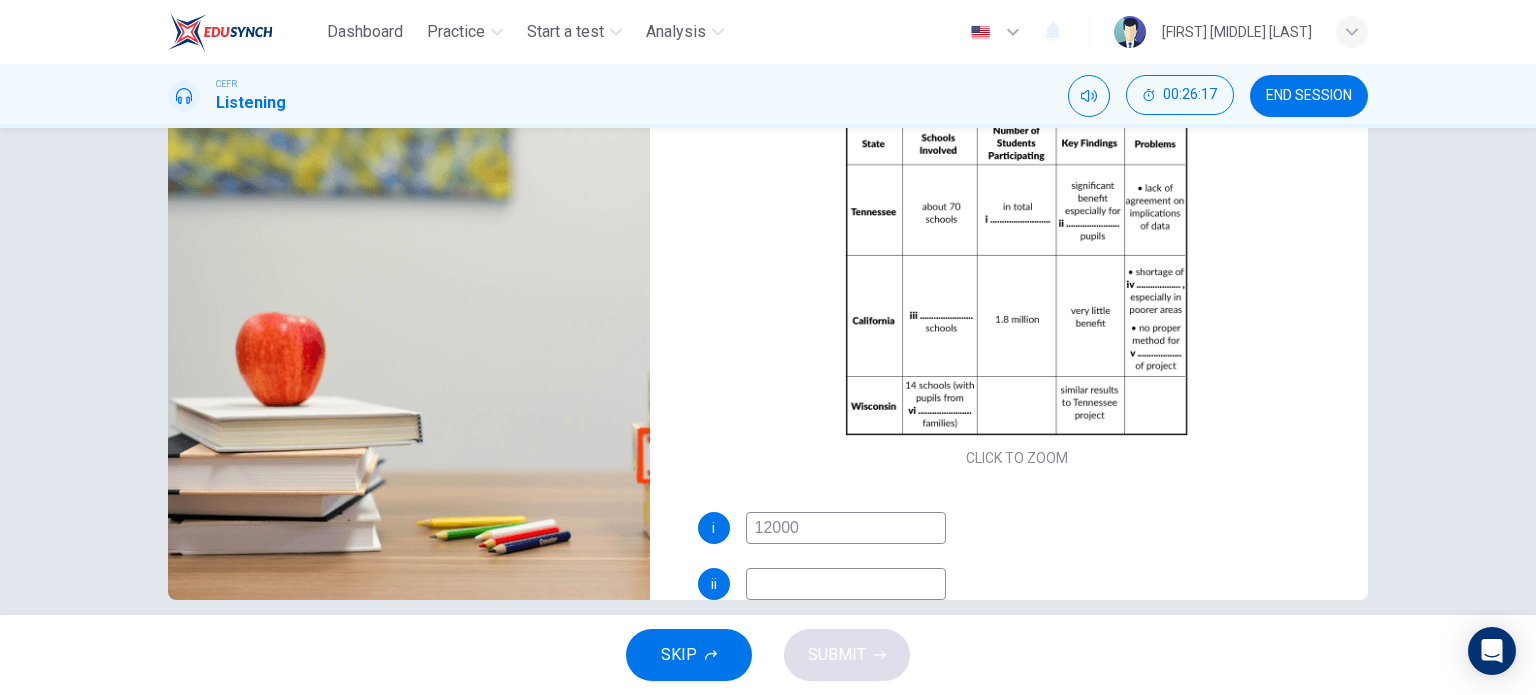 type on "all" 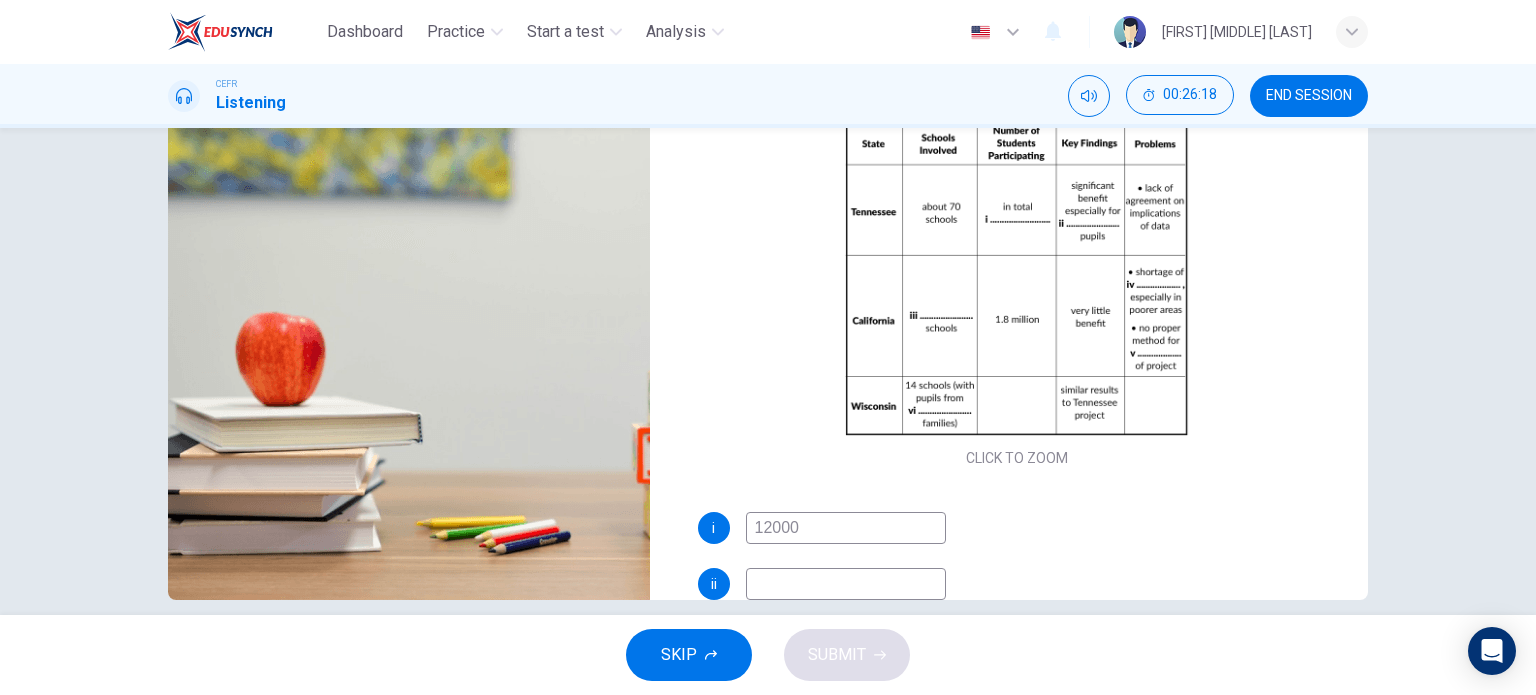 click at bounding box center (846, 528) 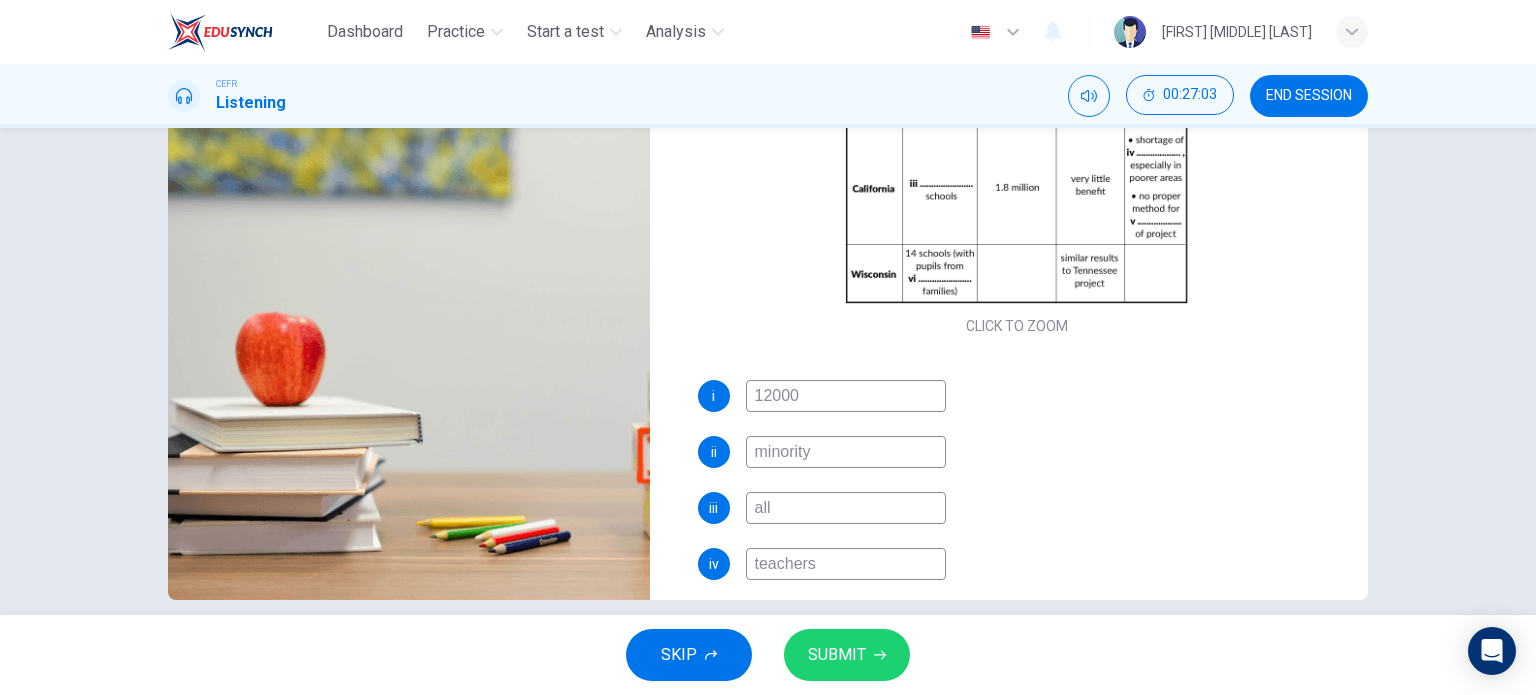 scroll, scrollTop: 0, scrollLeft: 0, axis: both 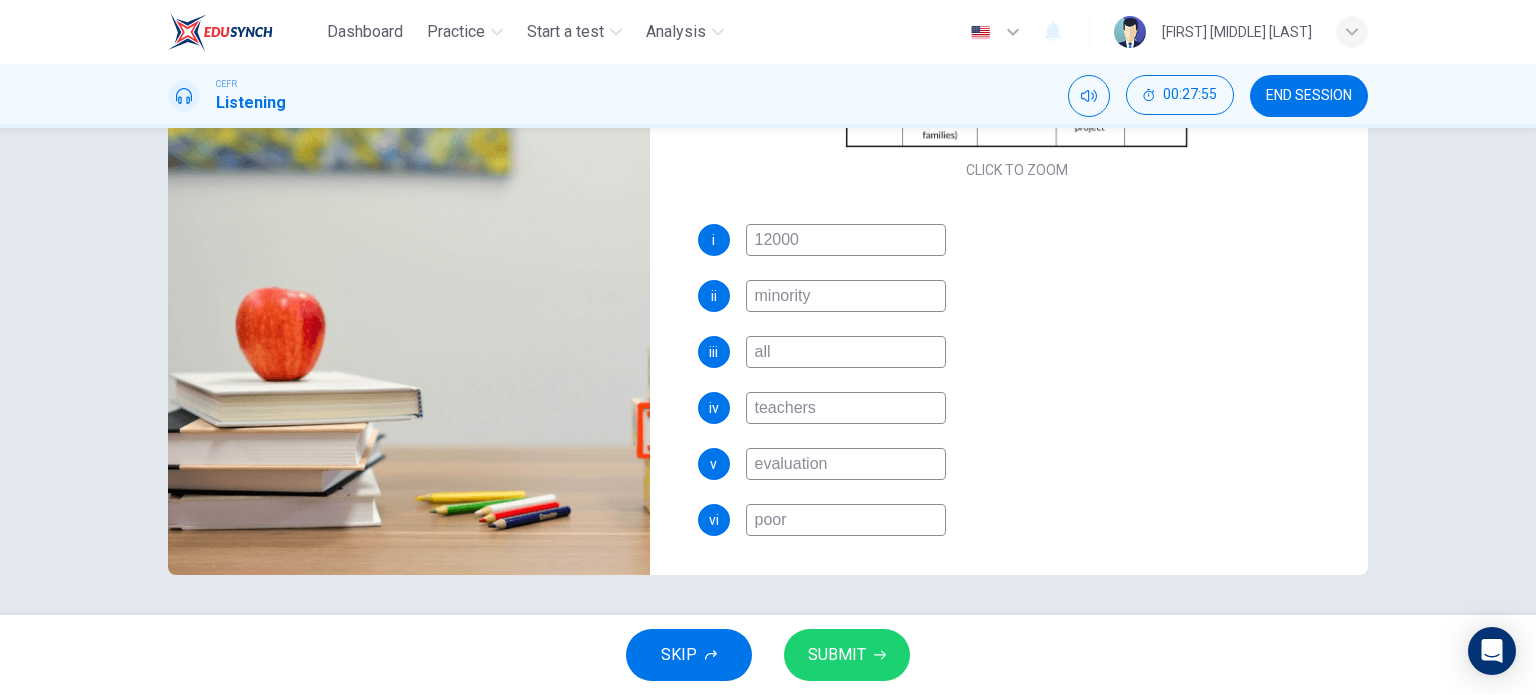 type on "minority" 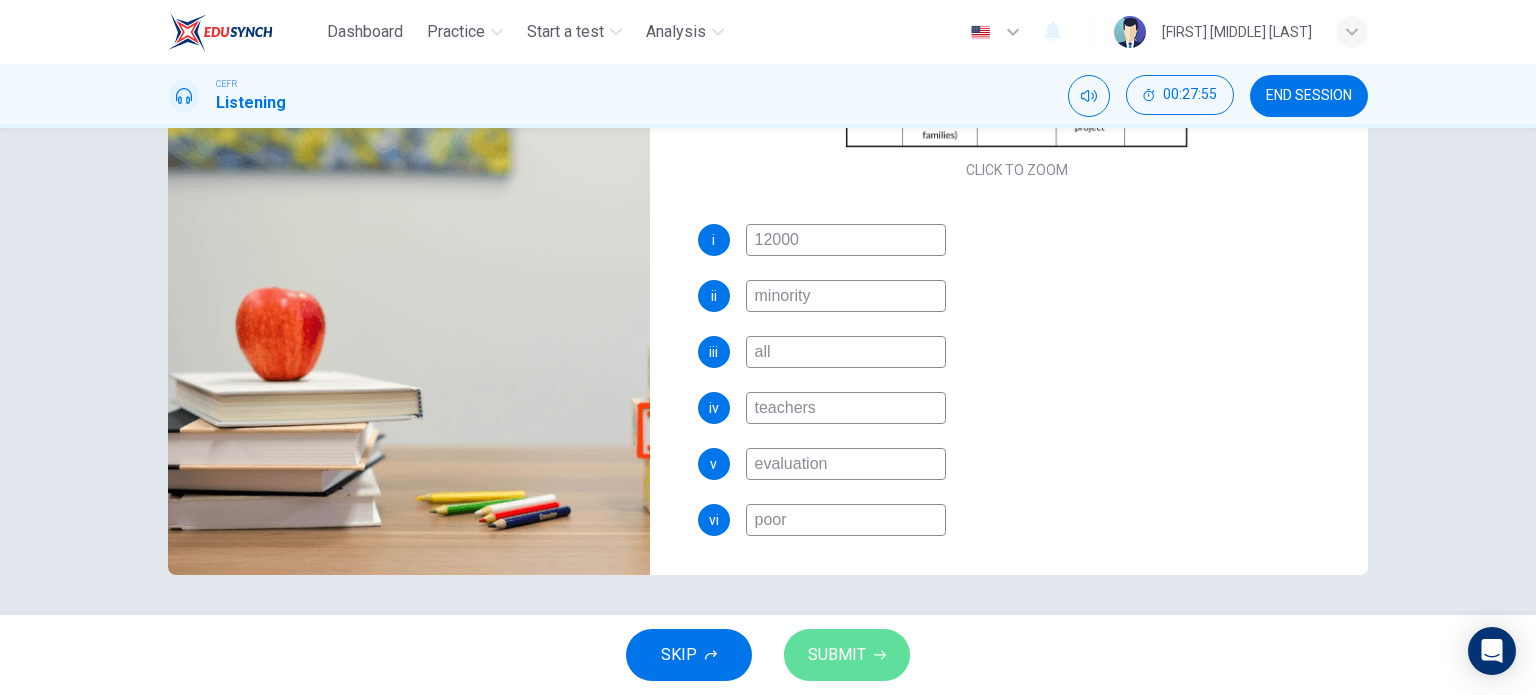 click on "SUBMIT" at bounding box center (847, 655) 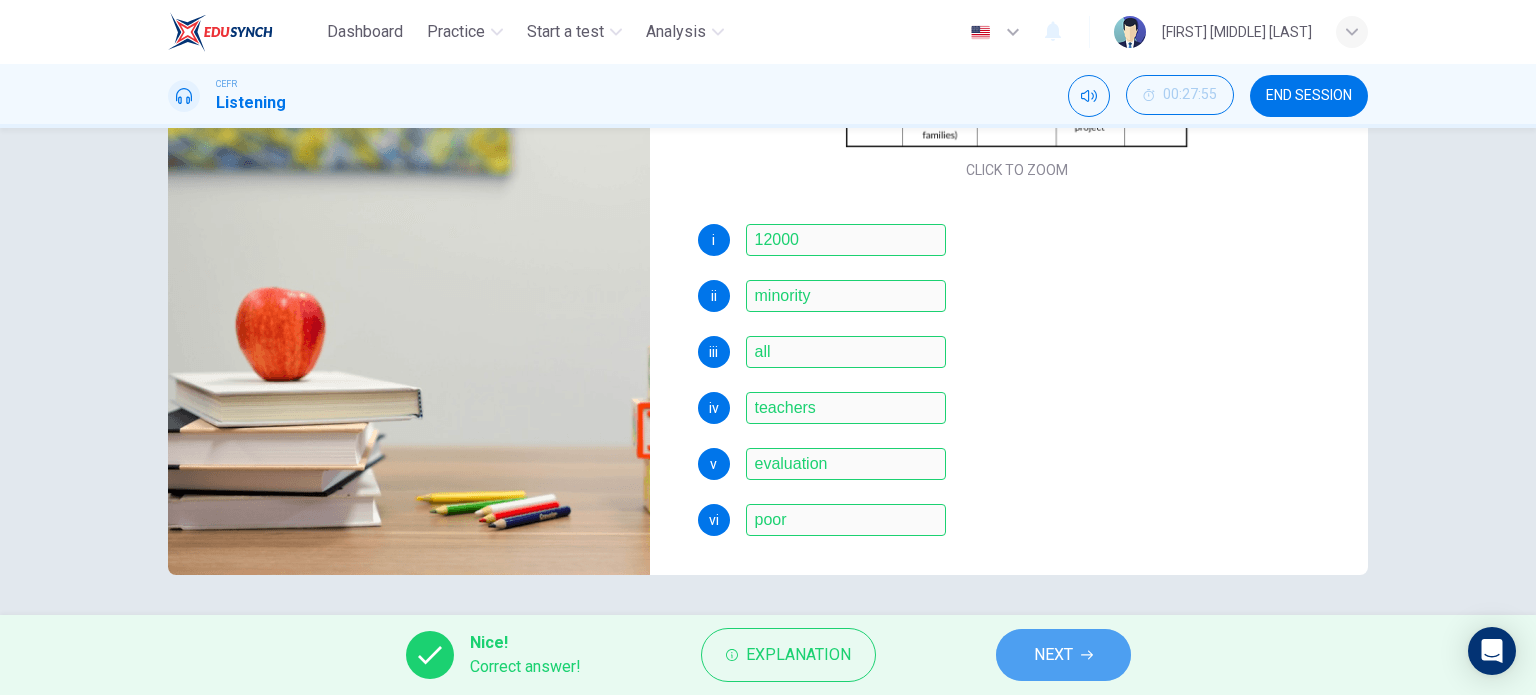 click on "NEXT" at bounding box center [1053, 655] 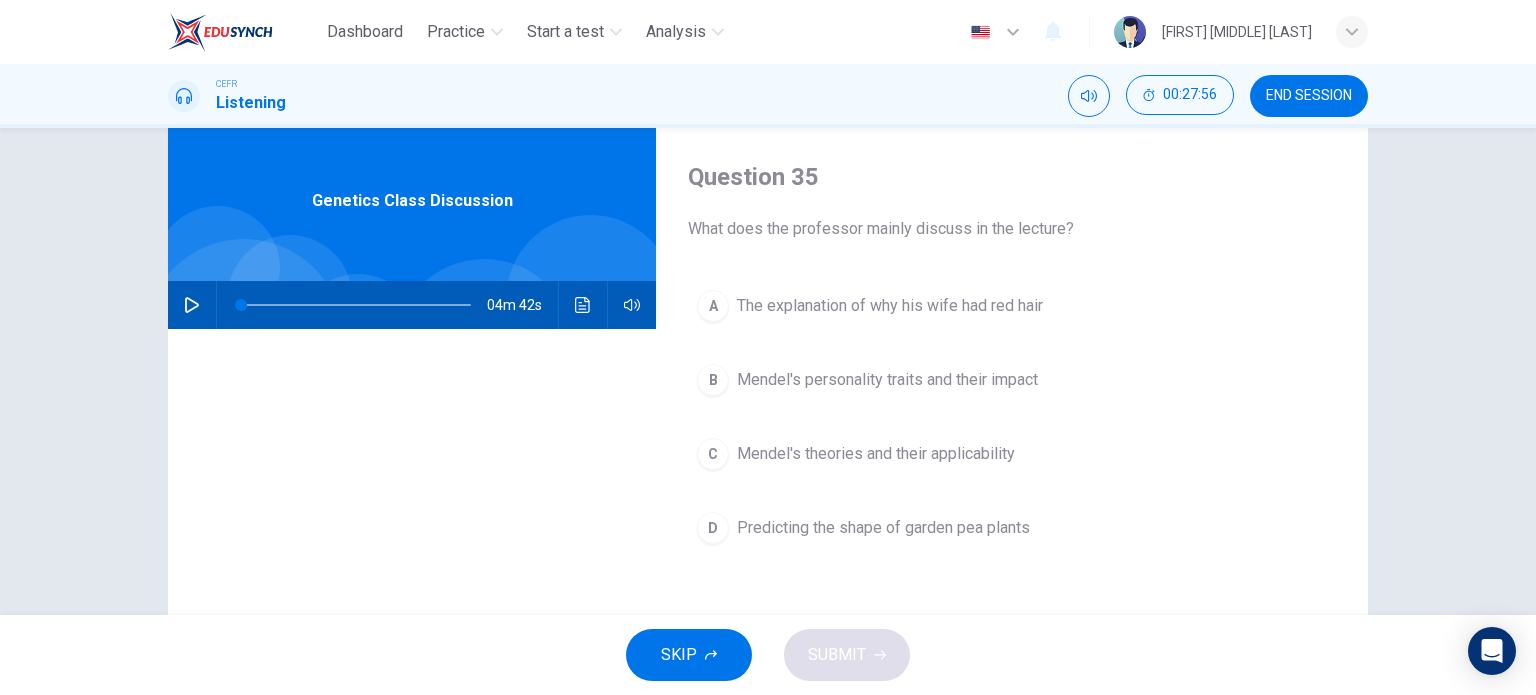 scroll, scrollTop: 48, scrollLeft: 0, axis: vertical 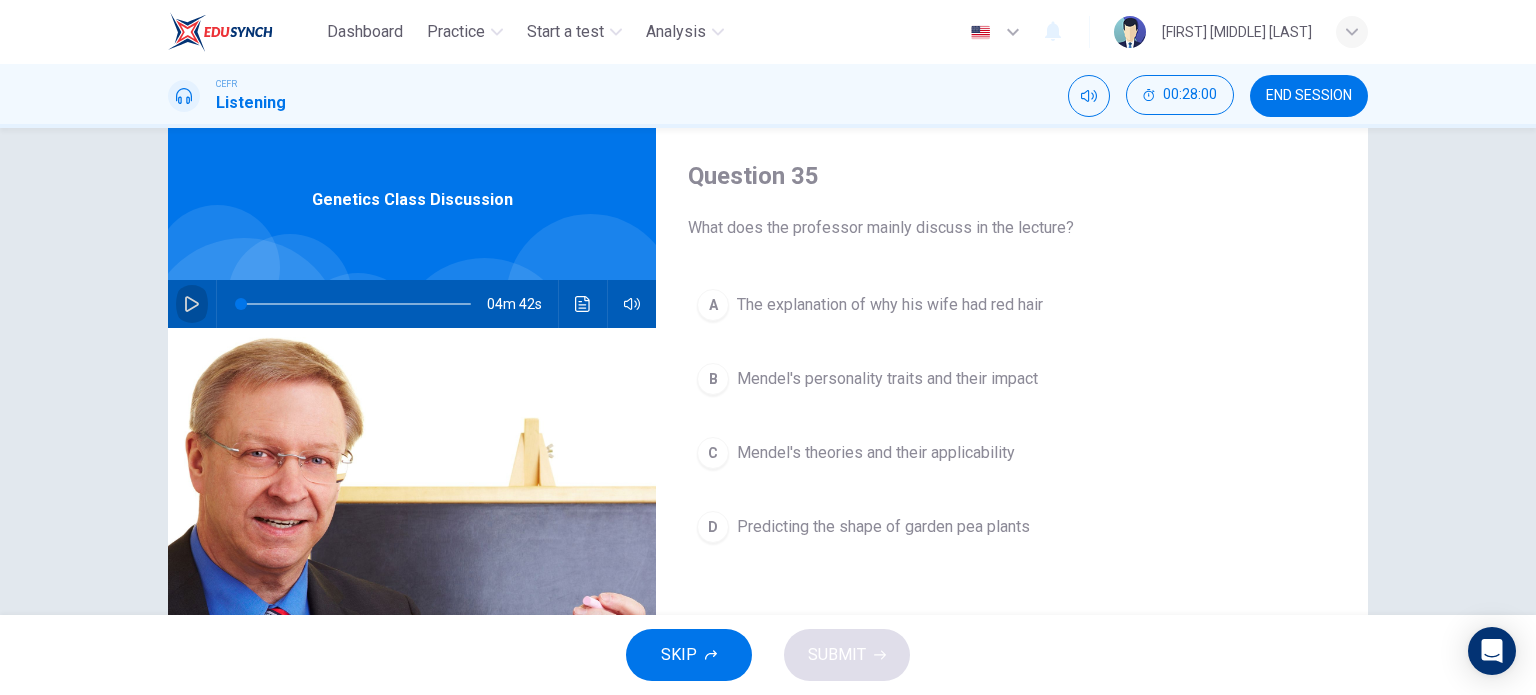 click at bounding box center [192, 304] 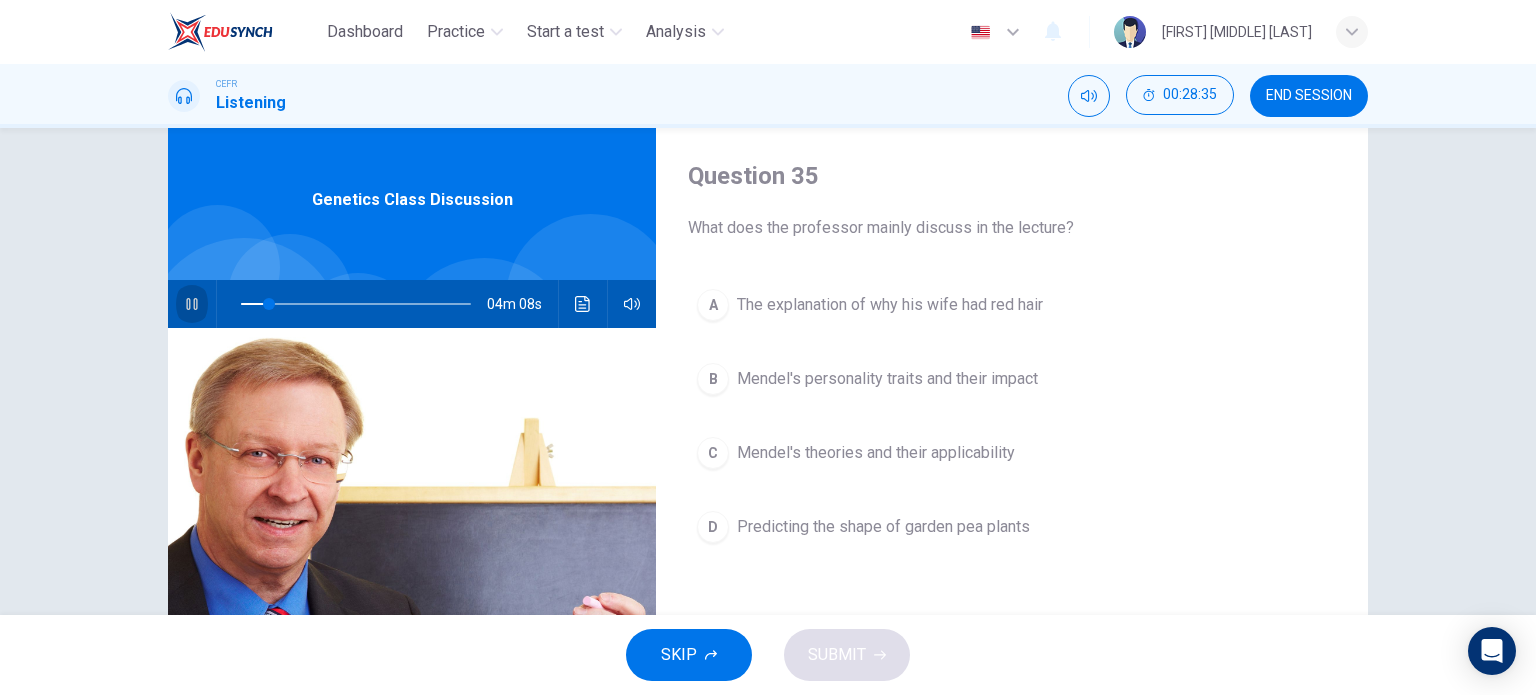 click at bounding box center [191, 304] 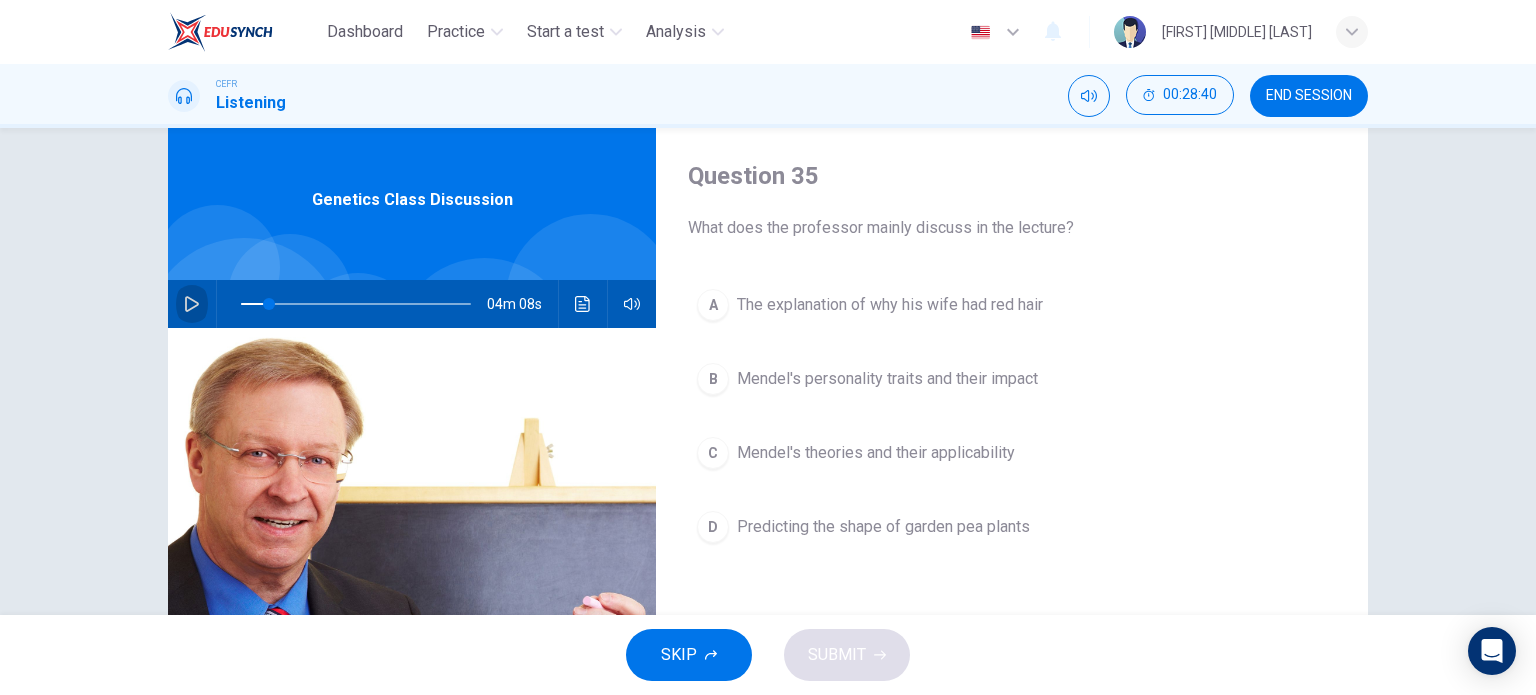 click at bounding box center (192, 304) 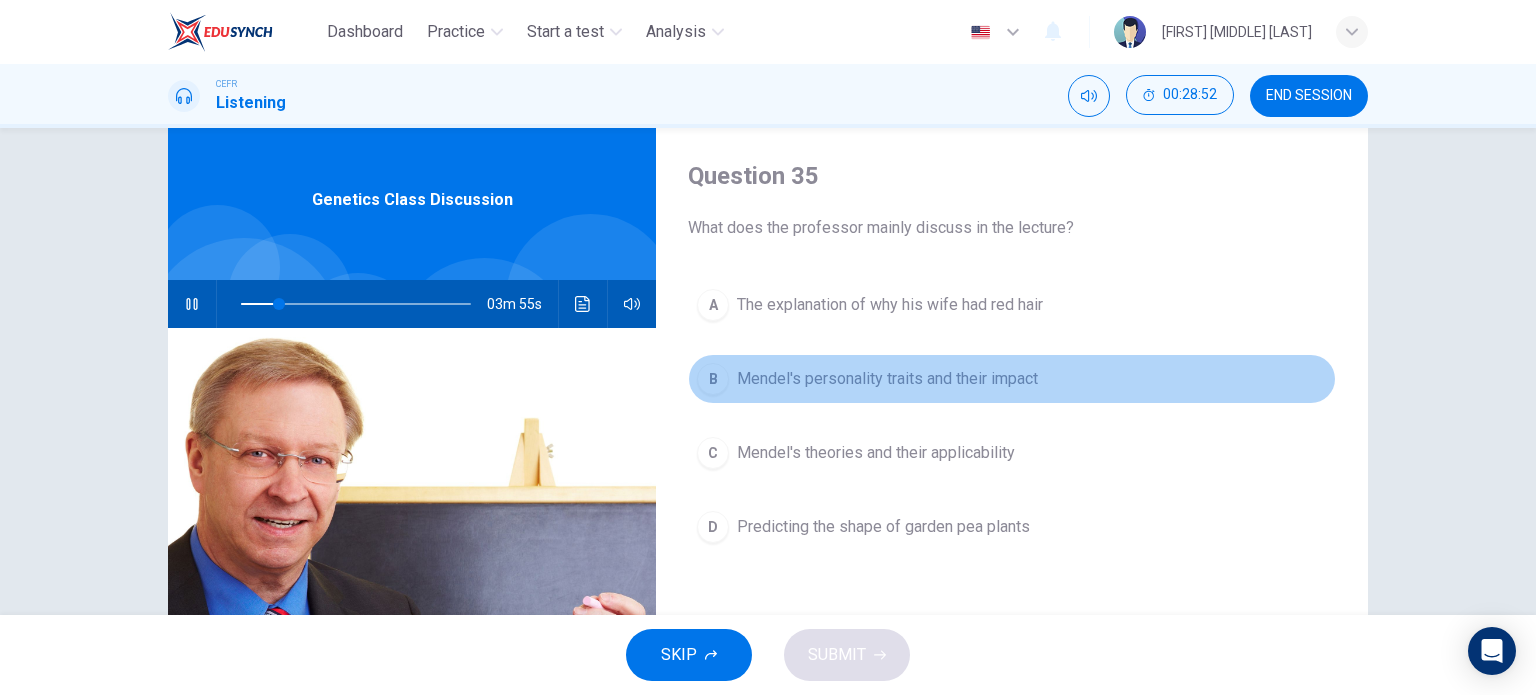 click on "B" at bounding box center (713, 305) 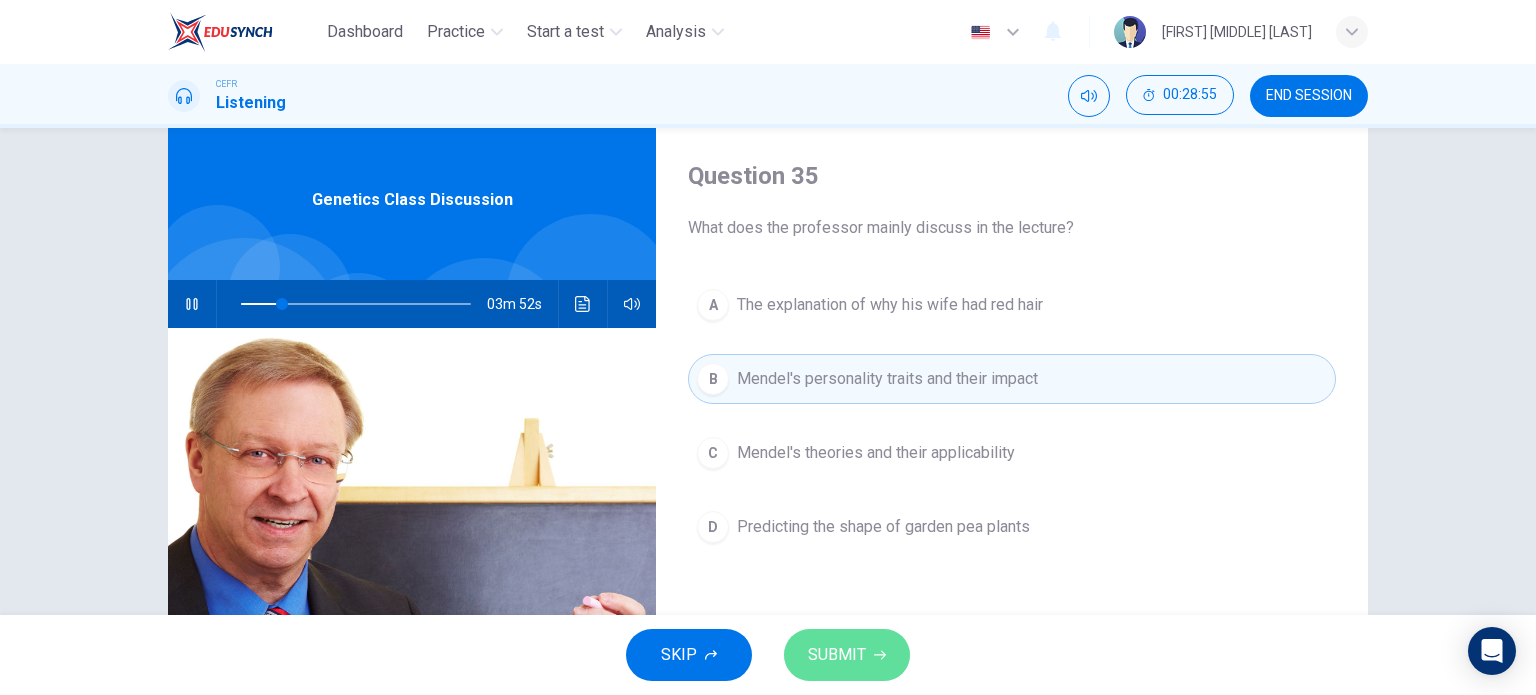 click on "SUBMIT" at bounding box center (837, 655) 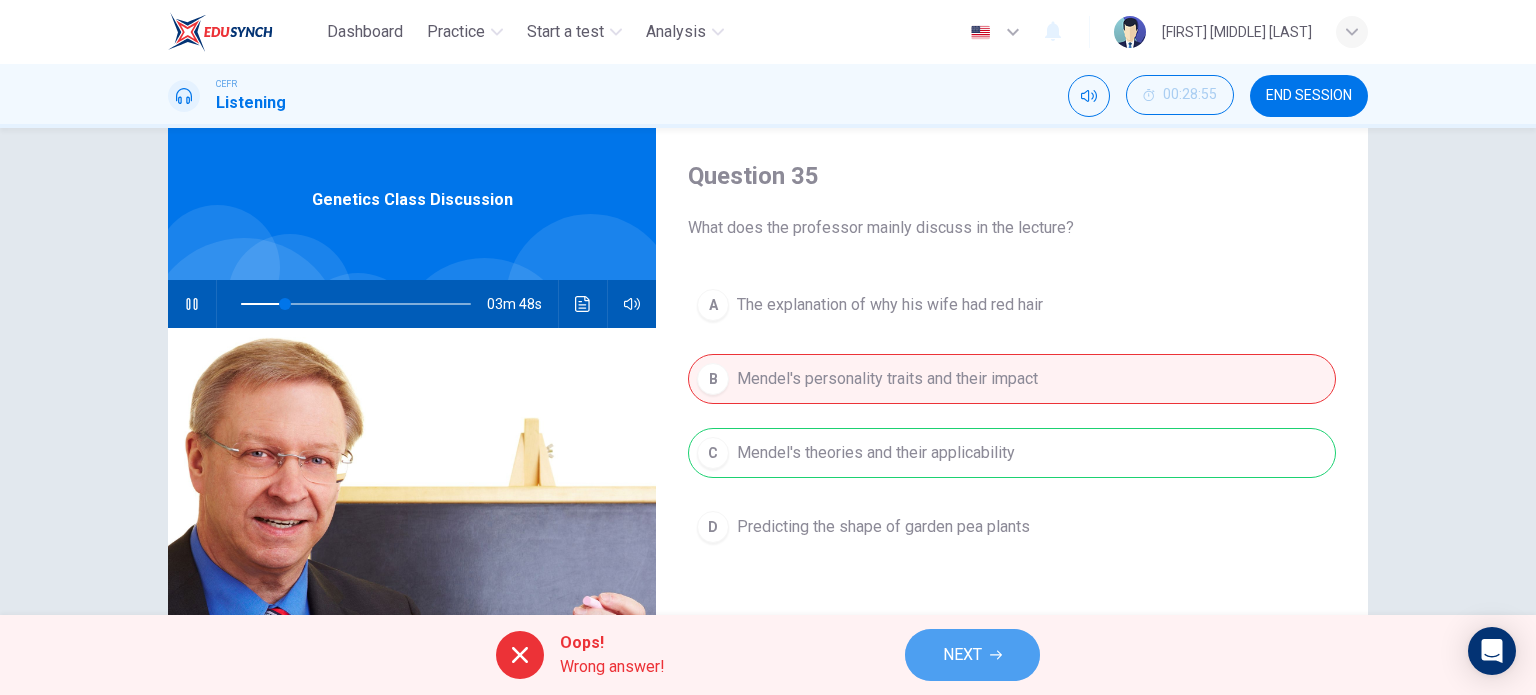click on "NEXT" at bounding box center (972, 655) 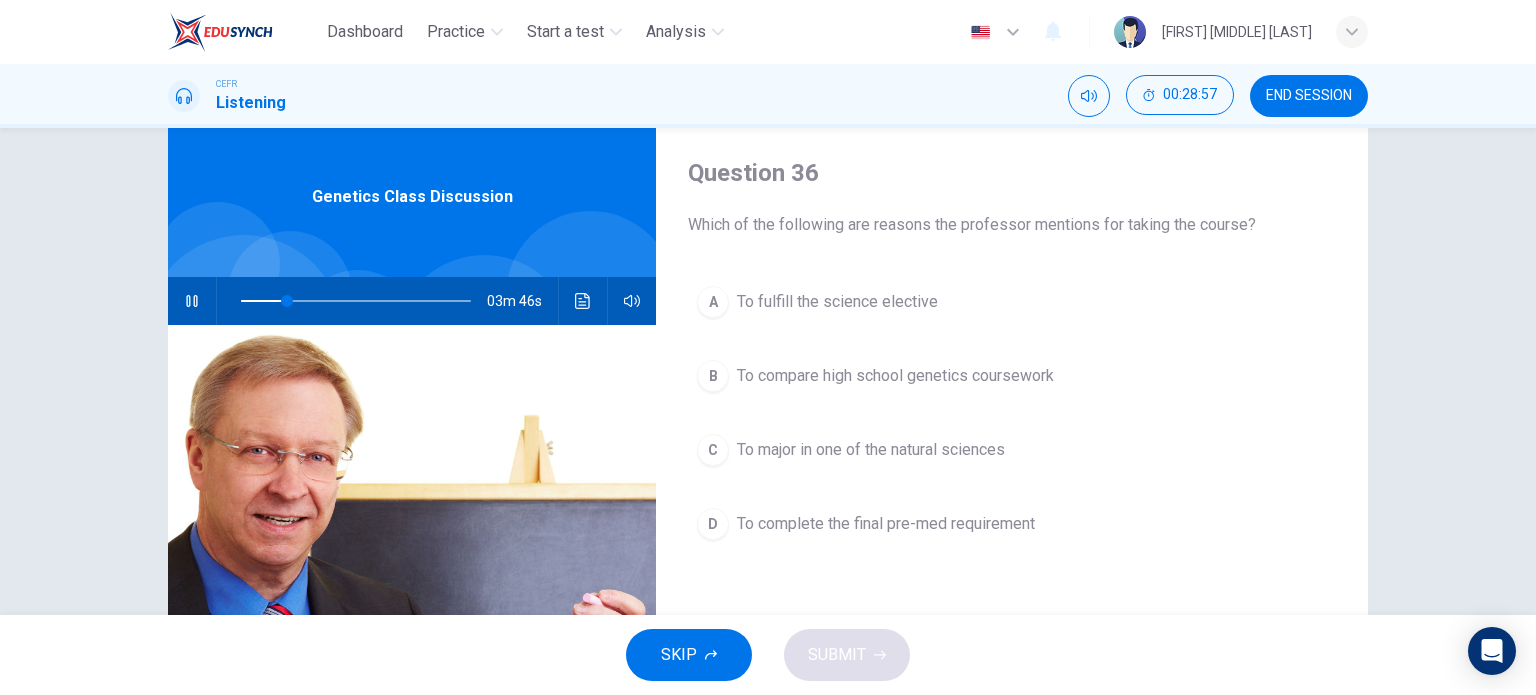 scroll, scrollTop: 51, scrollLeft: 0, axis: vertical 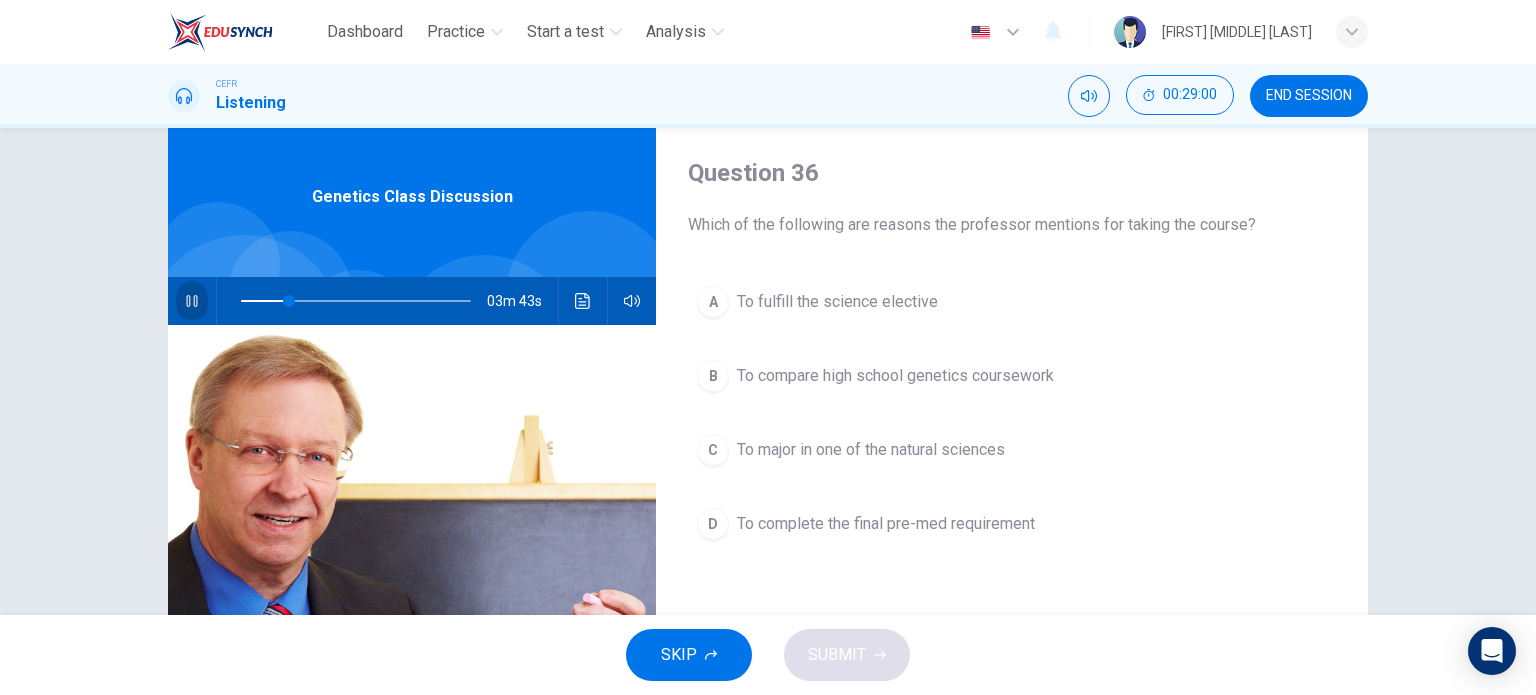 click at bounding box center (192, 301) 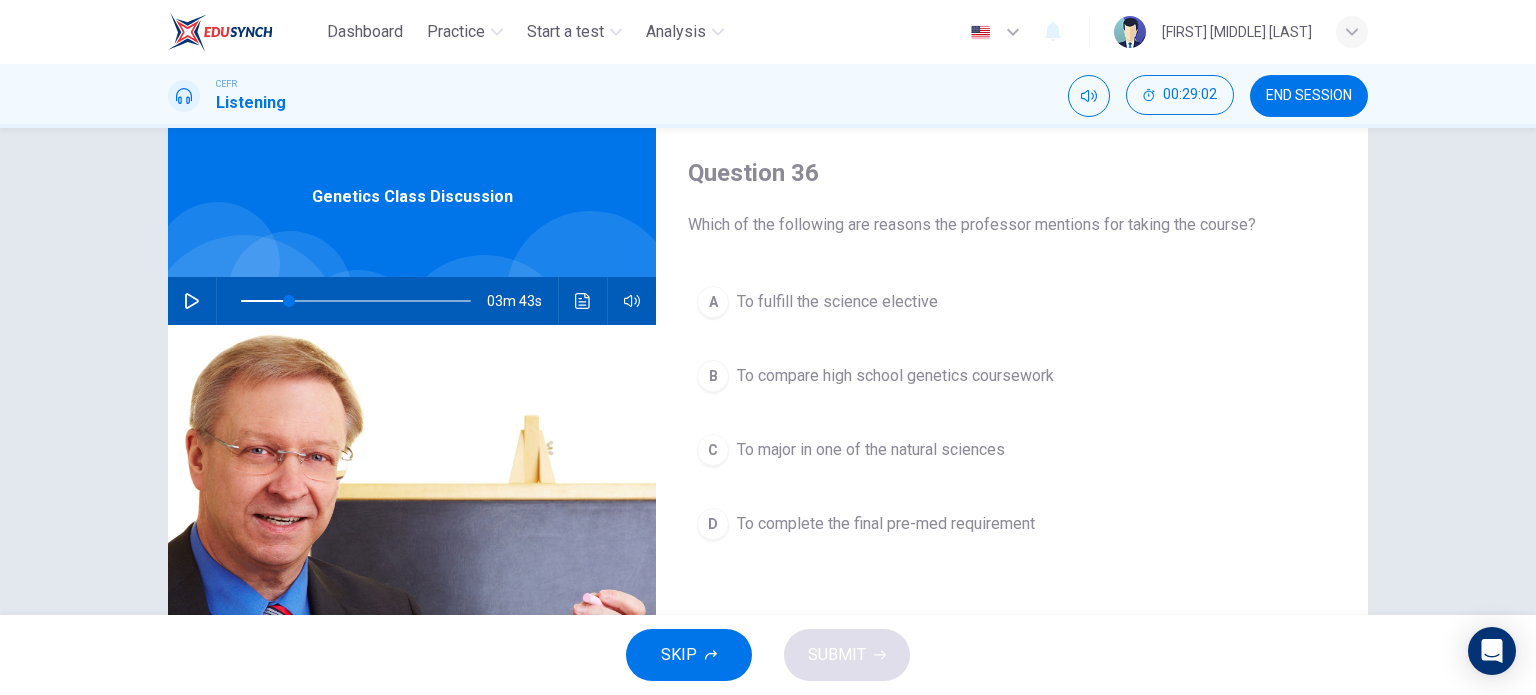 click at bounding box center [192, 301] 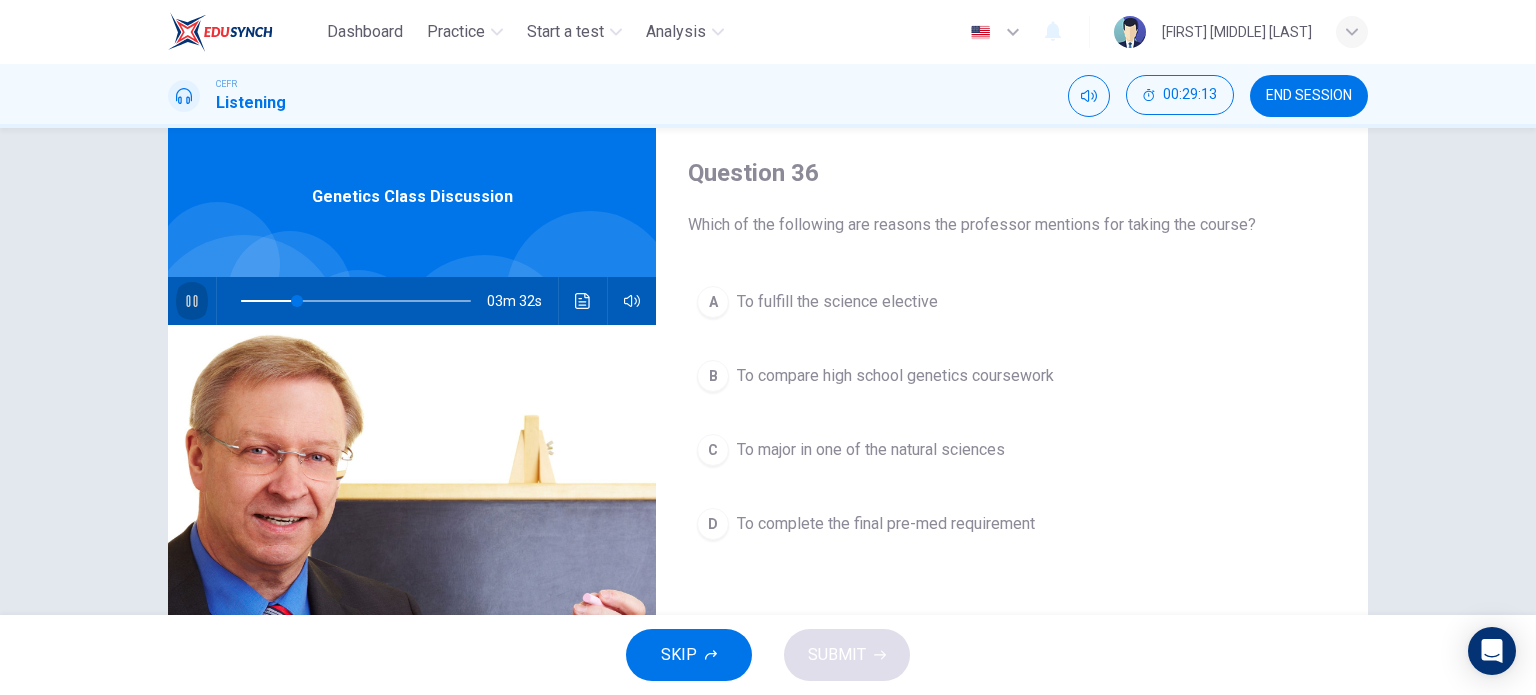 click at bounding box center (192, 301) 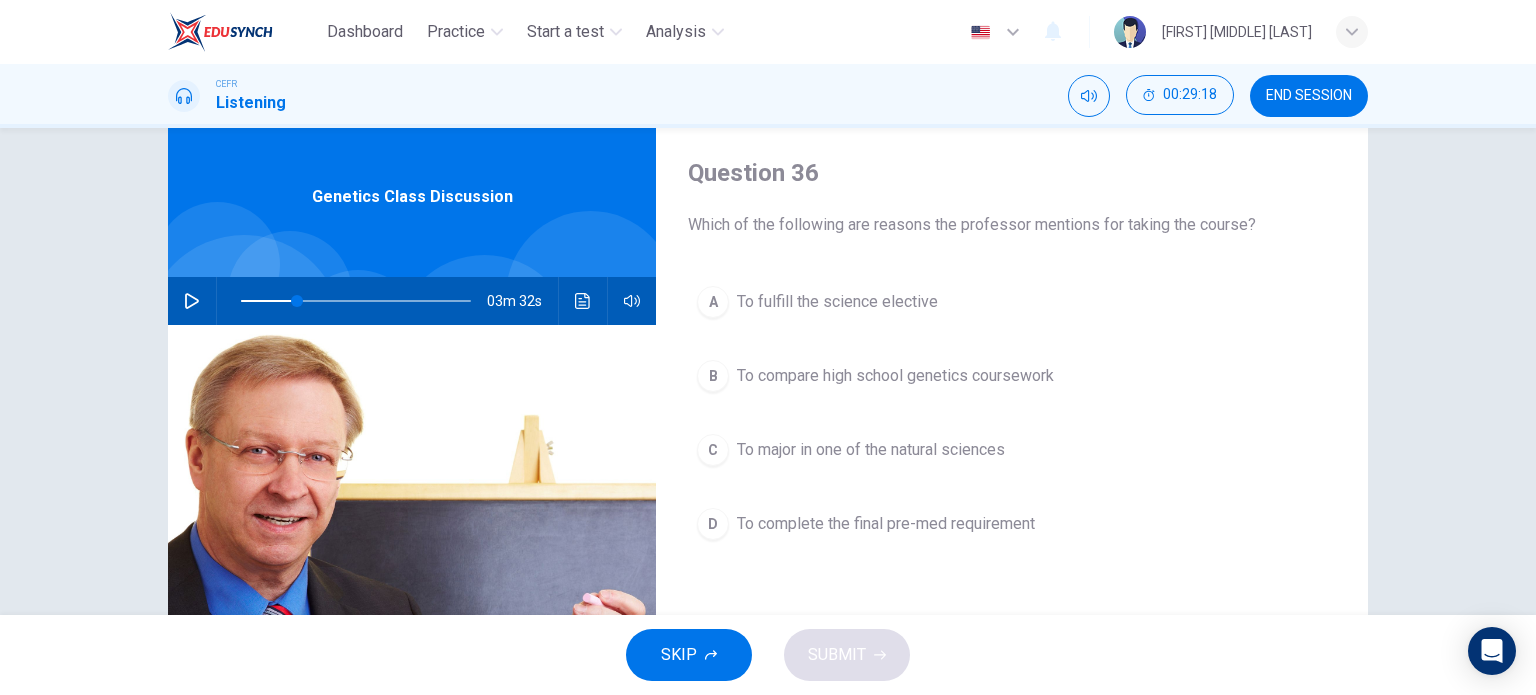 click at bounding box center (192, 301) 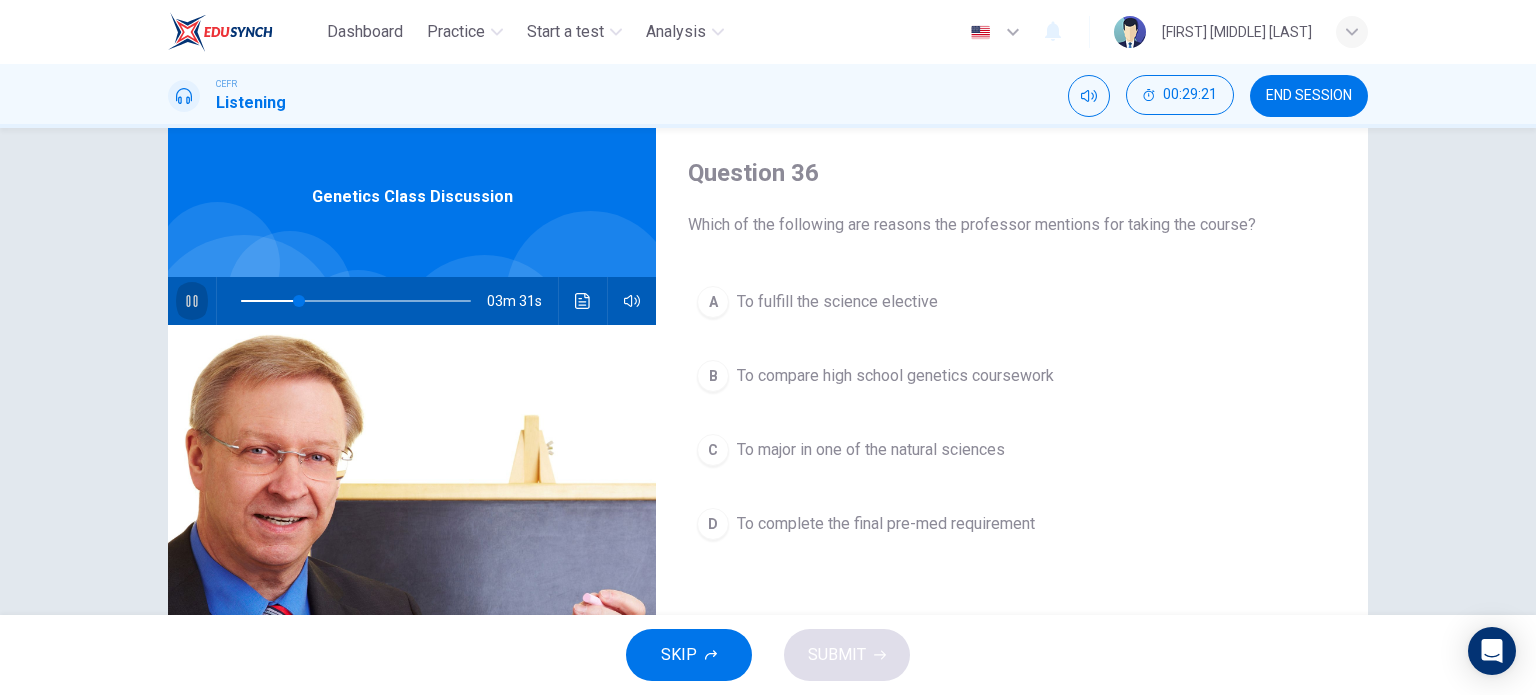 click at bounding box center (192, 301) 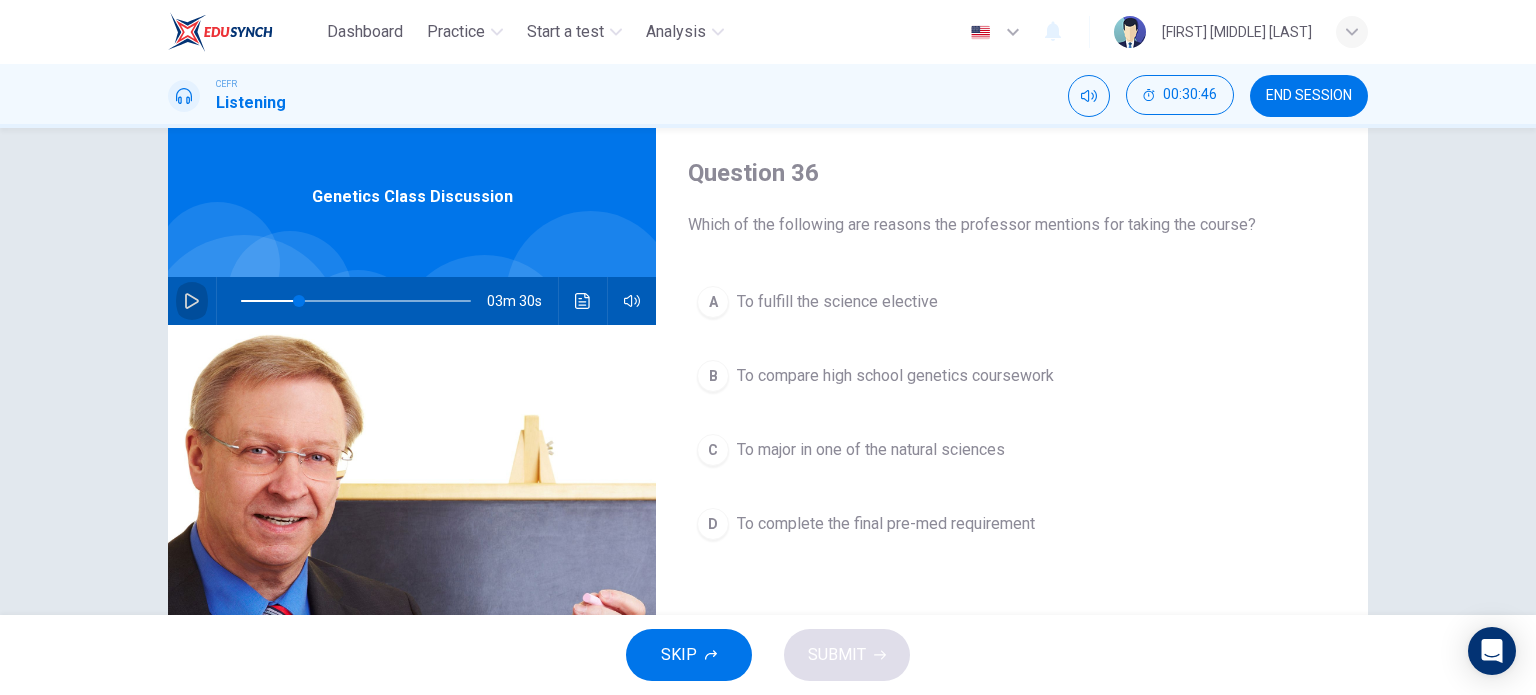 click at bounding box center (192, 301) 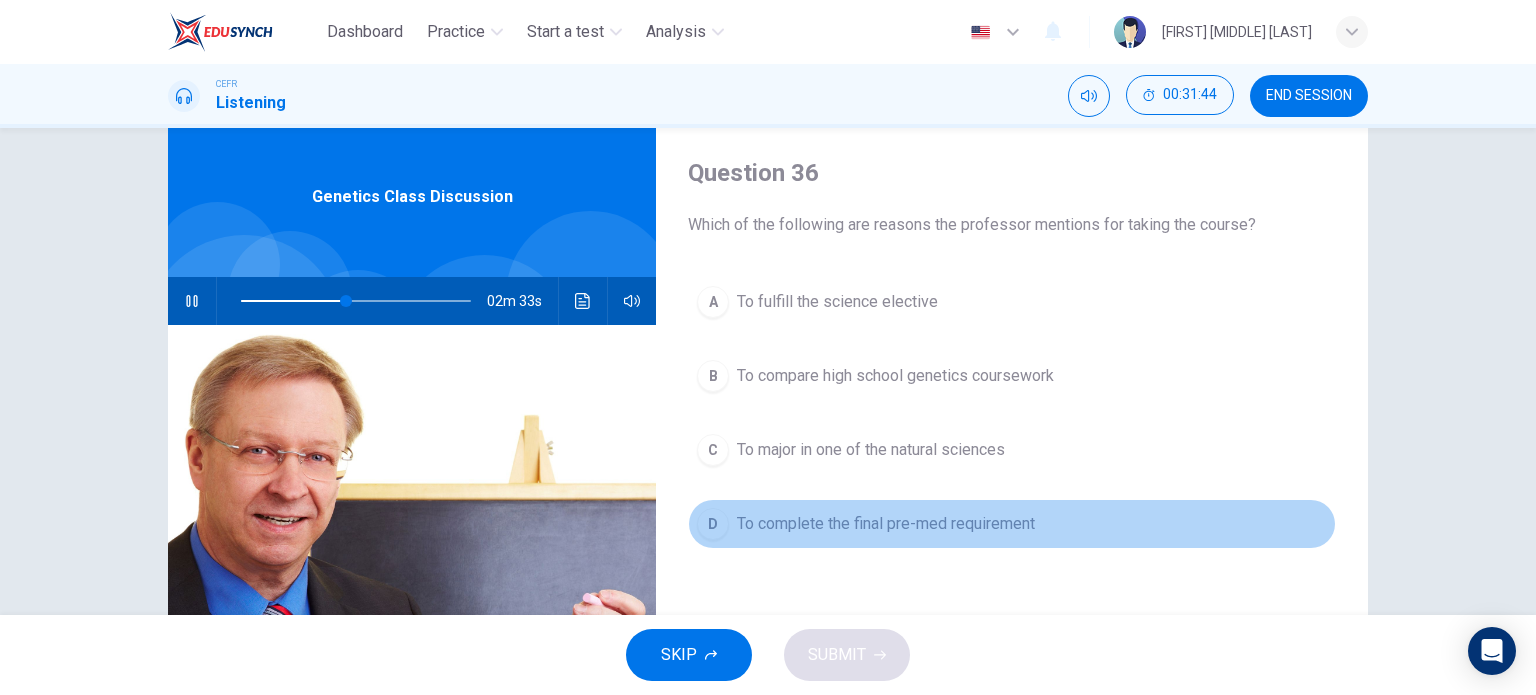 click on "To complete the final pre-med requirement" at bounding box center (837, 302) 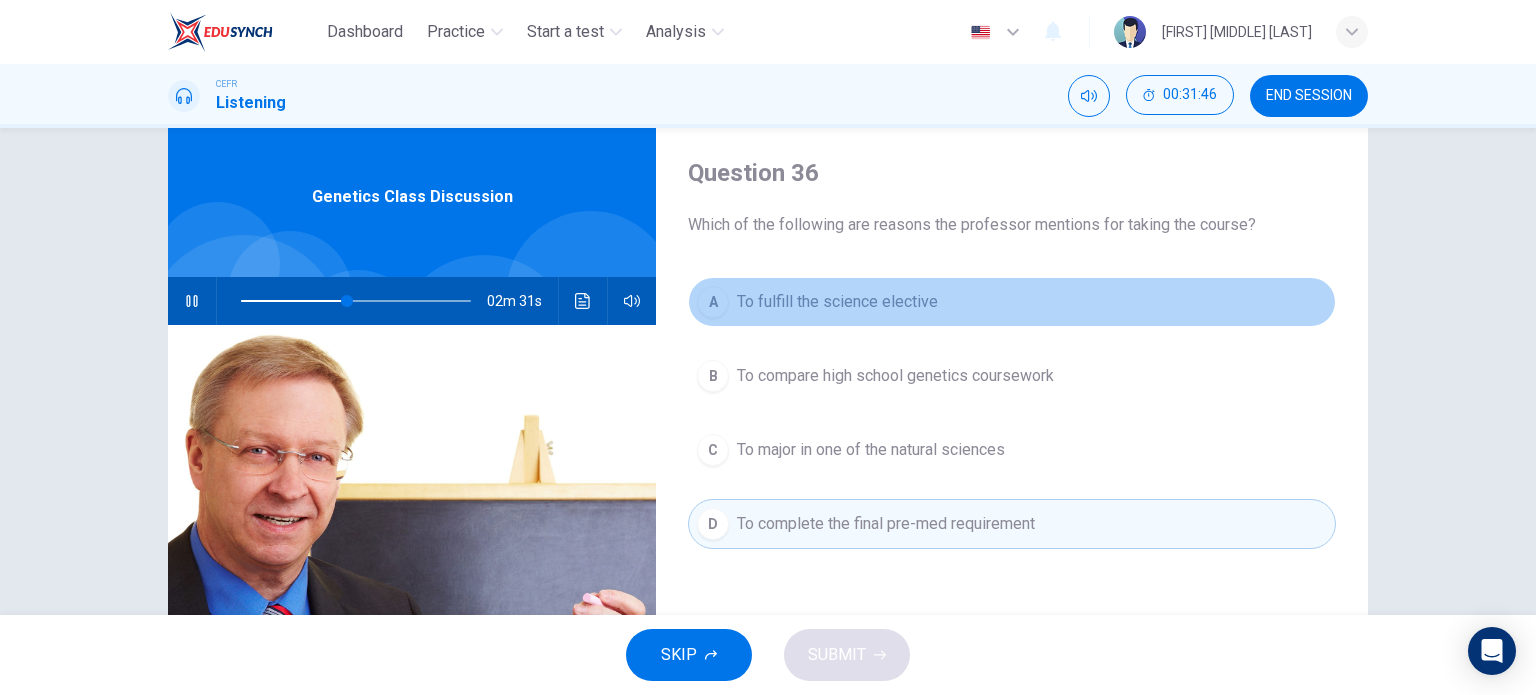 click on "To fulfill the science elective" at bounding box center (837, 302) 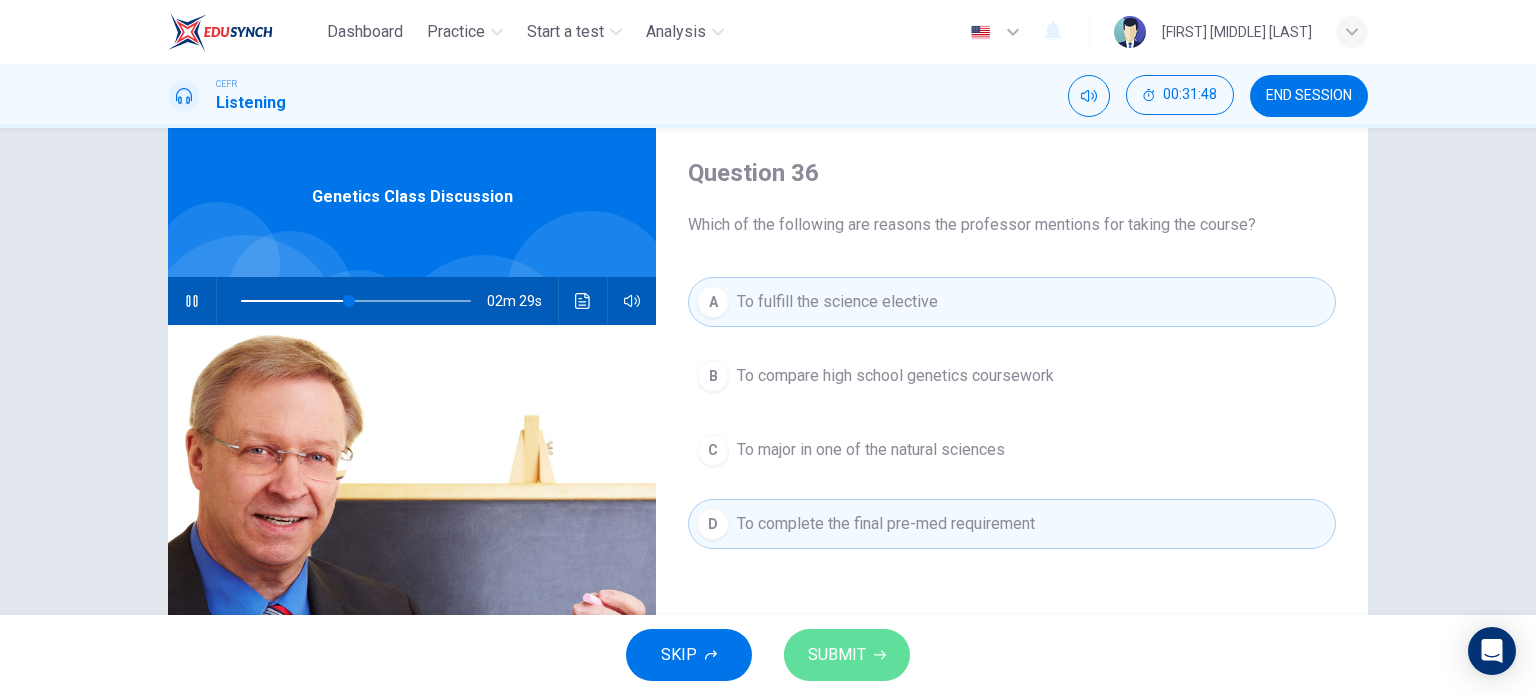 click on "SUBMIT" at bounding box center [837, 655] 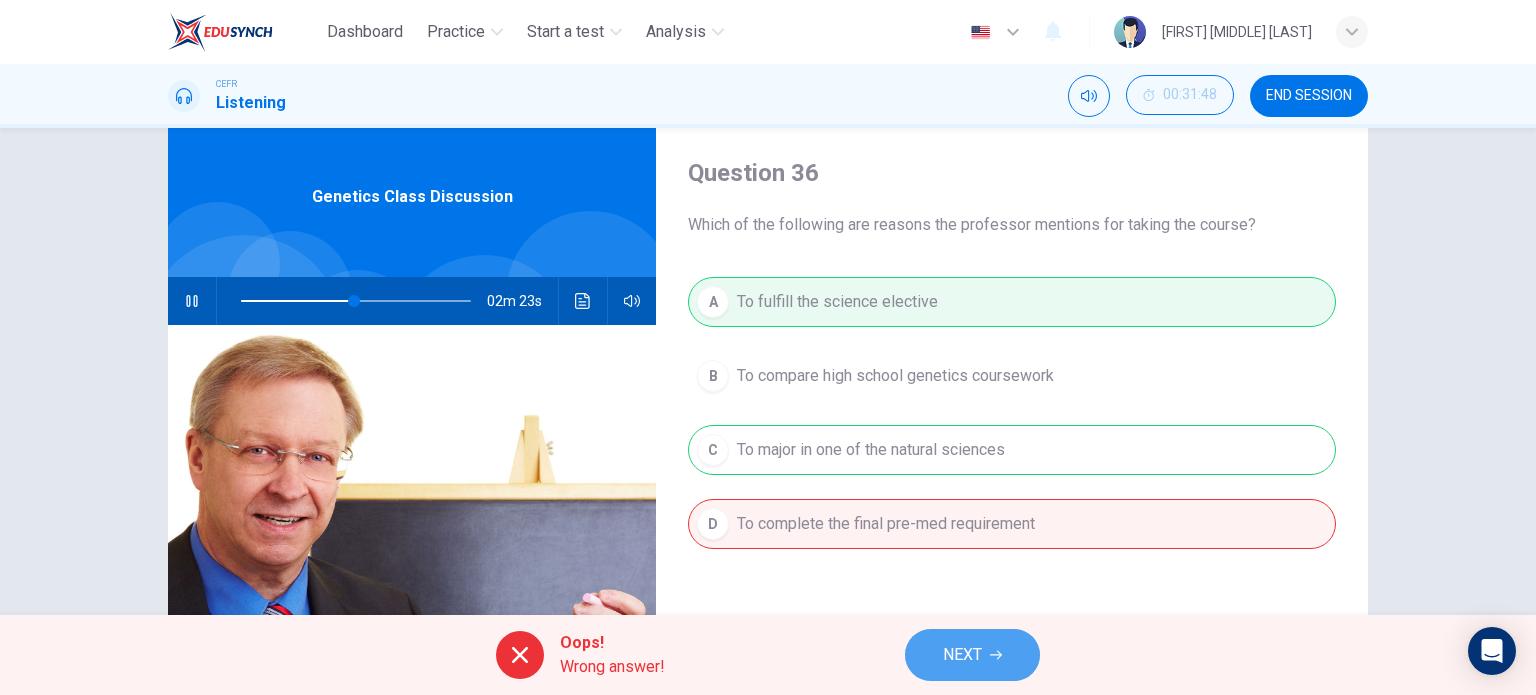 click on "NEXT" at bounding box center (972, 655) 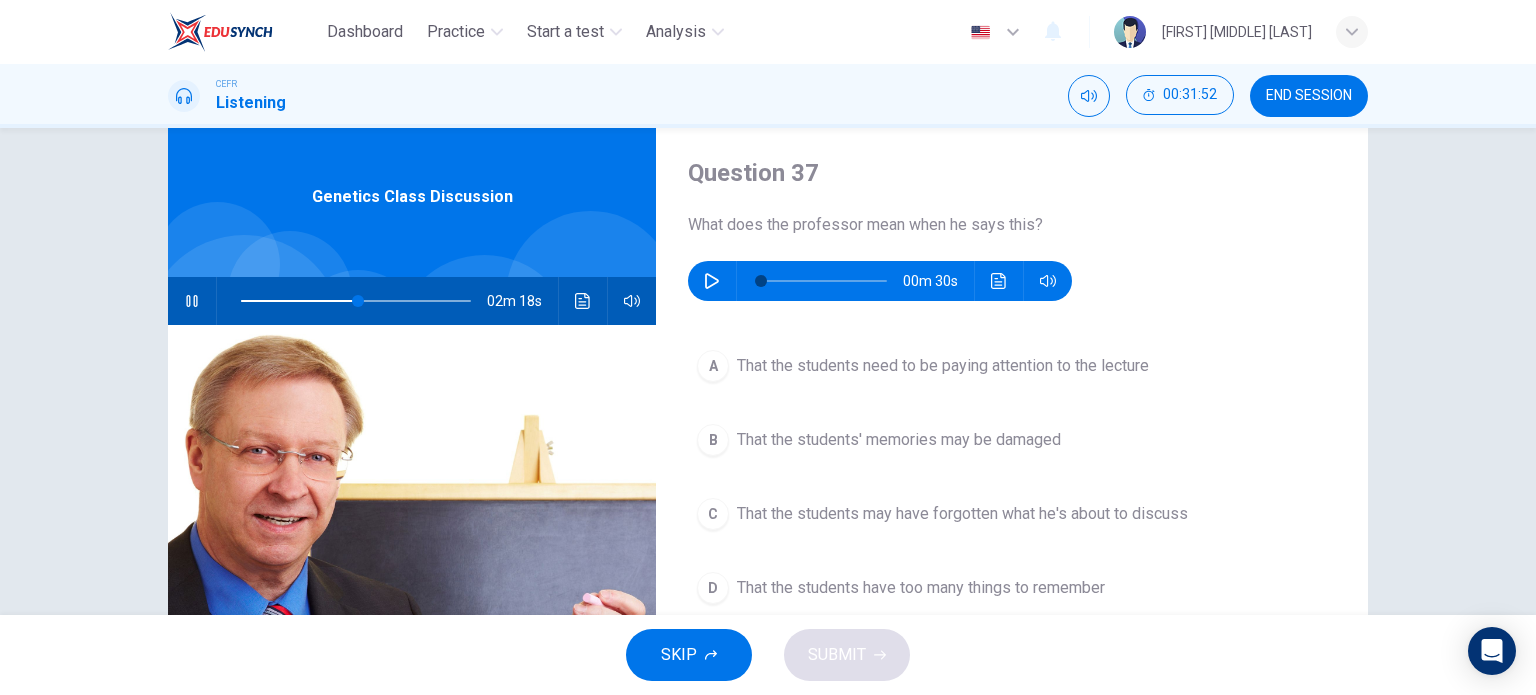drag, startPoint x: 224, startPoint y: 290, endPoint x: 187, endPoint y: 306, distance: 40.311287 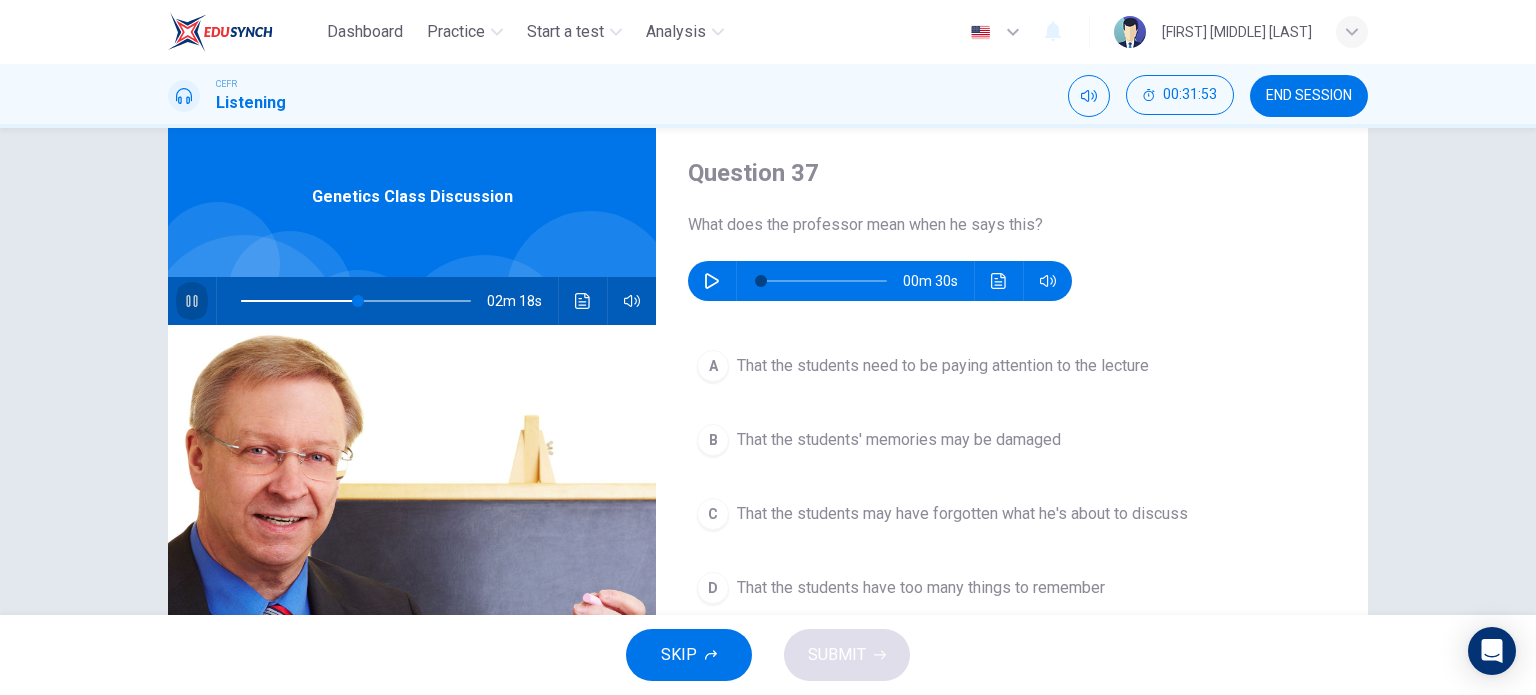 click at bounding box center (192, 301) 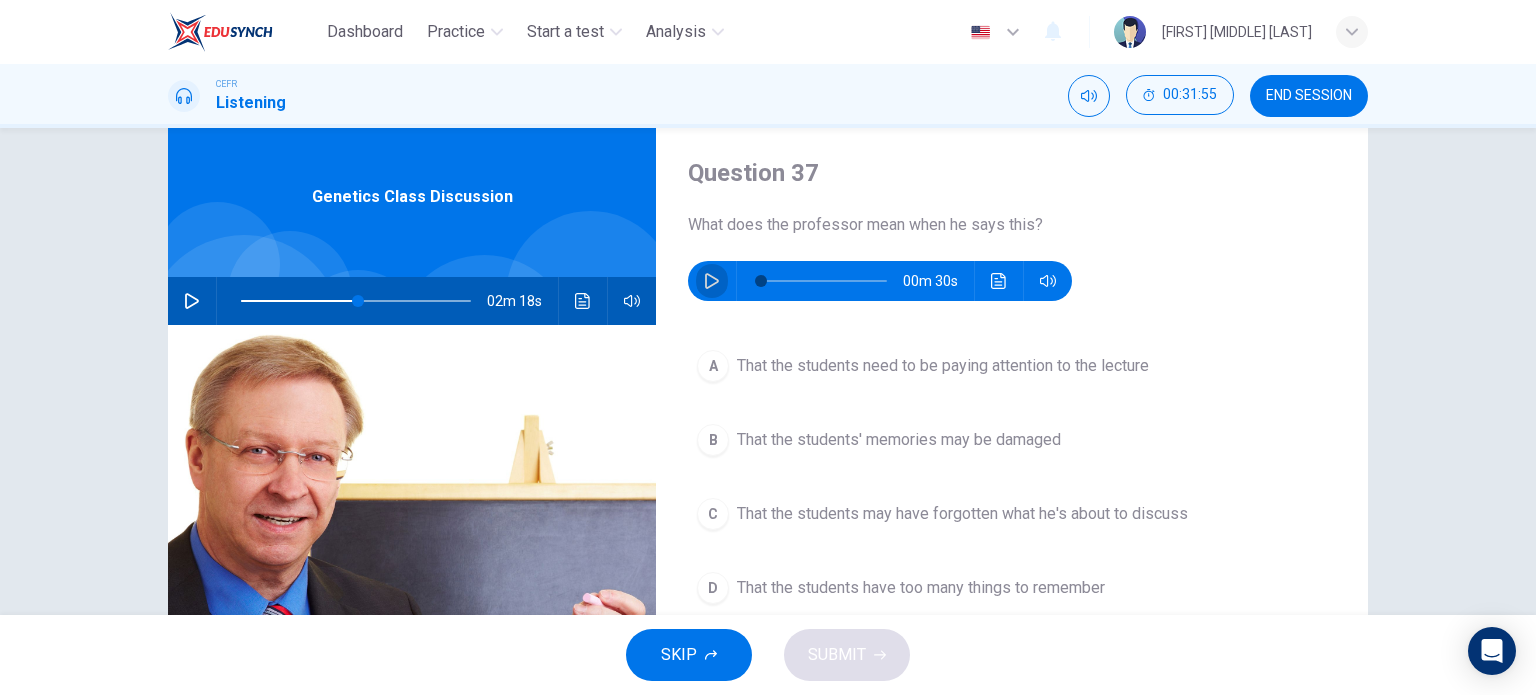 click at bounding box center (712, 281) 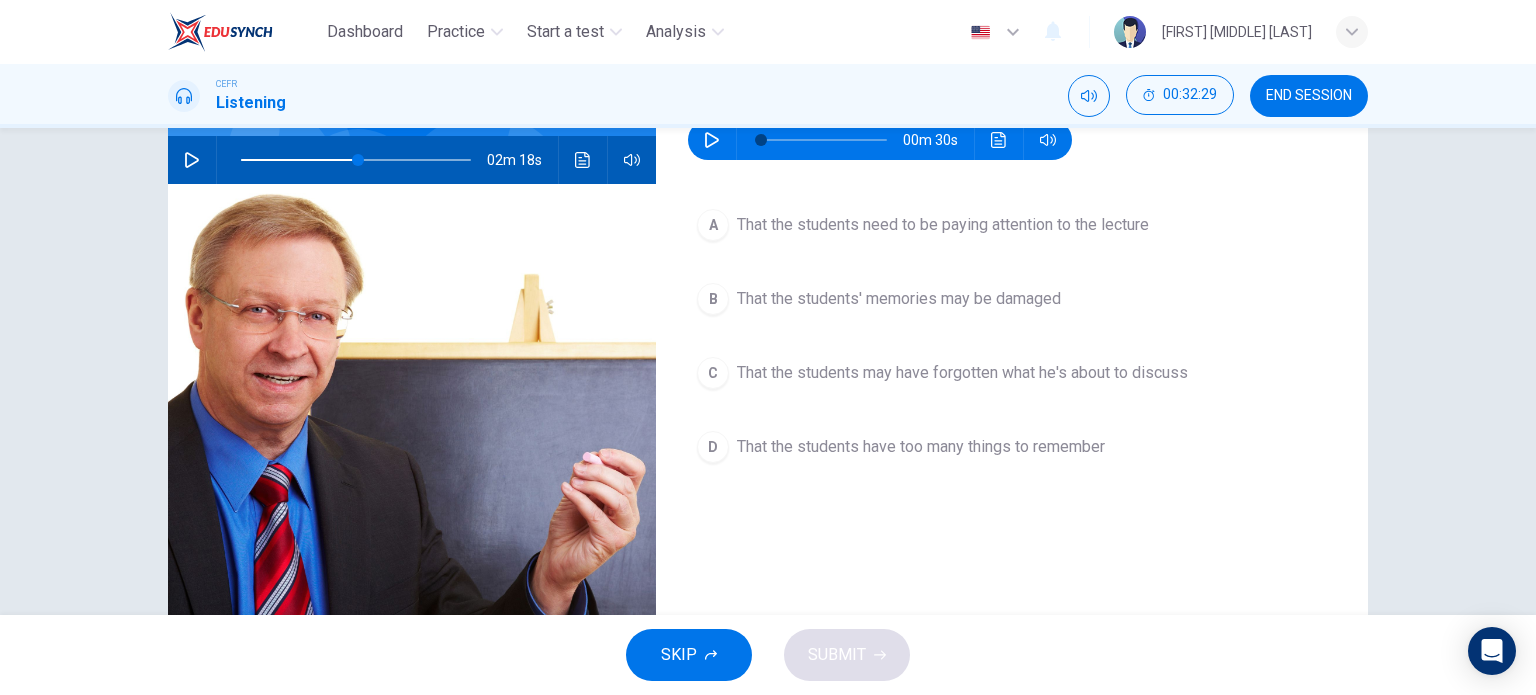 scroll, scrollTop: 154, scrollLeft: 0, axis: vertical 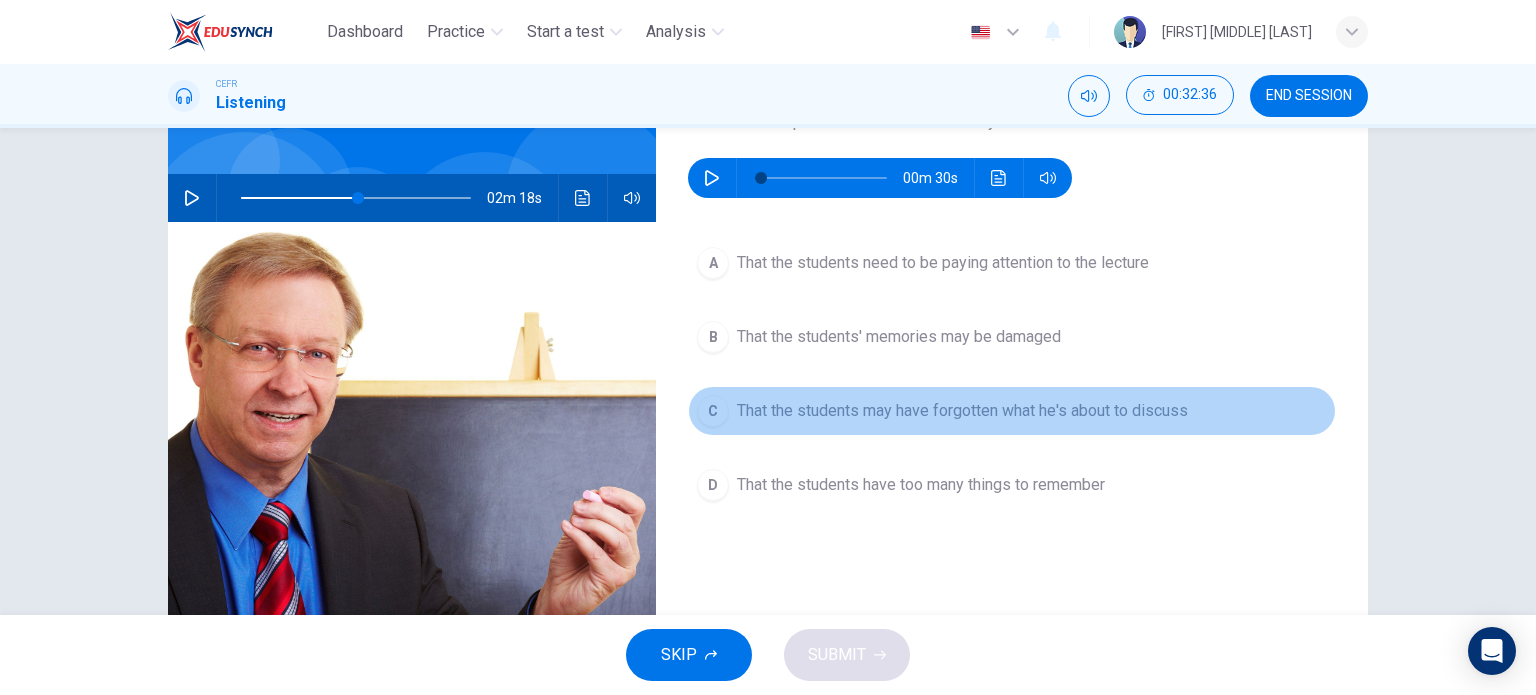 click on "That the students may have forgotten what he's about to discuss" at bounding box center [943, 263] 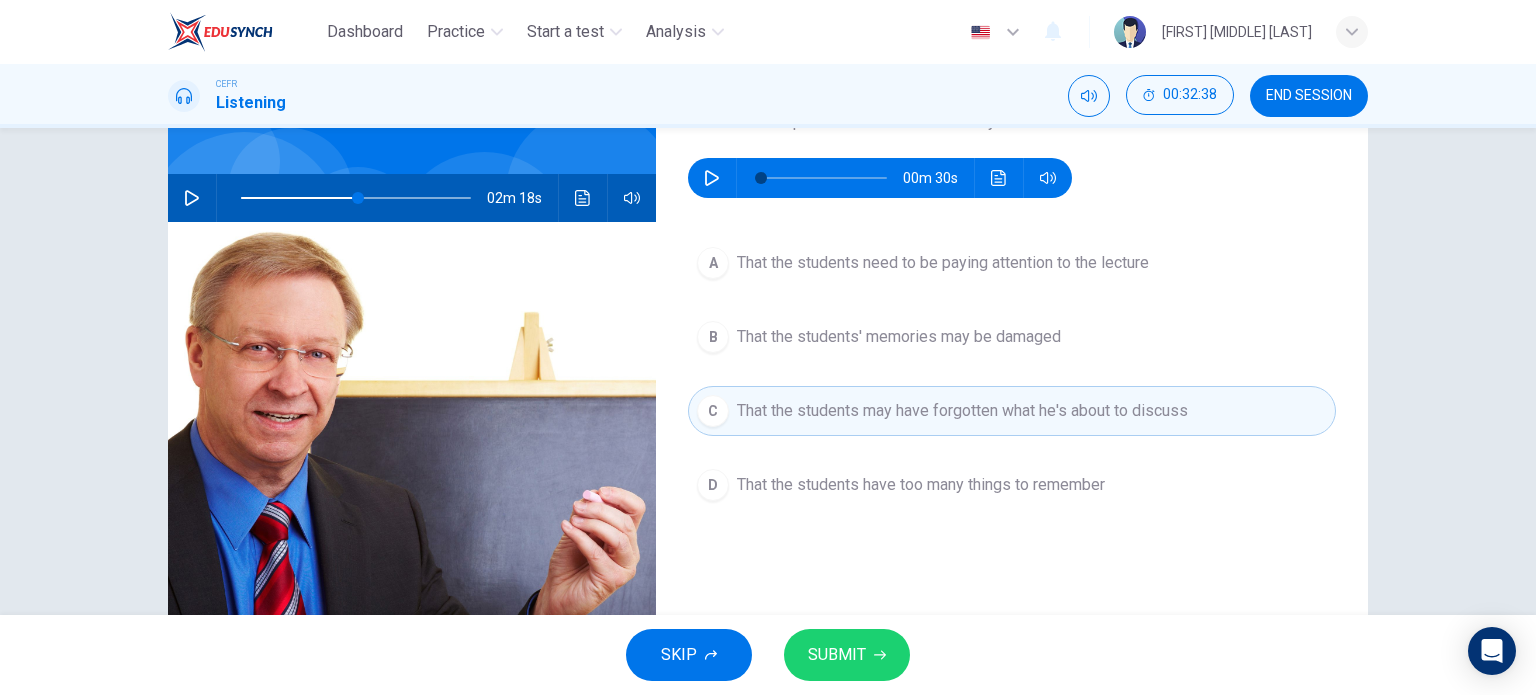 click on "SKIP SUBMIT" at bounding box center (768, 655) 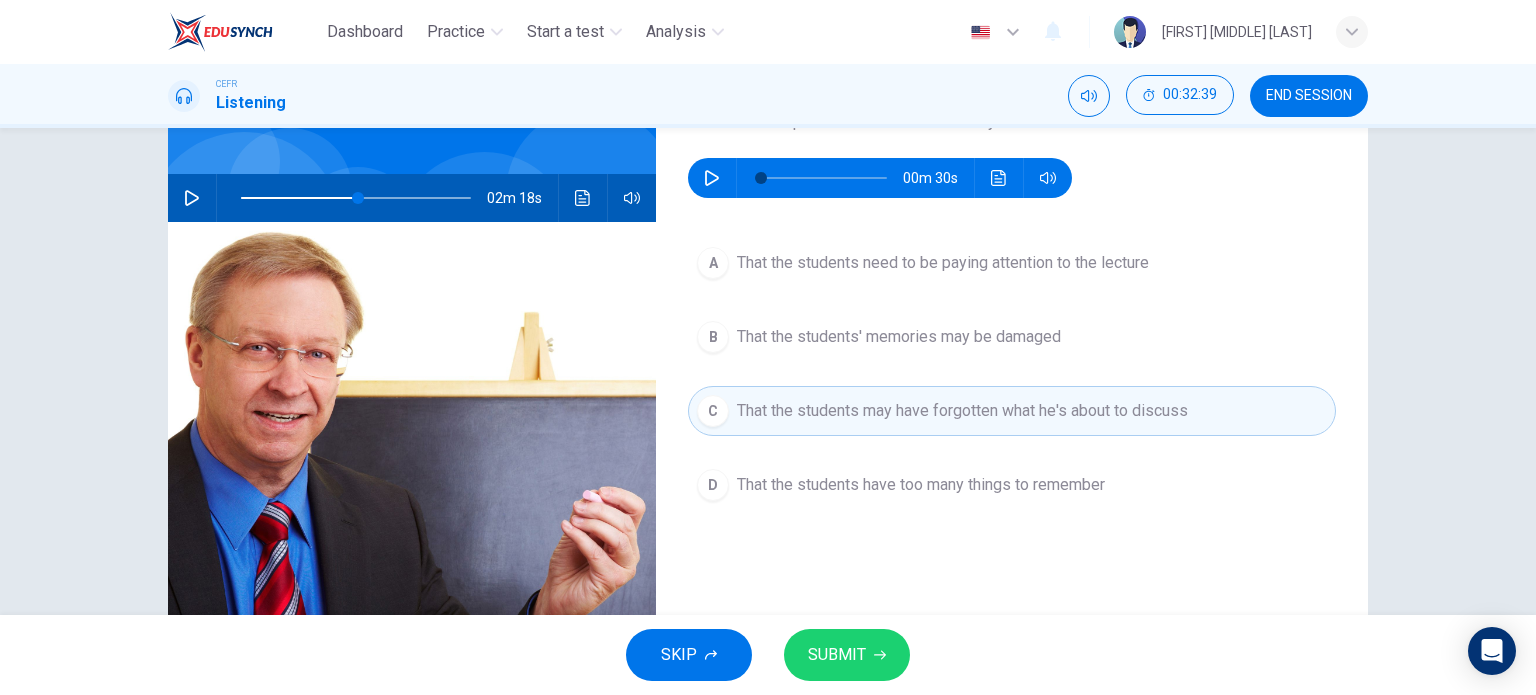 click on "SKIP SUBMIT" at bounding box center (768, 655) 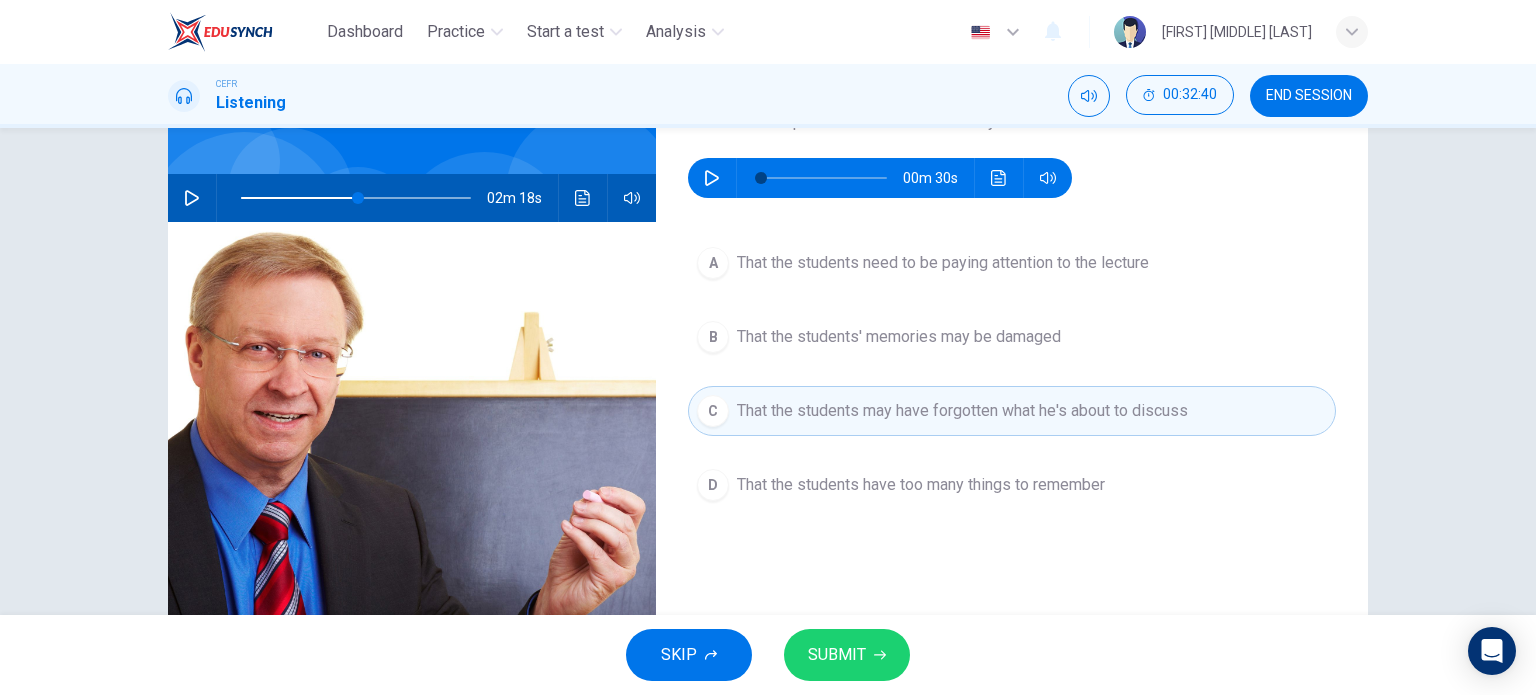 click on "SKIP SUBMIT" at bounding box center (768, 655) 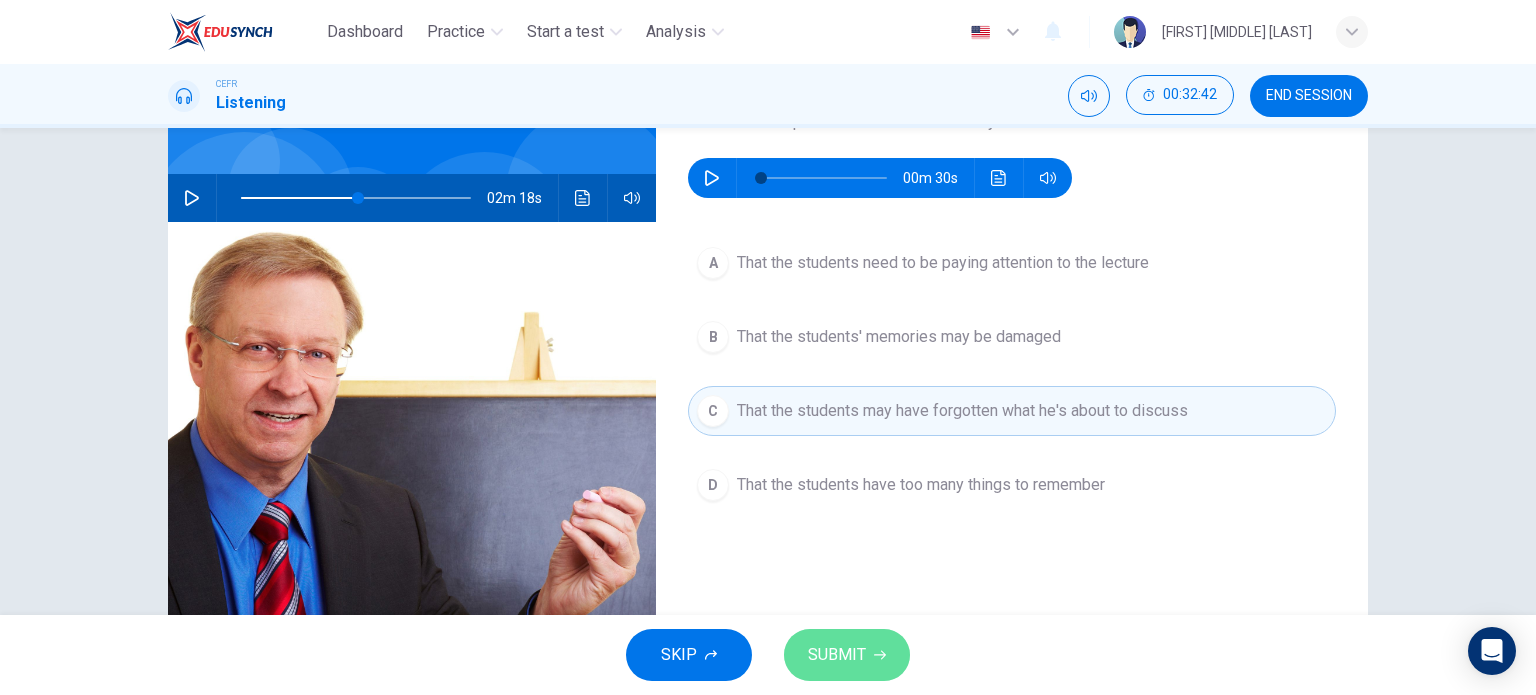 click on "SUBMIT" at bounding box center [847, 655] 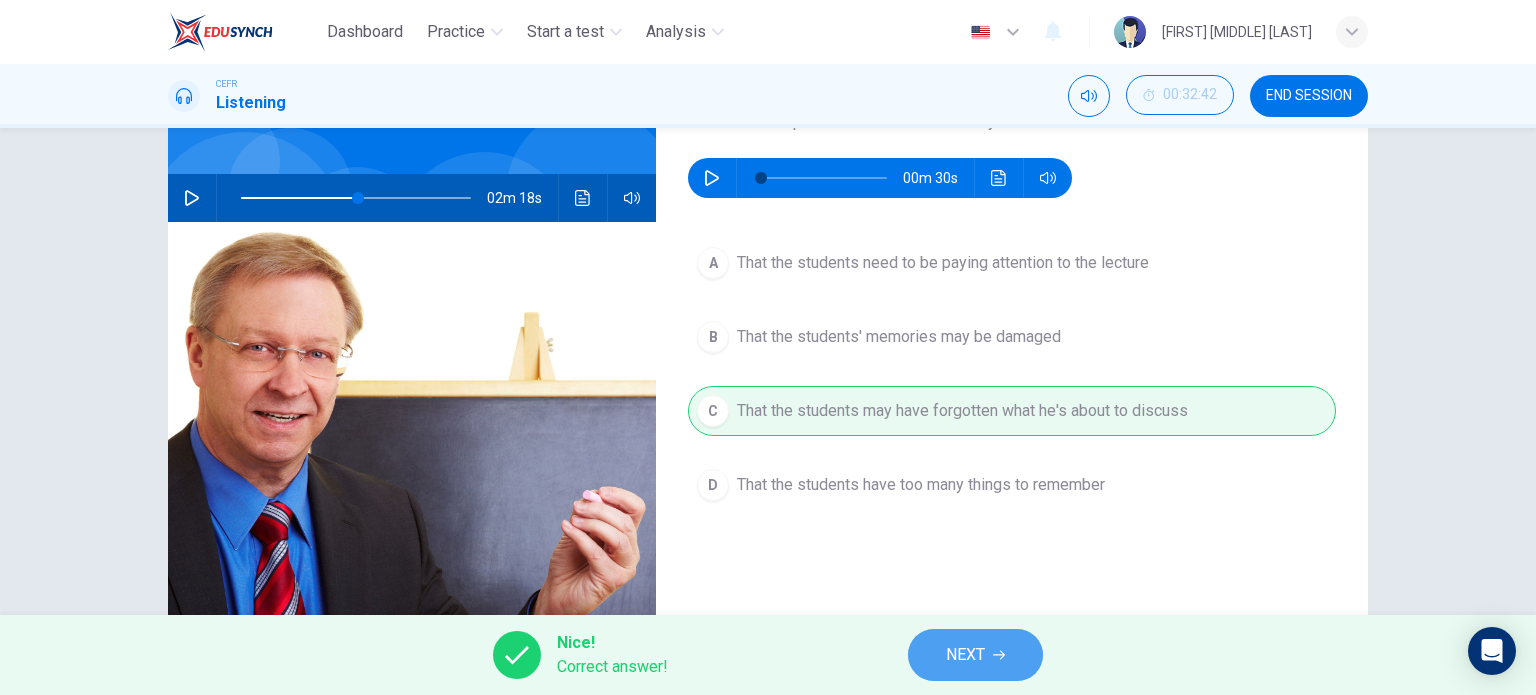 click on "NEXT" at bounding box center (975, 655) 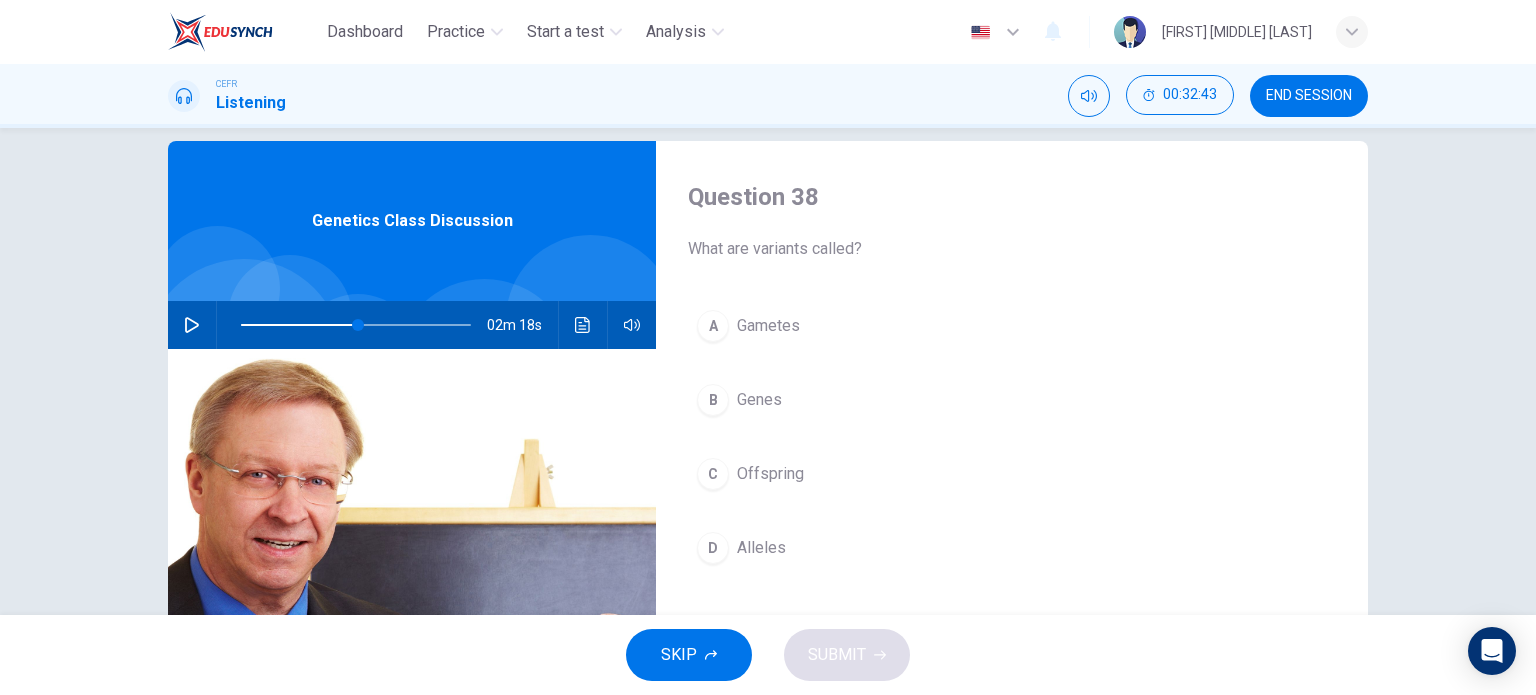 scroll, scrollTop: 24, scrollLeft: 0, axis: vertical 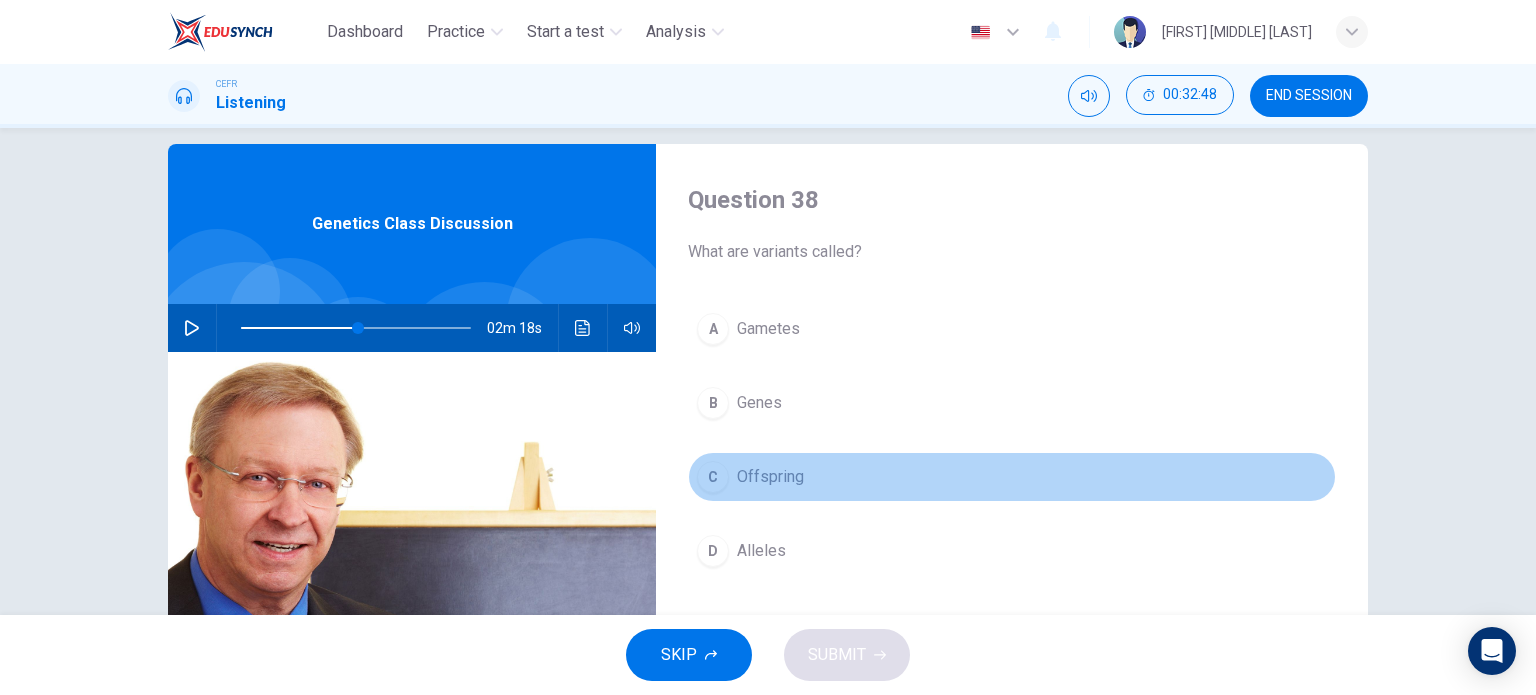 click on "C" at bounding box center [713, 329] 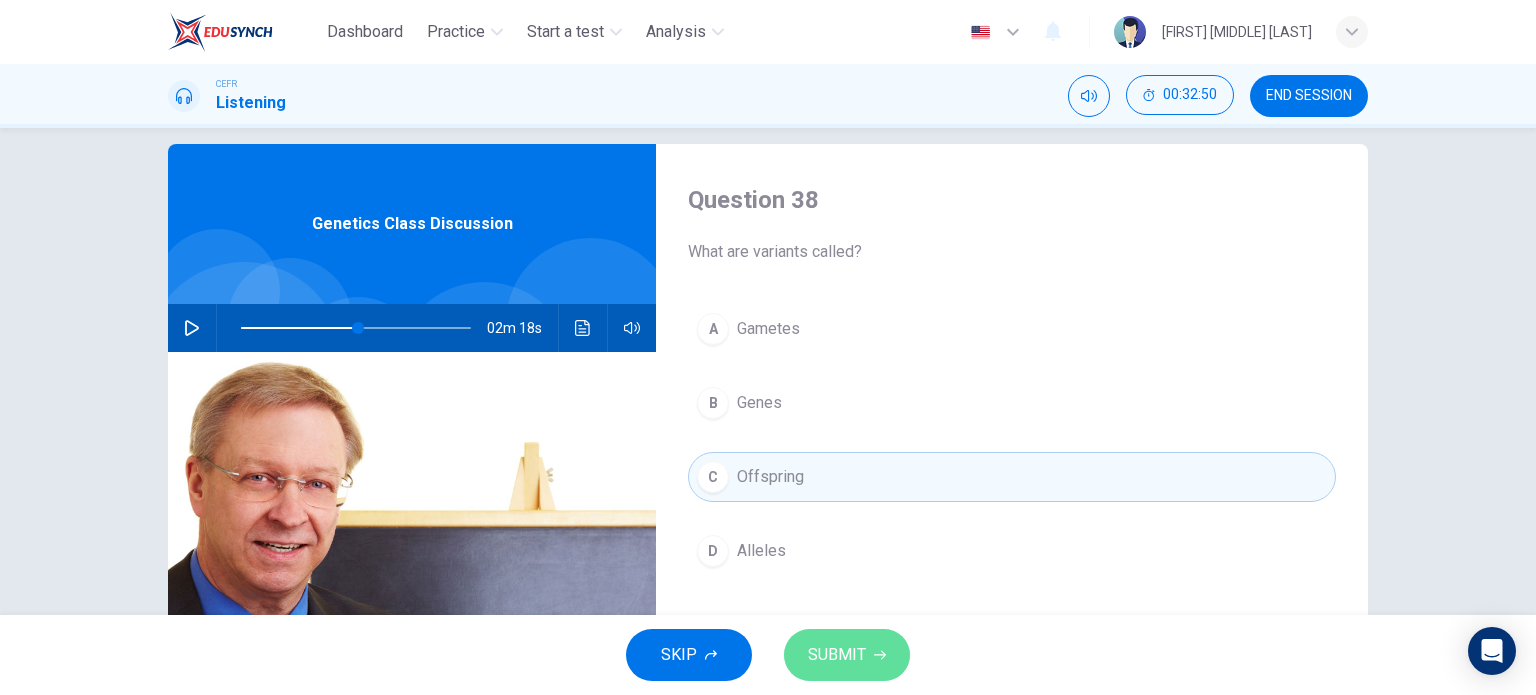 click on "SUBMIT" at bounding box center (847, 655) 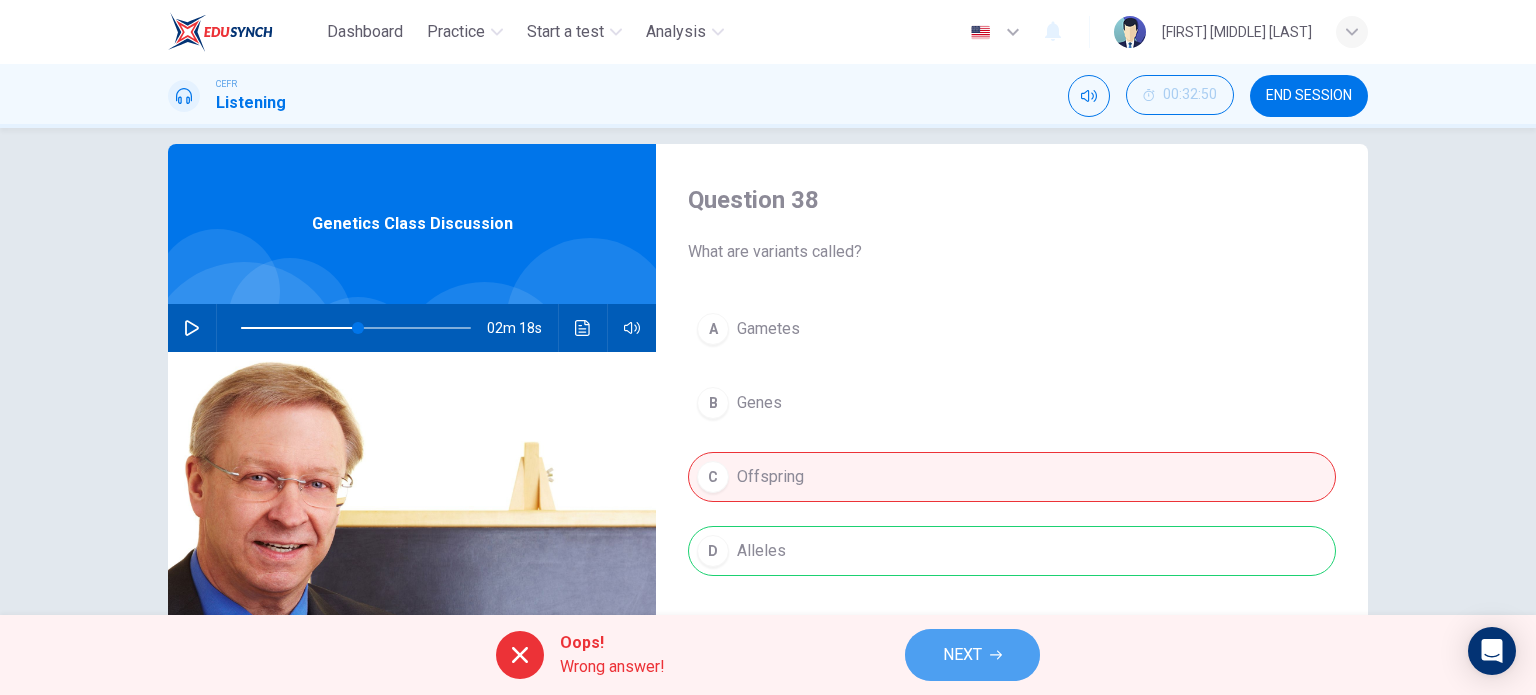 click on "NEXT" at bounding box center [962, 655] 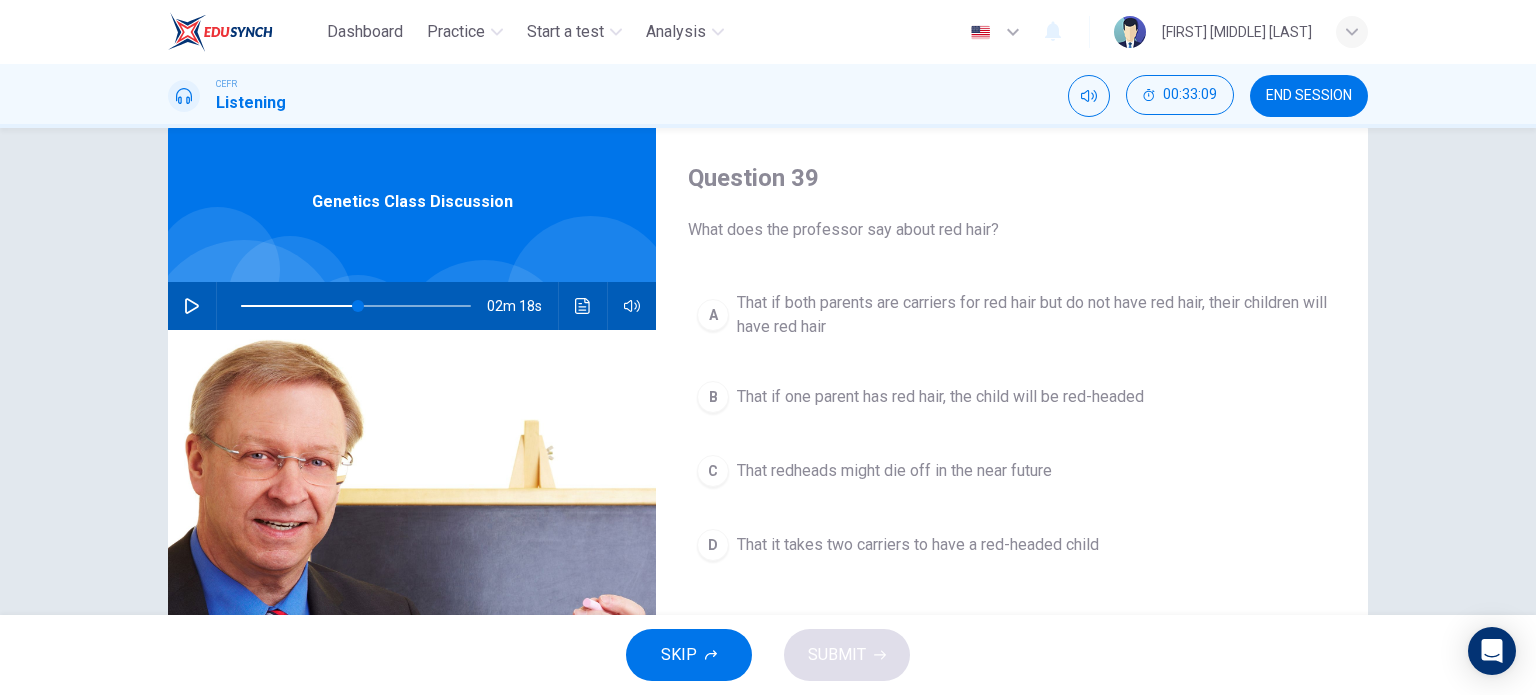 scroll, scrollTop: 48, scrollLeft: 0, axis: vertical 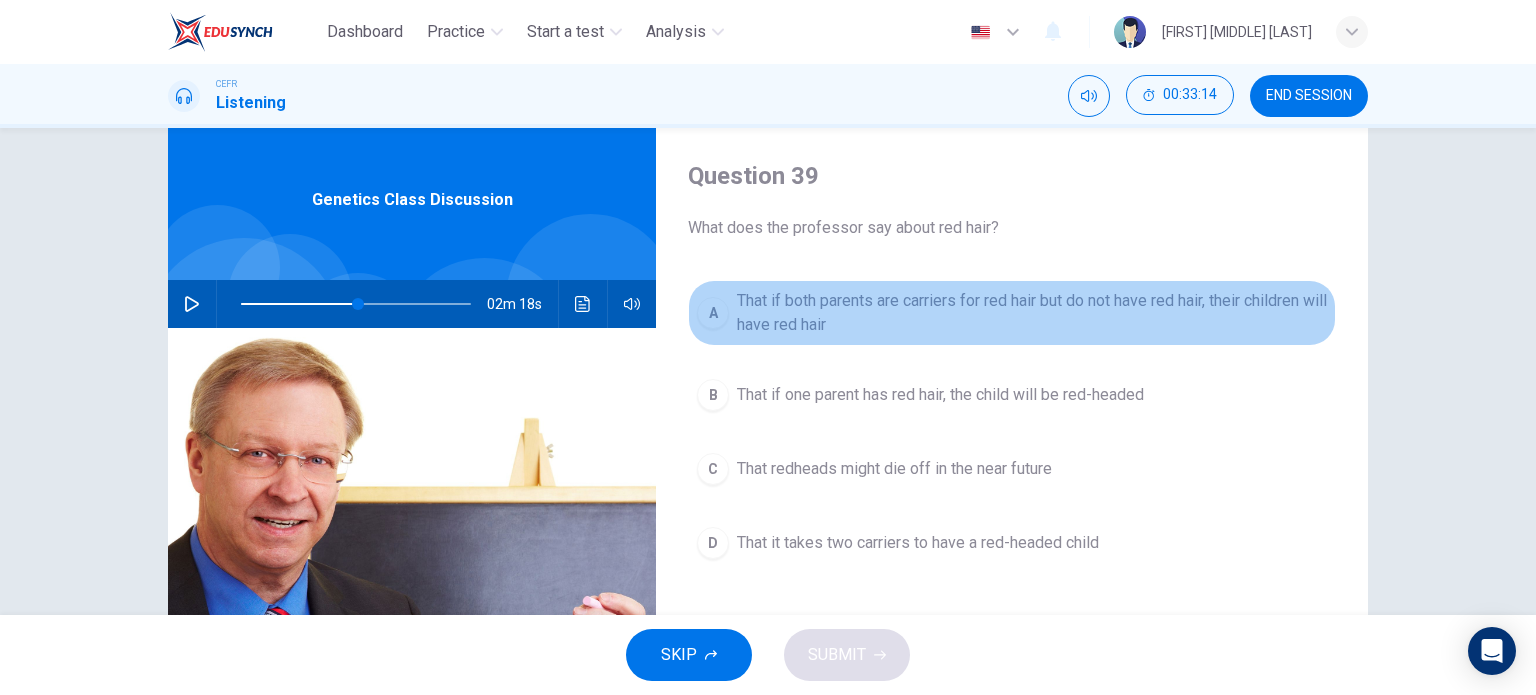 click on "That if both parents are carriers for red hair but do not have red hair, their children will have red hair" at bounding box center [1032, 313] 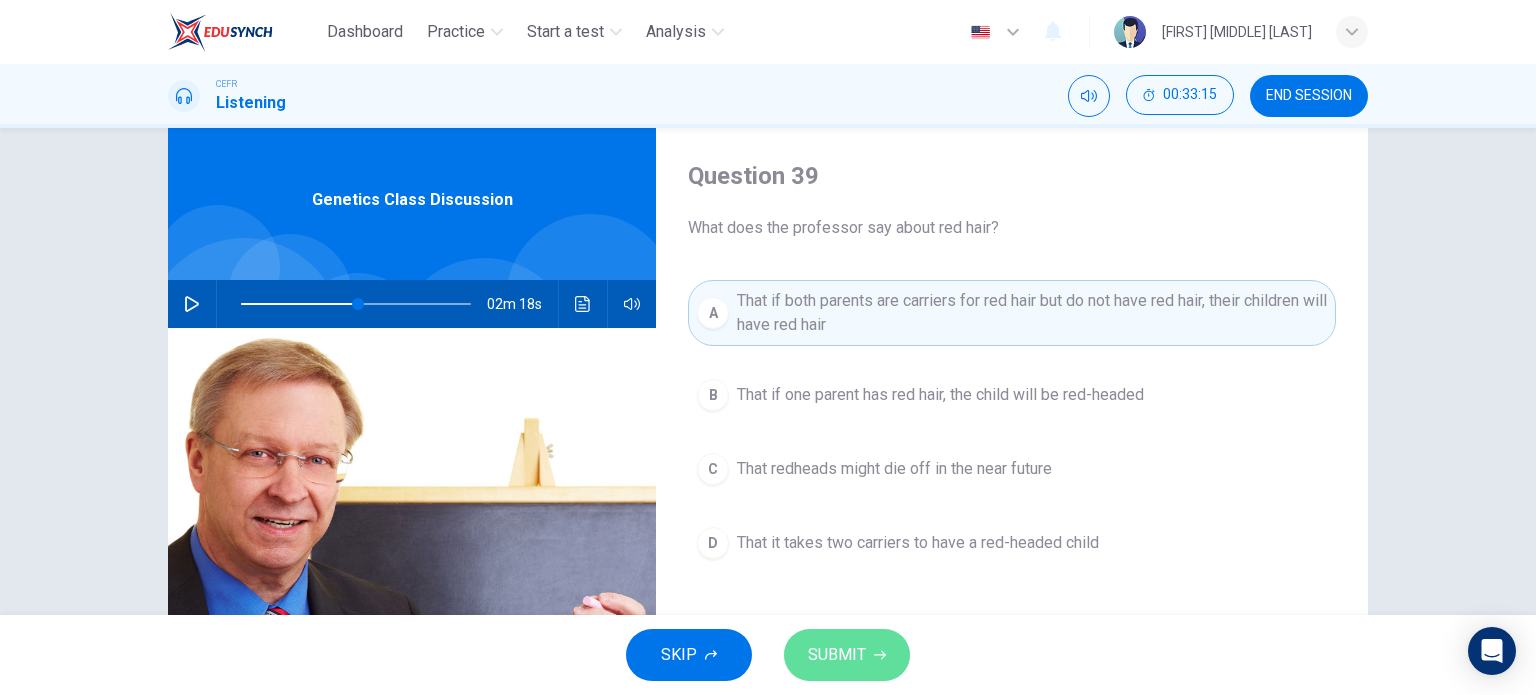 click on "SUBMIT" at bounding box center [847, 655] 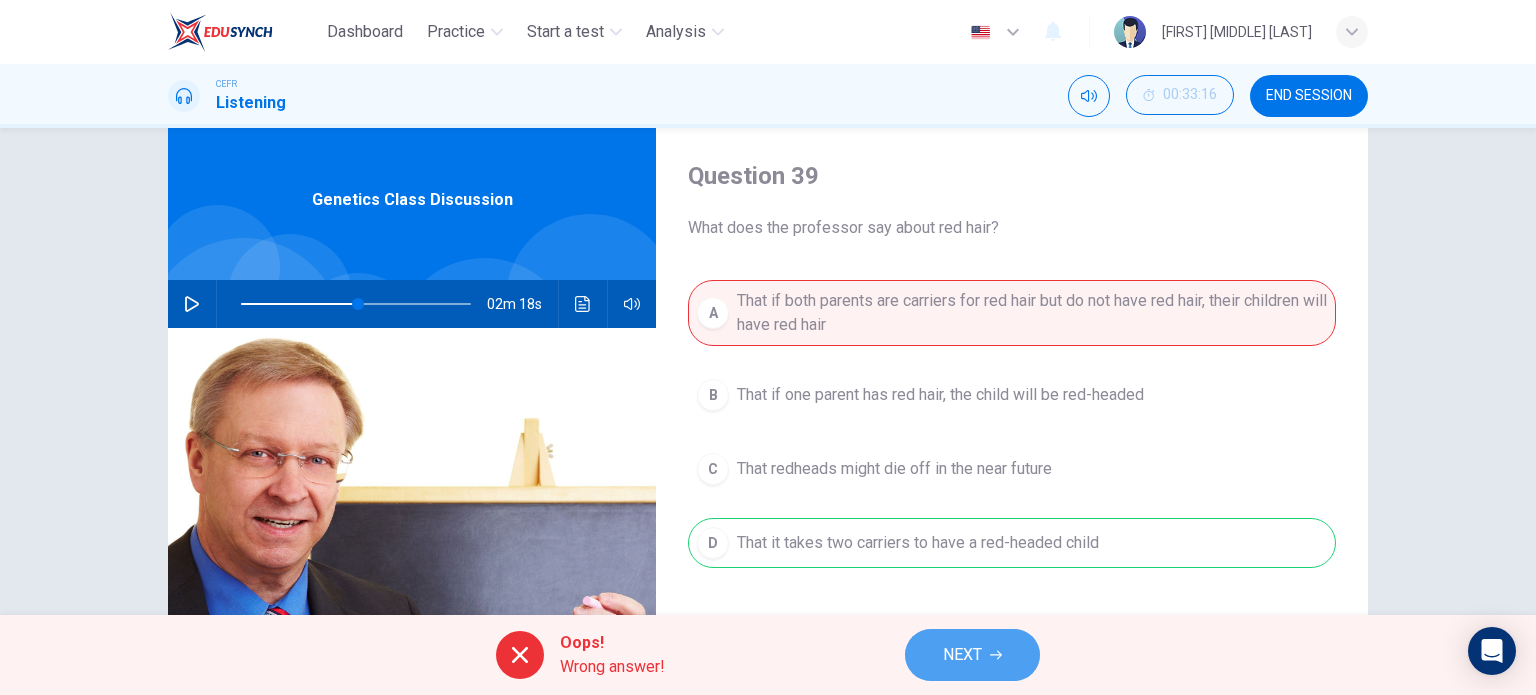 click on "NEXT" at bounding box center [972, 655] 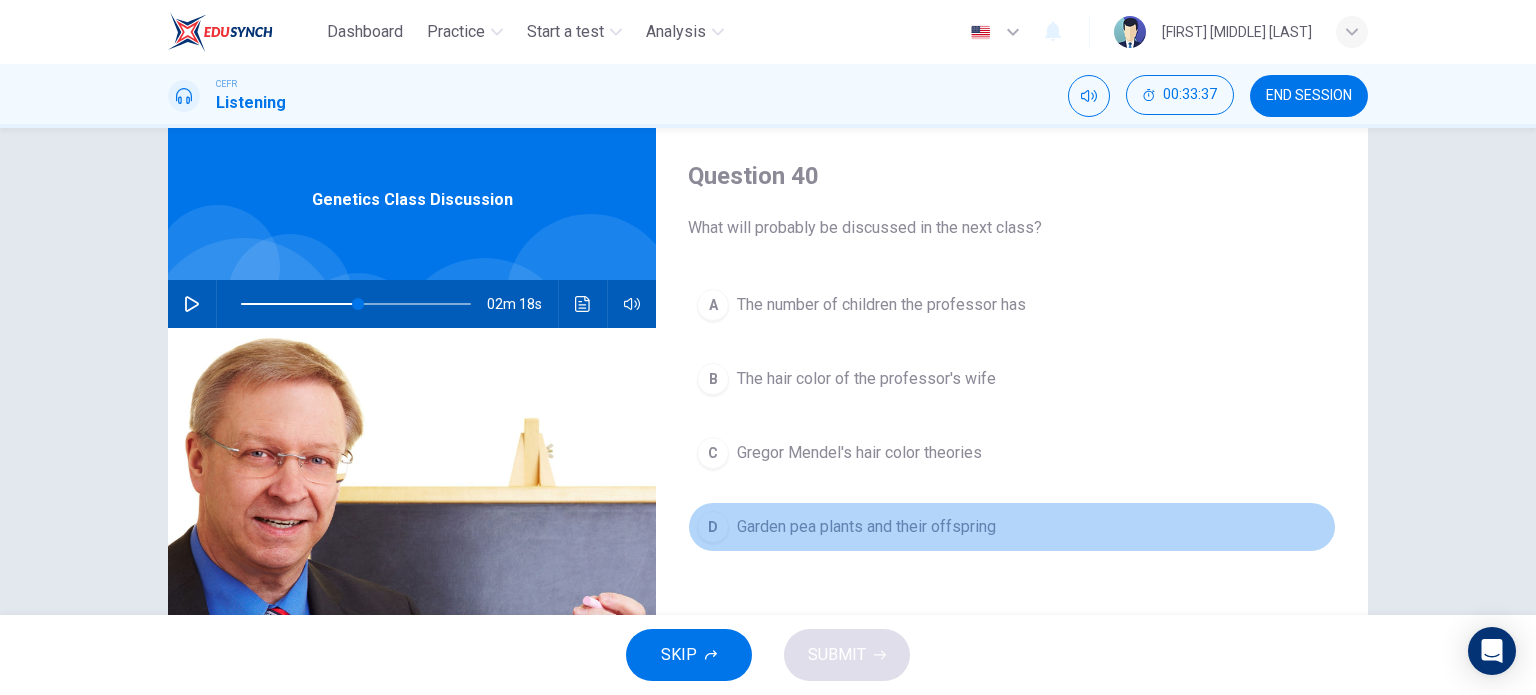 click on "D Garden pea plants and their offspring" at bounding box center [1012, 527] 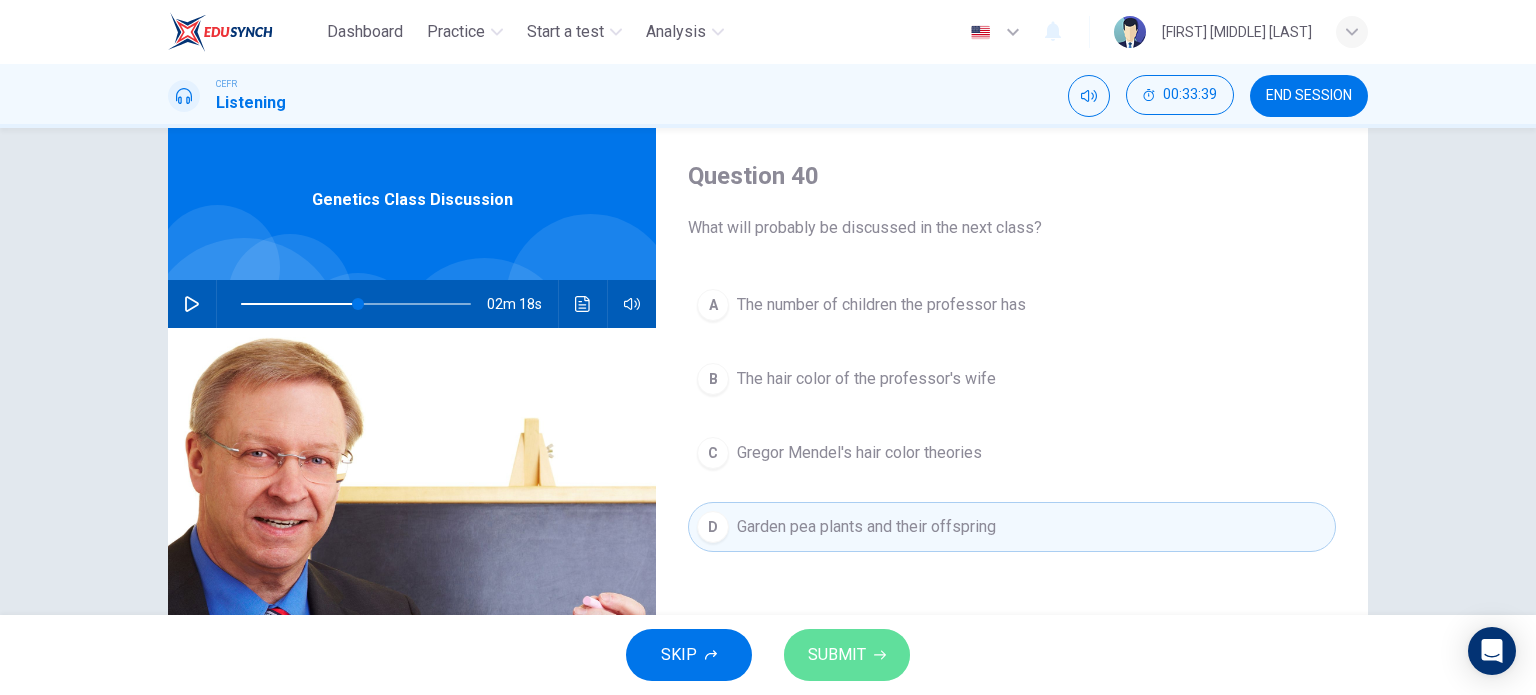 click on "SUBMIT" at bounding box center [837, 655] 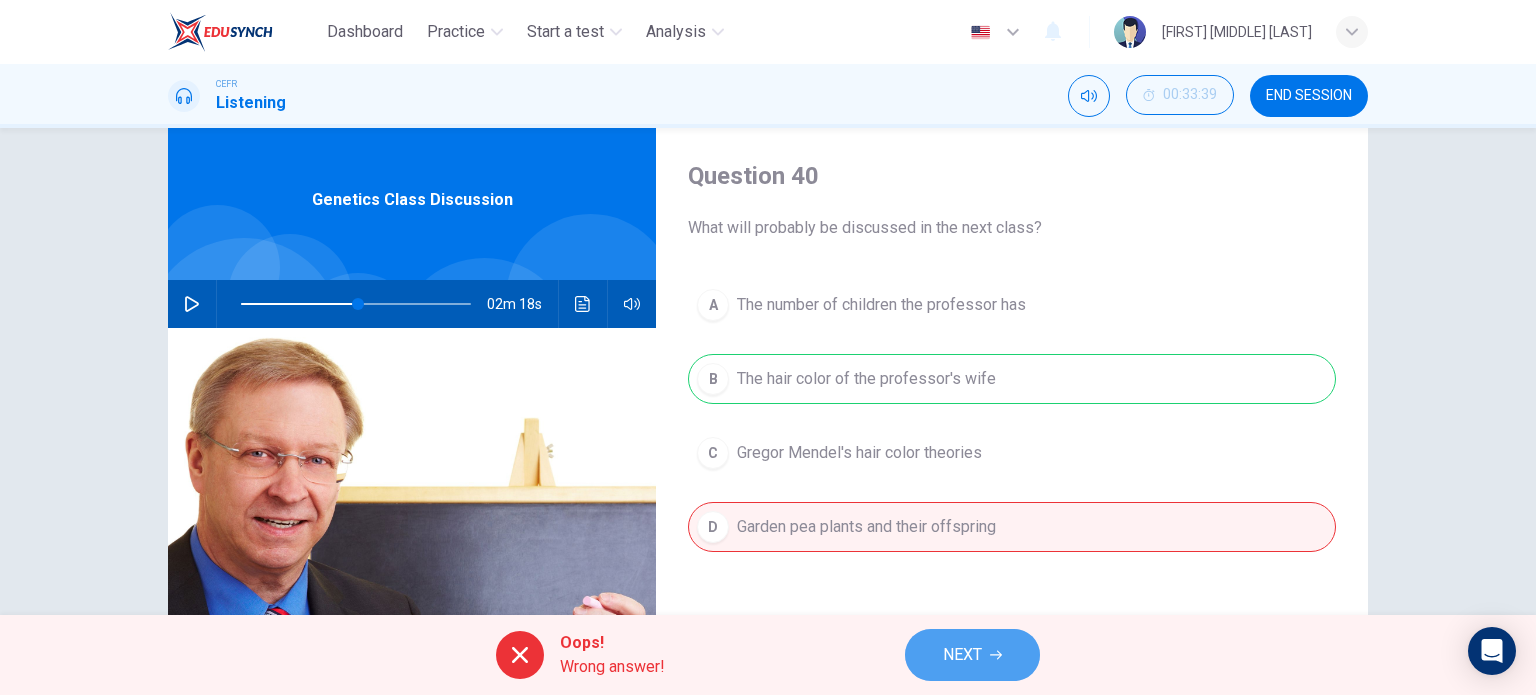 click on "NEXT" at bounding box center [972, 655] 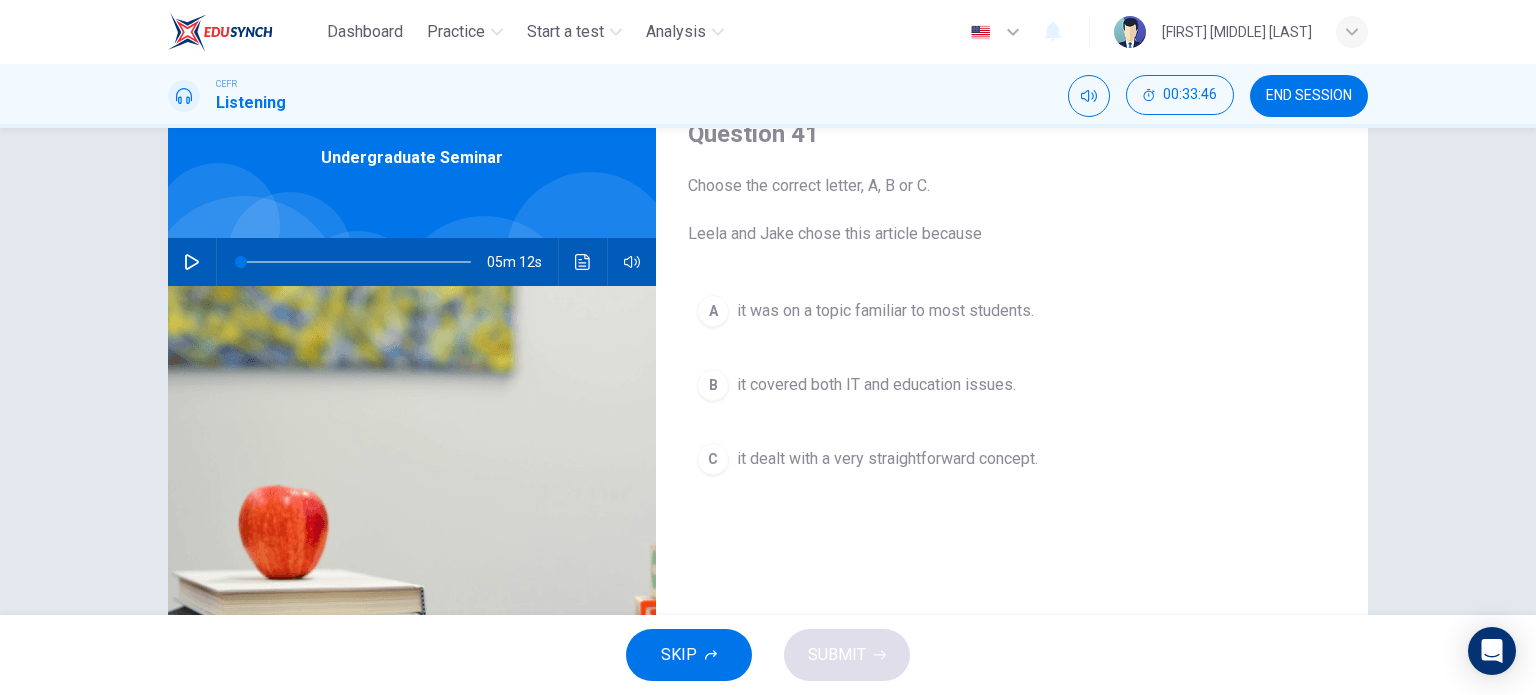 scroll, scrollTop: 100, scrollLeft: 0, axis: vertical 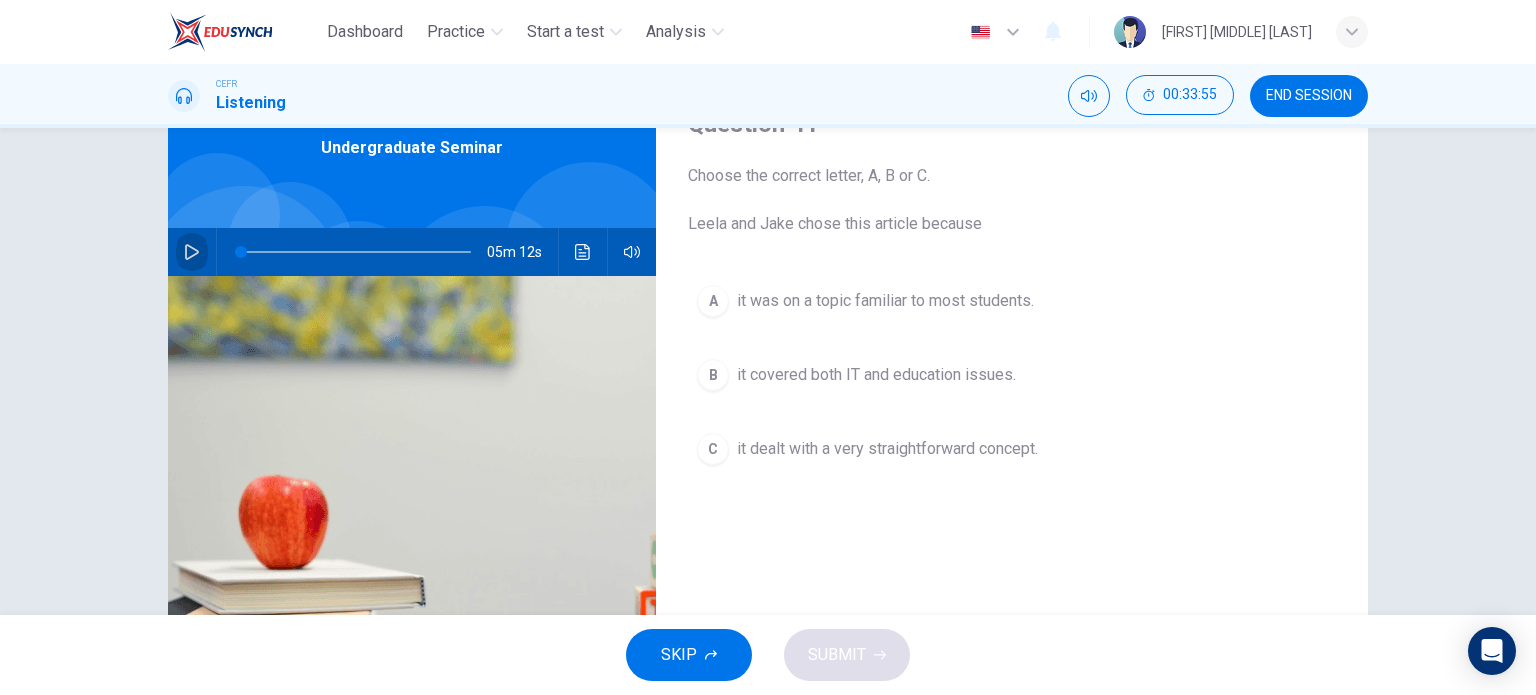 click at bounding box center [192, 252] 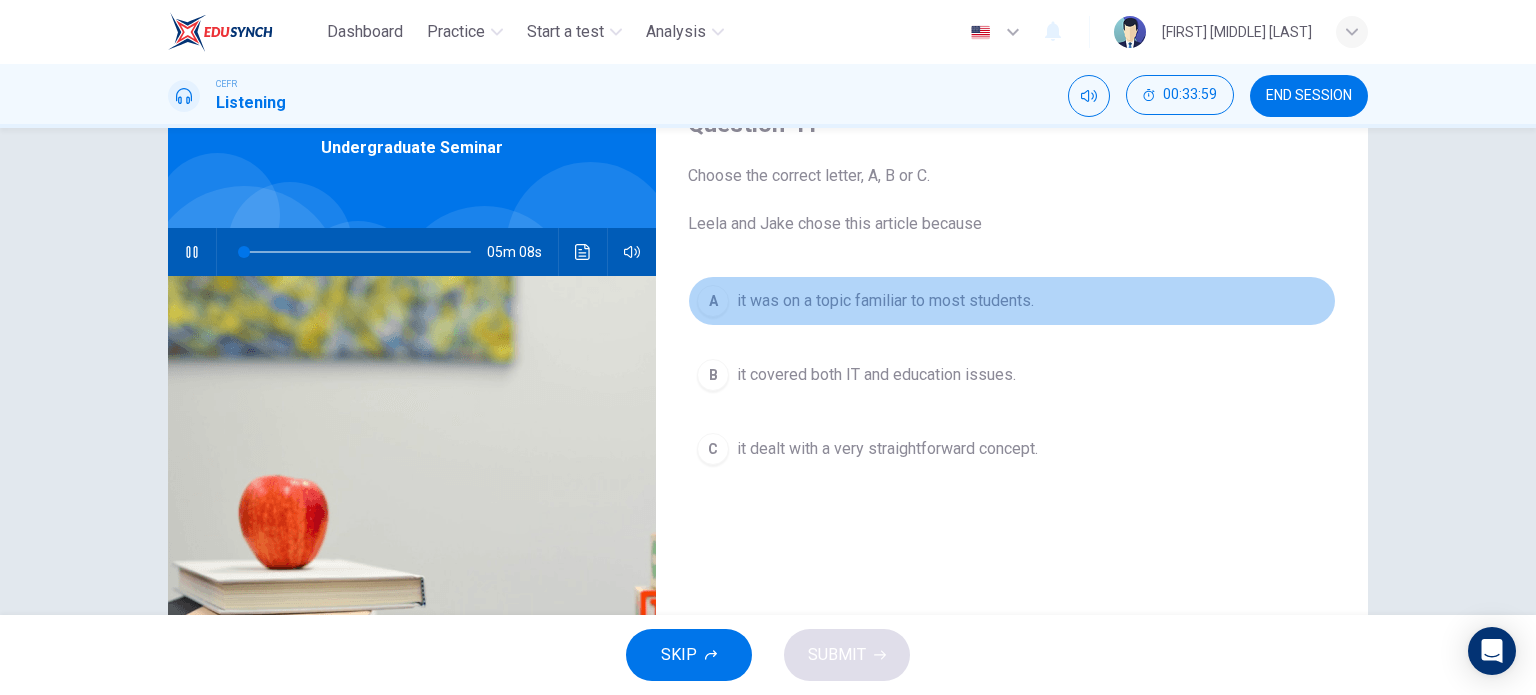 click on "it was on a topic familiar to most students." at bounding box center [885, 301] 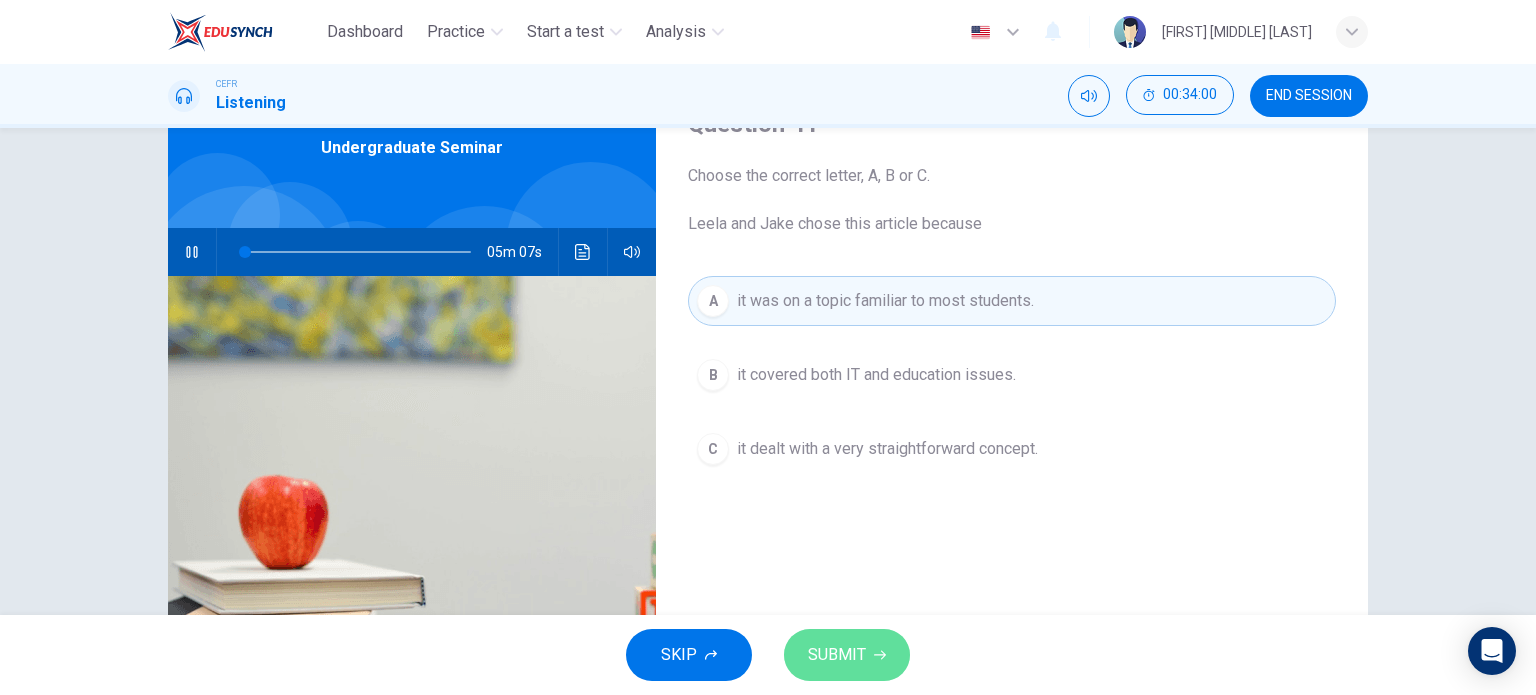 click on "SUBMIT" at bounding box center (837, 655) 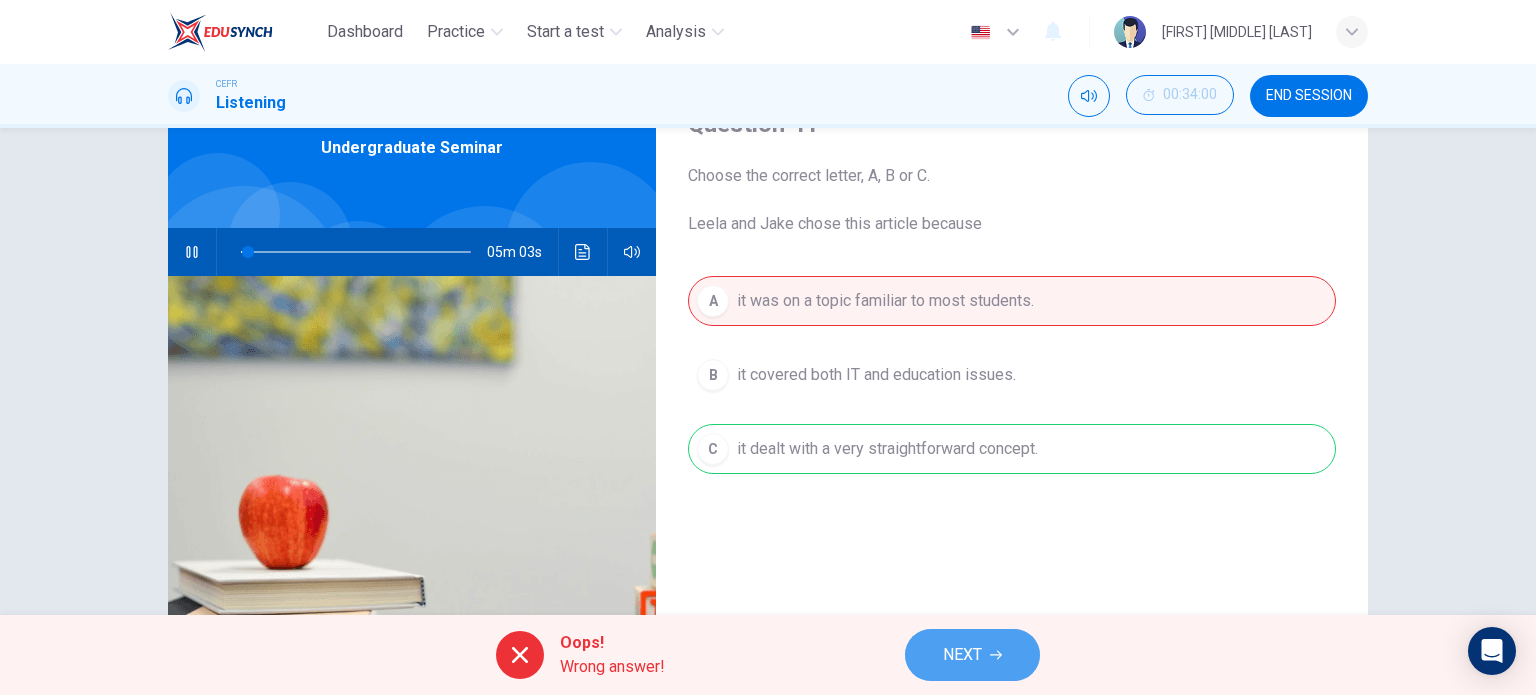 click on "NEXT" at bounding box center (962, 655) 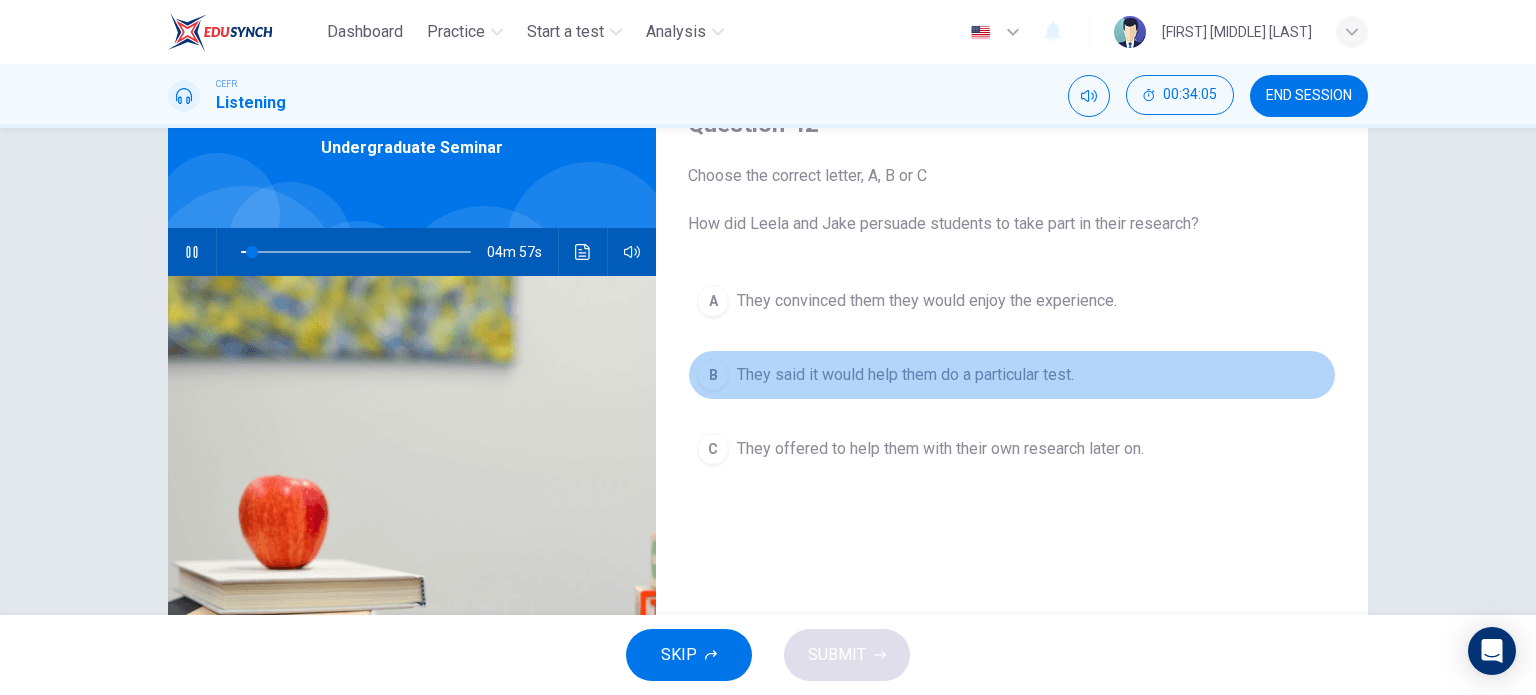 click on "B They said it would help them do a particular test." at bounding box center (1012, 375) 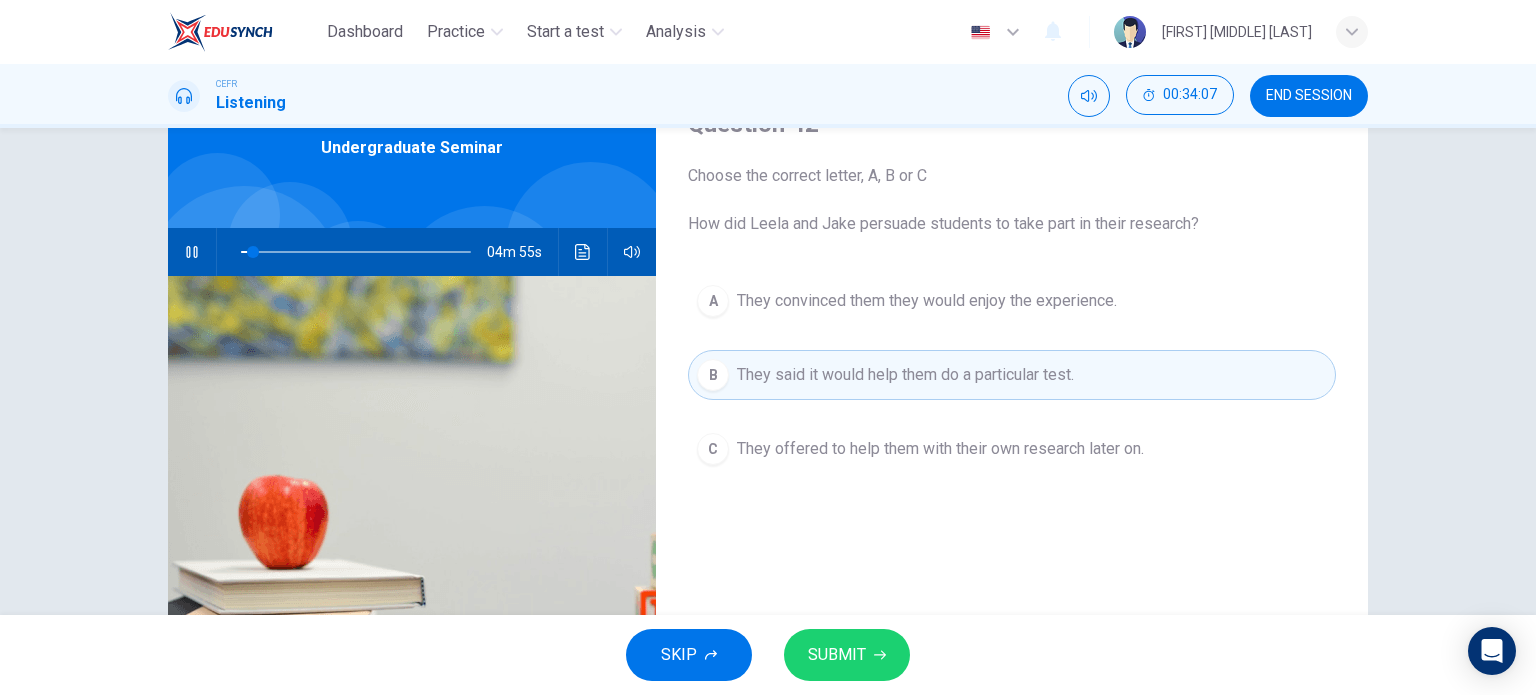 click on "SUBMIT" at bounding box center (837, 655) 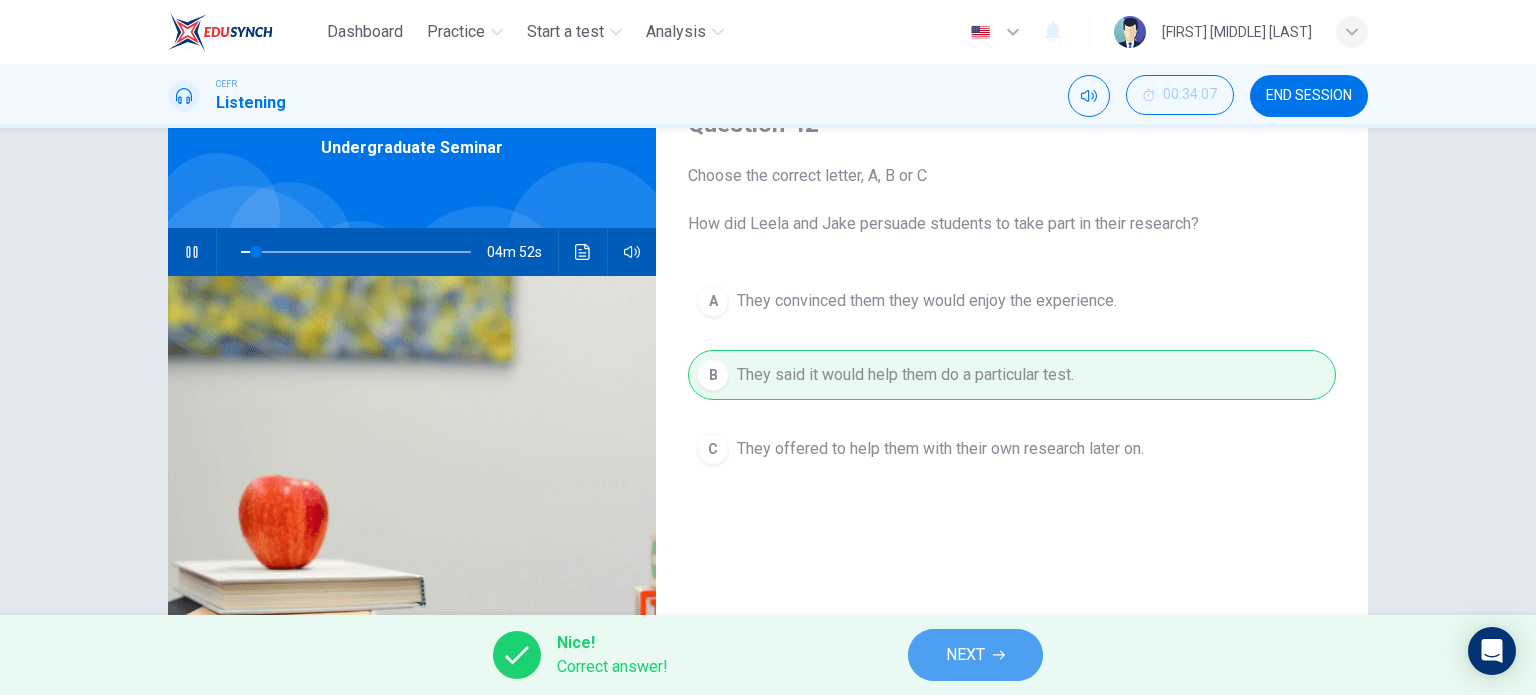 click on "NEXT" at bounding box center [975, 655] 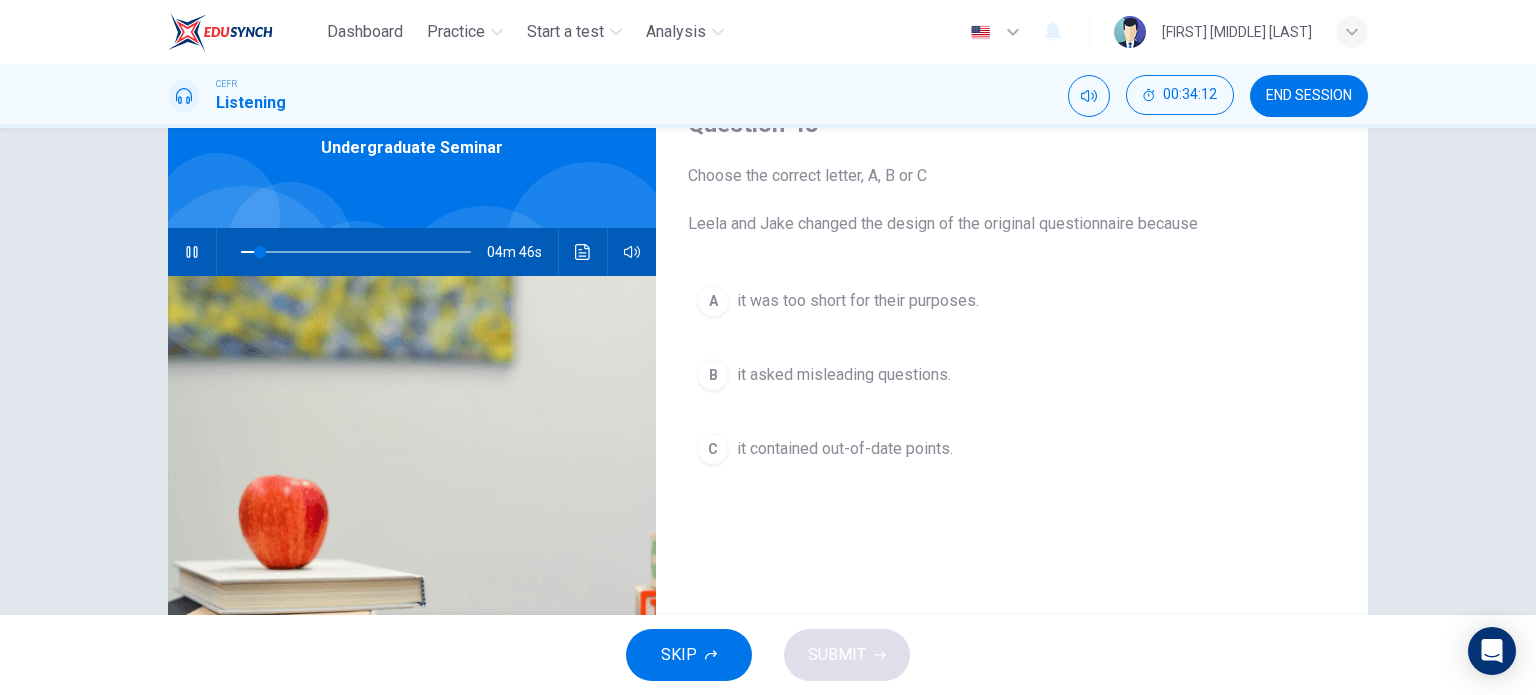 click on "it contained out-of-date points." at bounding box center [858, 301] 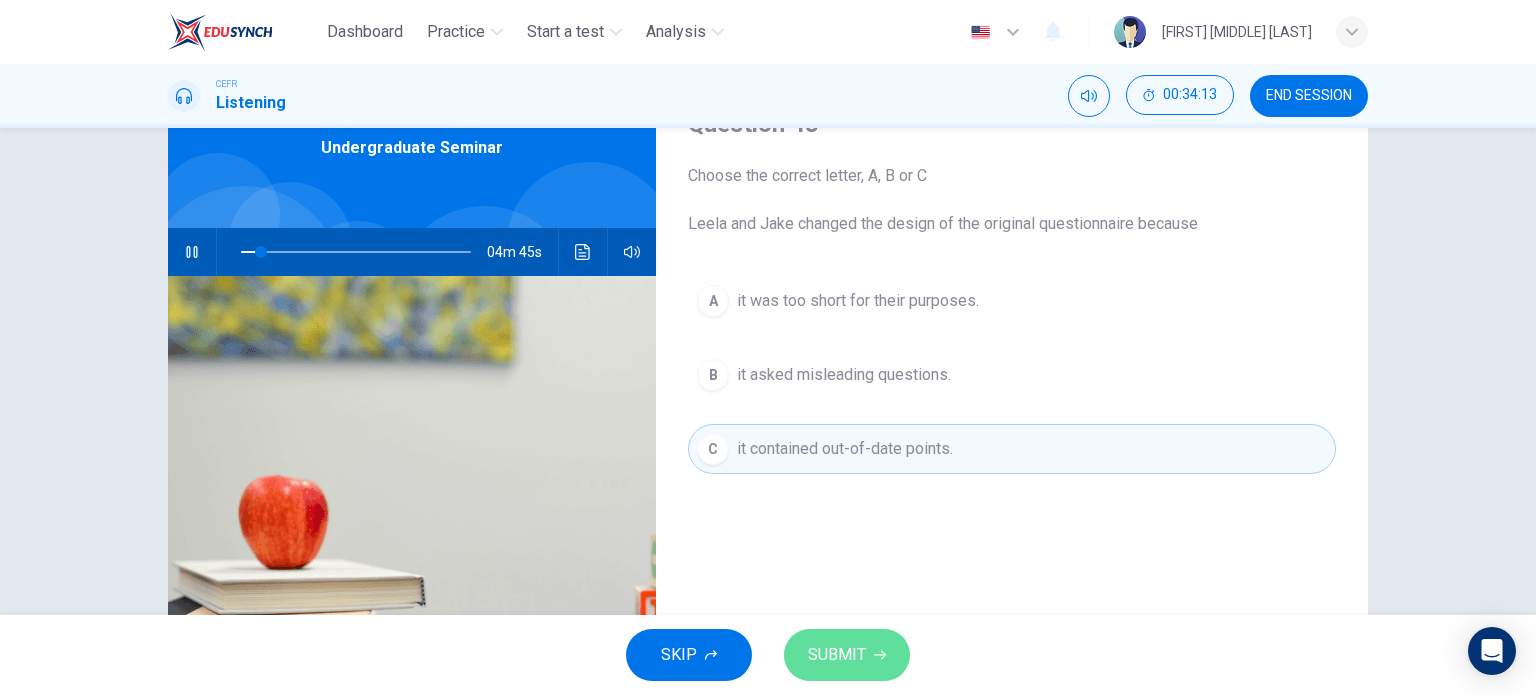 click on "SUBMIT" at bounding box center (837, 655) 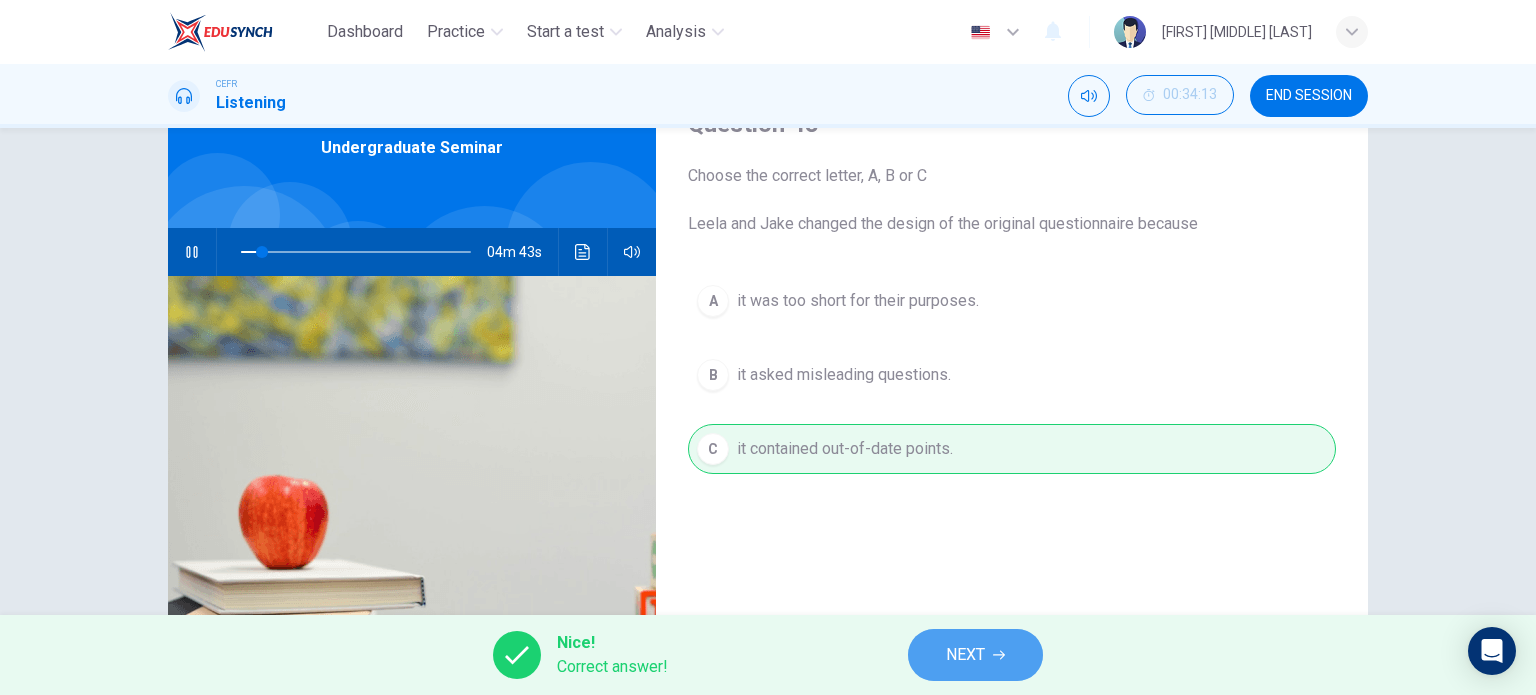 click on "NEXT" at bounding box center (975, 655) 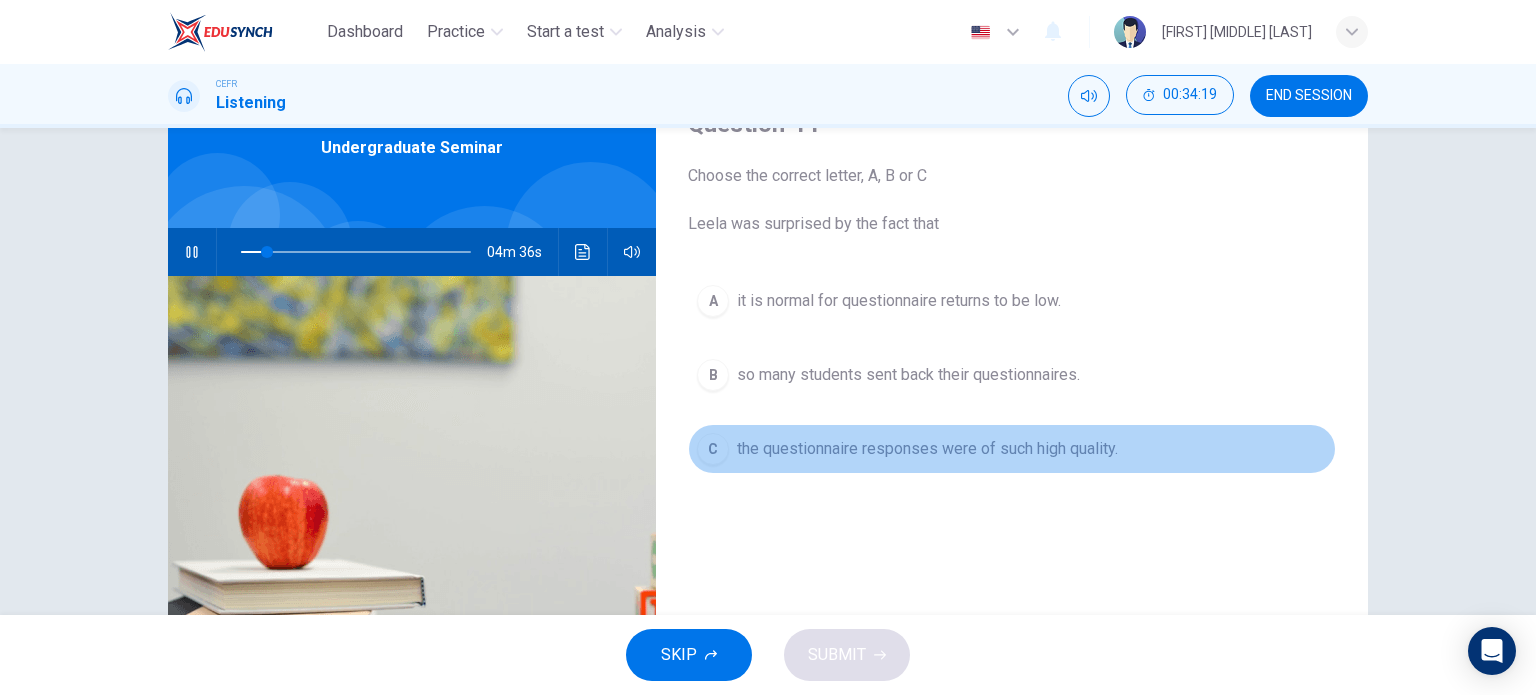 click on "the questionnaire responses were of such high quality." at bounding box center (899, 301) 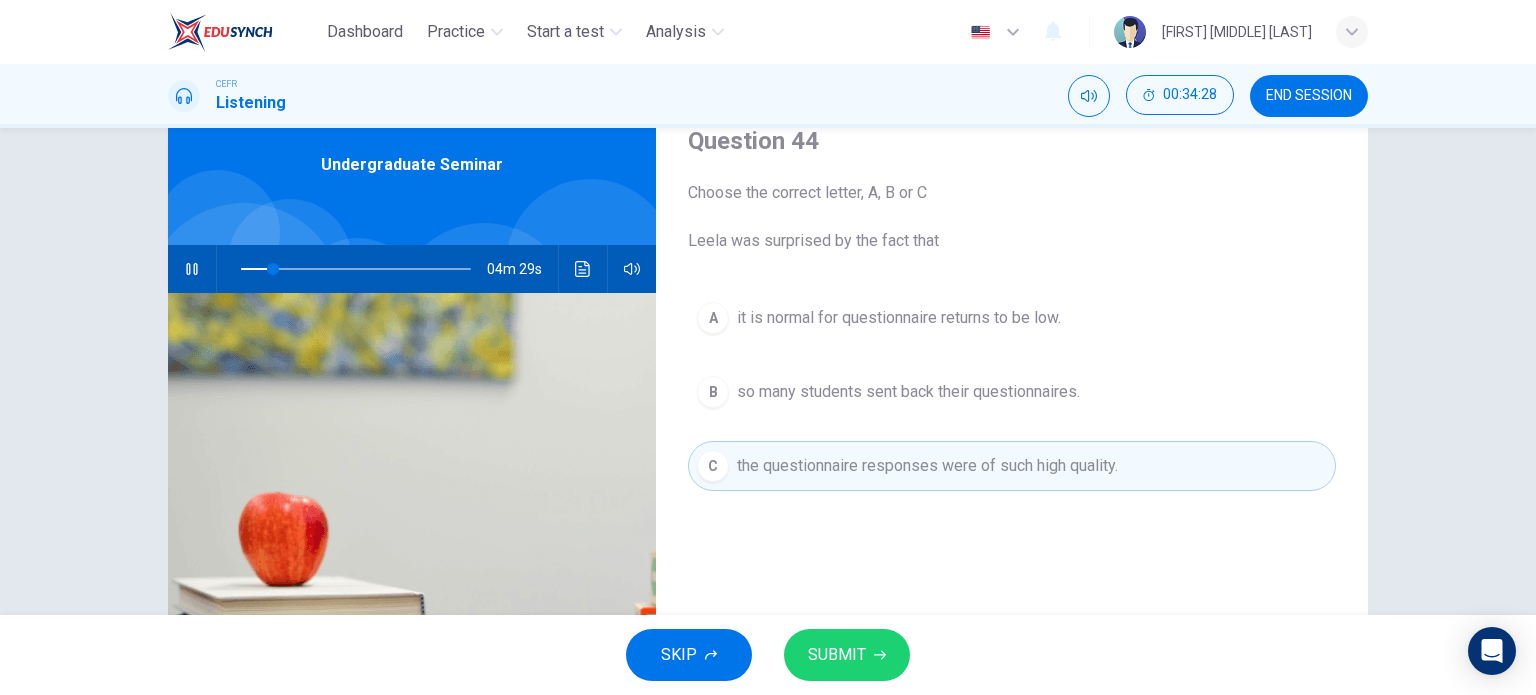 scroll, scrollTop: 92, scrollLeft: 0, axis: vertical 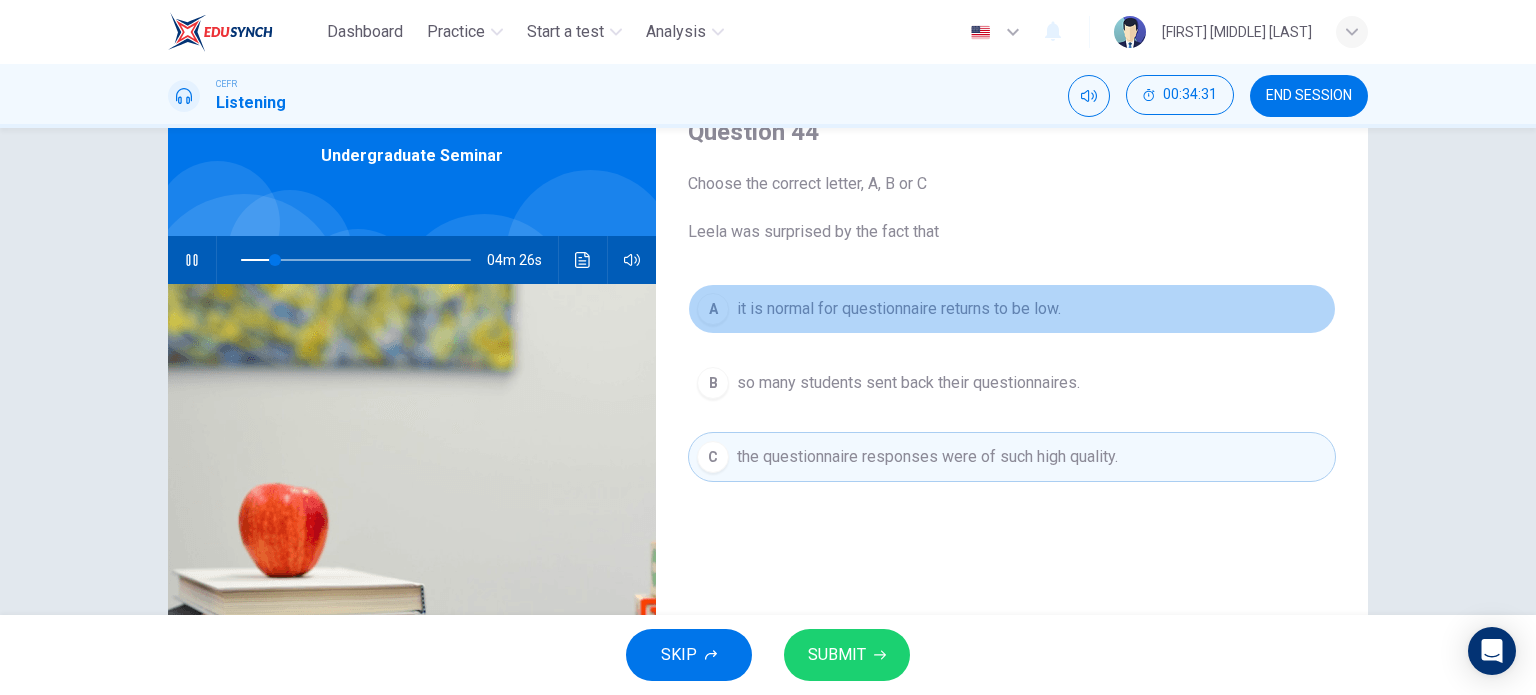 click on "it is normal for questionnaire returns to be low." at bounding box center (899, 309) 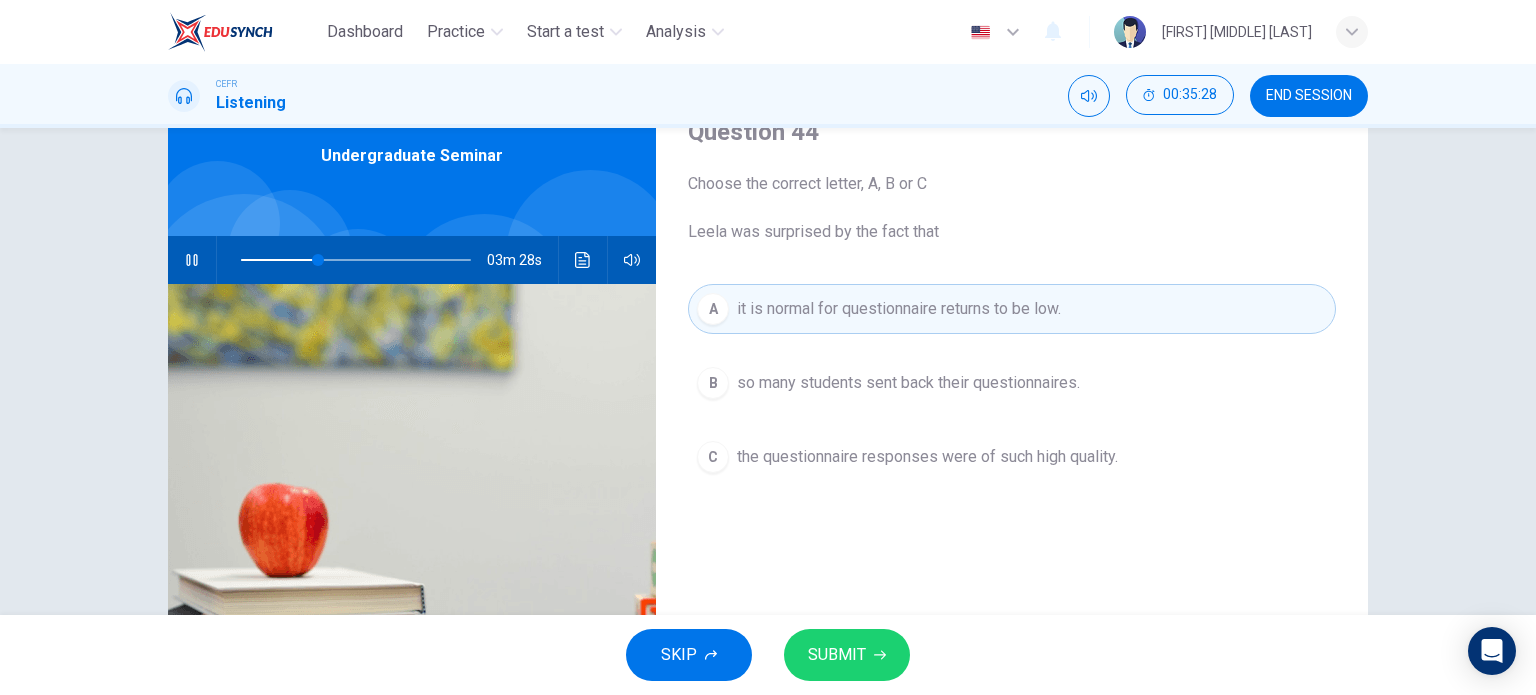 click on "Choose the correct letter, A, B or C Leela was surprised by the fact that" at bounding box center (1012, 208) 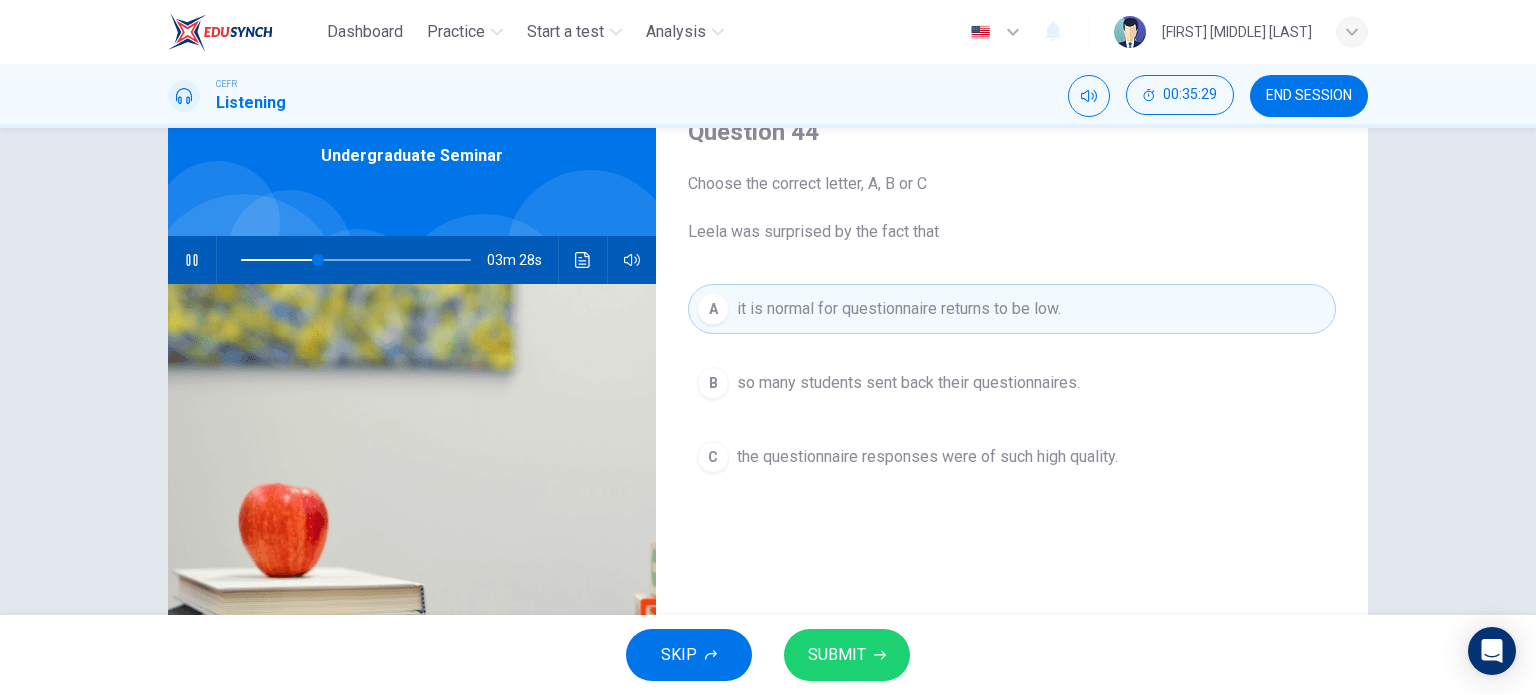 click on "Choose the correct letter, A, B or C Leela was surprised by the fact that" at bounding box center (1012, 208) 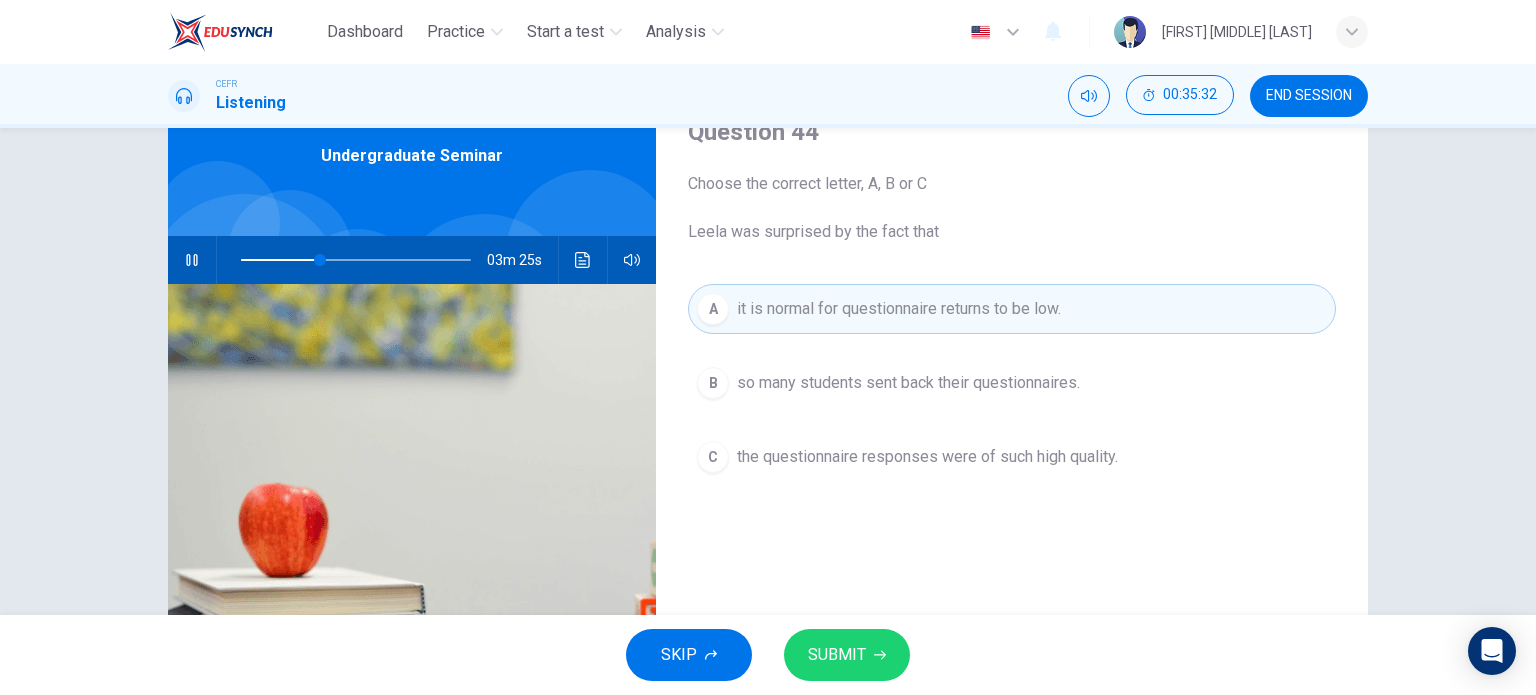 drag, startPoint x: 932, startPoint y: 225, endPoint x: 733, endPoint y: 225, distance: 199 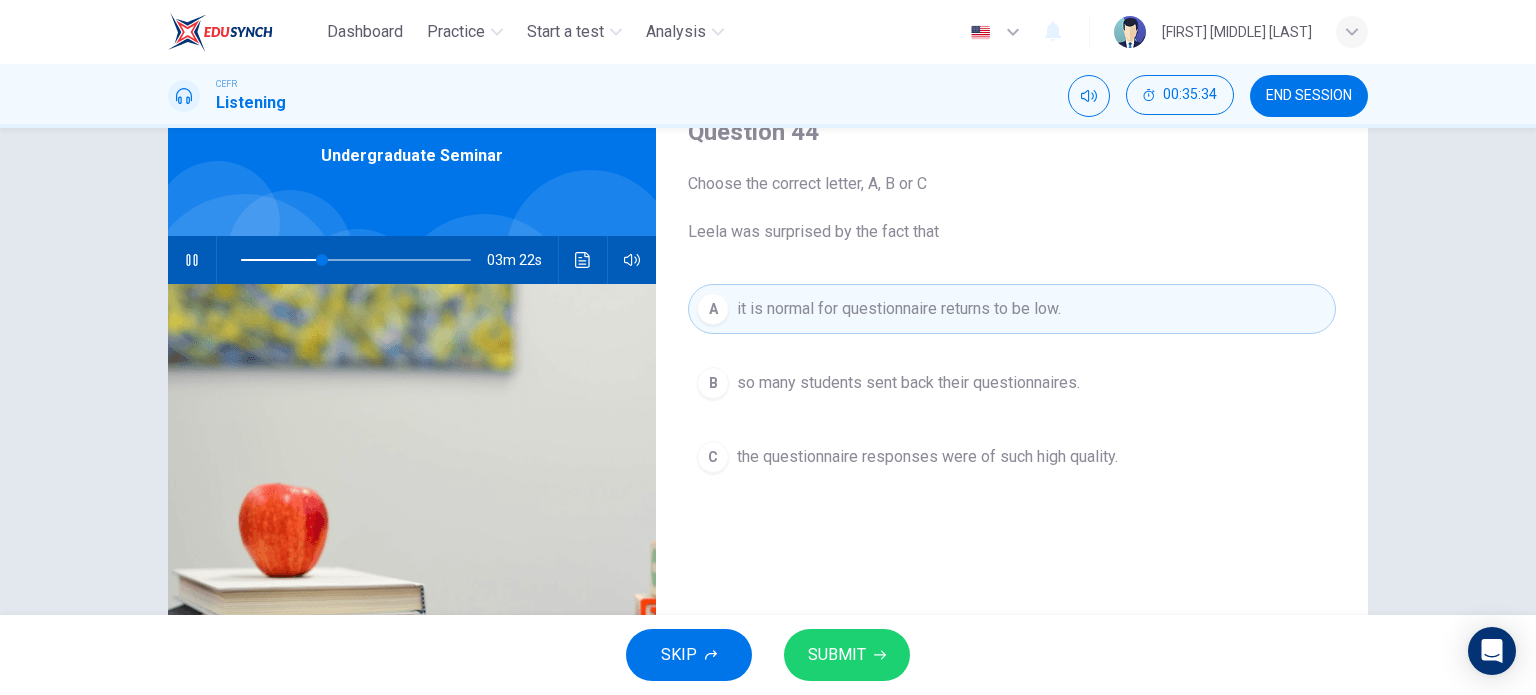 drag, startPoint x: 683, startPoint y: 227, endPoint x: 711, endPoint y: 223, distance: 28.284271 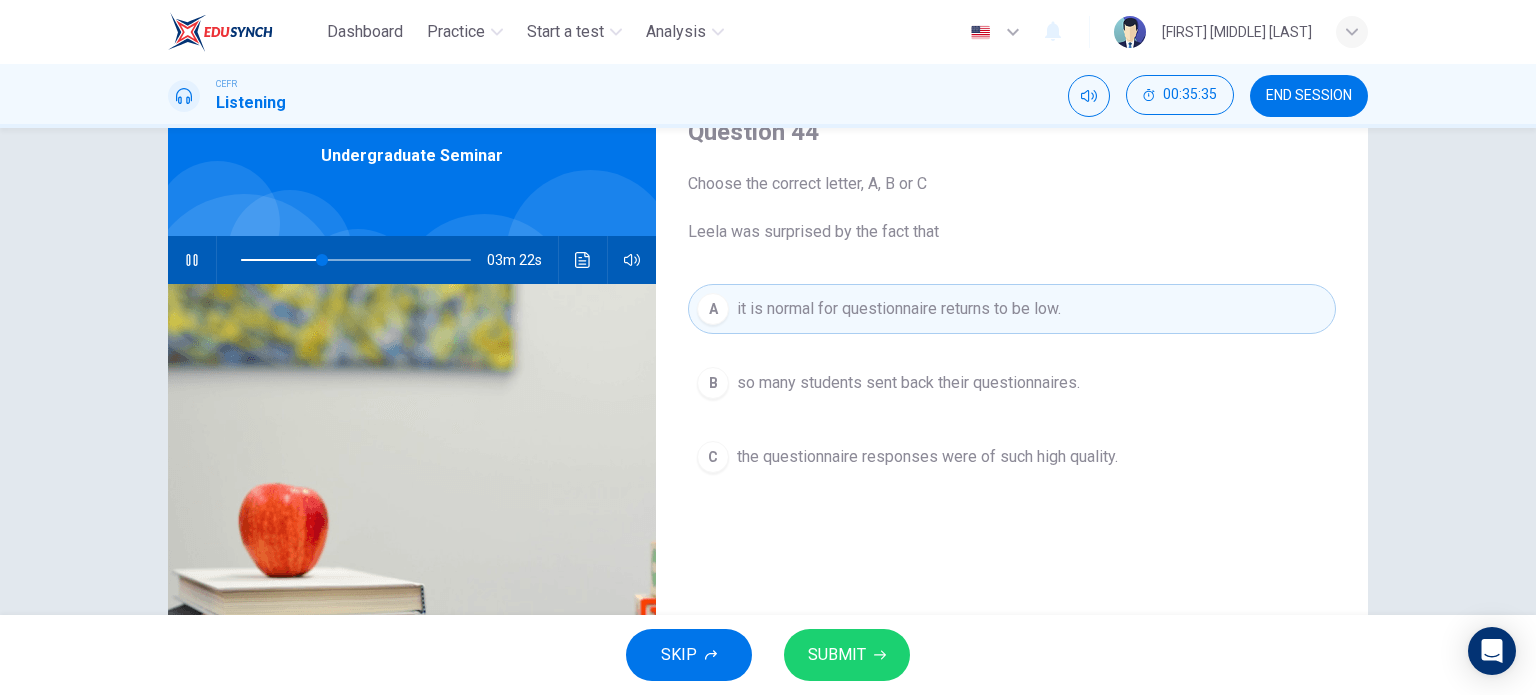 click on "Choose the correct letter, A, B or C Leela was surprised by the fact that" at bounding box center [1012, 208] 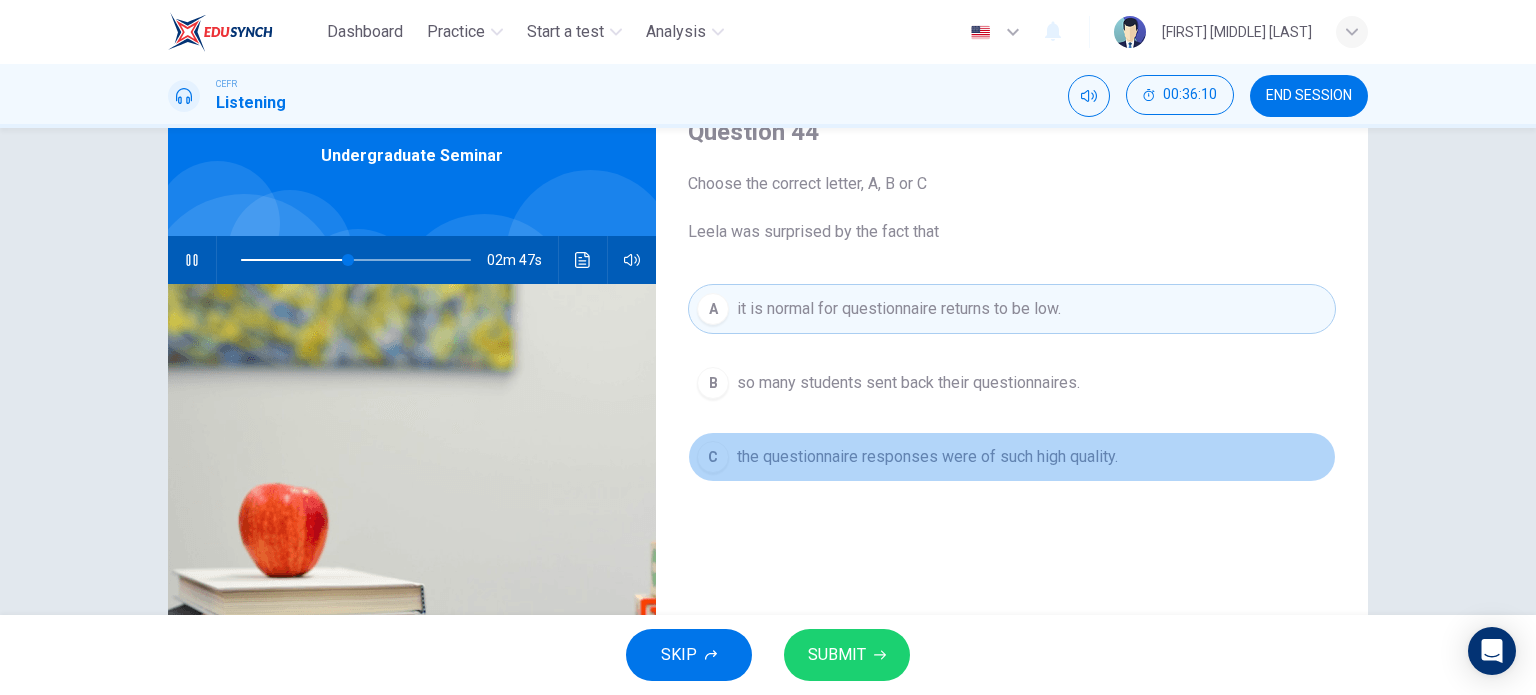 click on "the questionnaire responses were of such high quality." at bounding box center (908, 383) 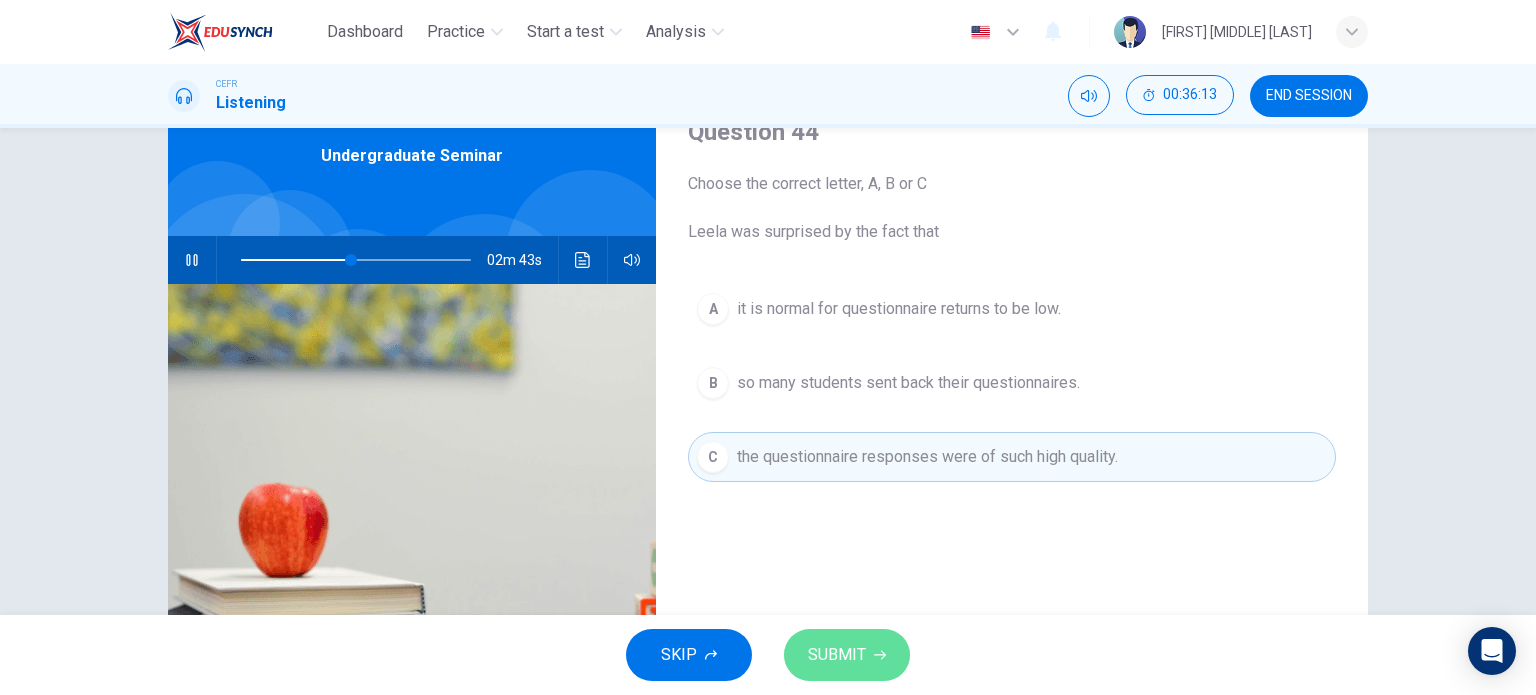 click on "SUBMIT" at bounding box center [837, 655] 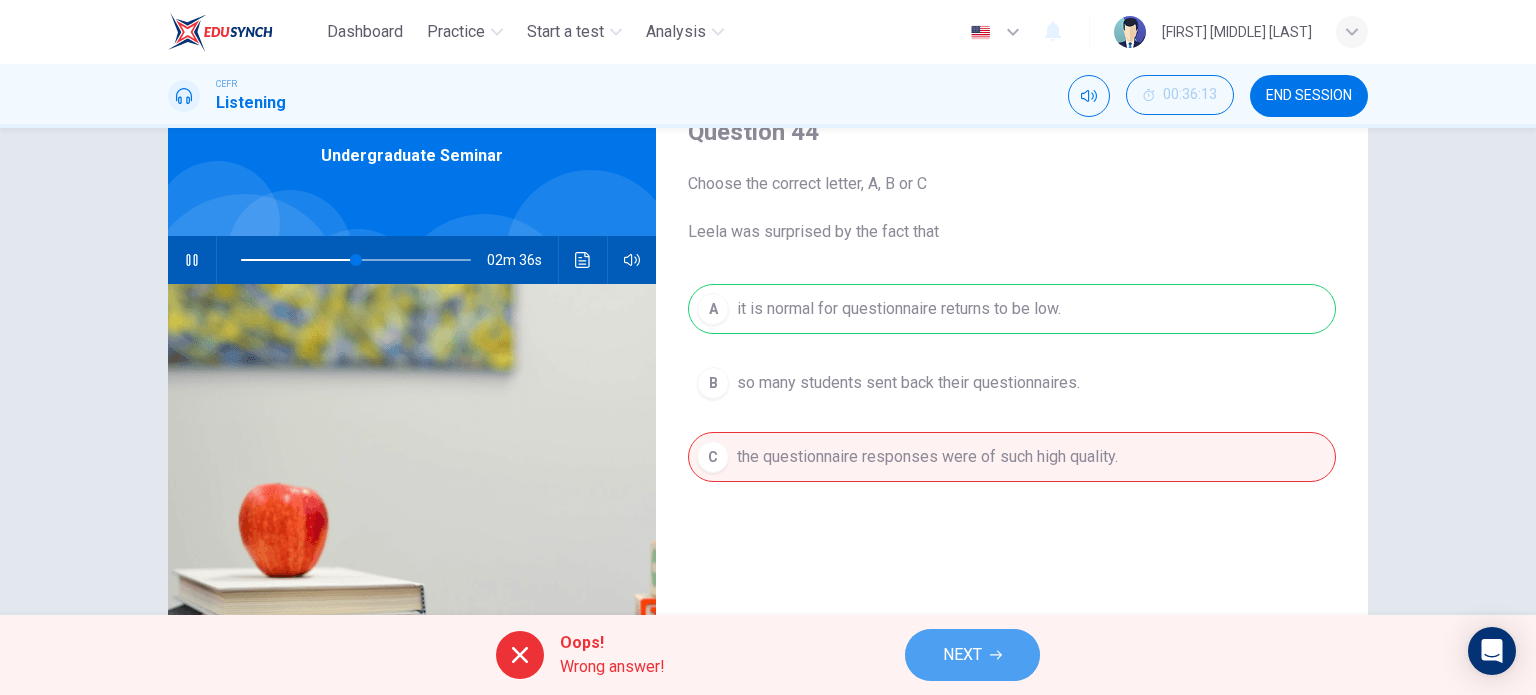 click on "NEXT" at bounding box center [962, 655] 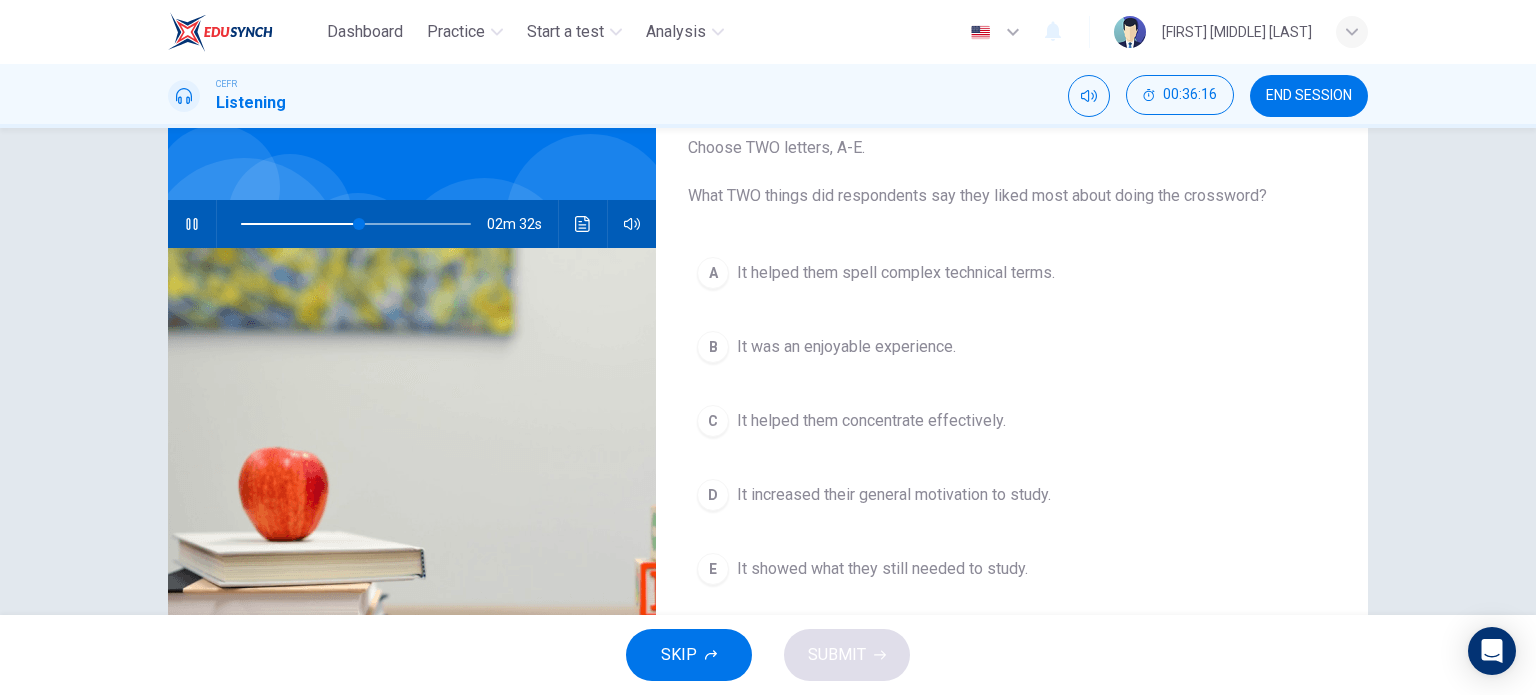 scroll, scrollTop: 132, scrollLeft: 0, axis: vertical 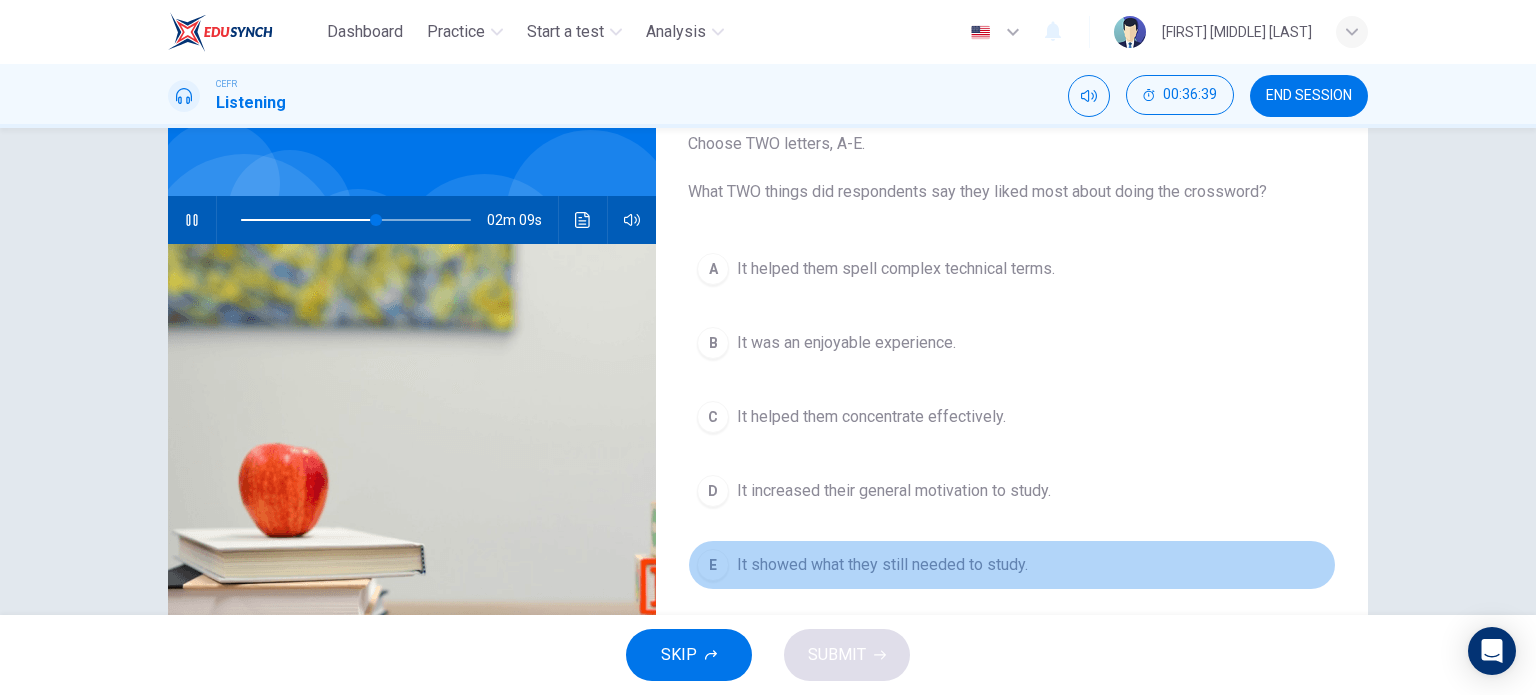 click on "It showed what they still needed to study." at bounding box center [896, 269] 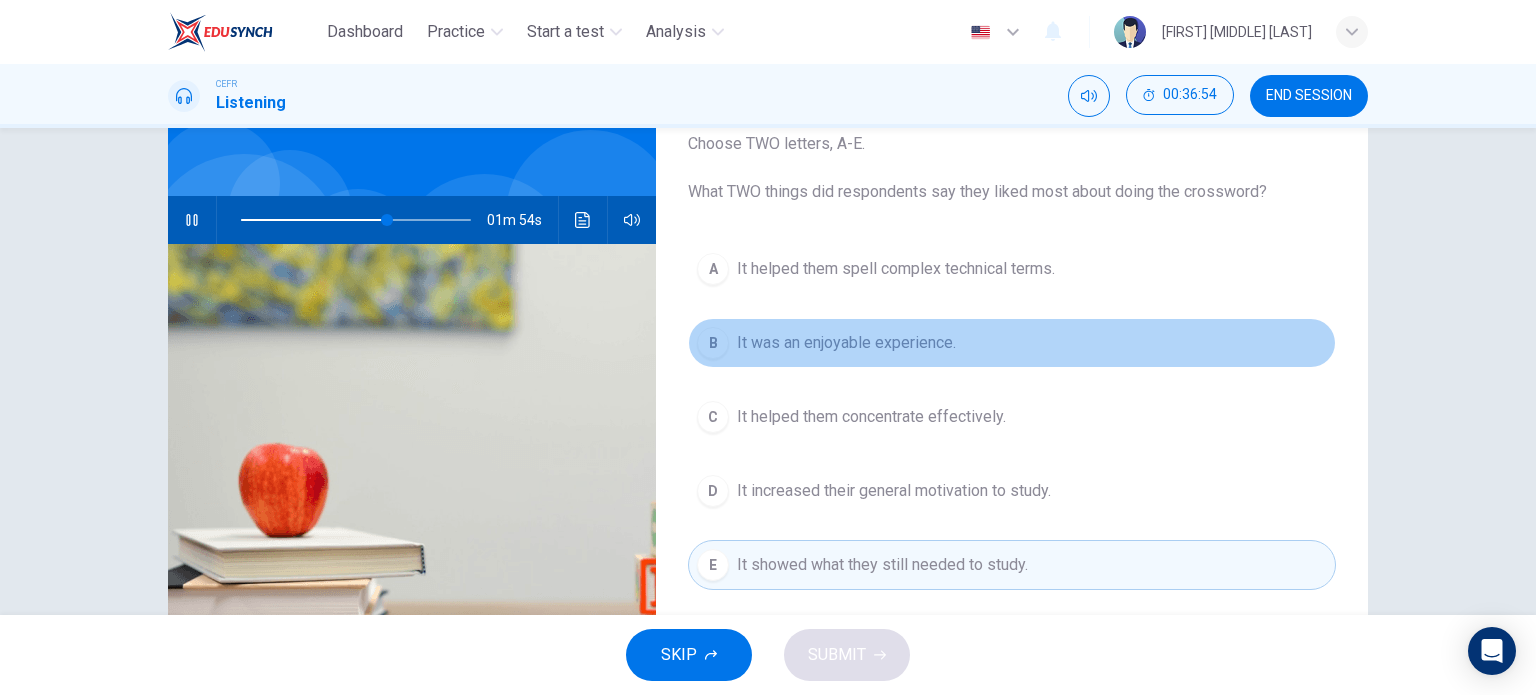 click on "B It was an enjoyable experience." at bounding box center [1012, 343] 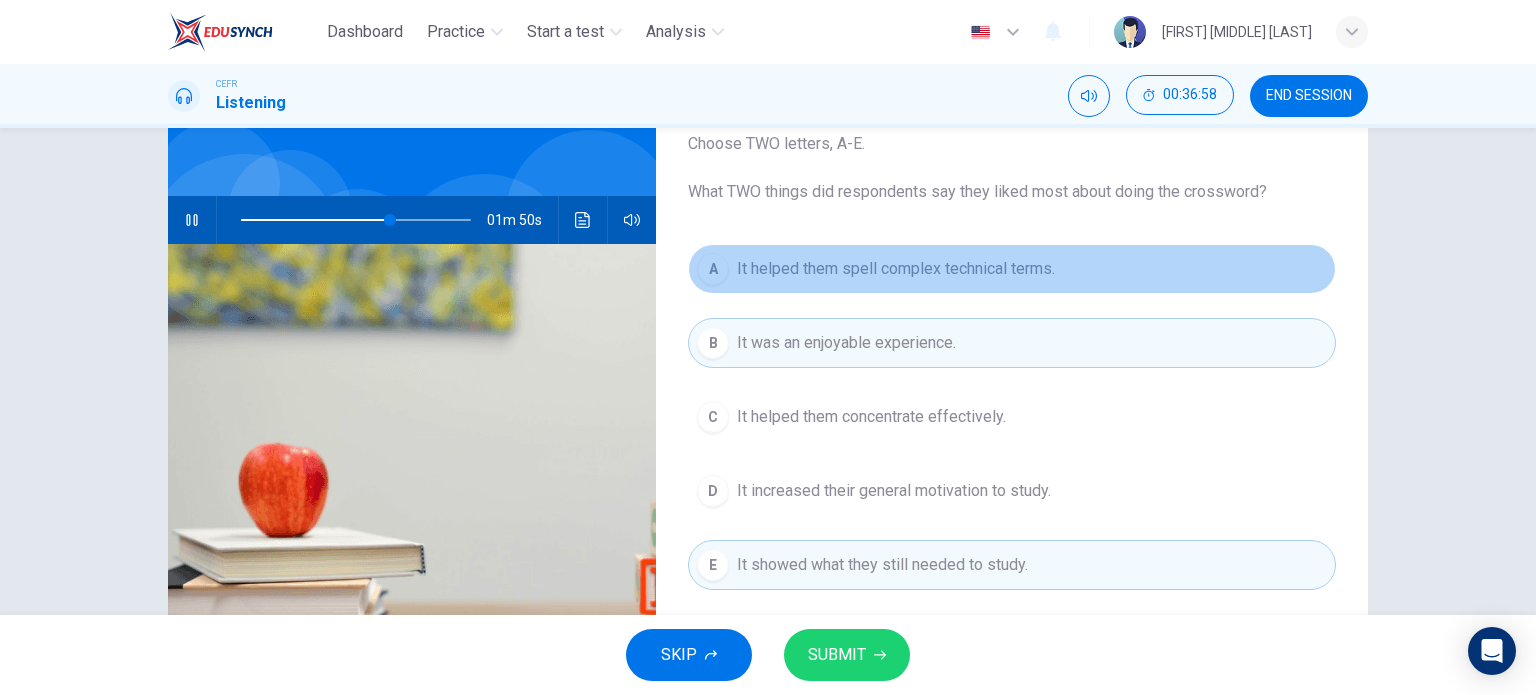 click on "It helped them spell complex technical terms." at bounding box center [896, 269] 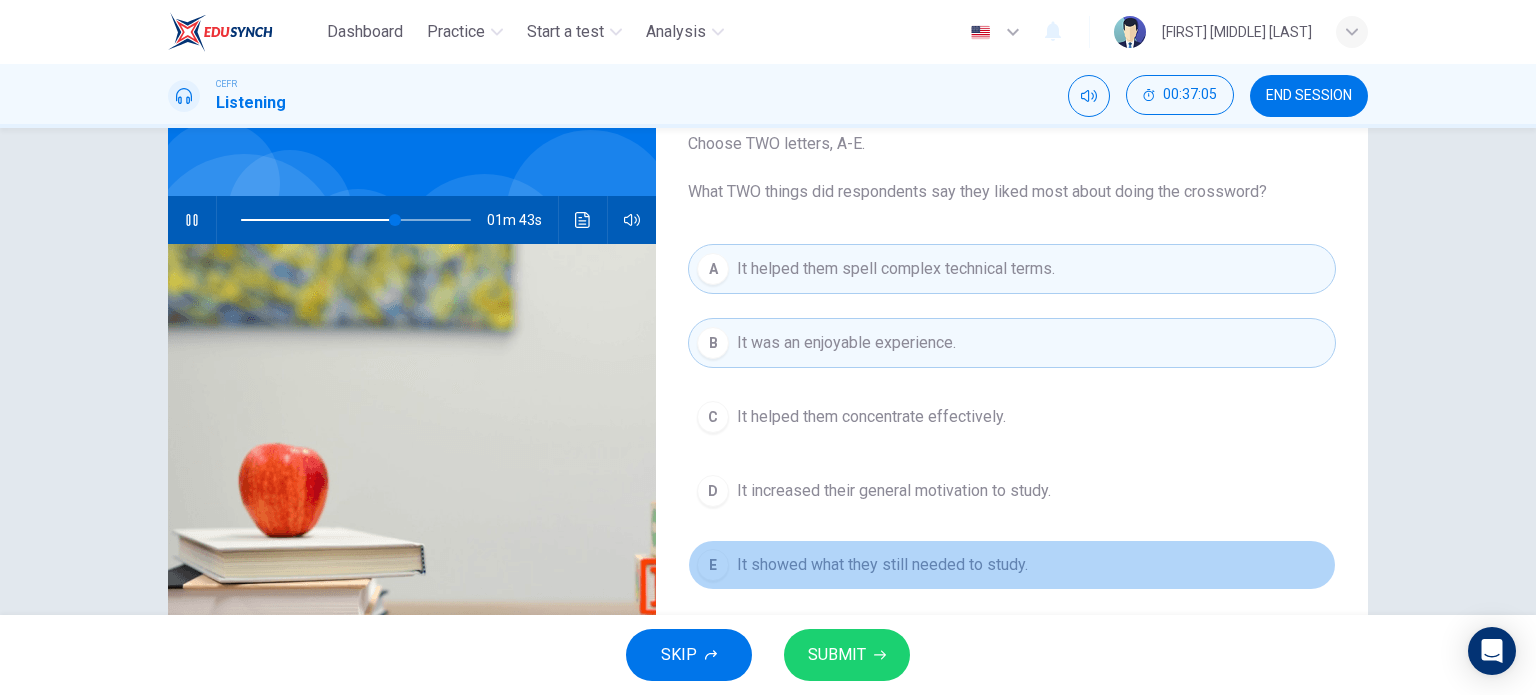click on "It showed what they still needed to study." at bounding box center (871, 417) 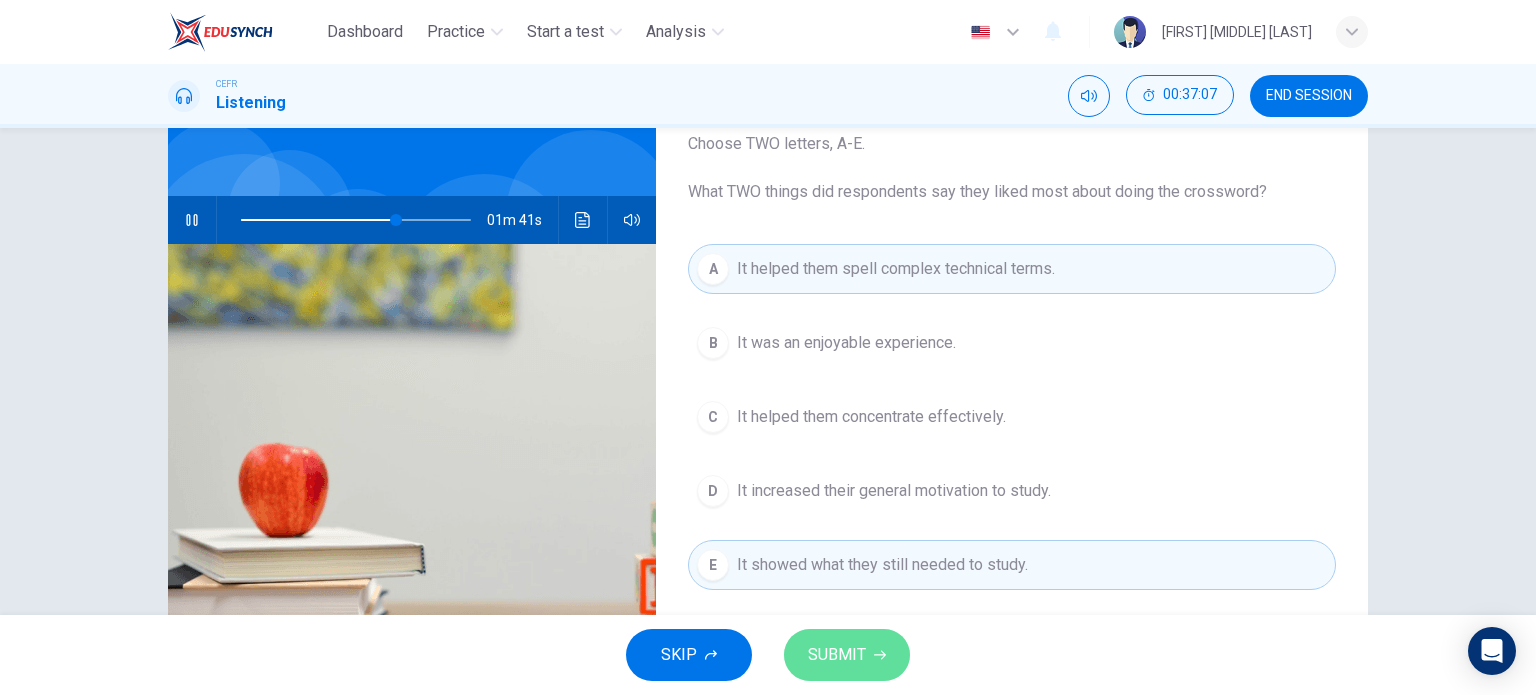 click on "SUBMIT" at bounding box center (847, 655) 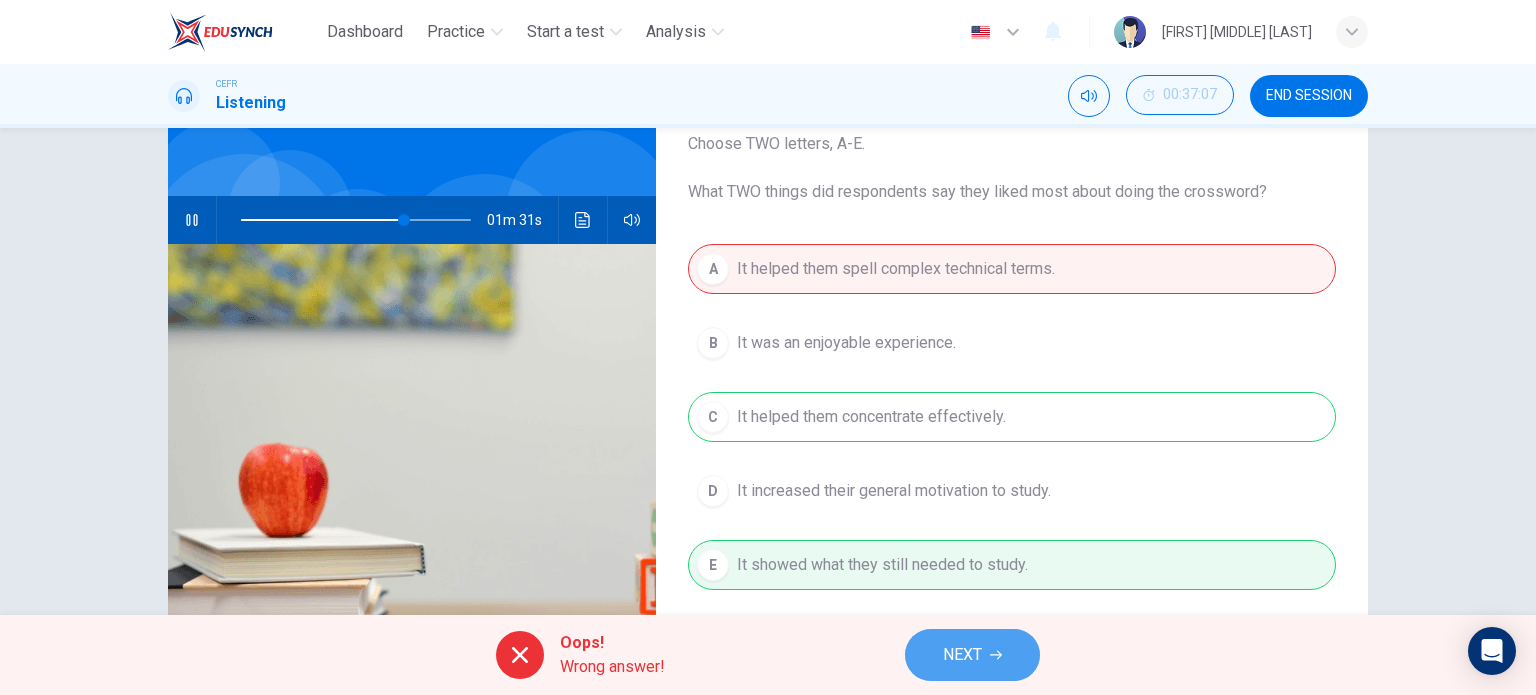 click on "NEXT" at bounding box center [962, 655] 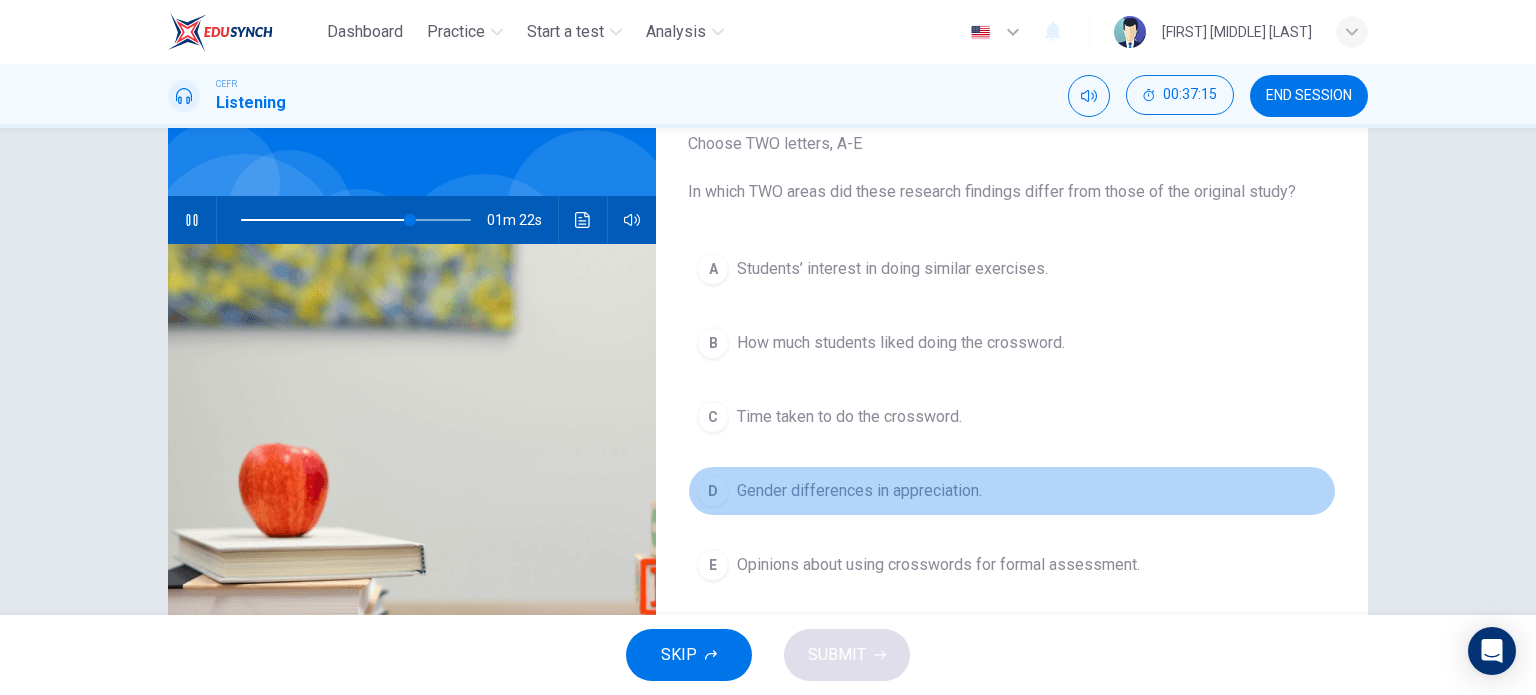 click on "Gender differences in appreciation." at bounding box center [892, 269] 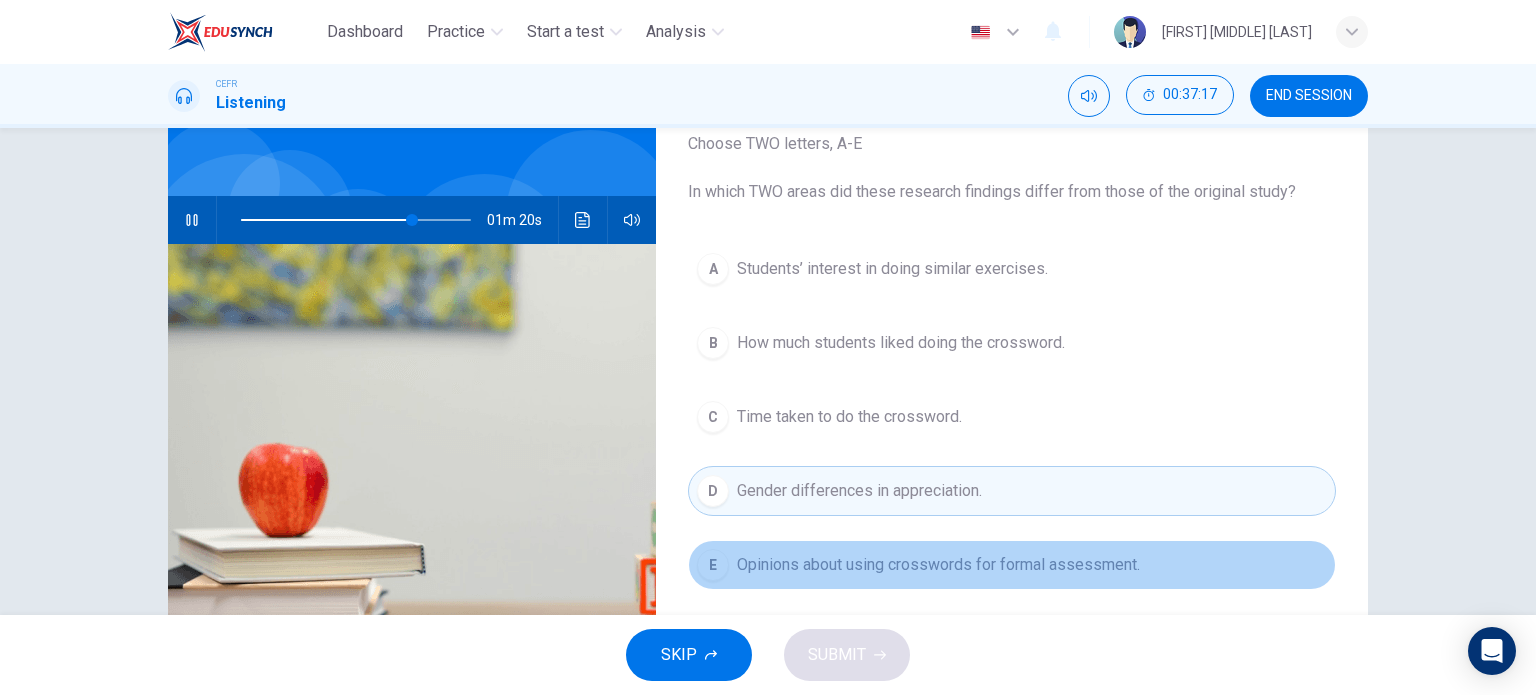 click on "Opinions about using crosswords for formal assessment." at bounding box center [892, 269] 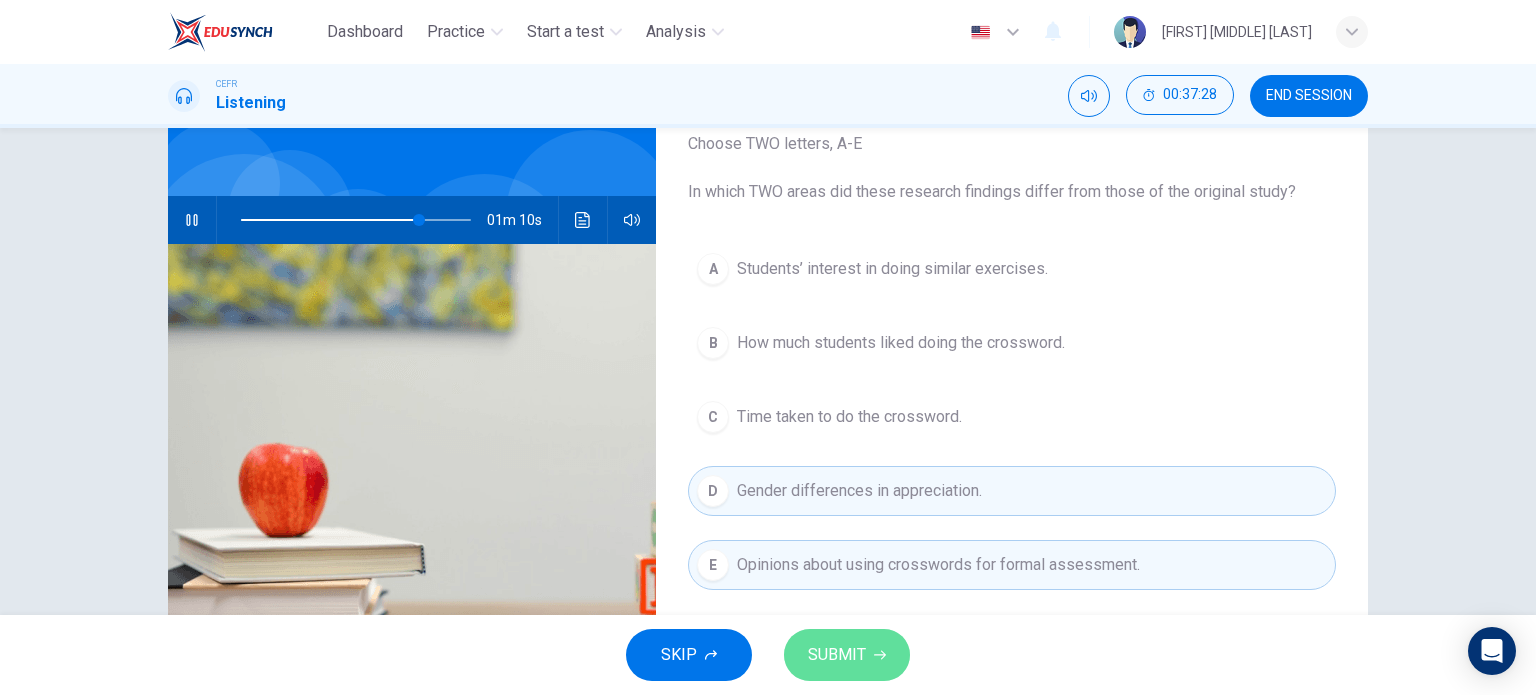 click on "SUBMIT" at bounding box center [837, 655] 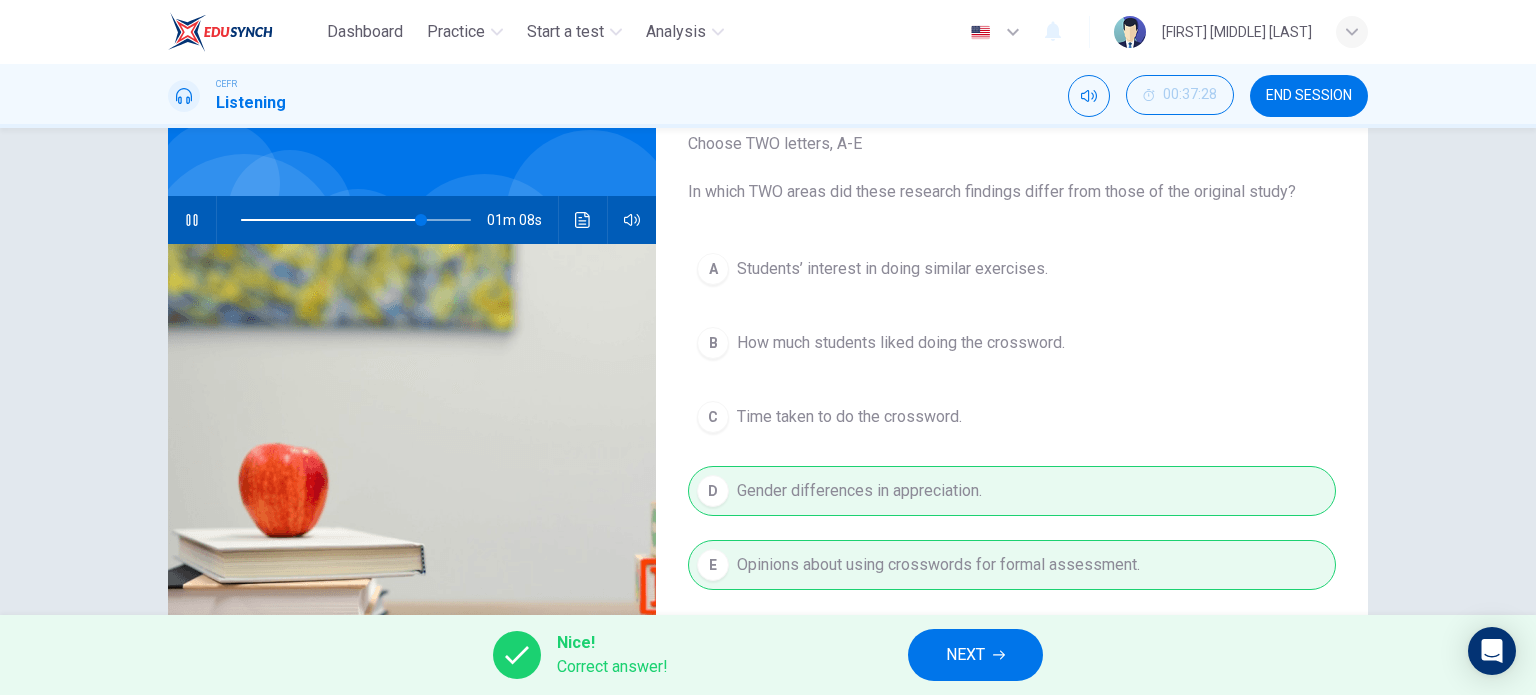 click on "NEXT" at bounding box center (975, 655) 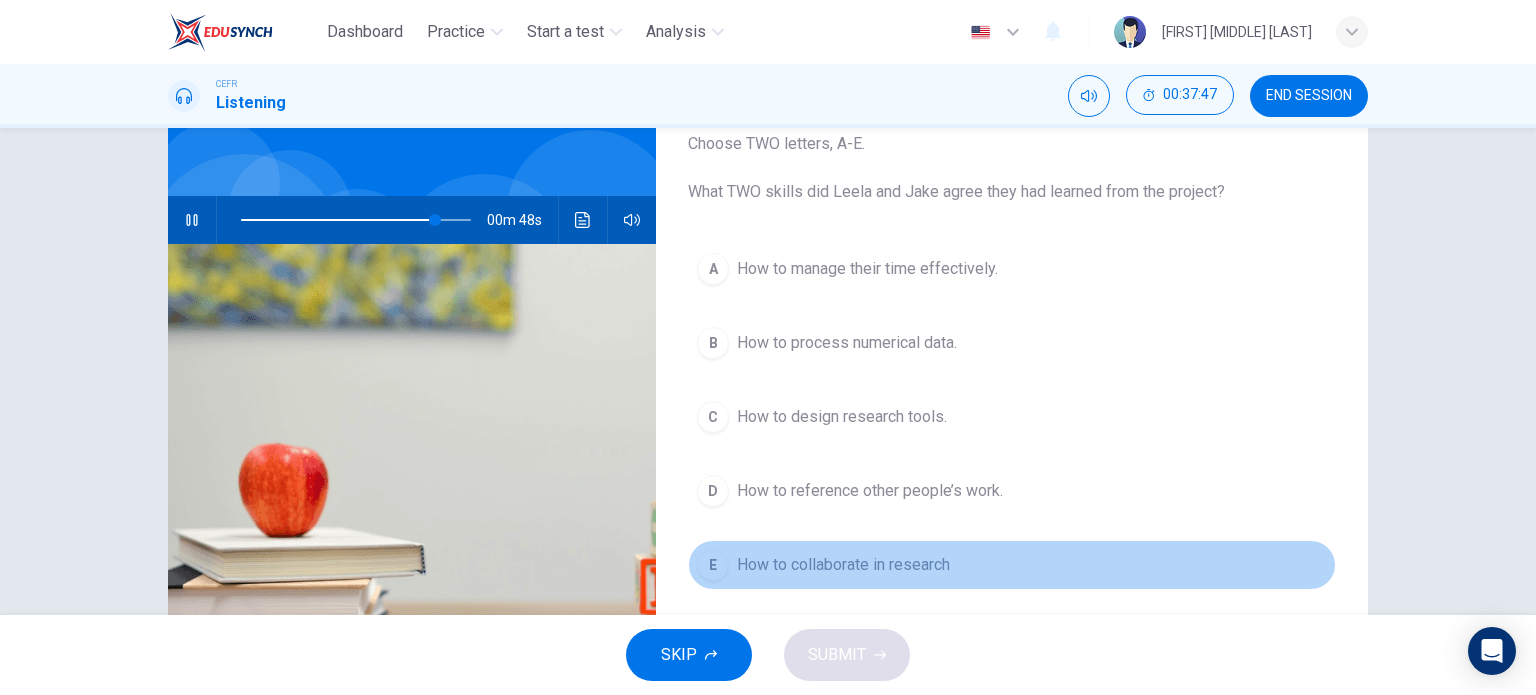 click on "E How to collaborate in research" at bounding box center [1012, 565] 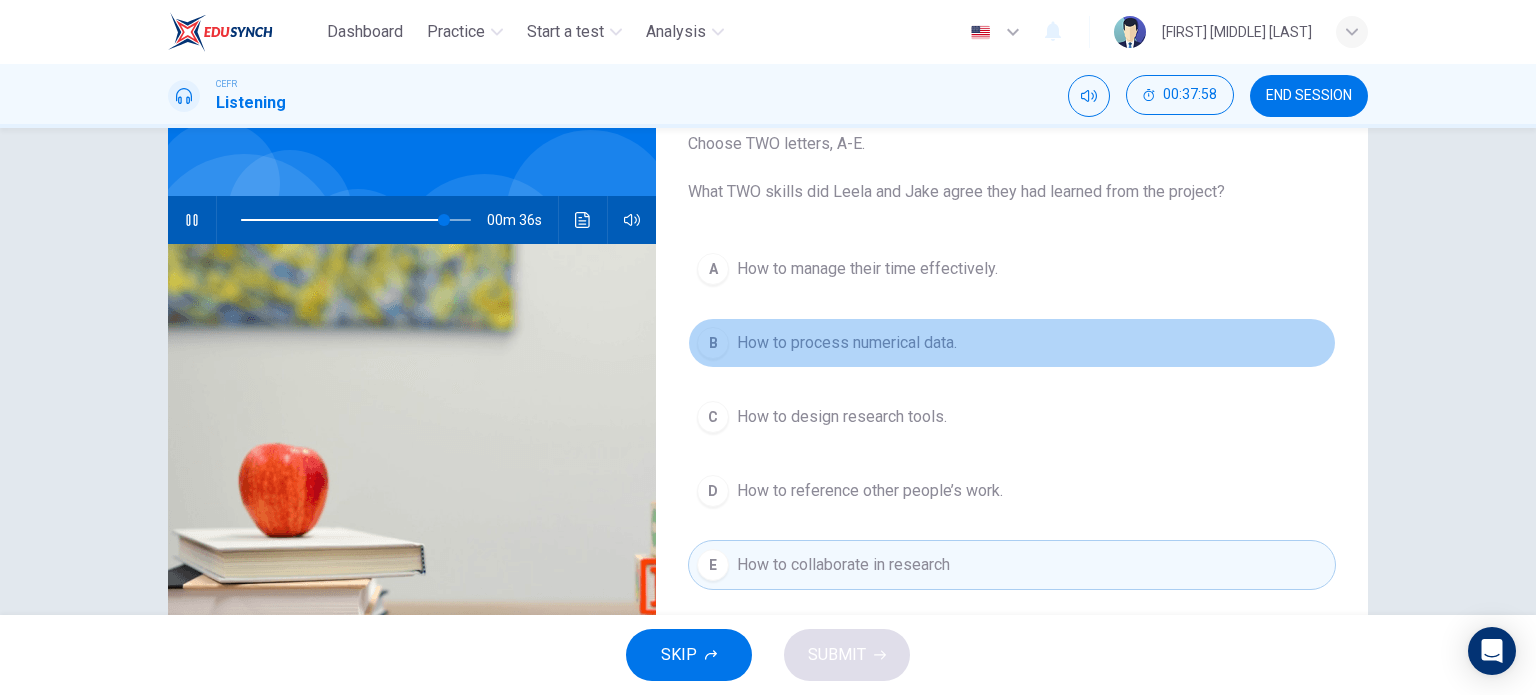 click on "How to process numerical data." at bounding box center [867, 269] 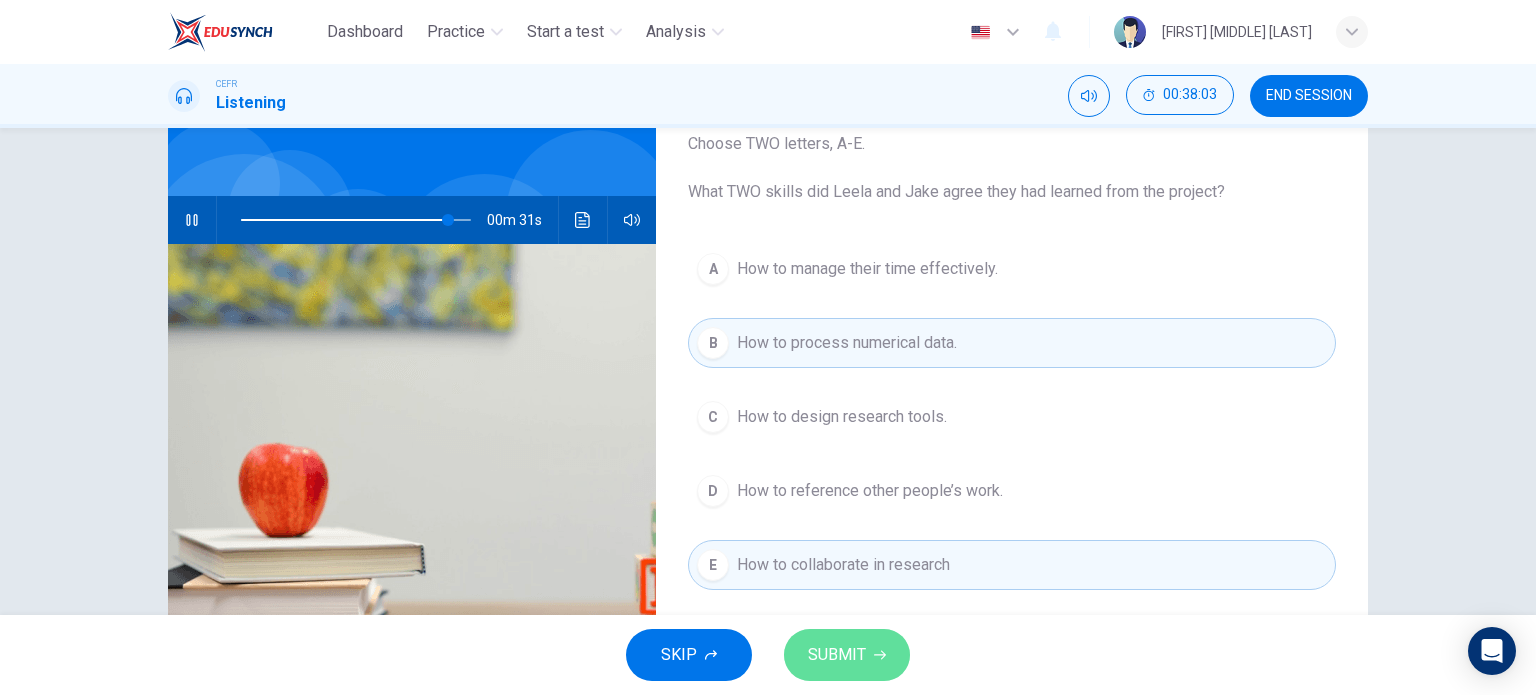 click on "SUBMIT" at bounding box center [837, 655] 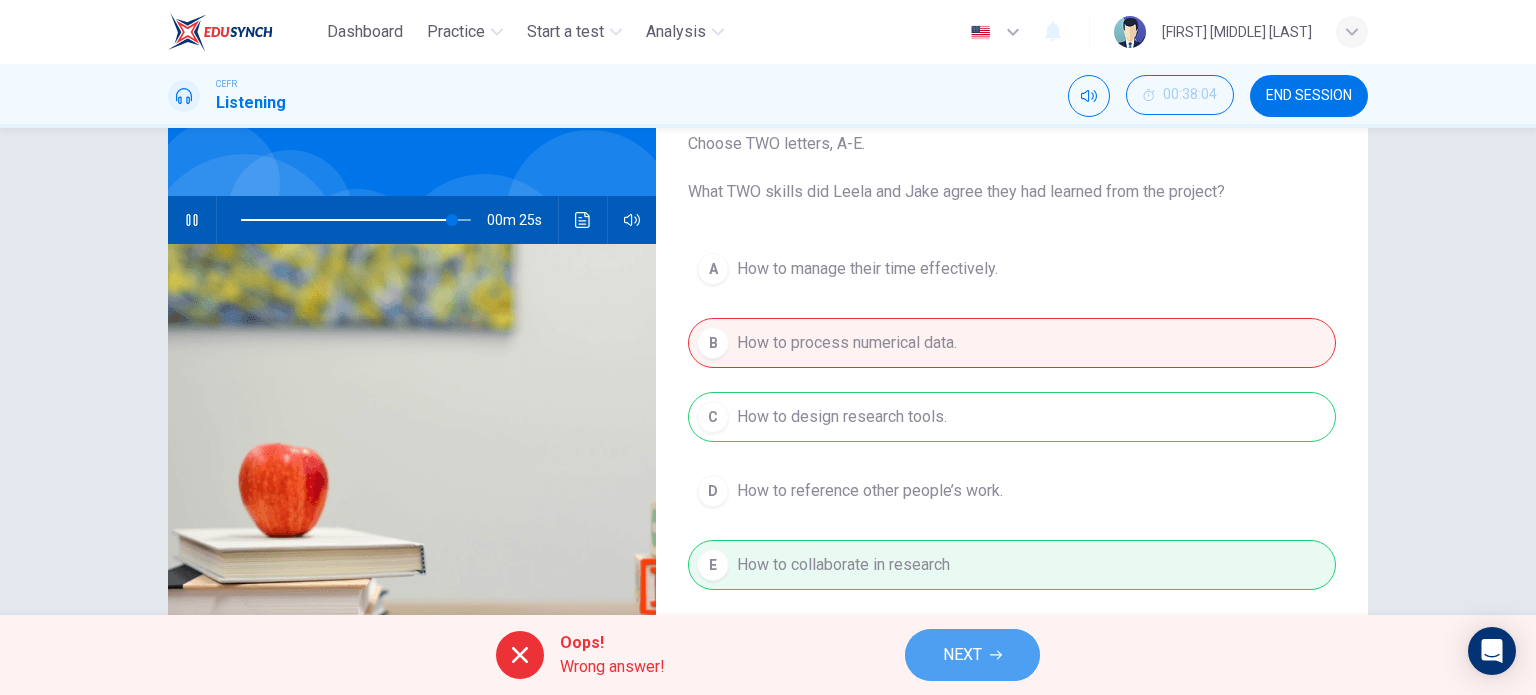 click on "NEXT" at bounding box center (962, 655) 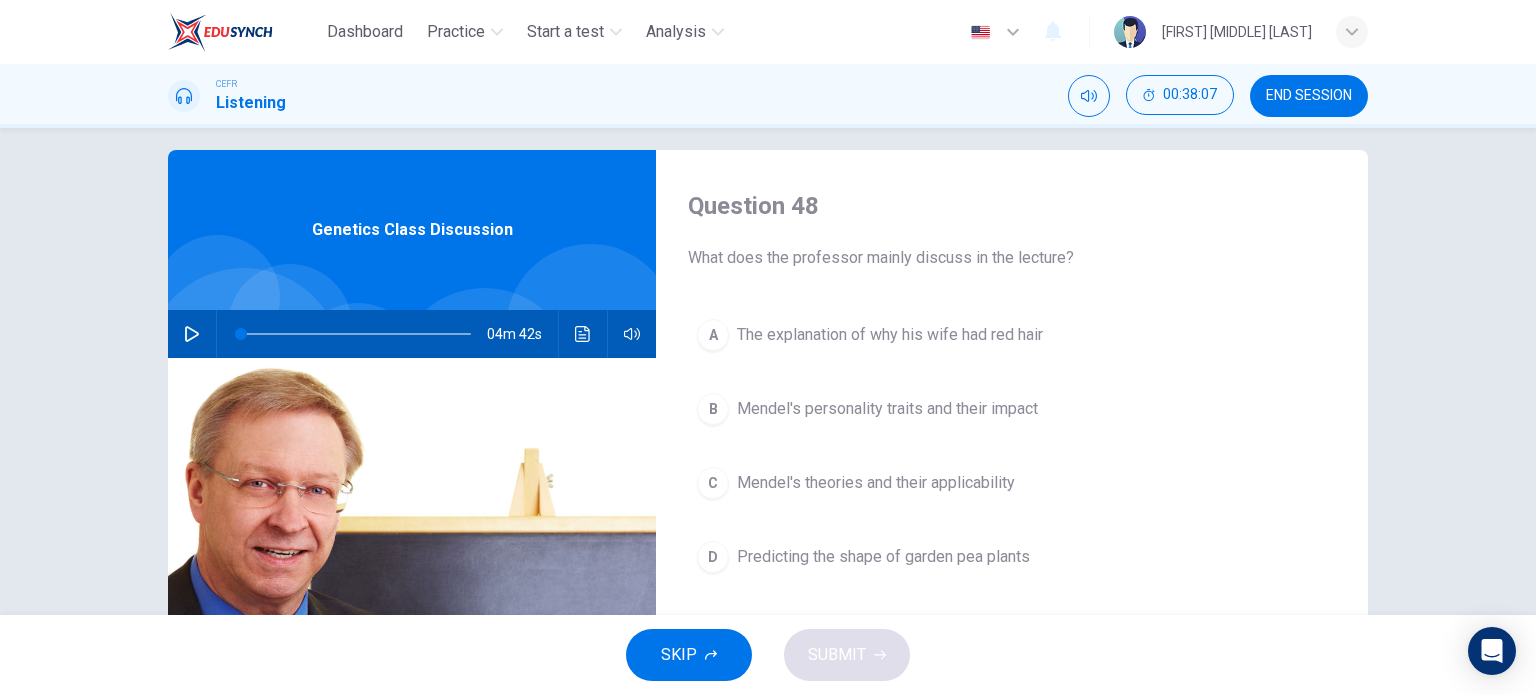 scroll, scrollTop: 19, scrollLeft: 0, axis: vertical 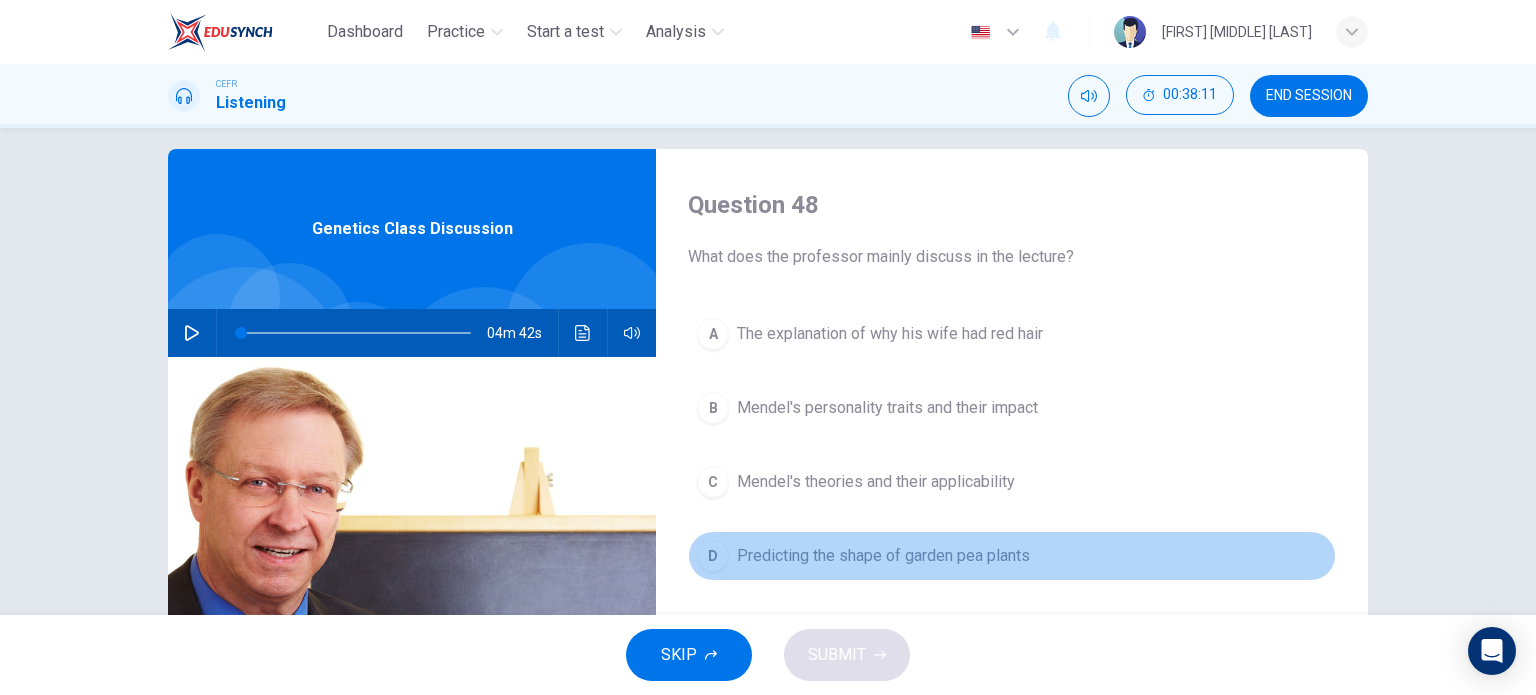 click on "Predicting the shape of garden pea plants" at bounding box center (890, 334) 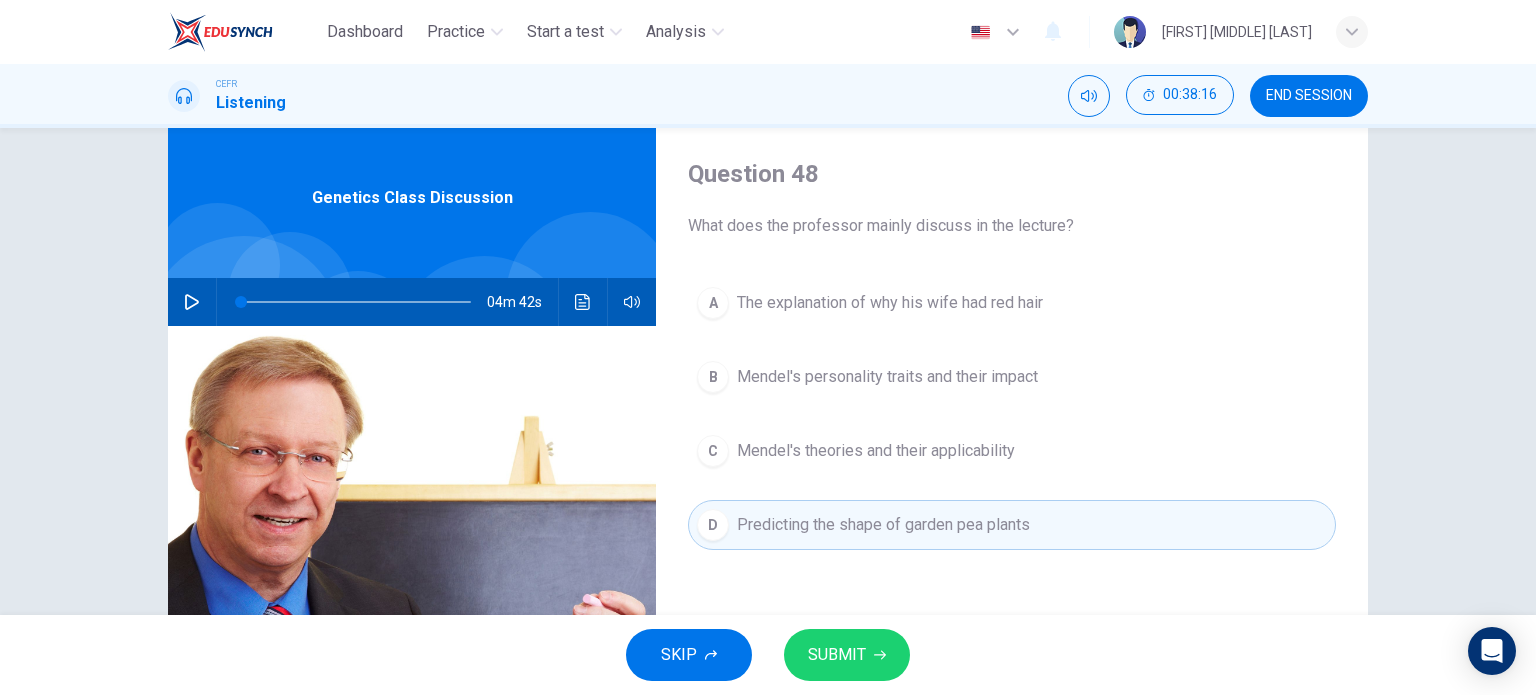 scroll, scrollTop: 48, scrollLeft: 0, axis: vertical 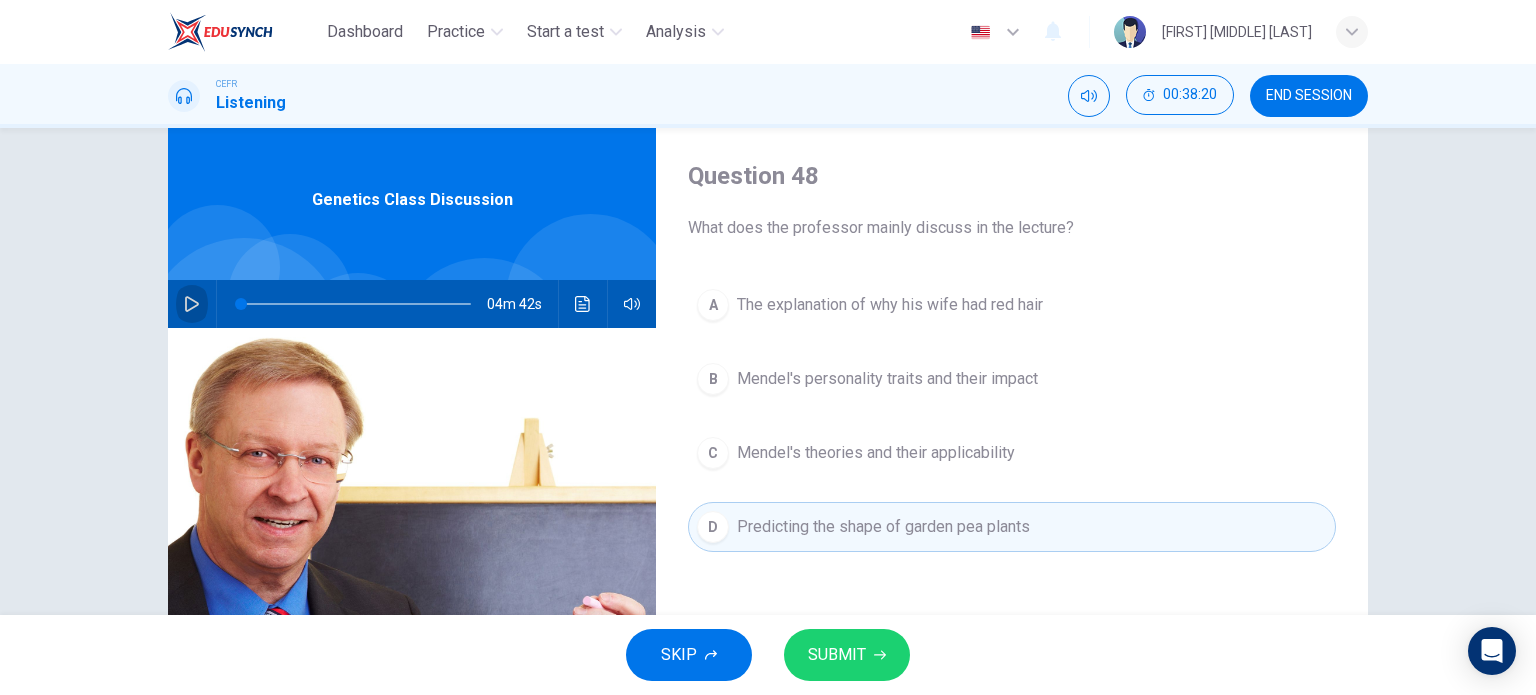 click at bounding box center (192, 304) 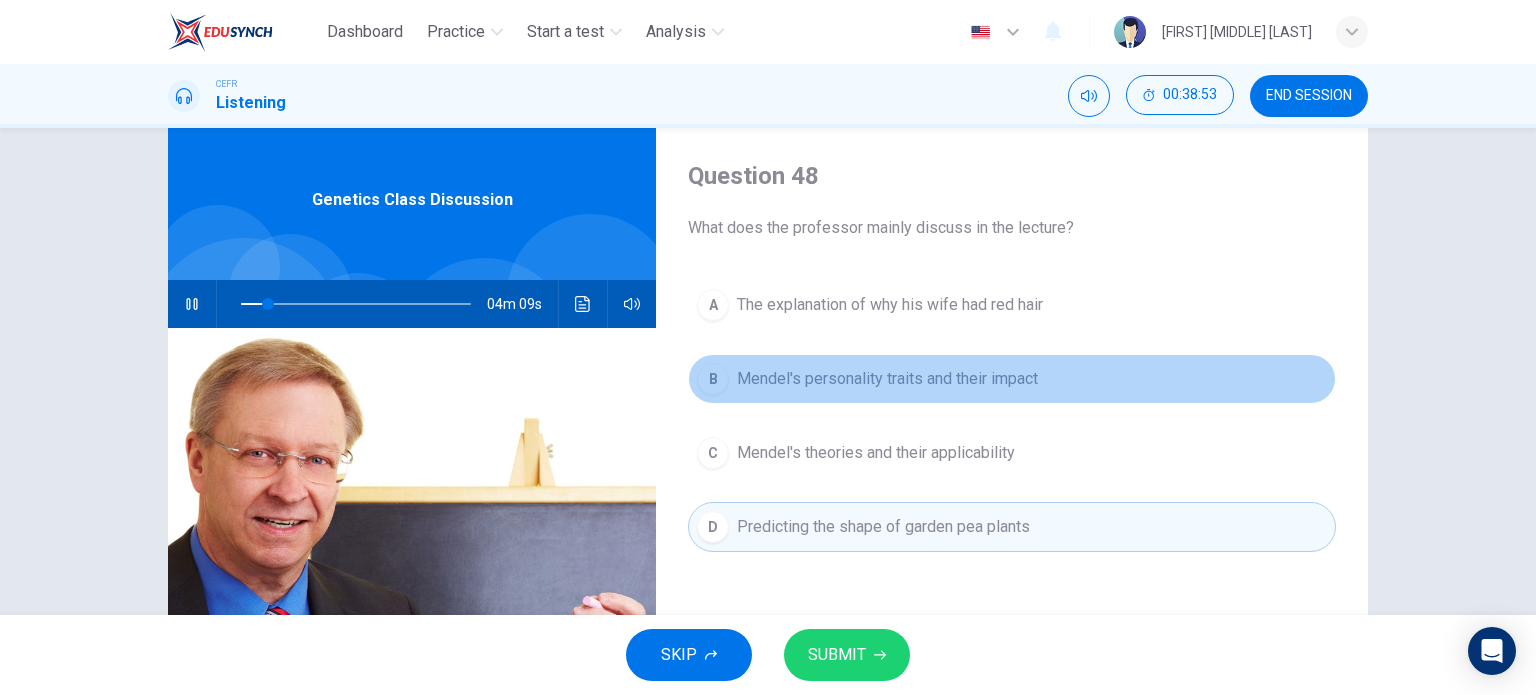 click on "Mendel's personality traits and their impact" at bounding box center [890, 305] 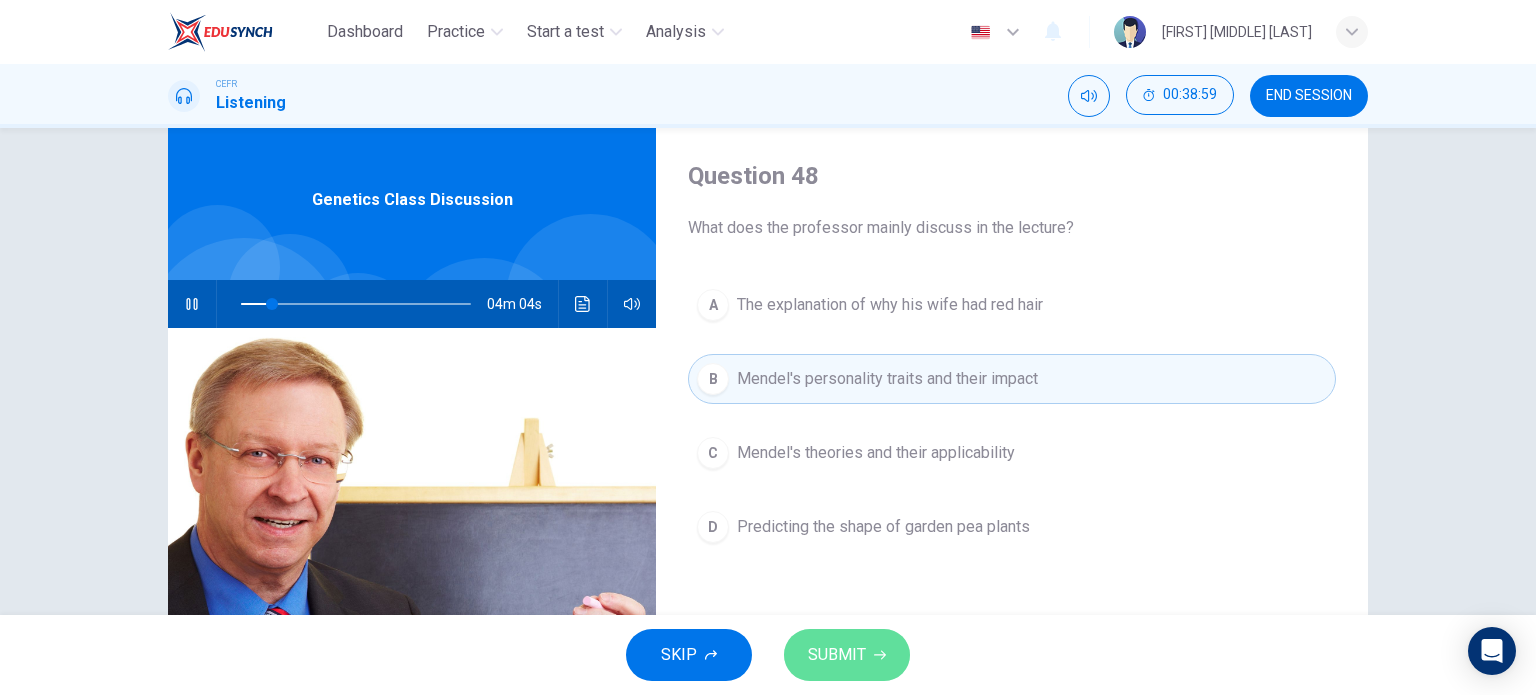 click at bounding box center (880, 655) 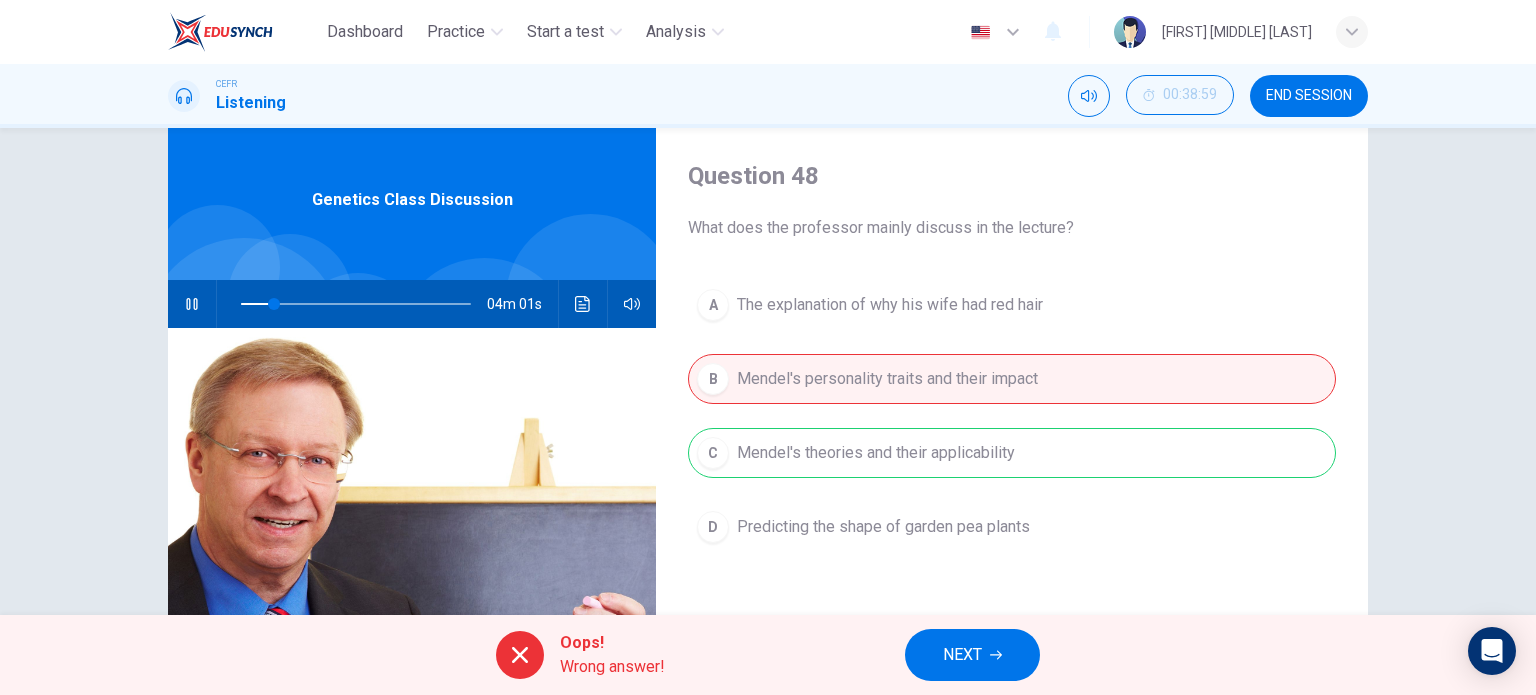 click on "A The explanation of why his wife had red hair B Mendel's personality traits and their impact C Mendel's theories and their applicability D Predicting the shape of garden pea plants" at bounding box center (1012, 436) 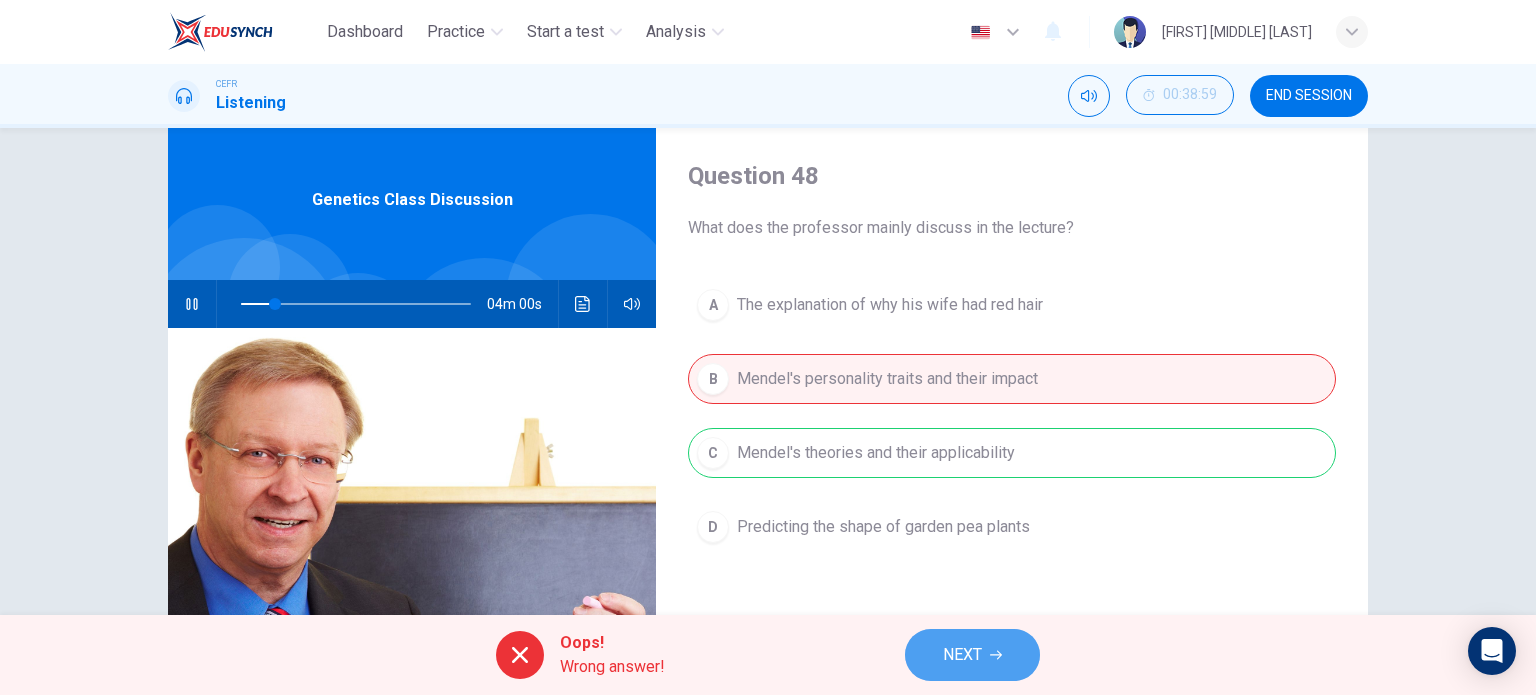 click on "NEXT" at bounding box center [962, 655] 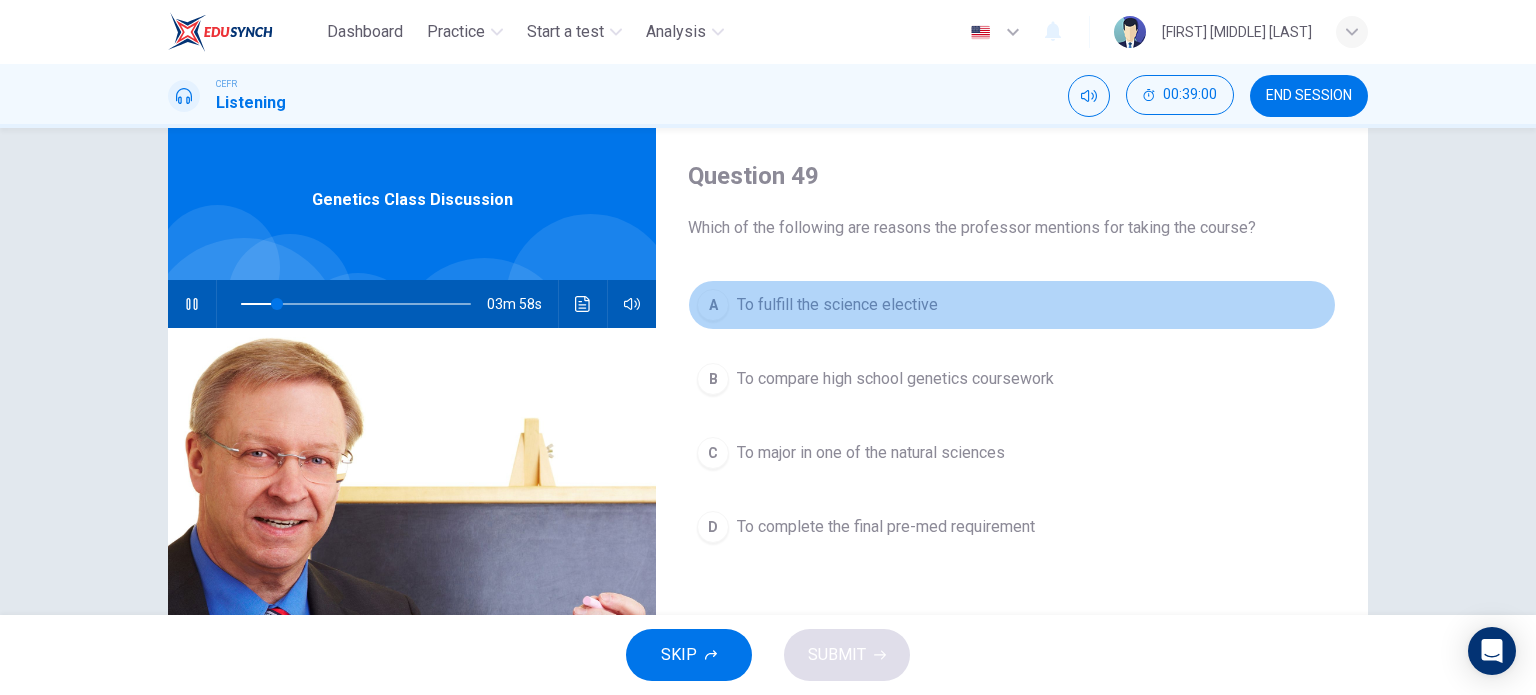 click on "To fulfill the science elective" at bounding box center (837, 305) 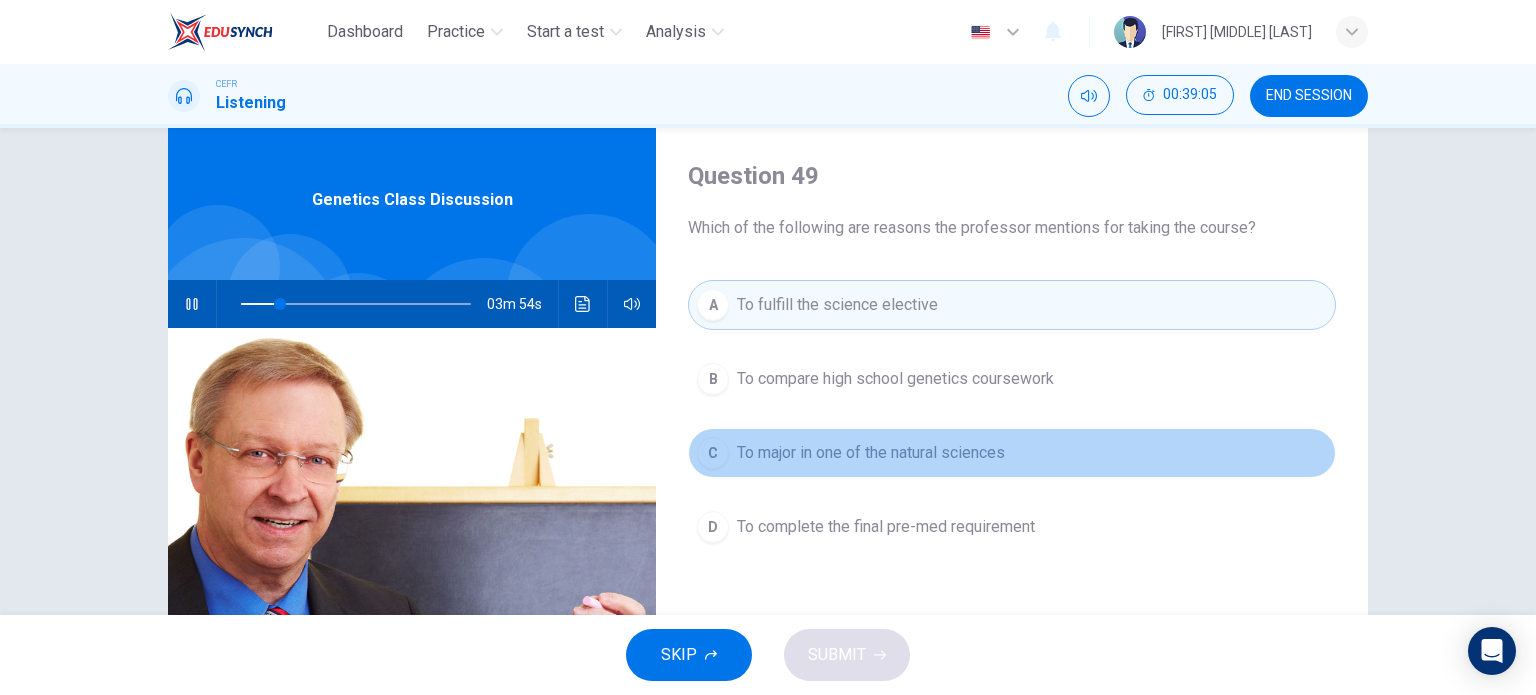 click on "To major in one of the natural sciences" at bounding box center (895, 379) 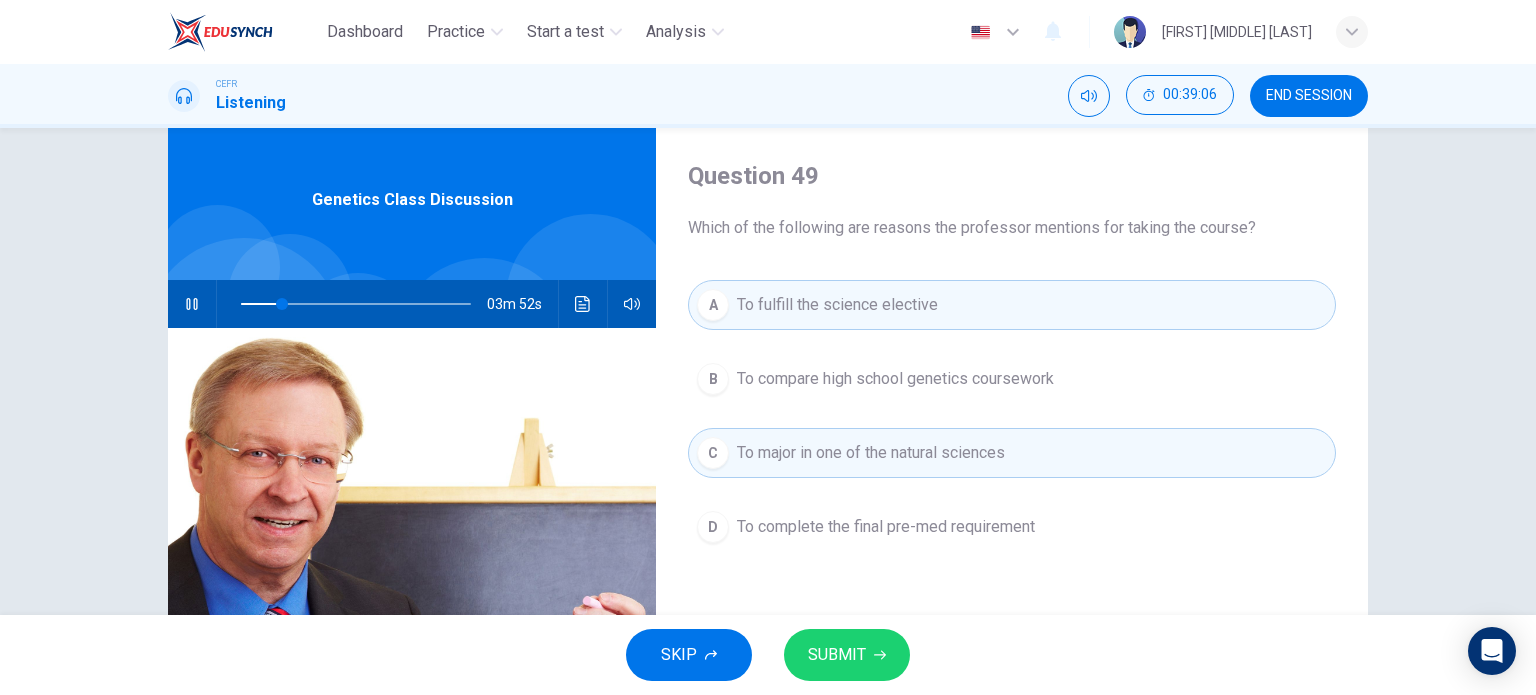 click on "SUBMIT" at bounding box center [837, 655] 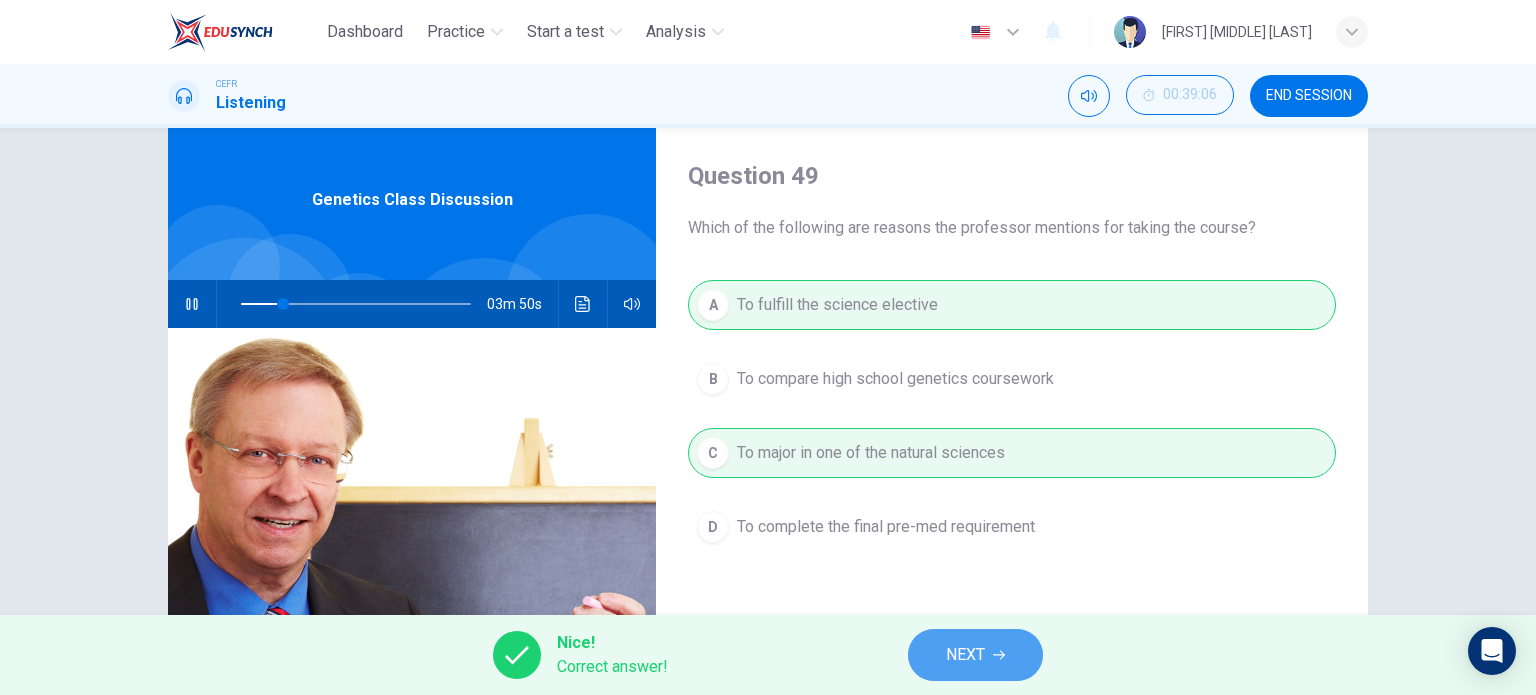 click on "NEXT" at bounding box center [965, 655] 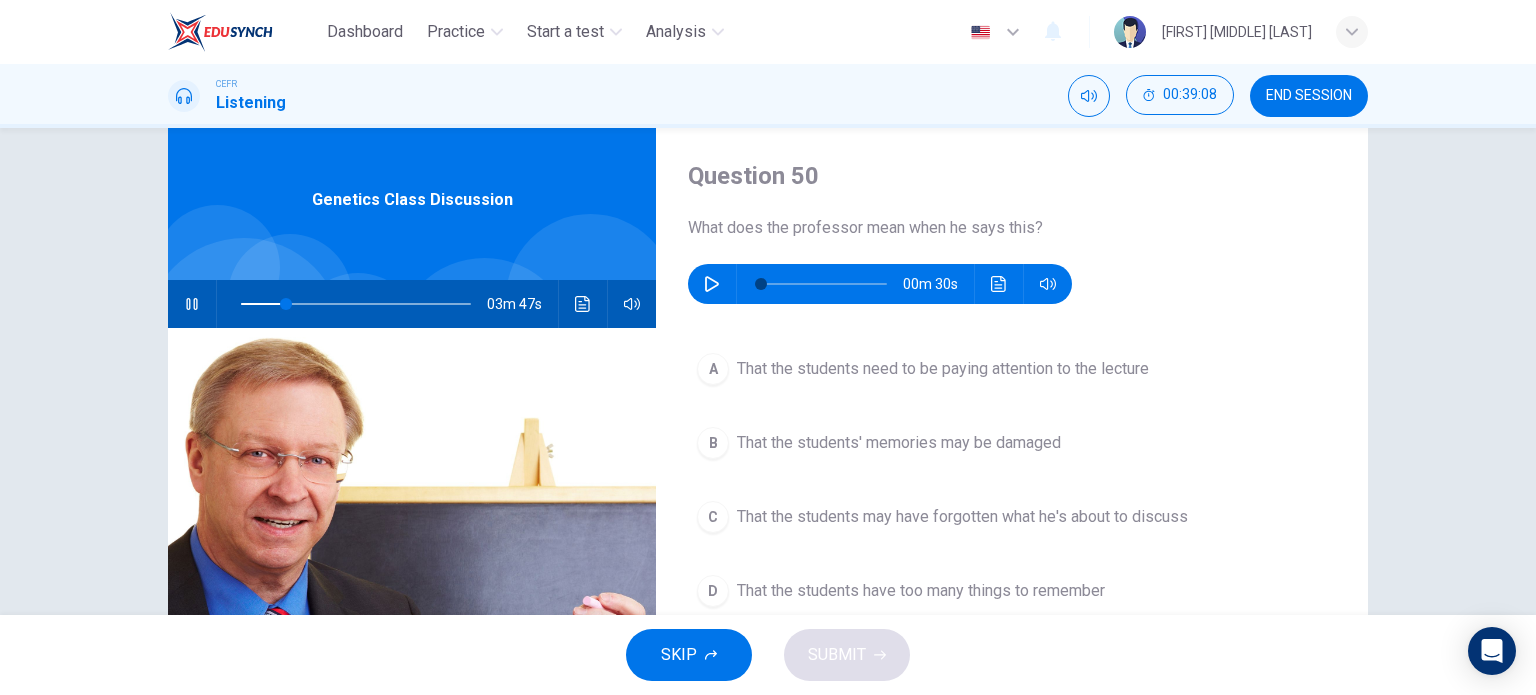 scroll, scrollTop: 63, scrollLeft: 0, axis: vertical 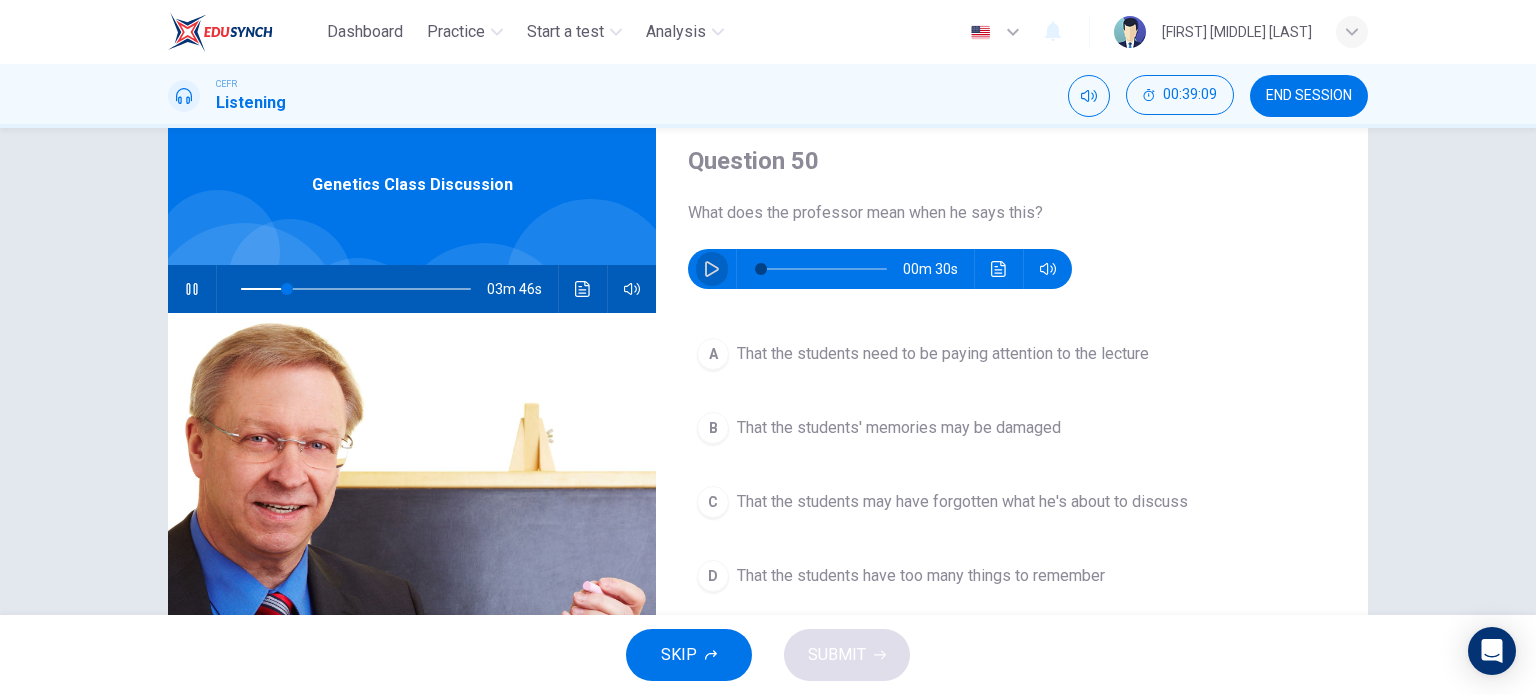 click at bounding box center [712, 269] 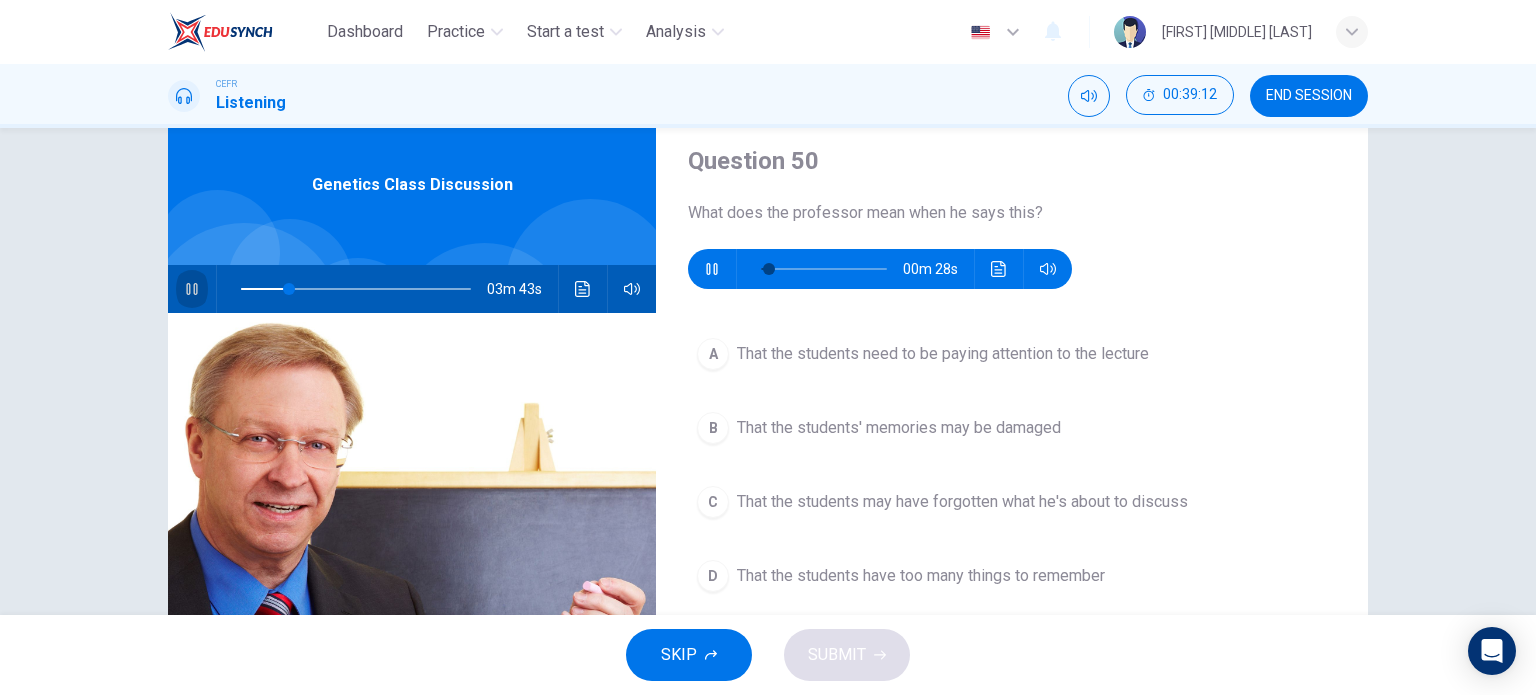 click at bounding box center (192, 289) 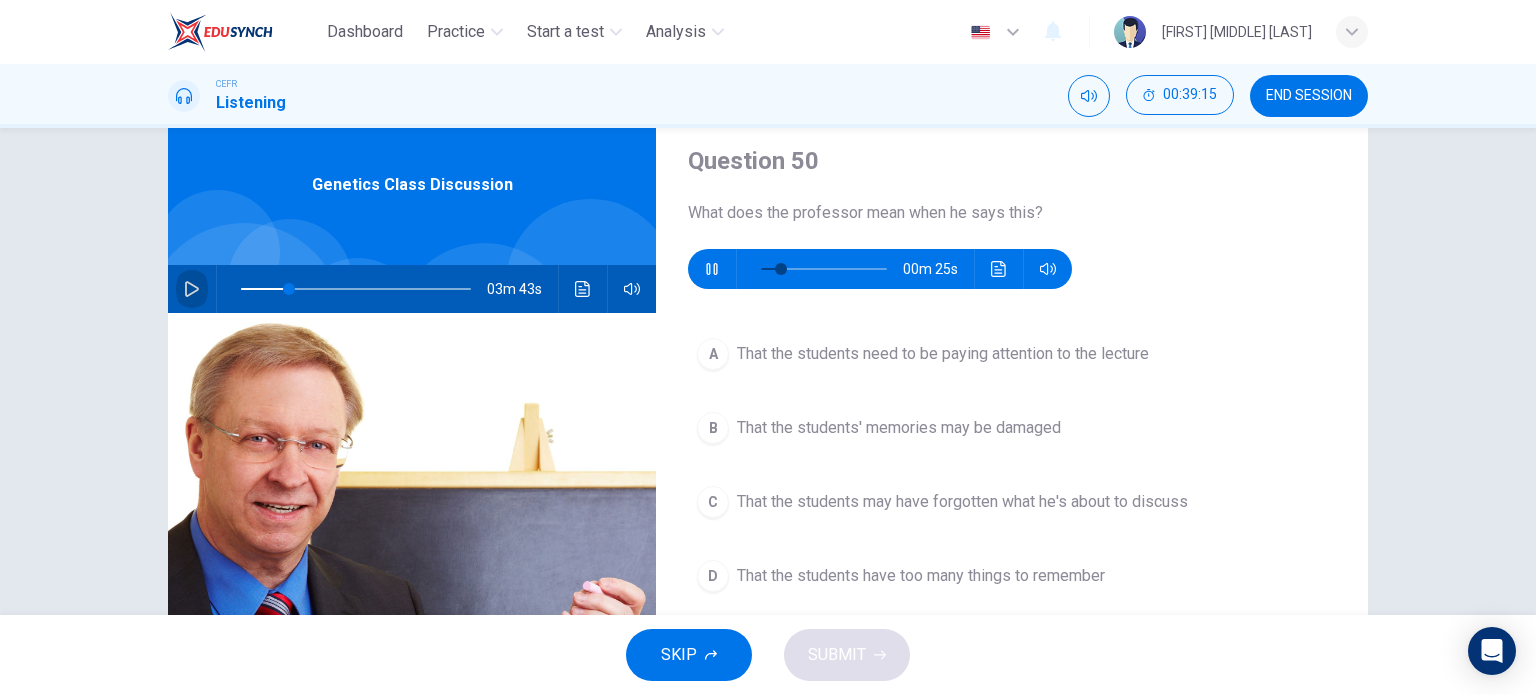 click at bounding box center (192, 289) 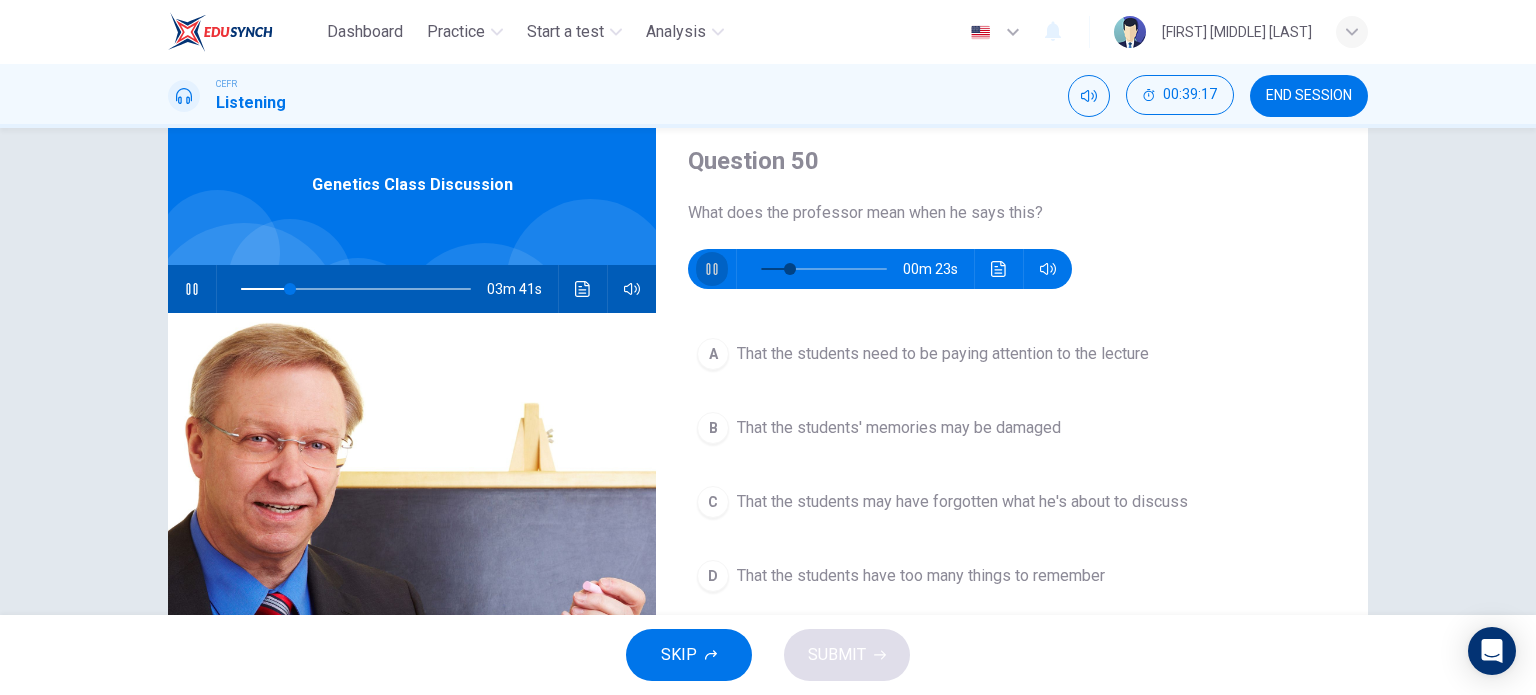 click at bounding box center [712, 269] 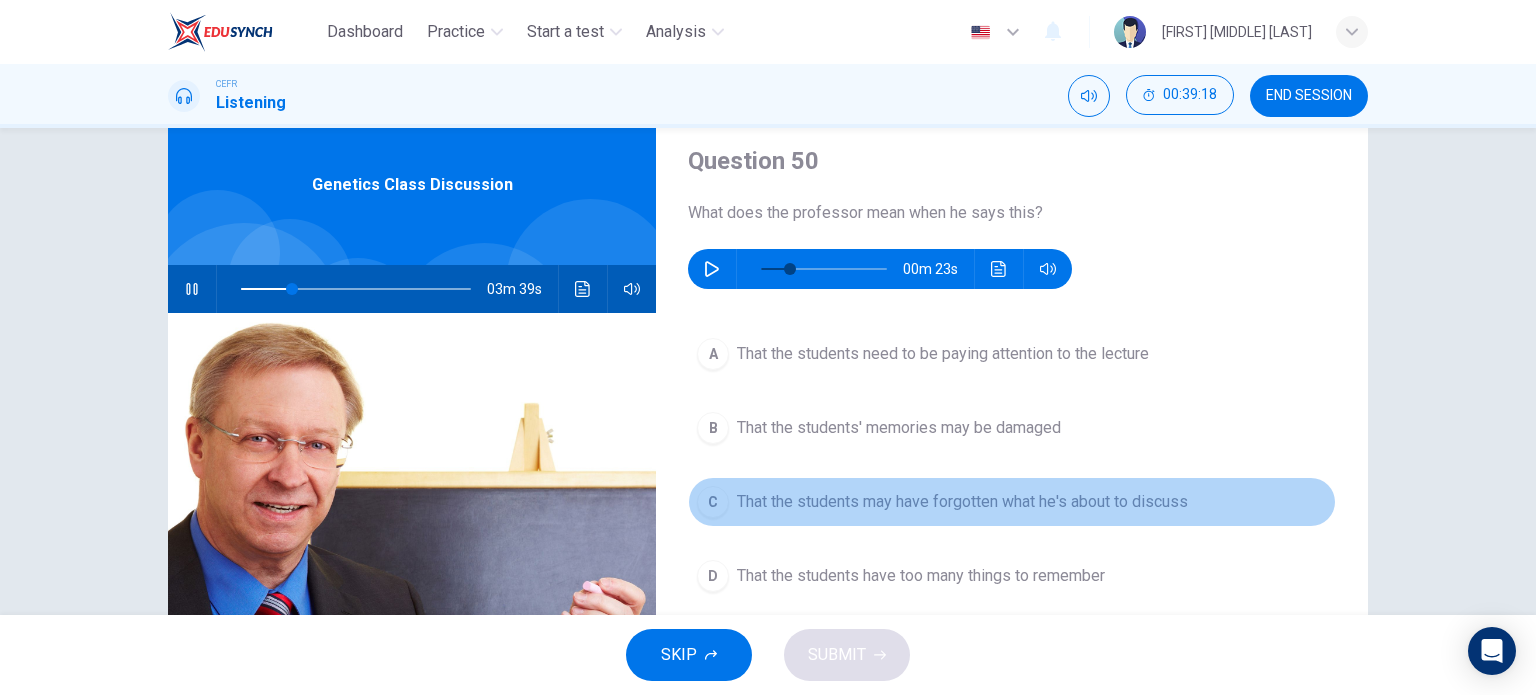 click on "C That the students may have forgotten what he's about to discuss" at bounding box center [1012, 502] 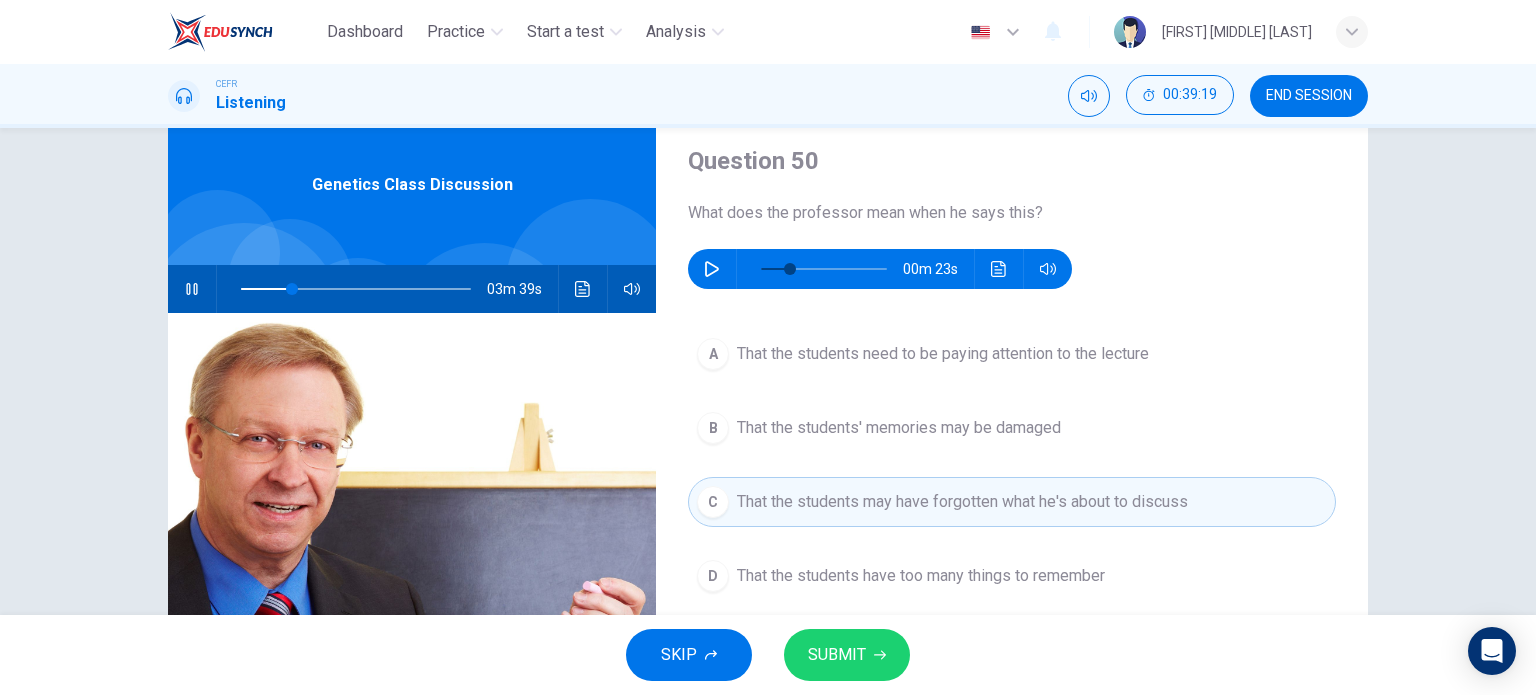 click on "SUBMIT" at bounding box center (847, 655) 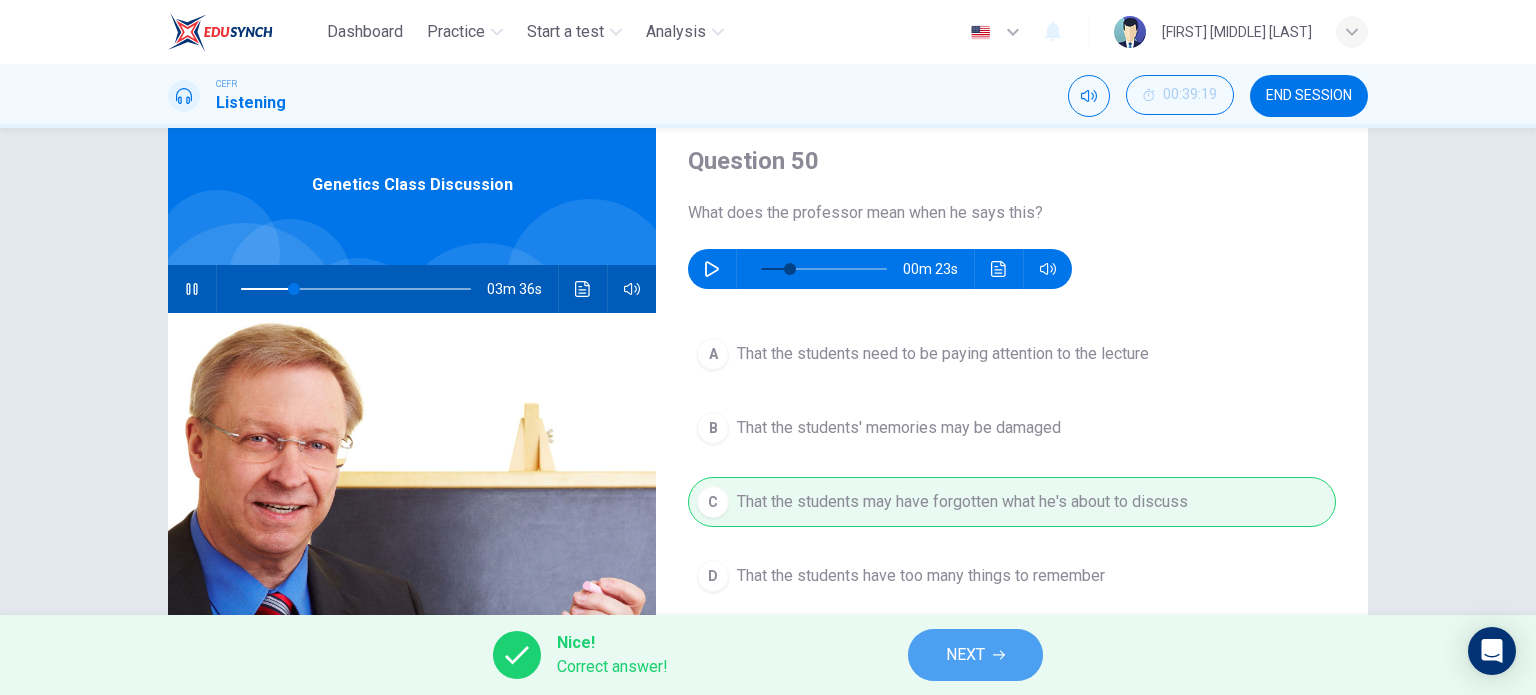 click on "NEXT" at bounding box center [965, 655] 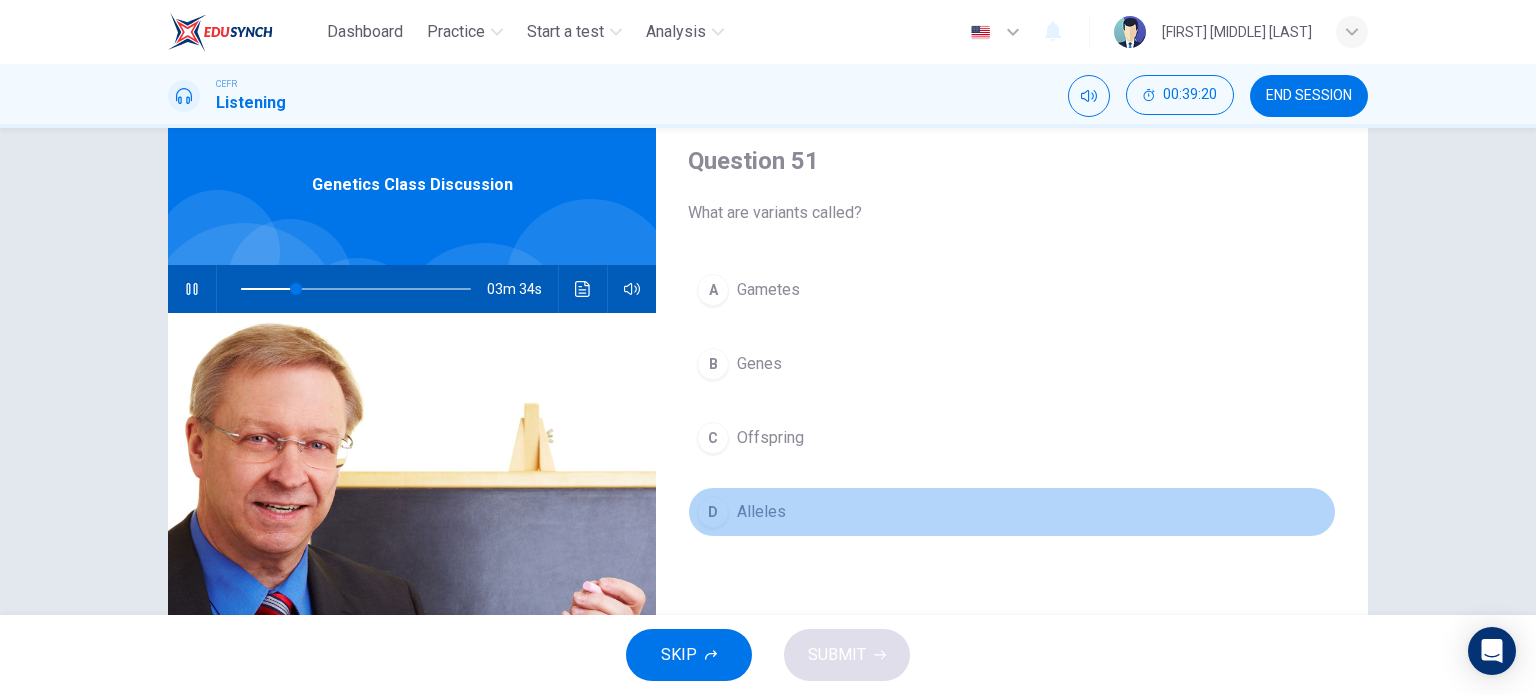 click on "D Alleles" at bounding box center (1012, 512) 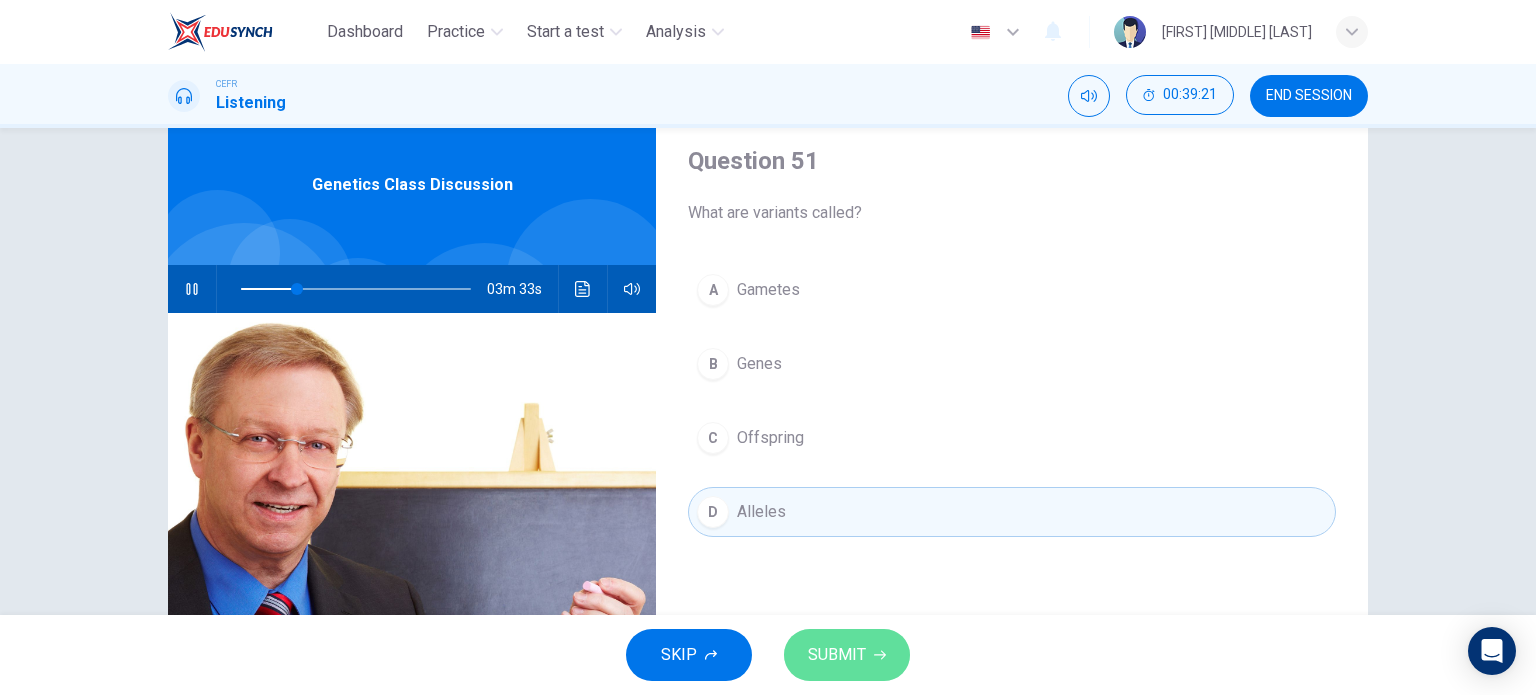 click on "SUBMIT" at bounding box center [837, 655] 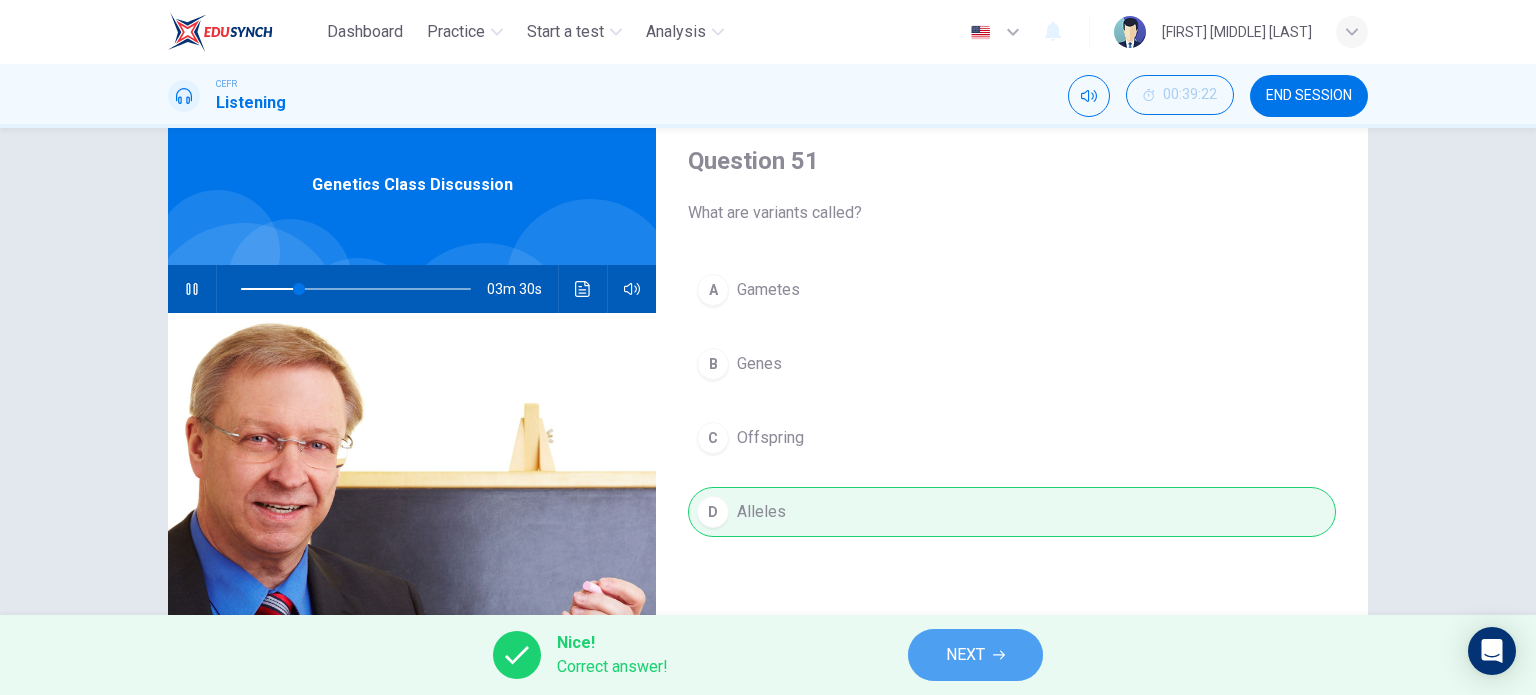 click on "NEXT" at bounding box center (965, 655) 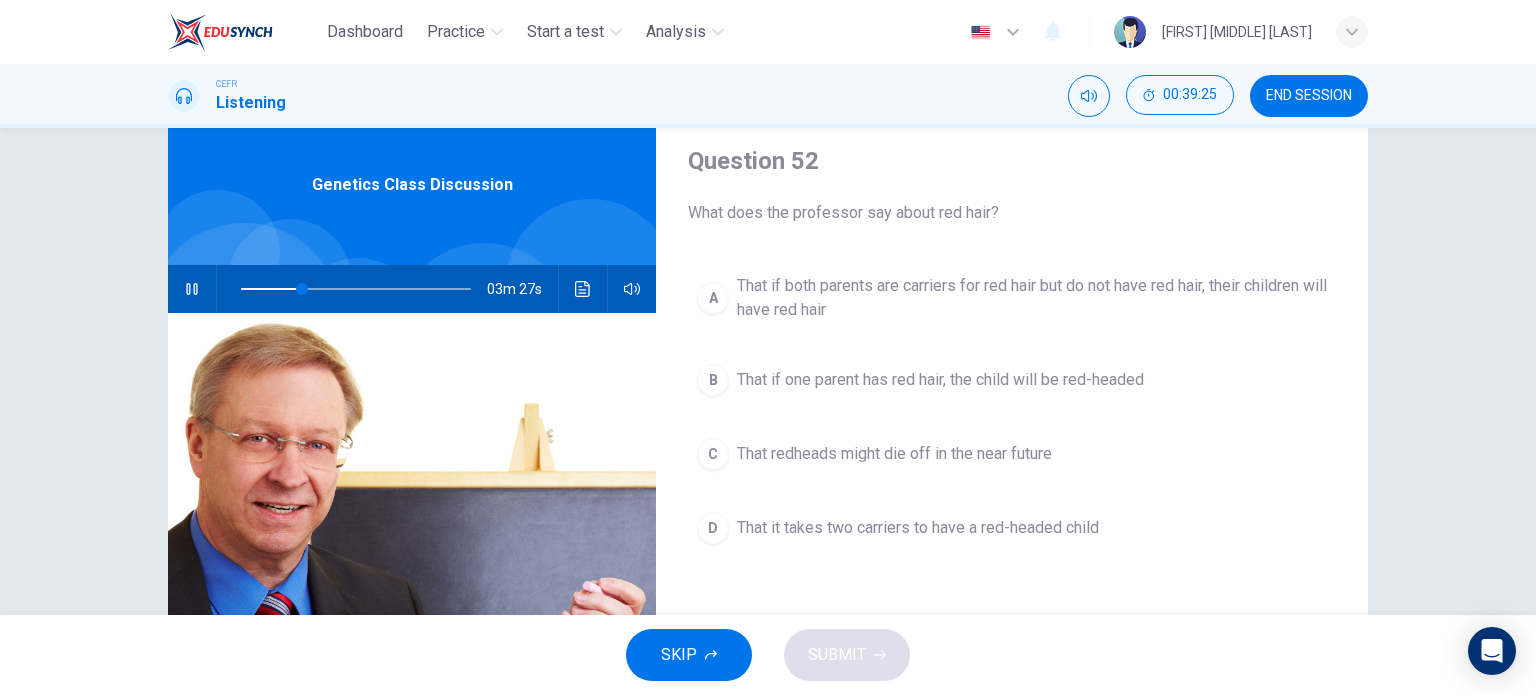 drag, startPoint x: 940, startPoint y: 556, endPoint x: 912, endPoint y: 538, distance: 33.286633 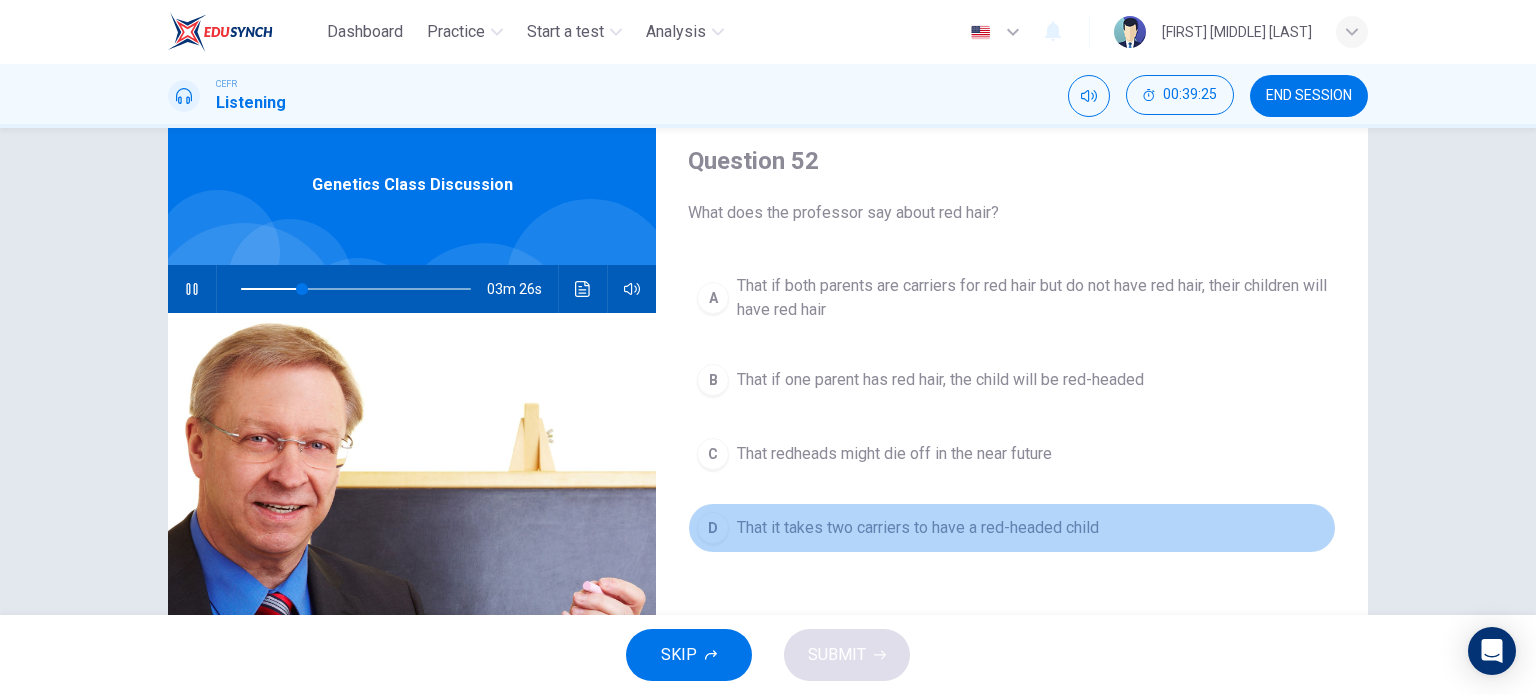 click on "That it takes two carriers to have a red-headed child" at bounding box center (1032, 298) 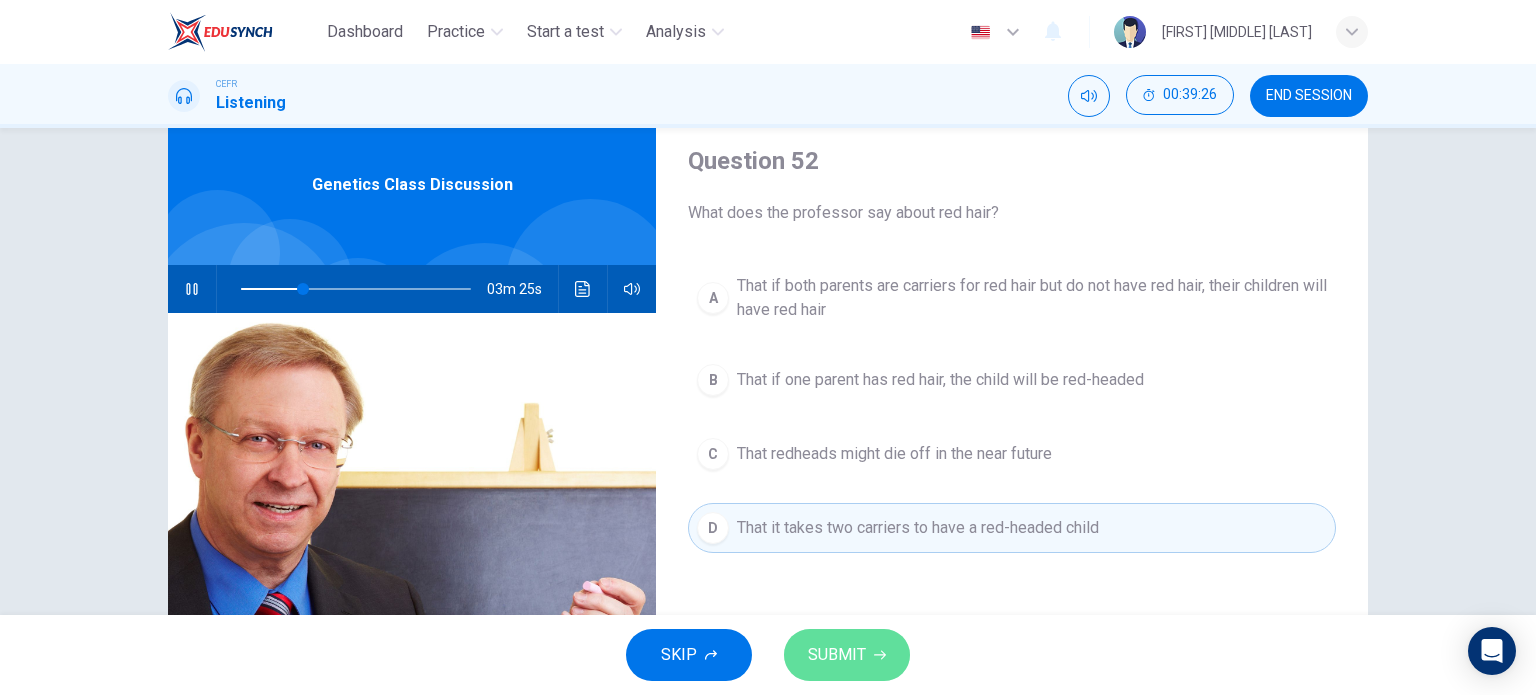 click on "SUBMIT" at bounding box center (837, 655) 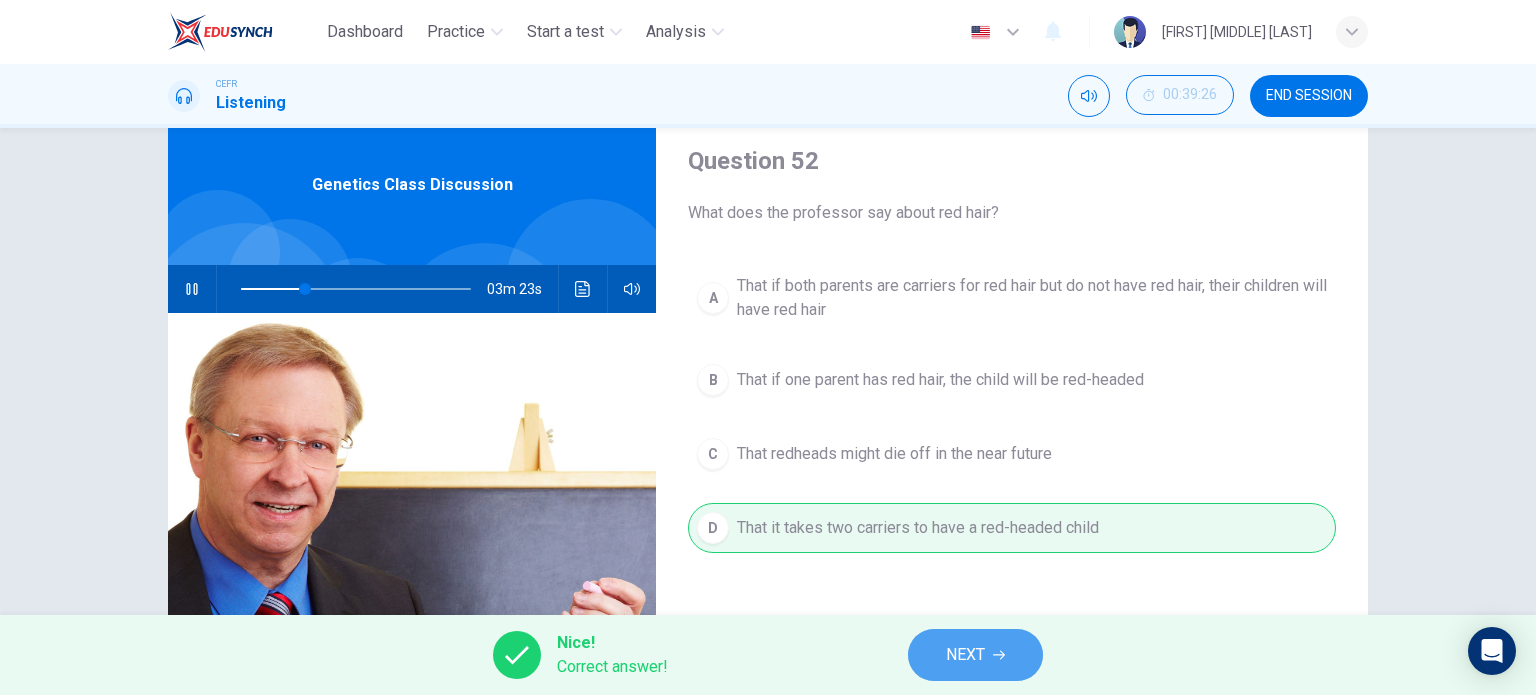 click on "NEXT" at bounding box center (965, 655) 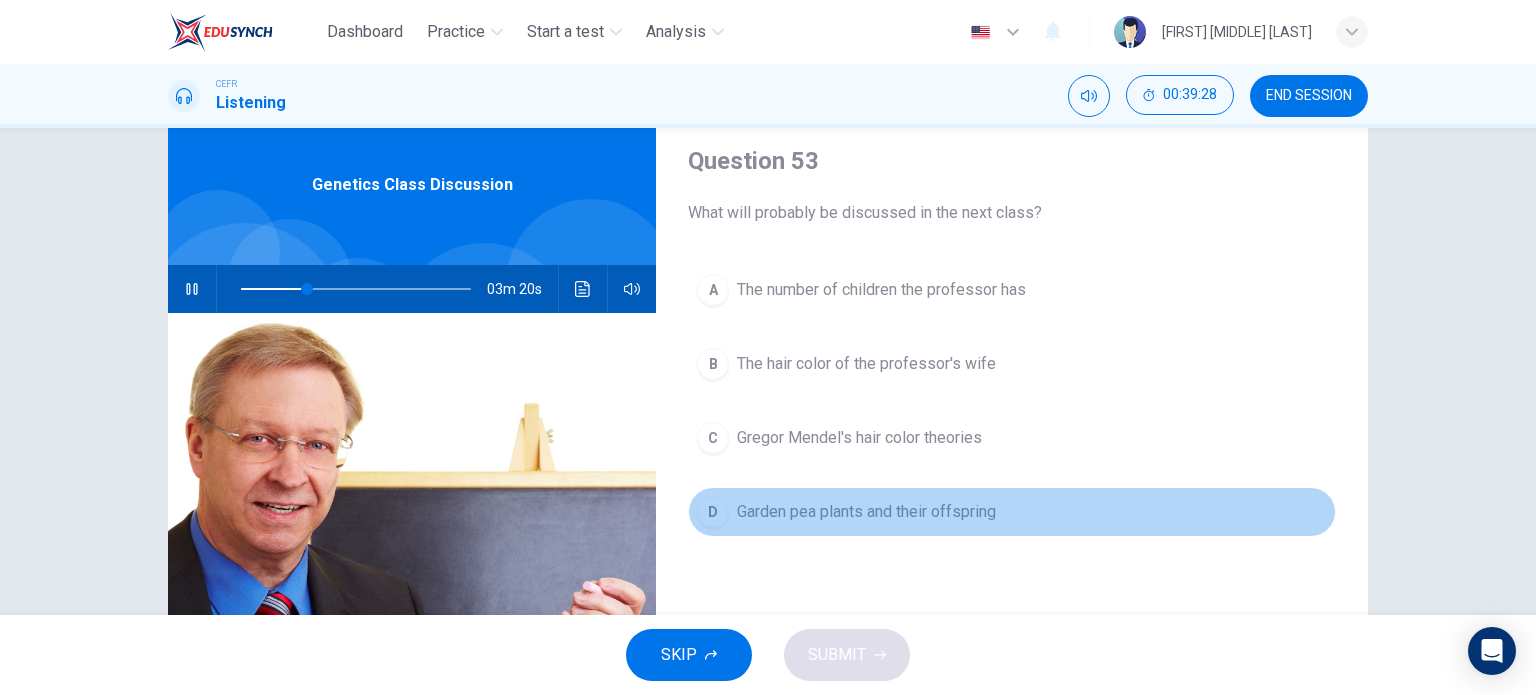 click on "Garden pea plants and their offspring" at bounding box center (881, 290) 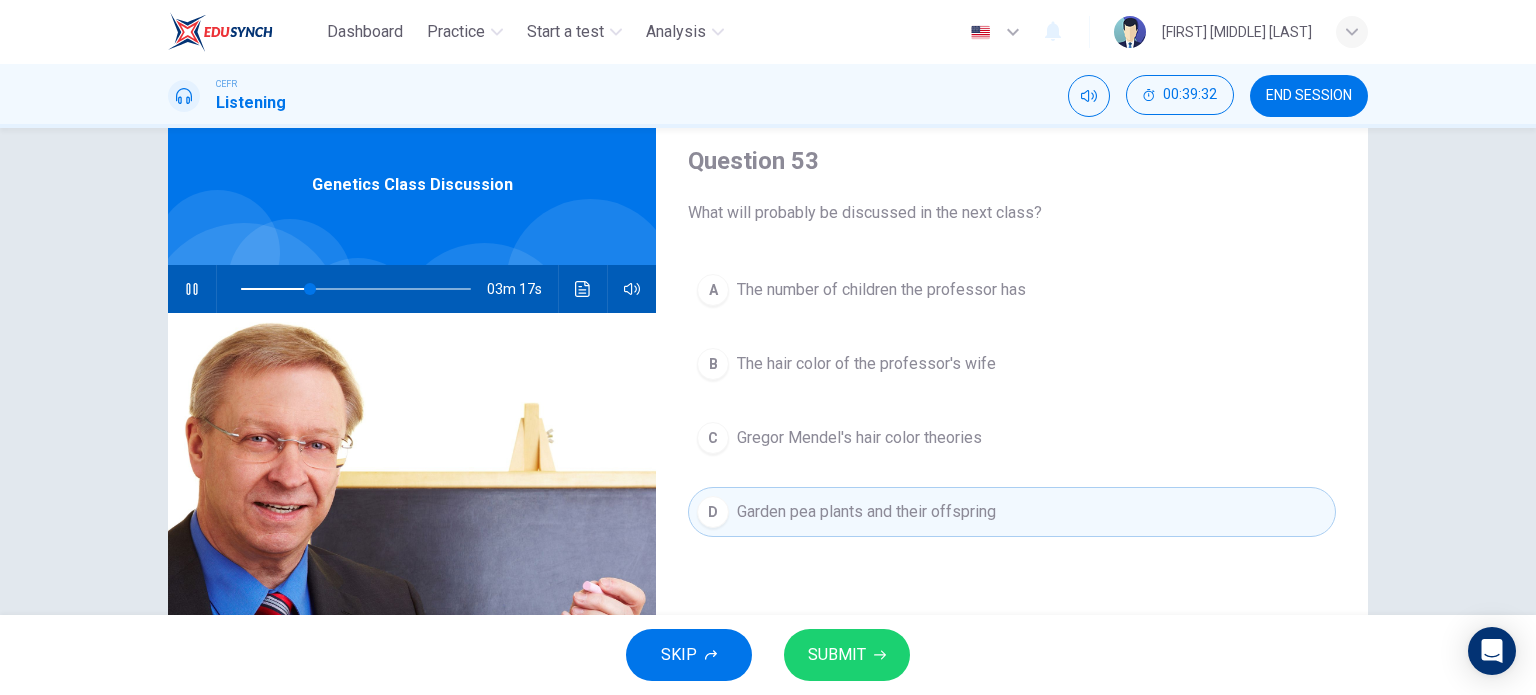 click on "A The number of children the professor has B The hair color of the professor's wife C Gregor Mendel's hair color theories D Garden pea plants and their offspring" at bounding box center (1012, 421) 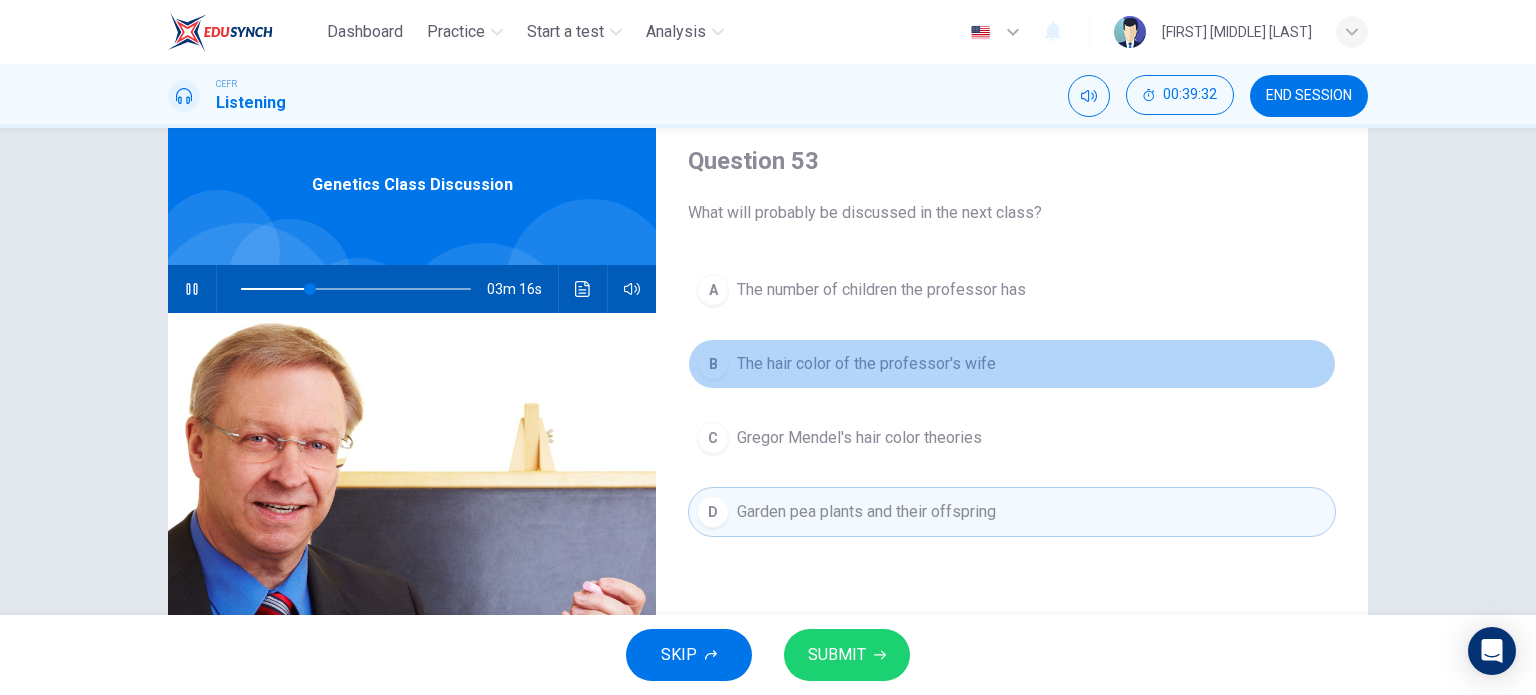 click on "The hair color of the professor's wife" at bounding box center [881, 290] 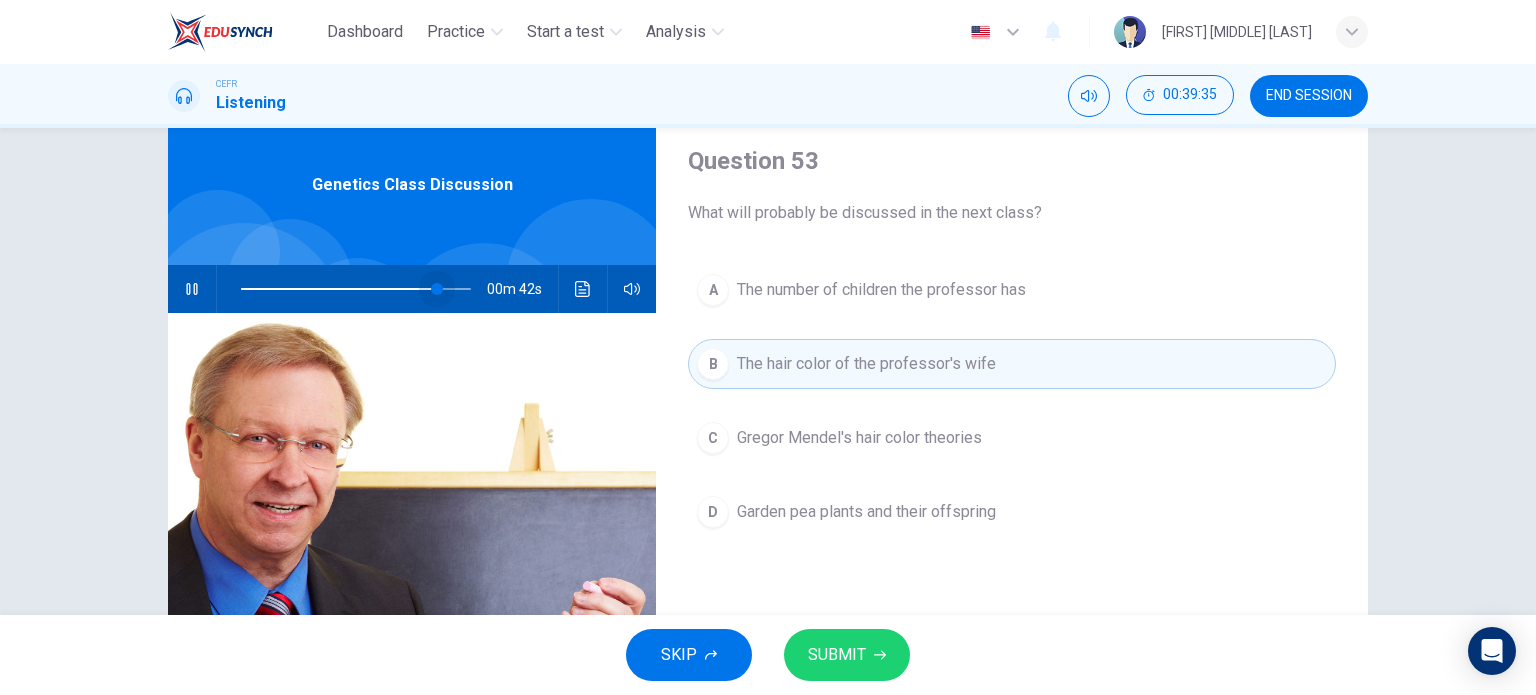click at bounding box center (356, 289) 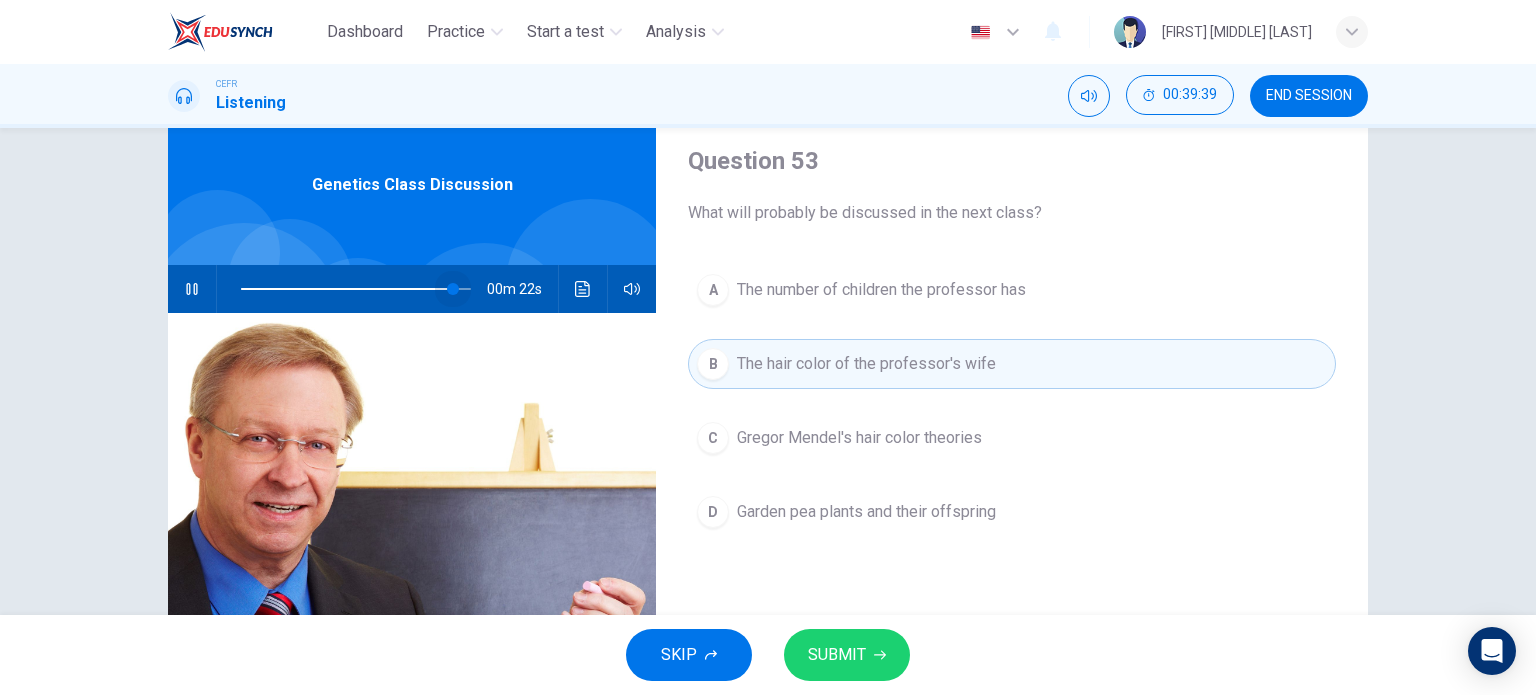 click at bounding box center (453, 289) 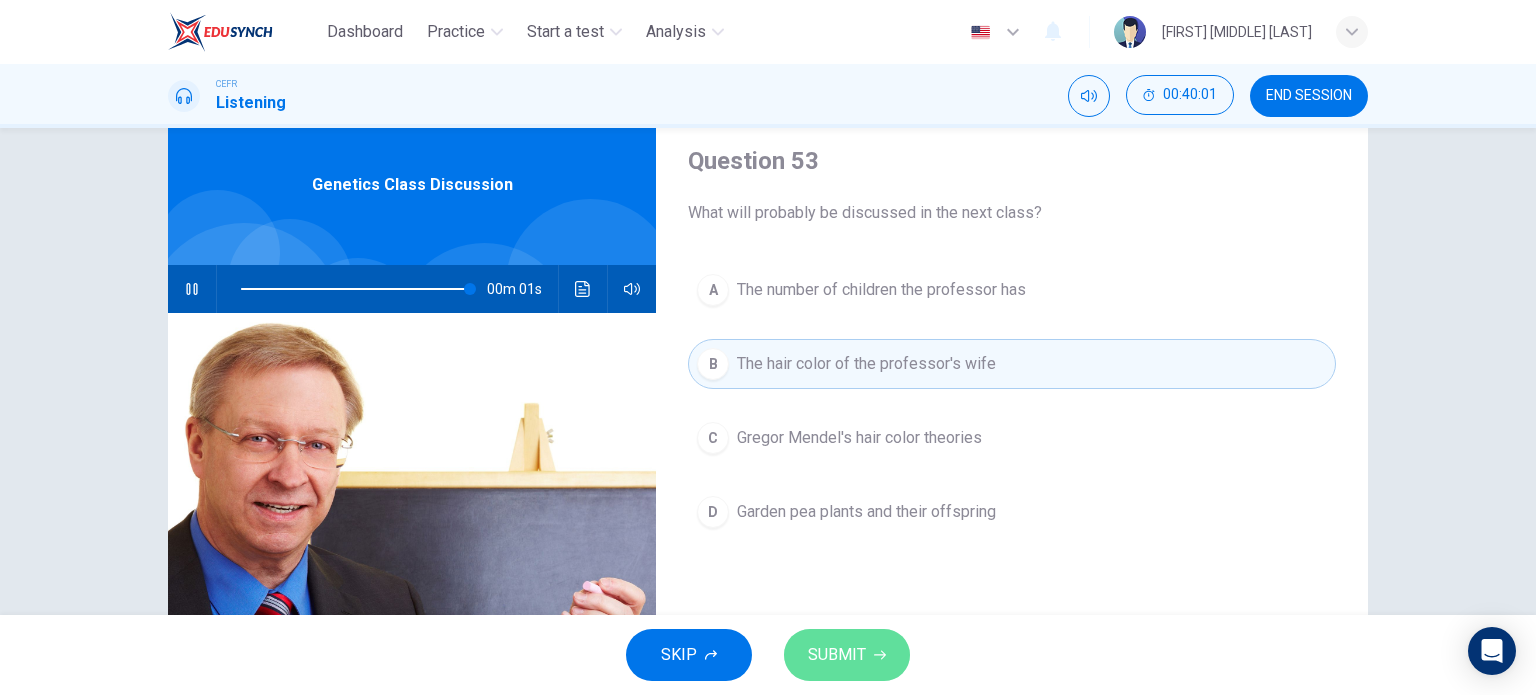 click on "SUBMIT" at bounding box center (837, 655) 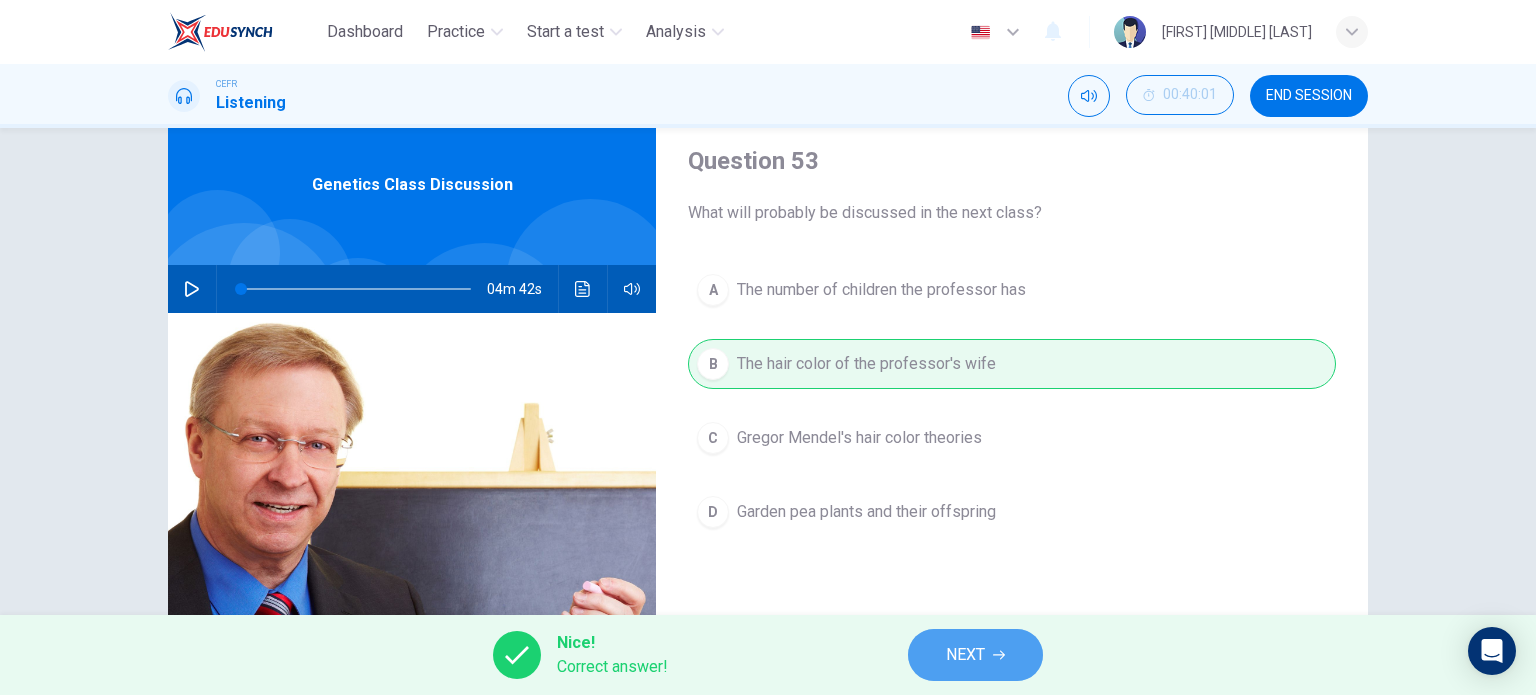 click on "NEXT" at bounding box center (975, 655) 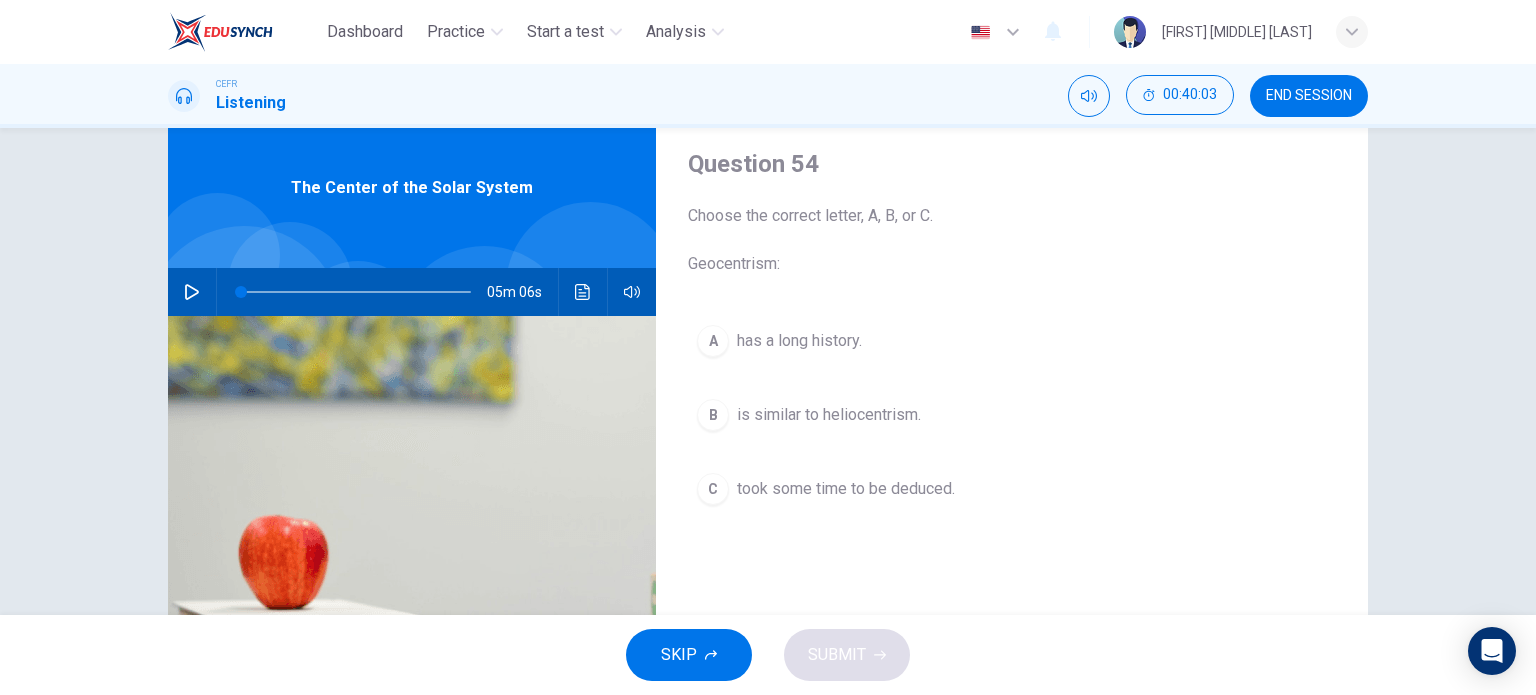 scroll, scrollTop: 63, scrollLeft: 0, axis: vertical 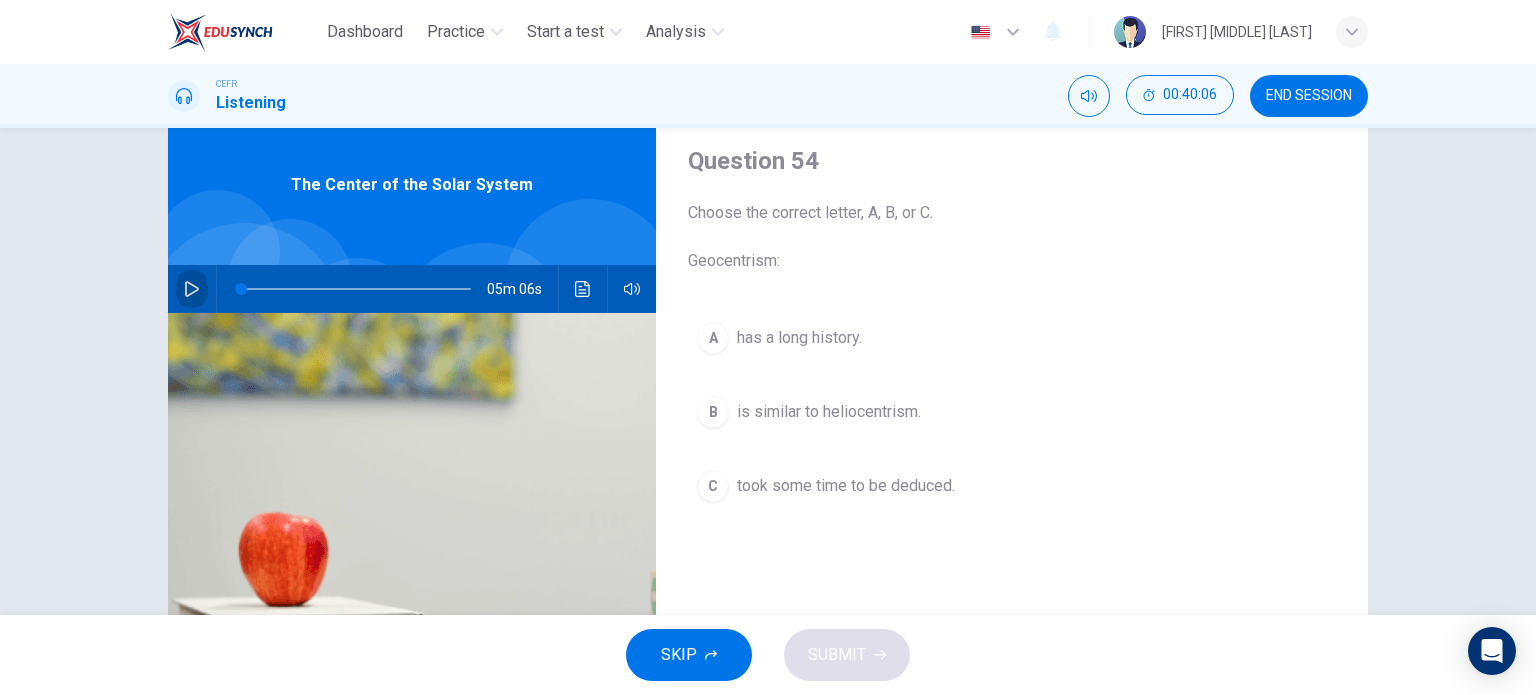 click at bounding box center [192, 289] 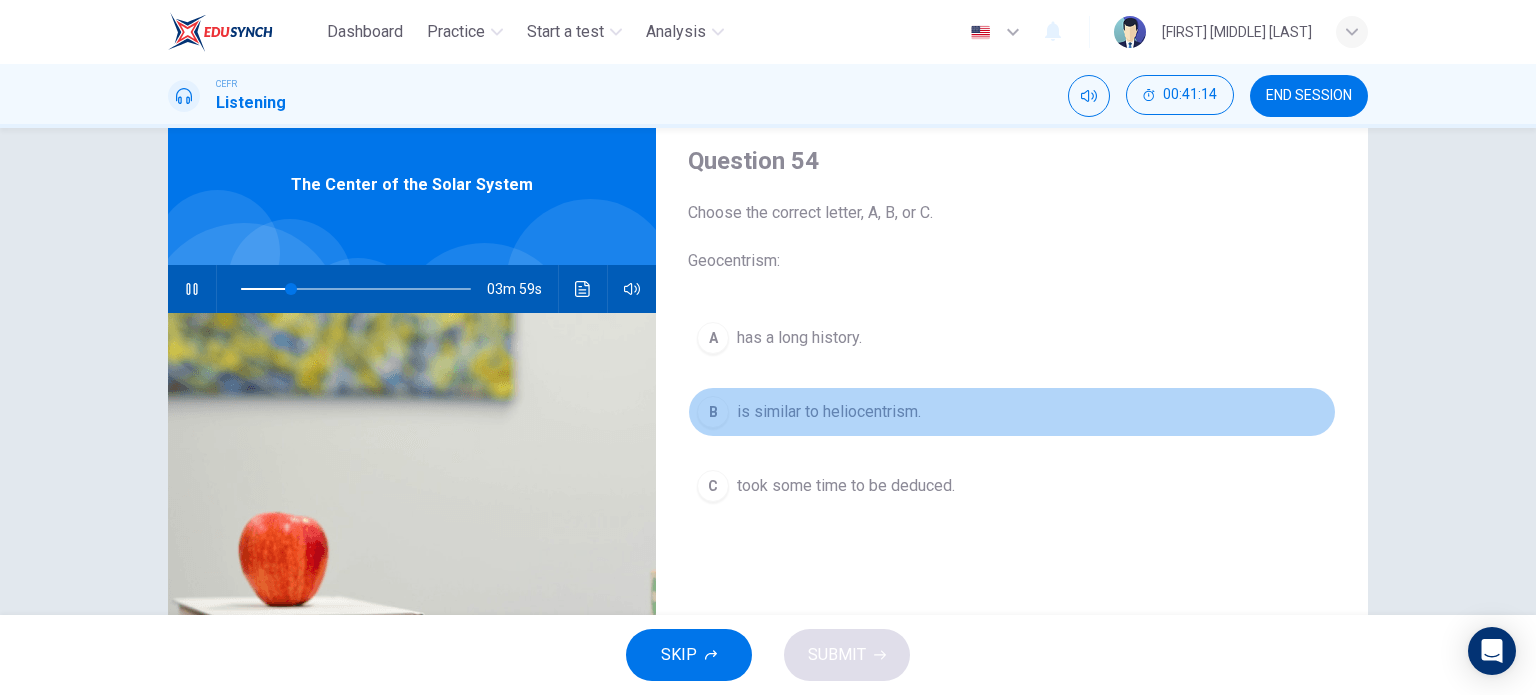 click on "is similar to heliocentrism." at bounding box center [799, 338] 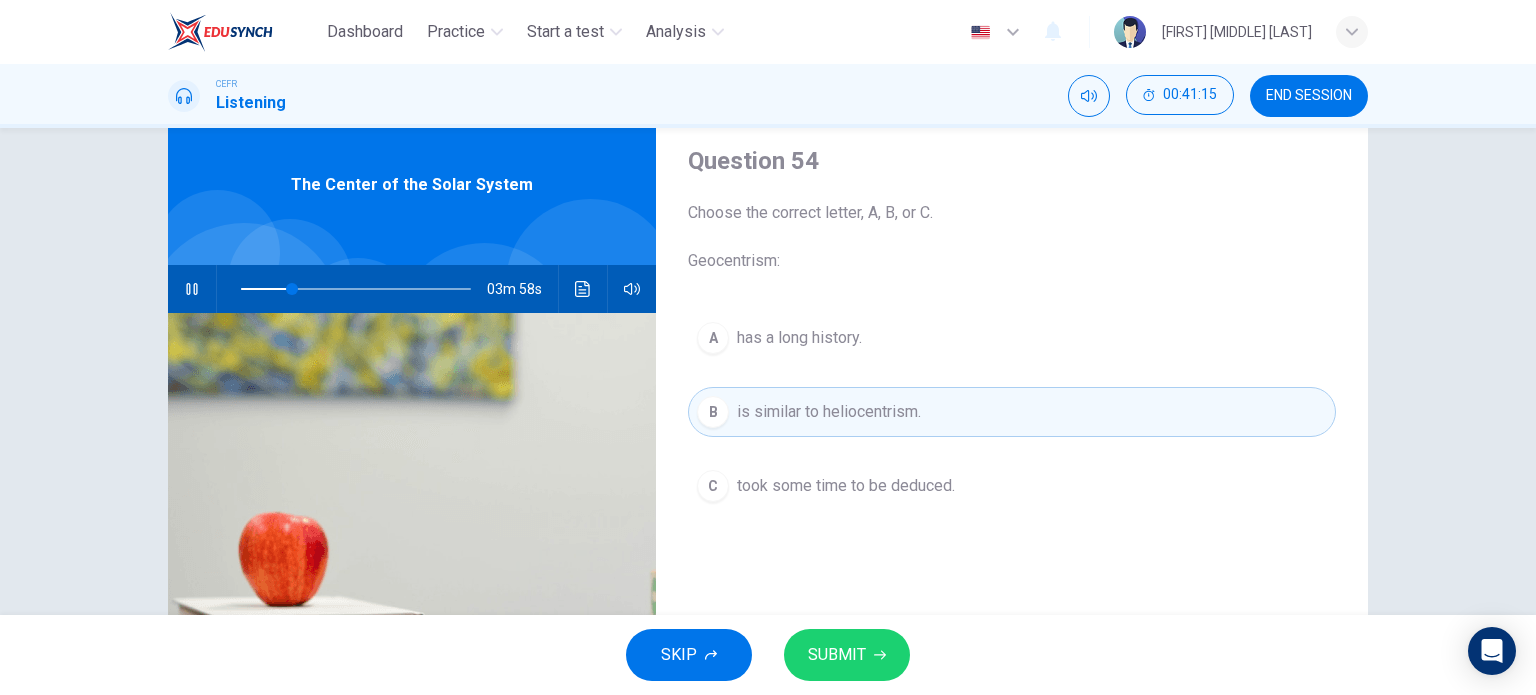 click on "SUBMIT" at bounding box center (837, 655) 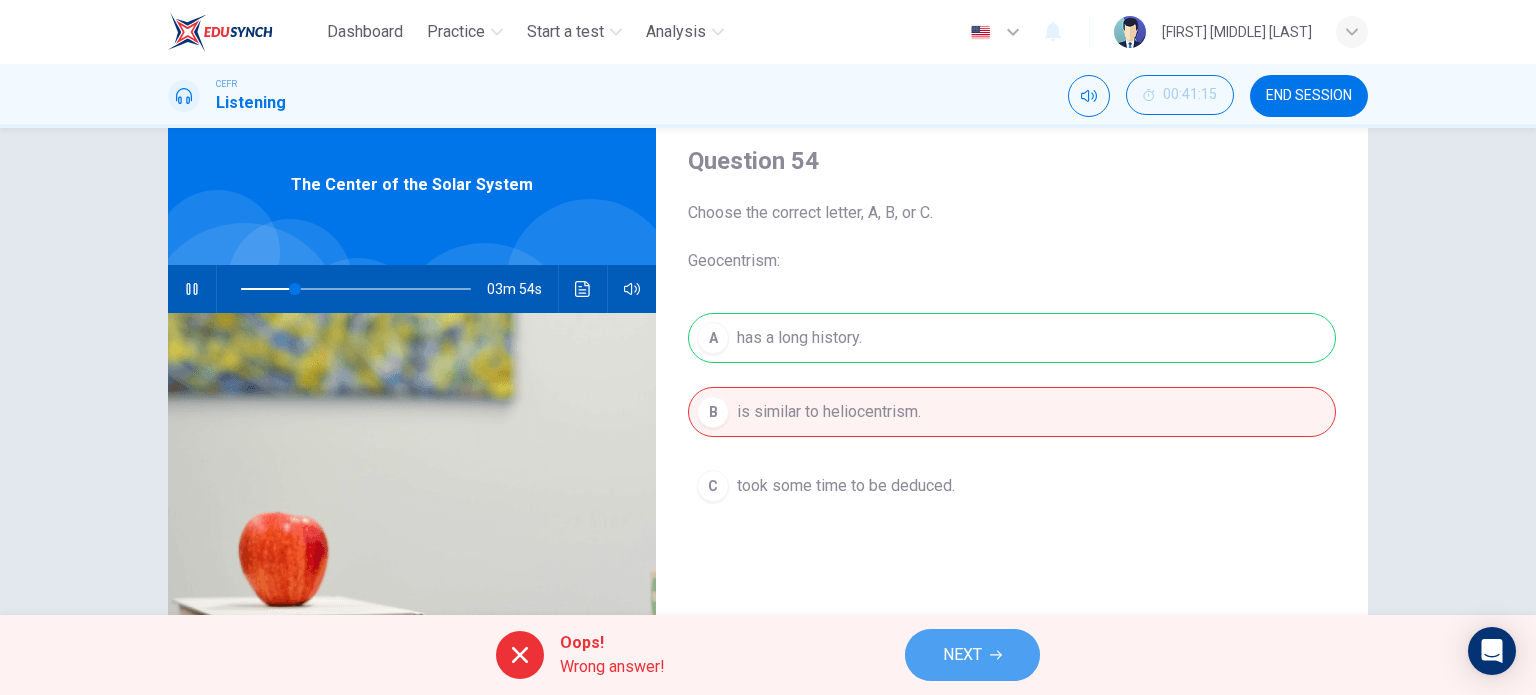 click on "NEXT" at bounding box center (972, 655) 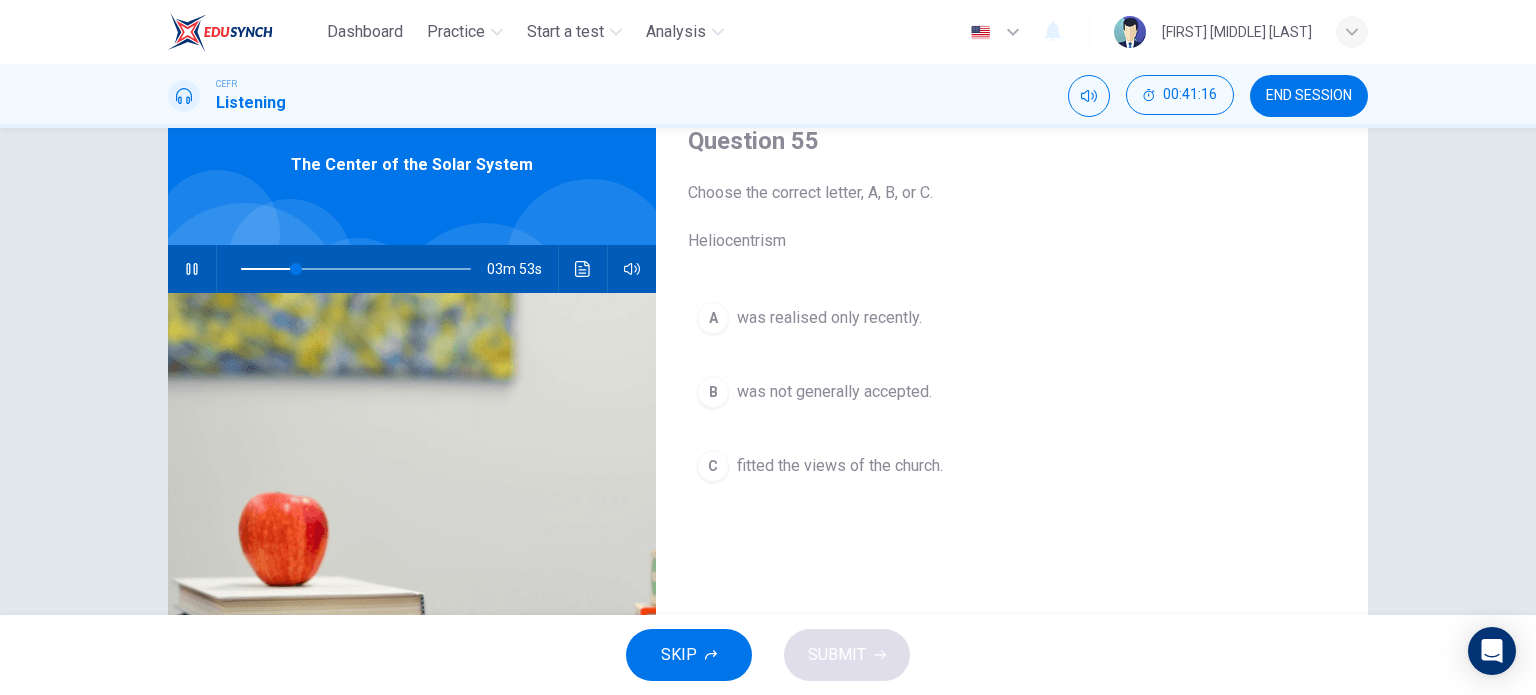 scroll, scrollTop: 82, scrollLeft: 0, axis: vertical 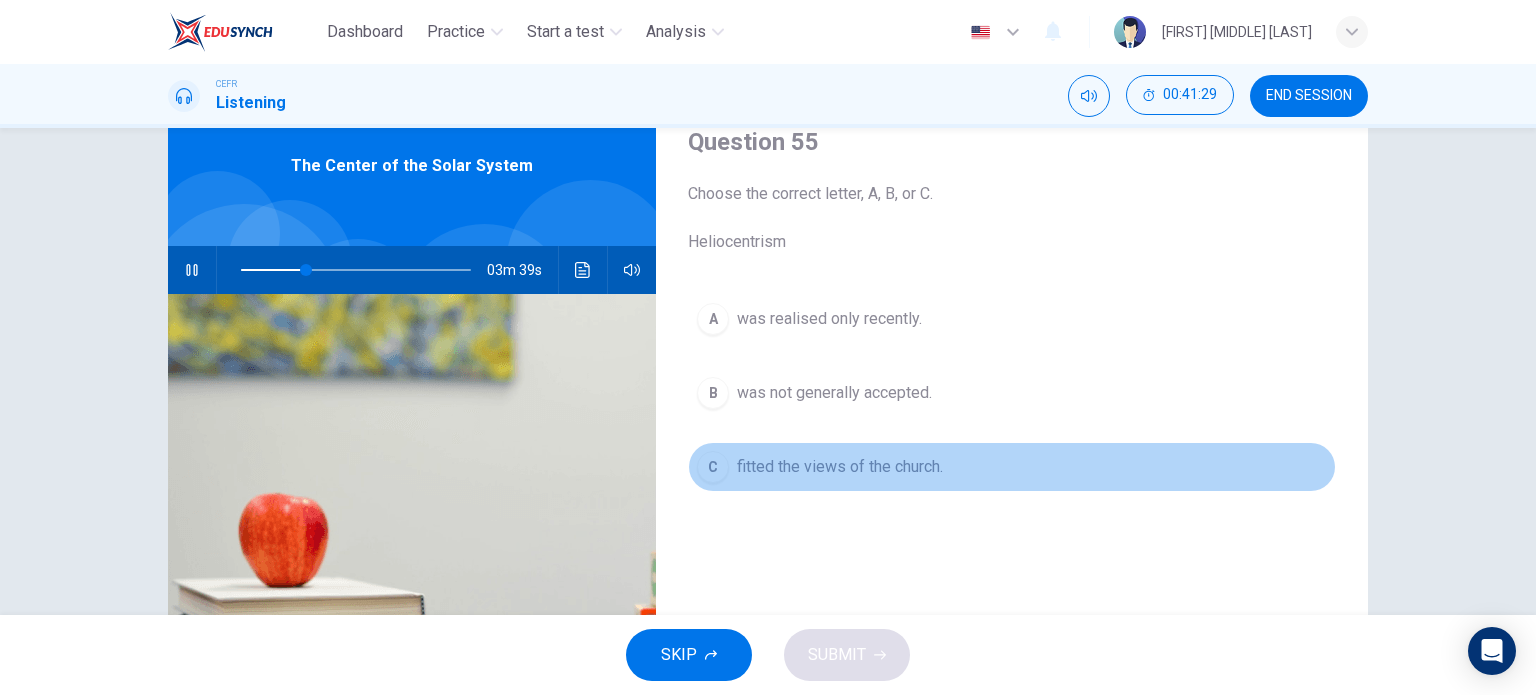 click on "fitted the views of the church." at bounding box center [829, 319] 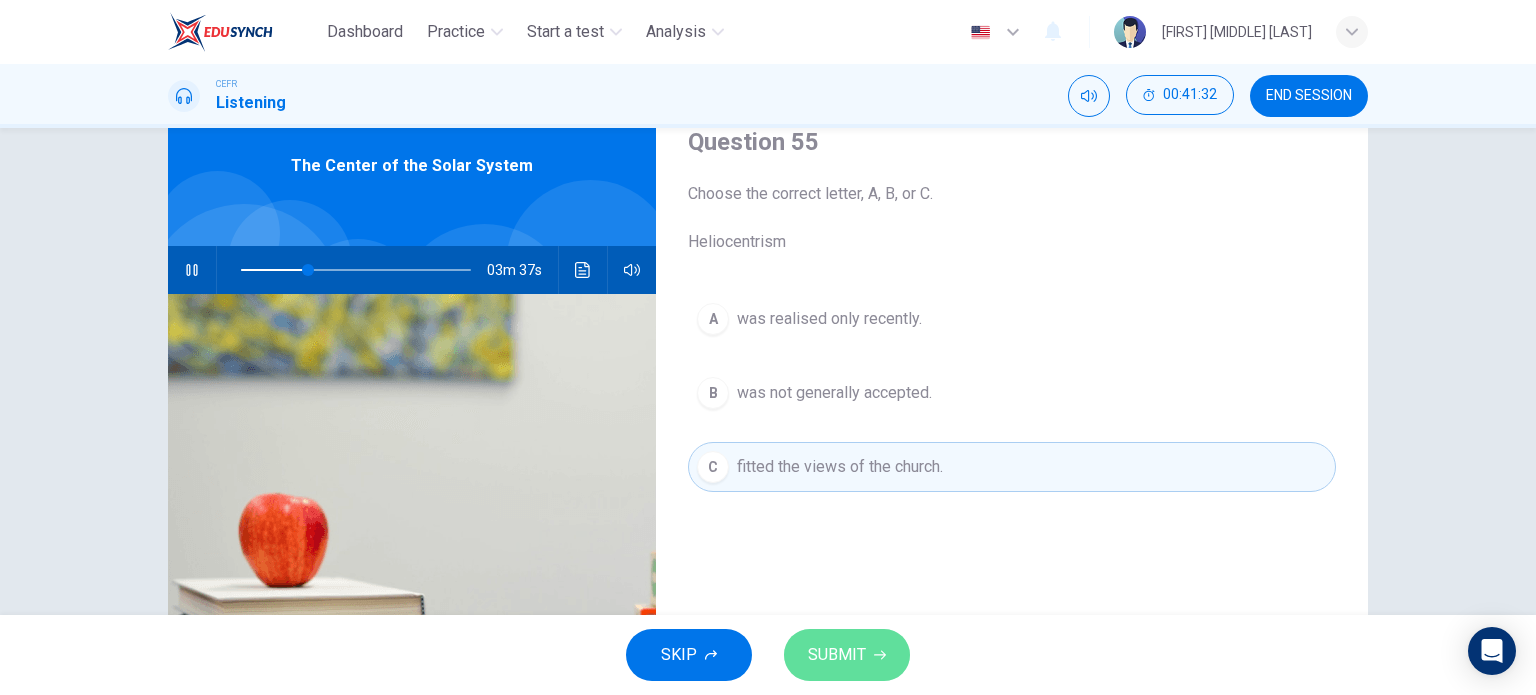 click on "SUBMIT" at bounding box center (837, 655) 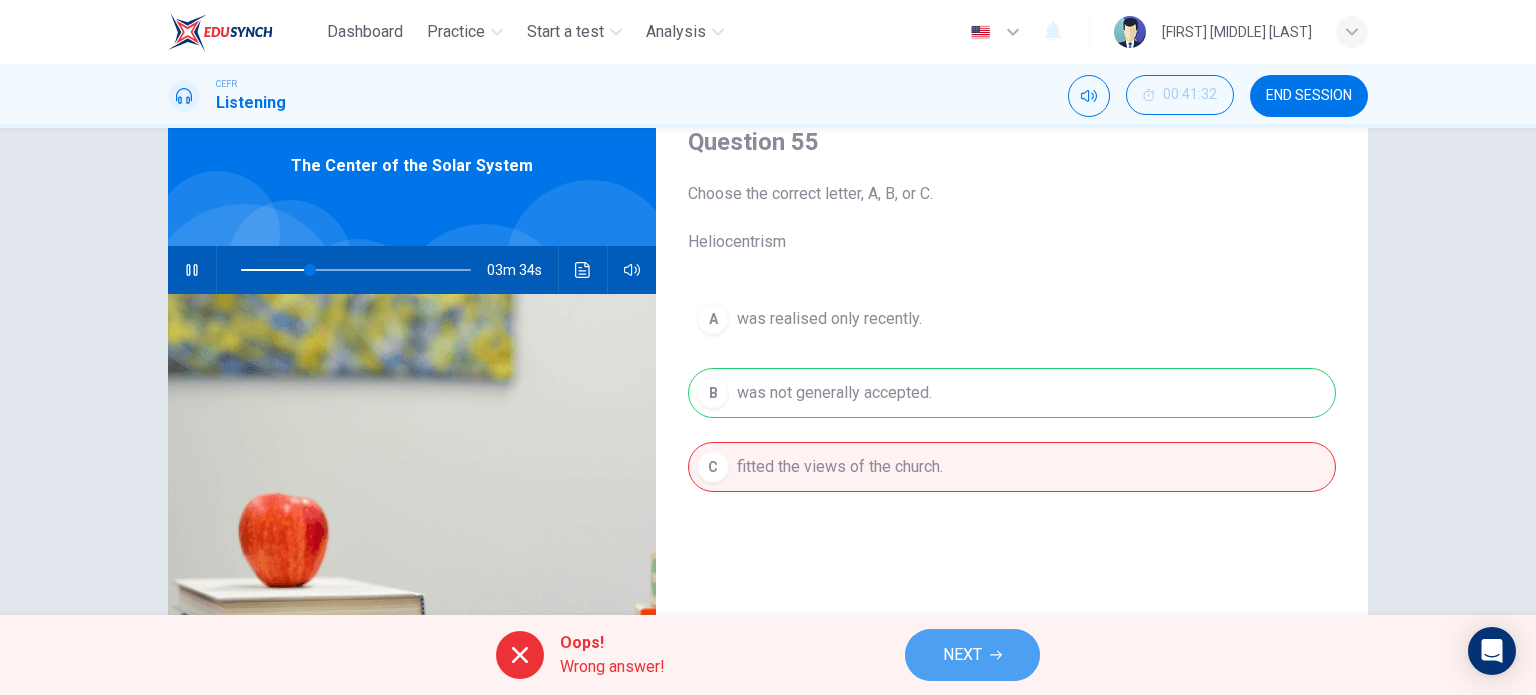 click on "NEXT" at bounding box center (962, 655) 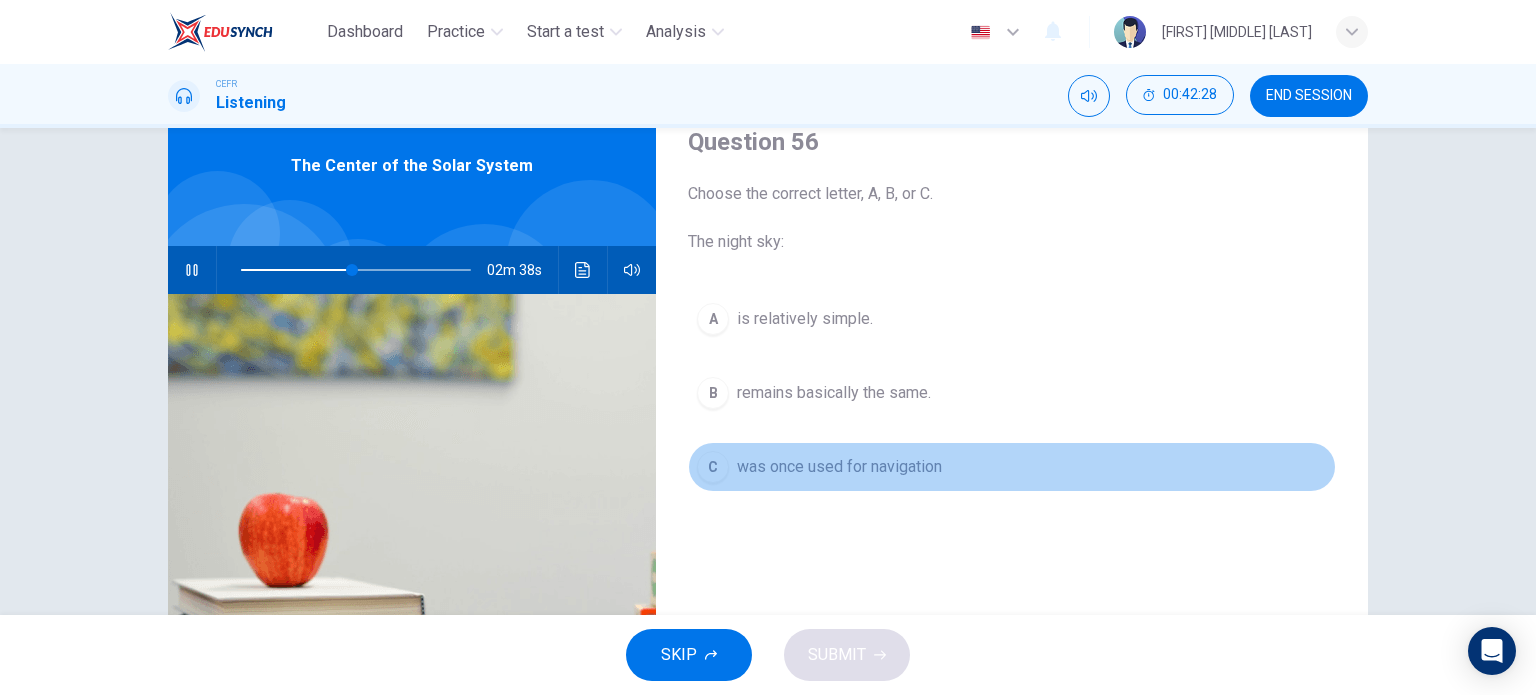click on "was once used for navigation" at bounding box center [805, 319] 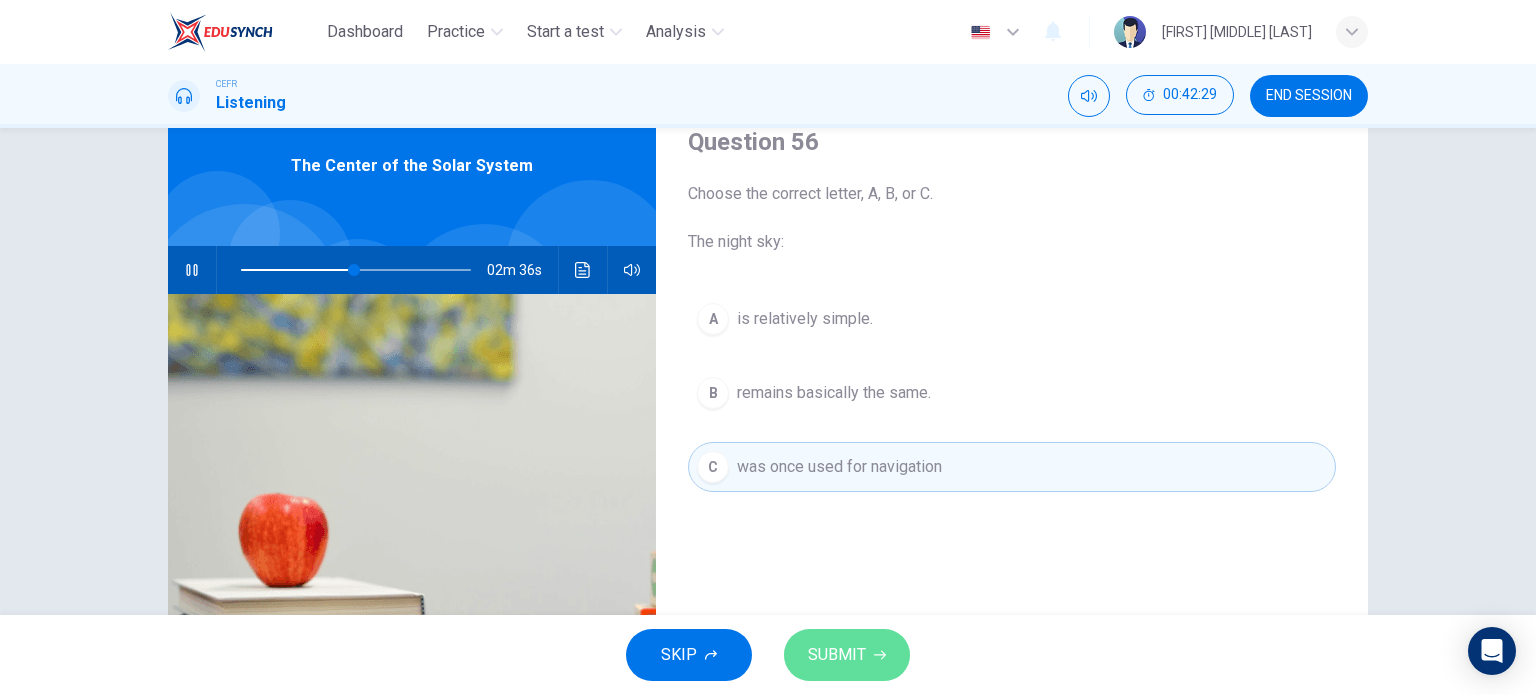 click on "SUBMIT" at bounding box center (837, 655) 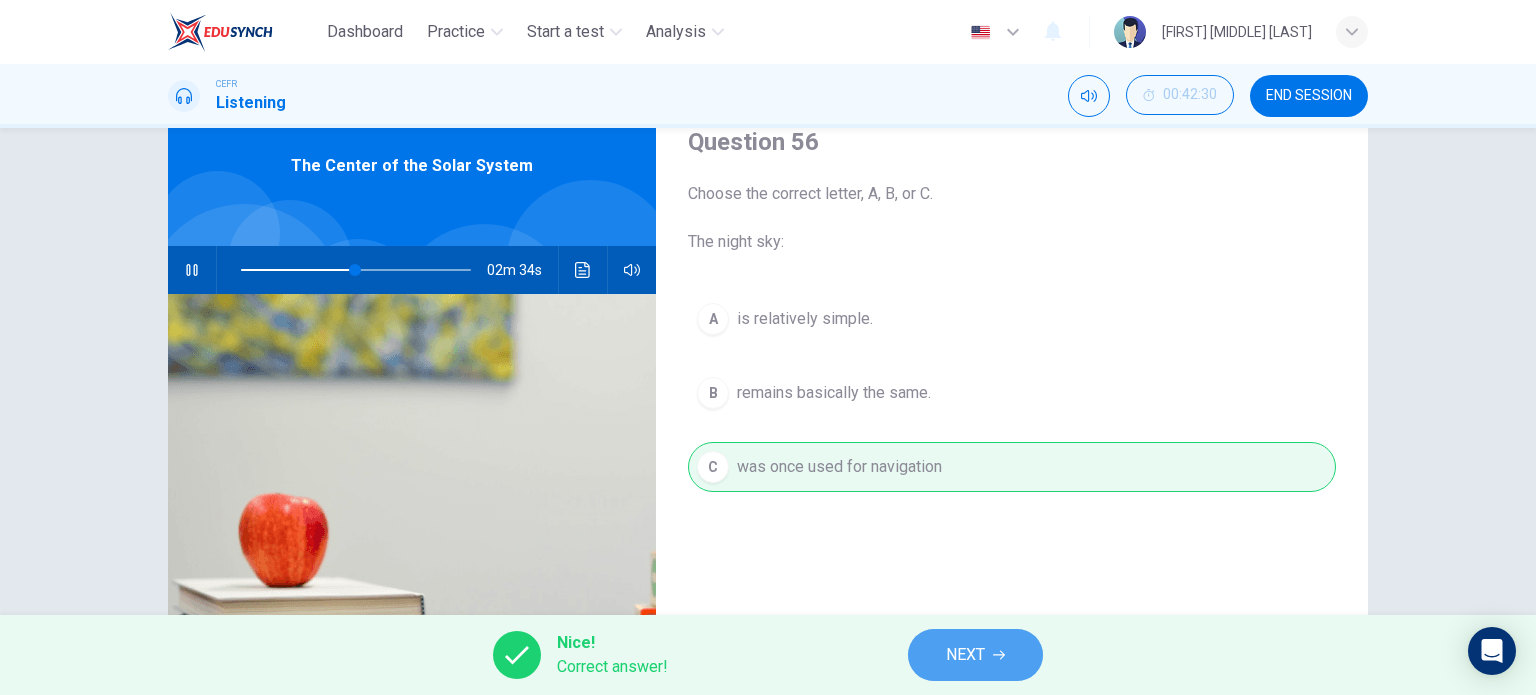 click on "NEXT" at bounding box center (965, 655) 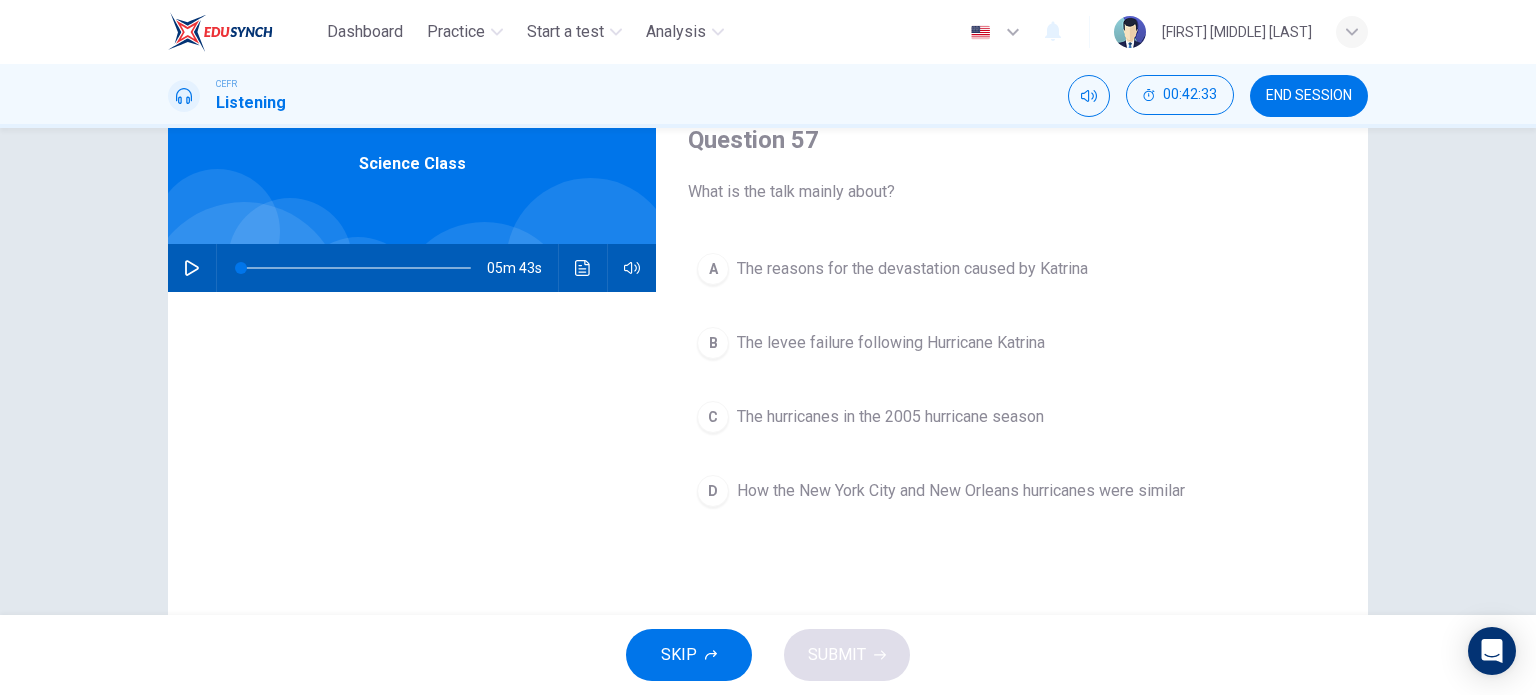 scroll, scrollTop: 83, scrollLeft: 0, axis: vertical 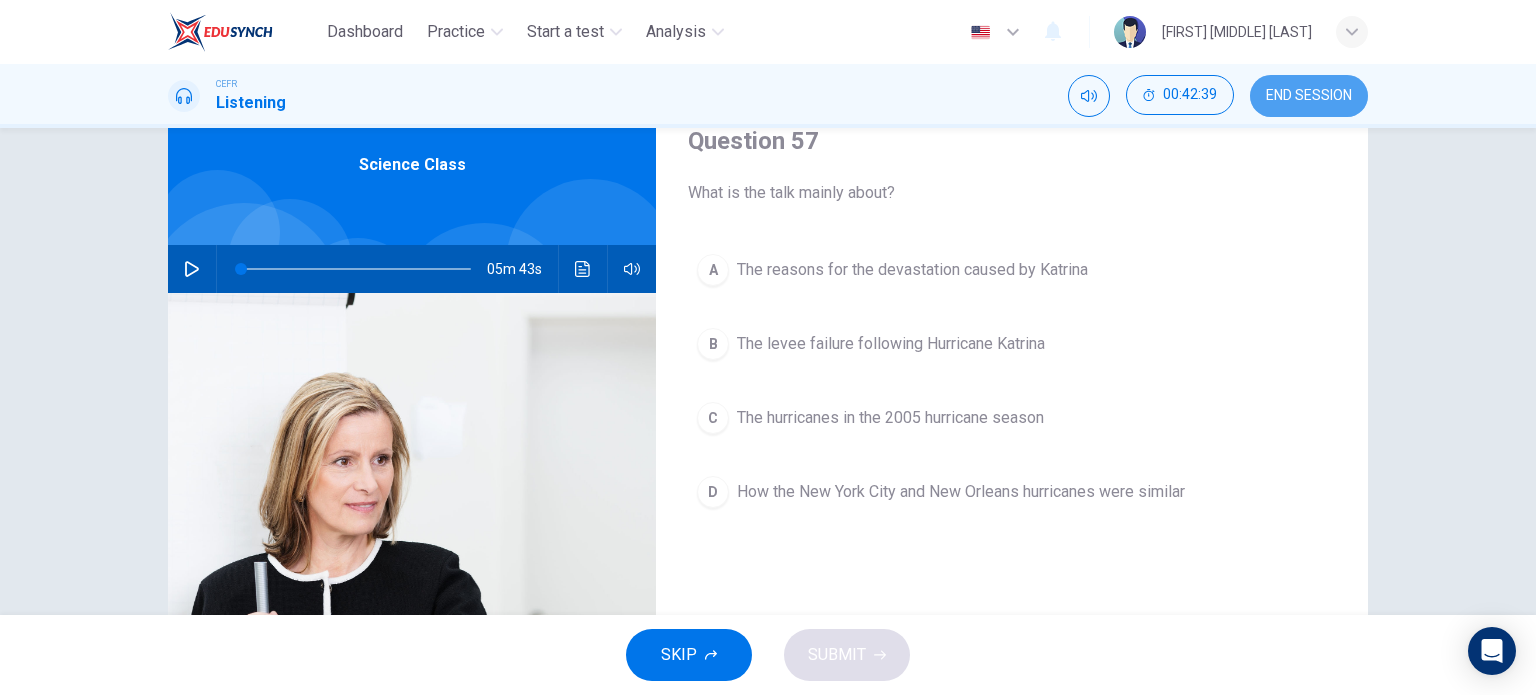 click on "END SESSION" at bounding box center (1309, 96) 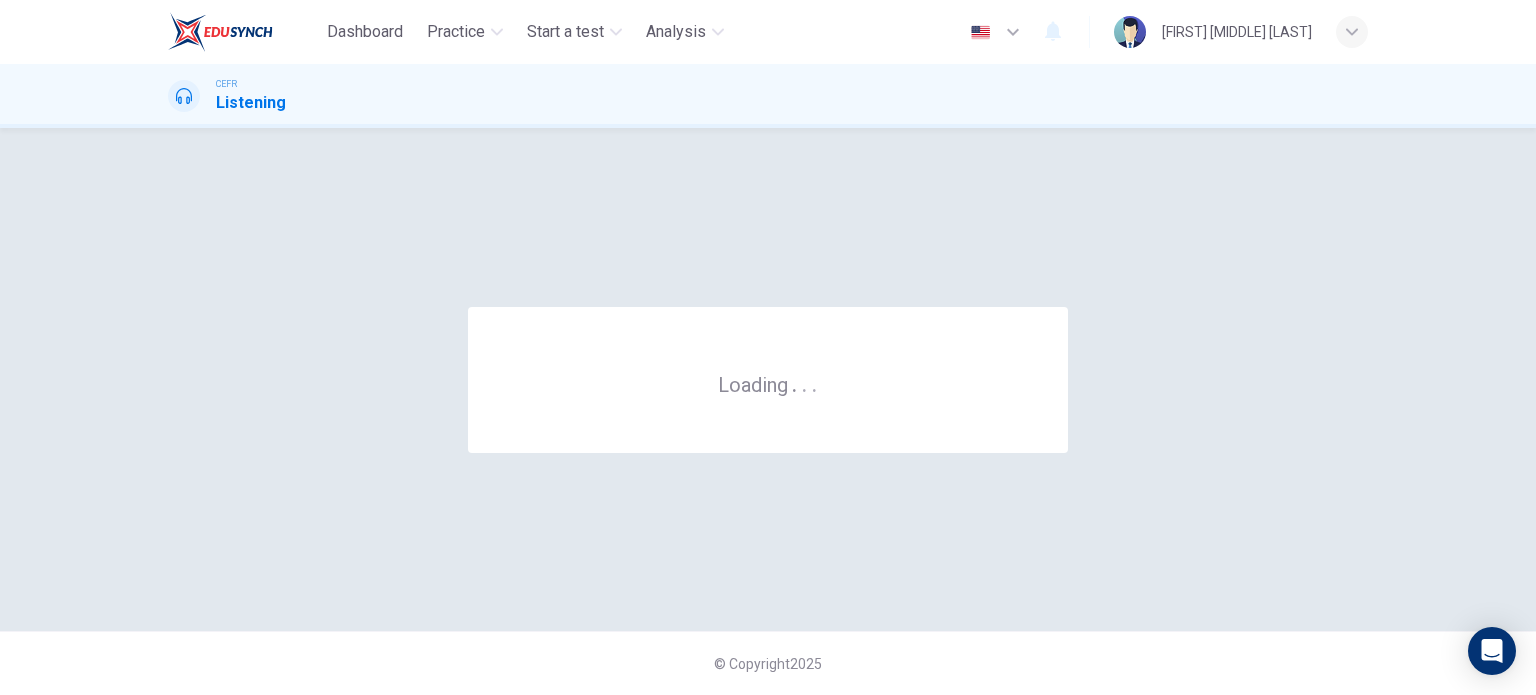 scroll, scrollTop: 0, scrollLeft: 0, axis: both 